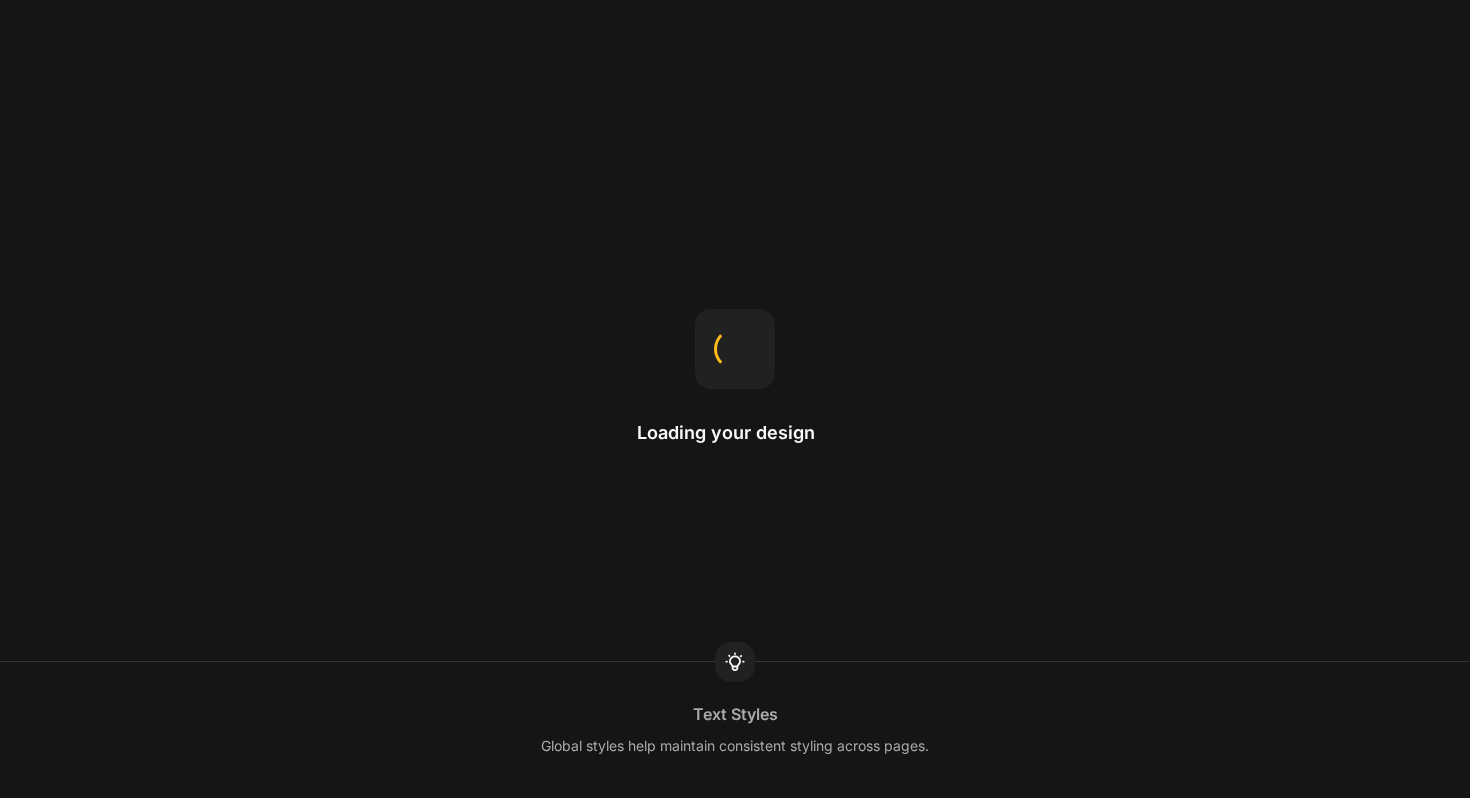 scroll, scrollTop: 0, scrollLeft: 0, axis: both 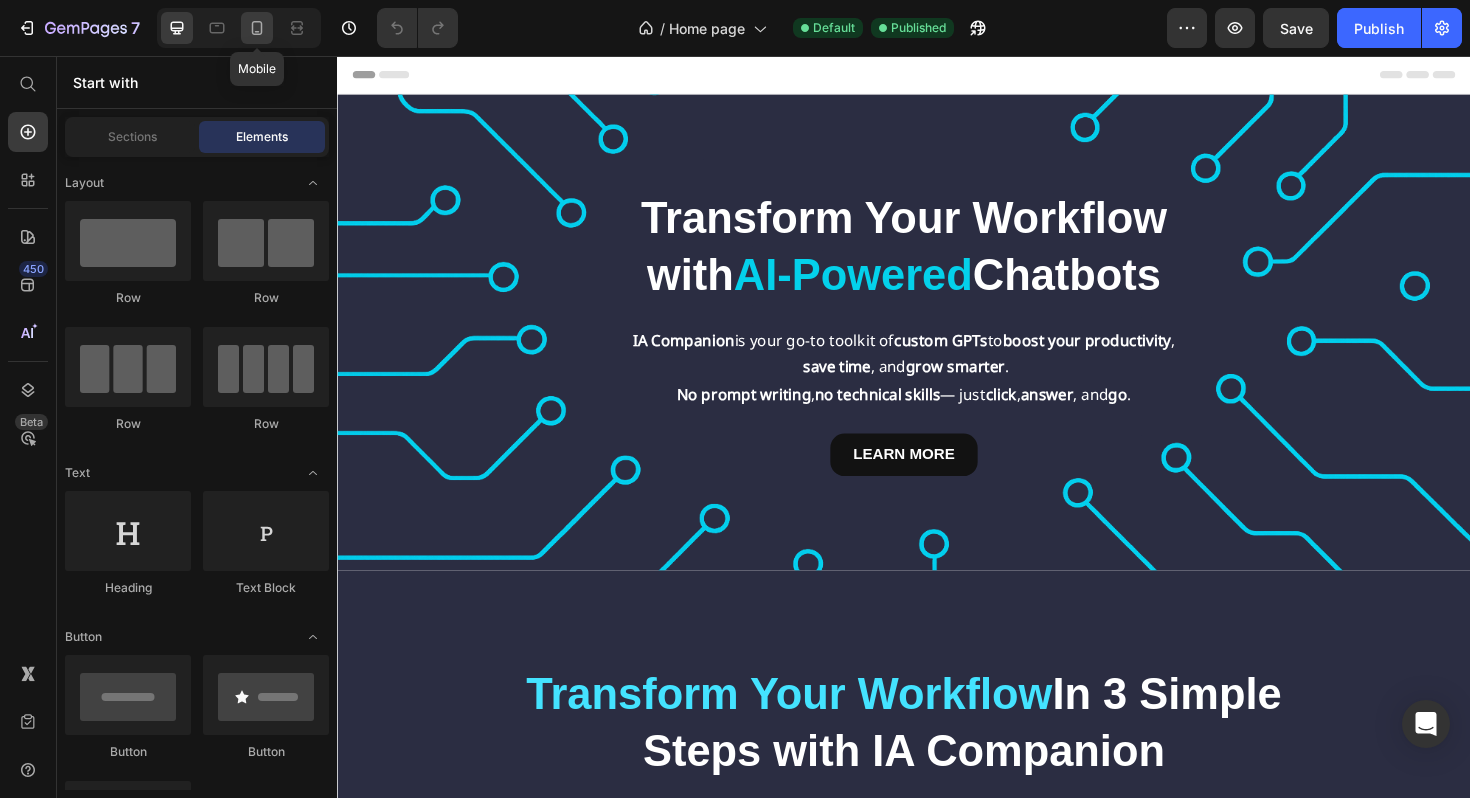 click 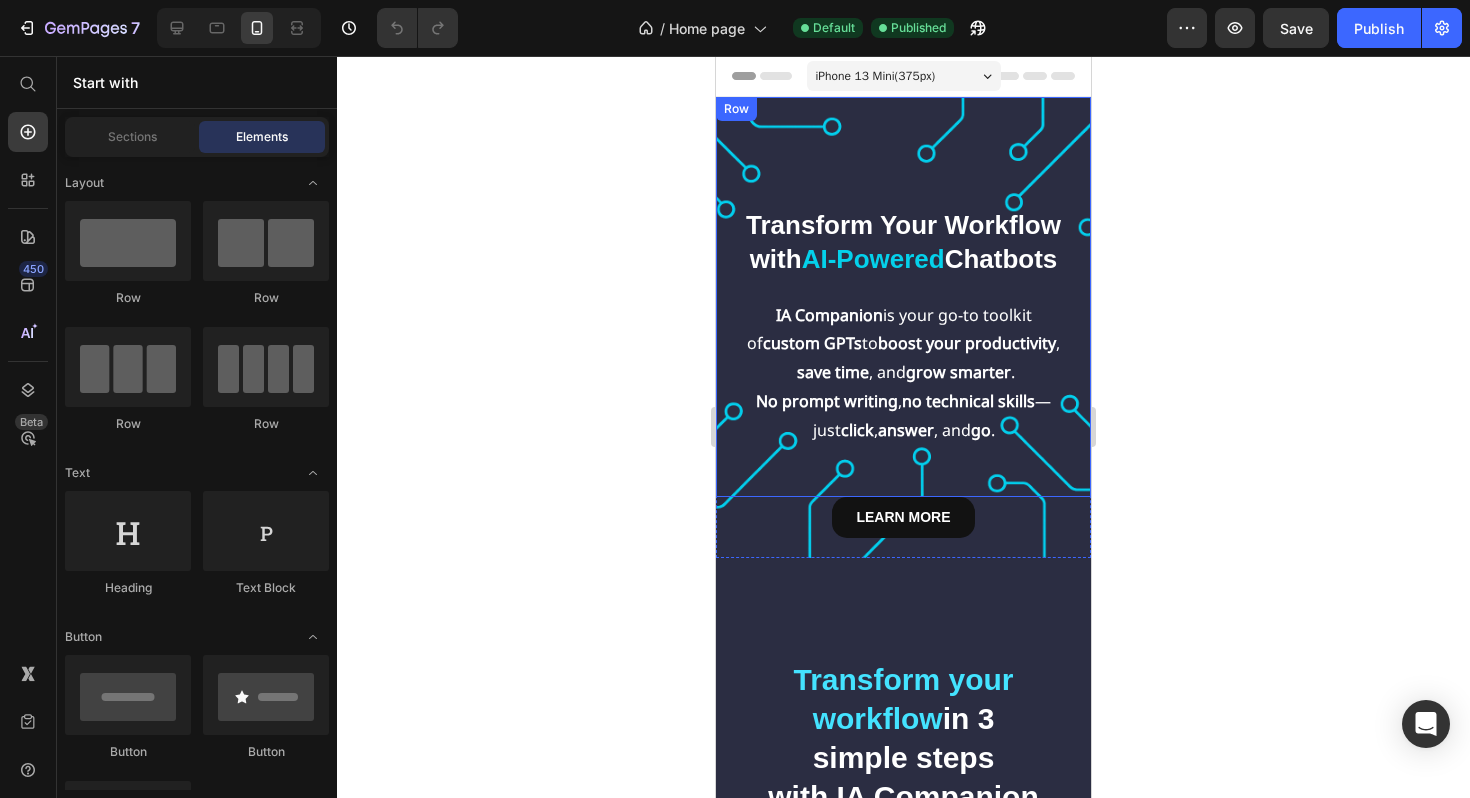 click on "Transform Your Workflow  with  AI-Powered  Chatbots Heading IA Companion  is your go-to toolkit of  custom GPTs  to  boost your productivity ,   save time , and  grow smarter .  No prompt writing ,  no technical skills  — just  click ,  answer , and  go . Text Block Row" at bounding box center [903, 297] 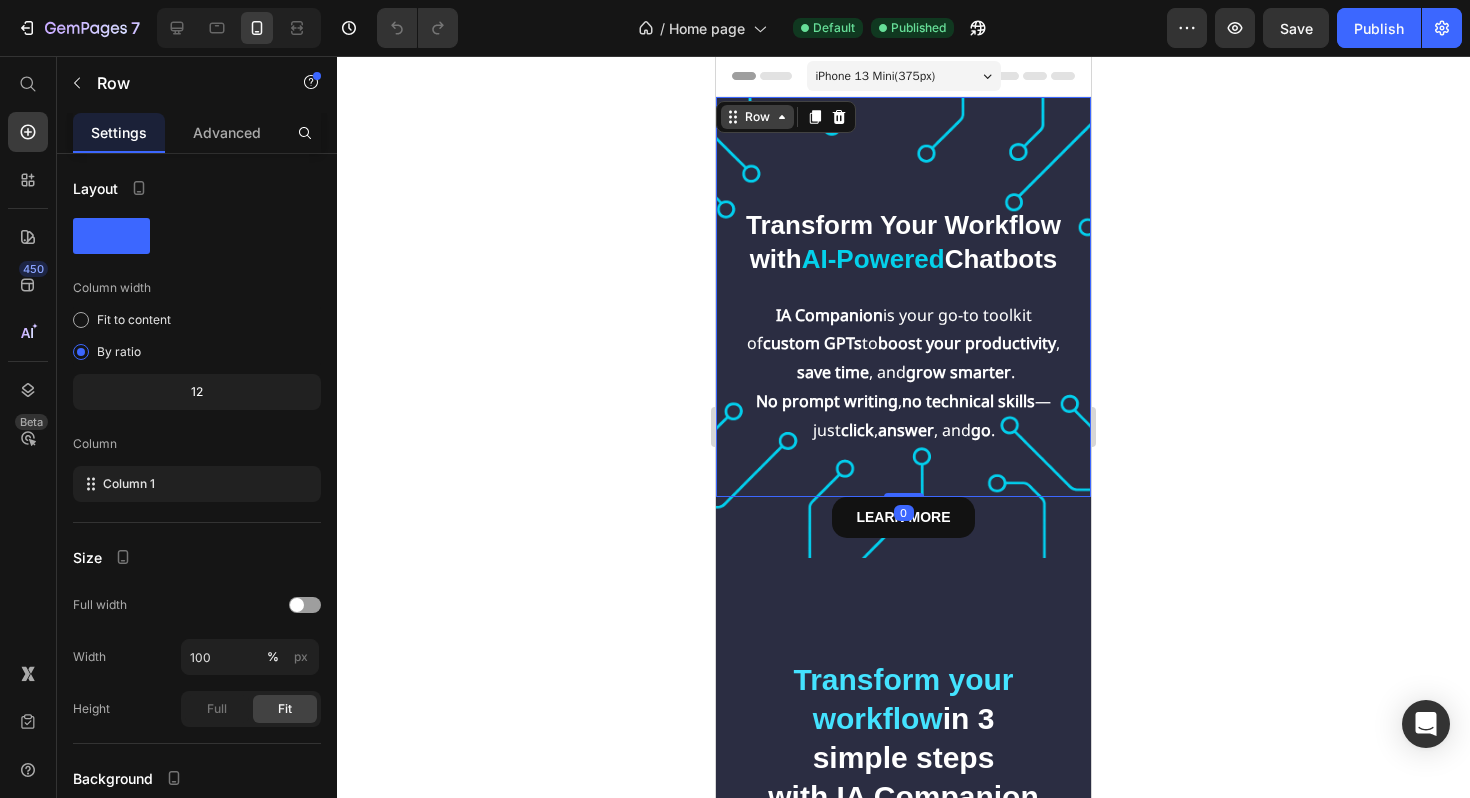 click 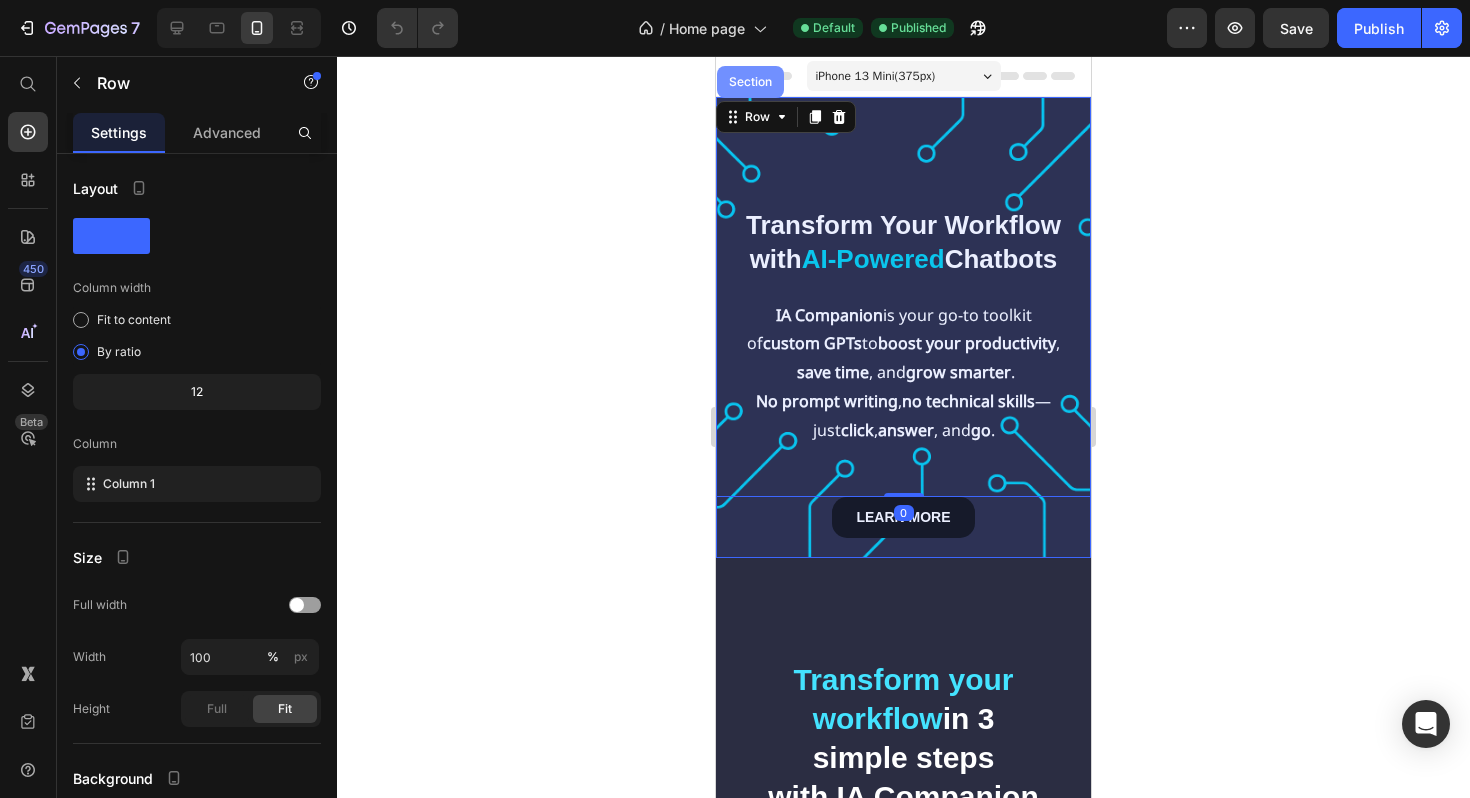 click on "Section" at bounding box center [750, 82] 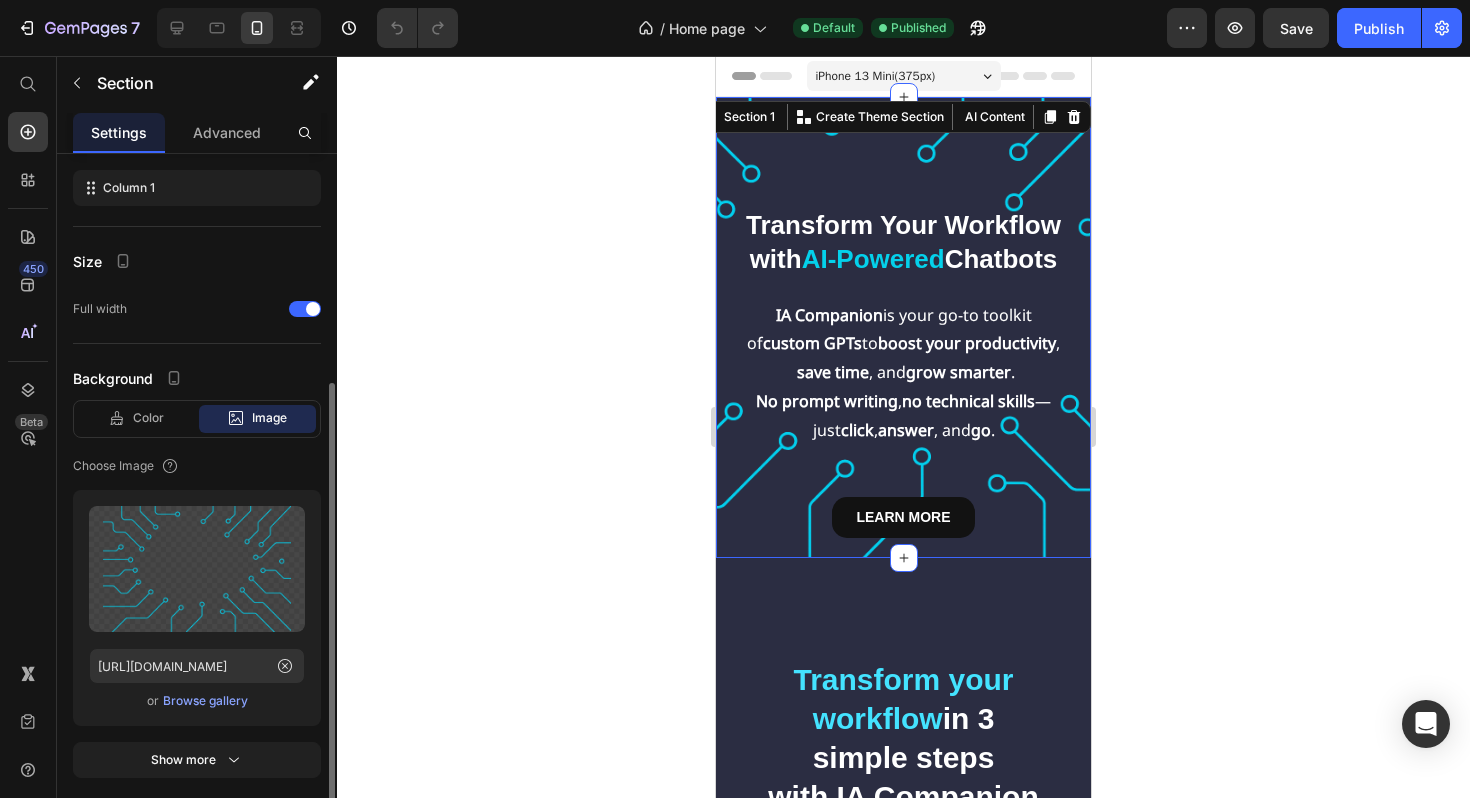 scroll, scrollTop: 419, scrollLeft: 0, axis: vertical 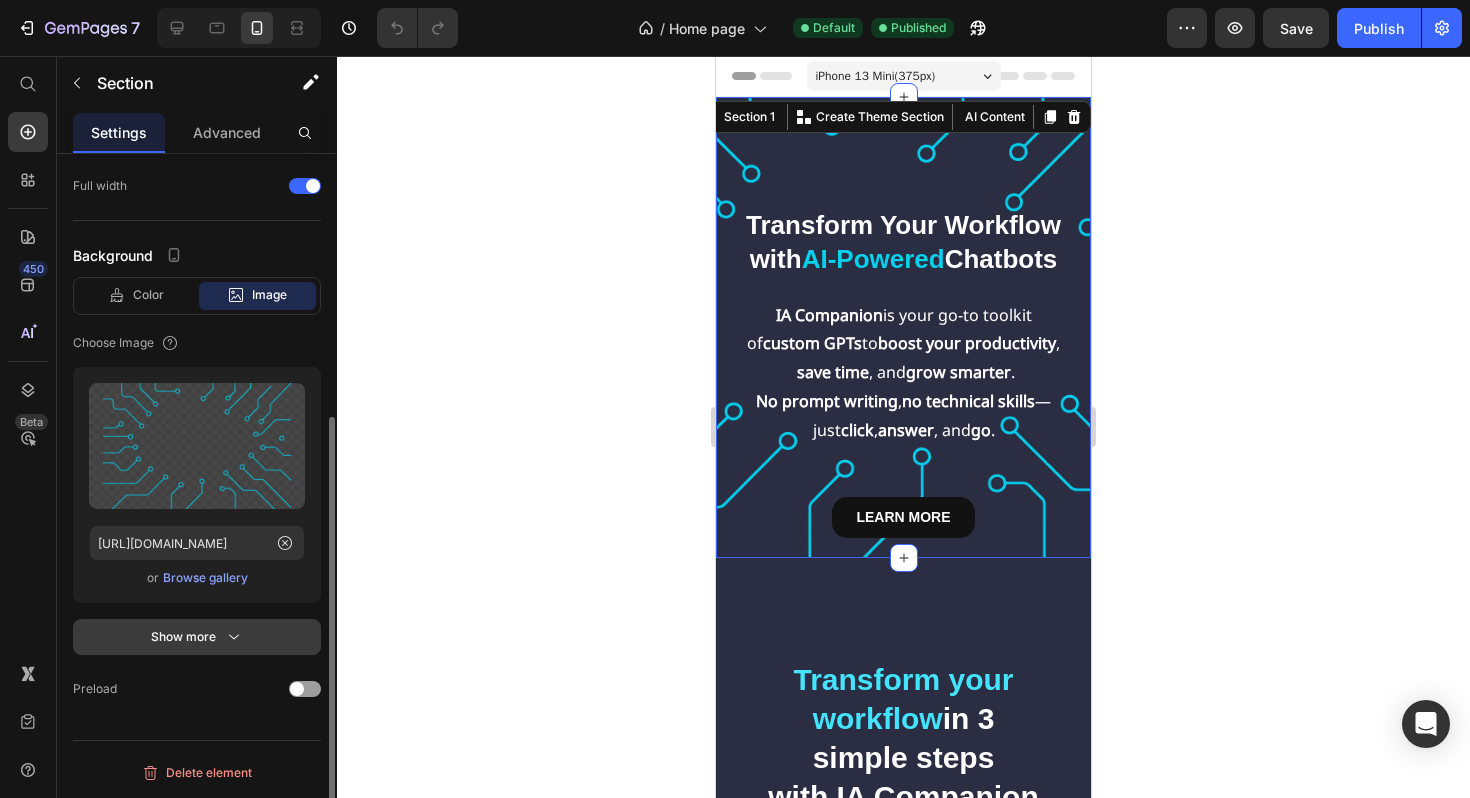 click 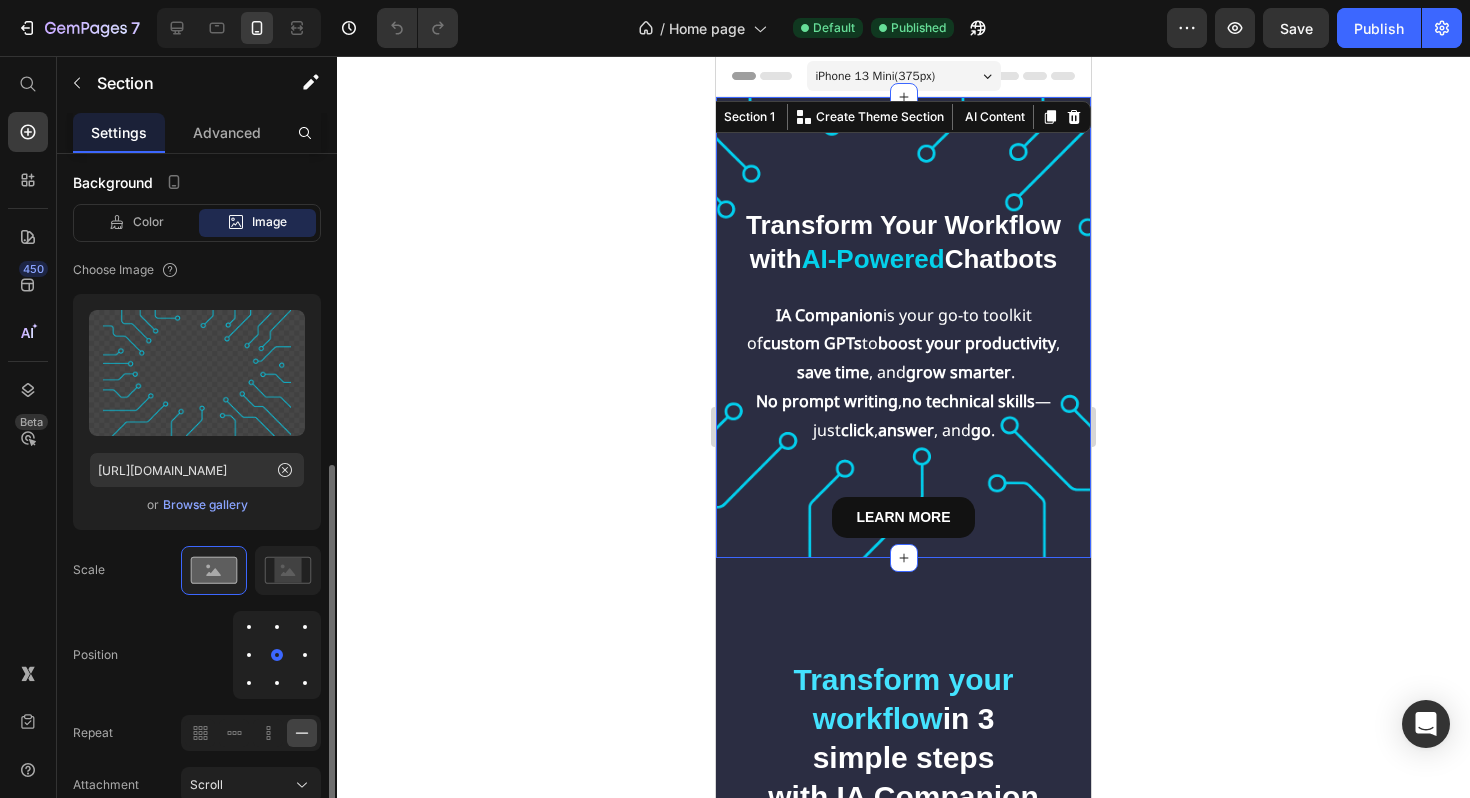 scroll, scrollTop: 561, scrollLeft: 0, axis: vertical 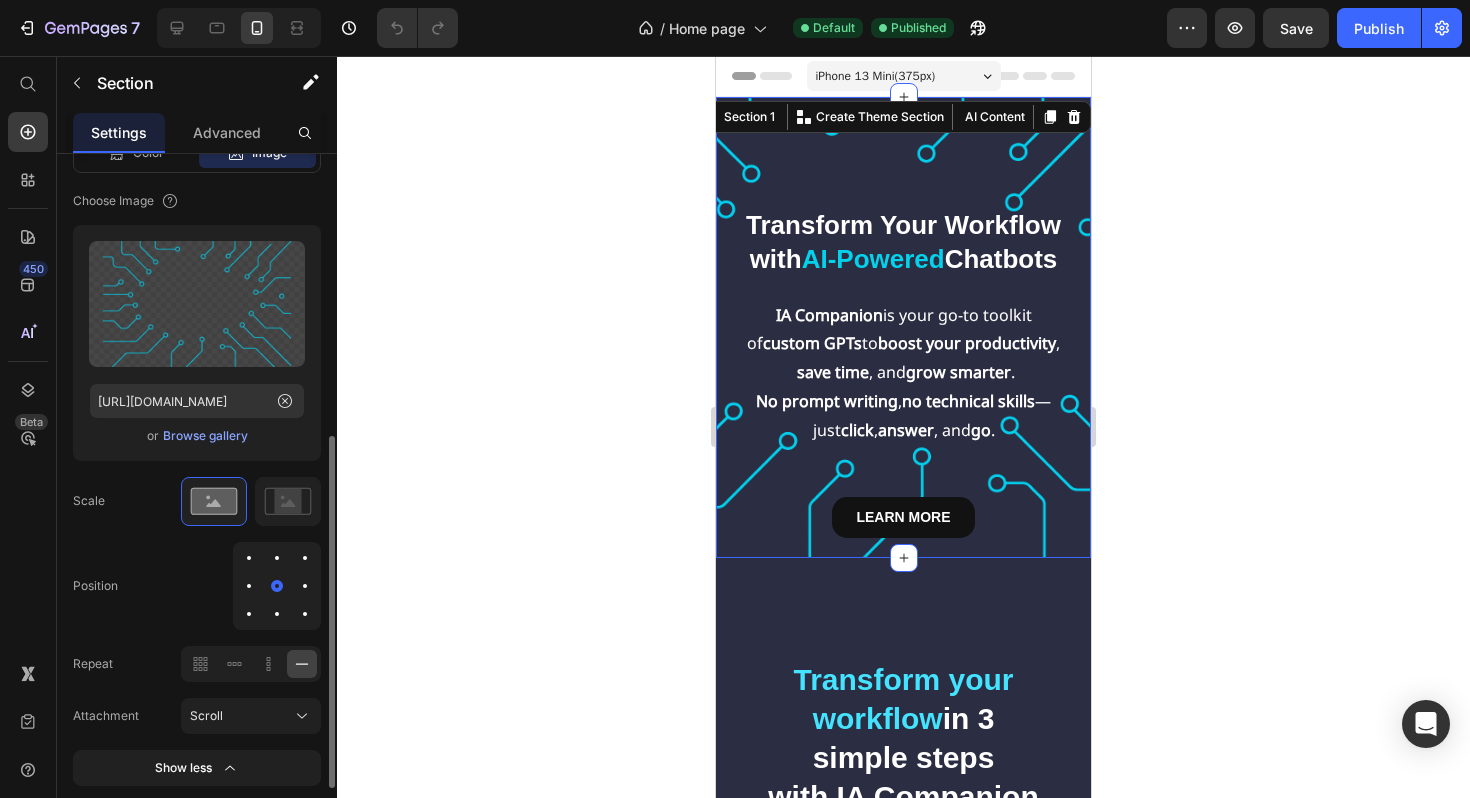 click at bounding box center (249, 586) 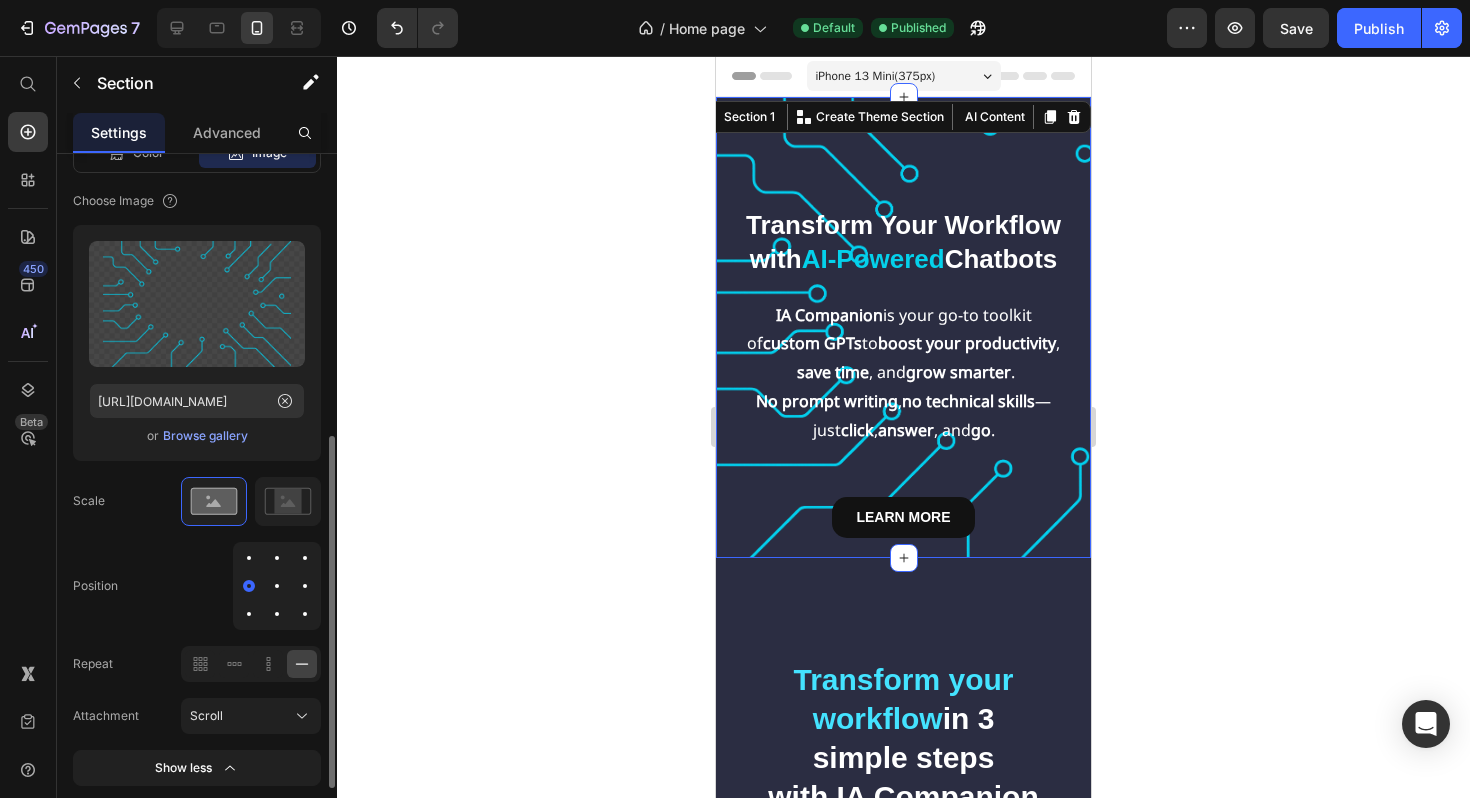 click at bounding box center (249, 558) 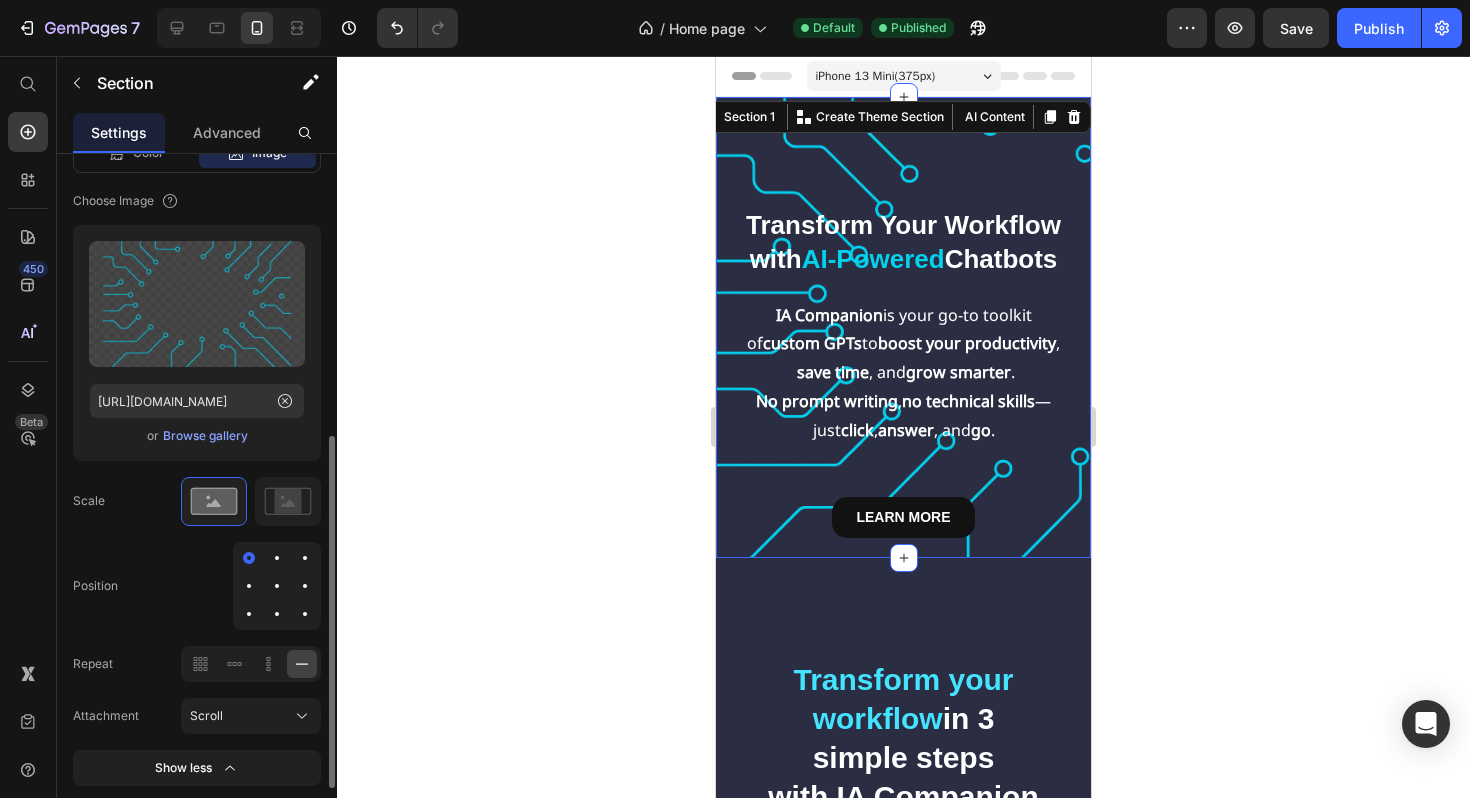 click at bounding box center (277, 586) 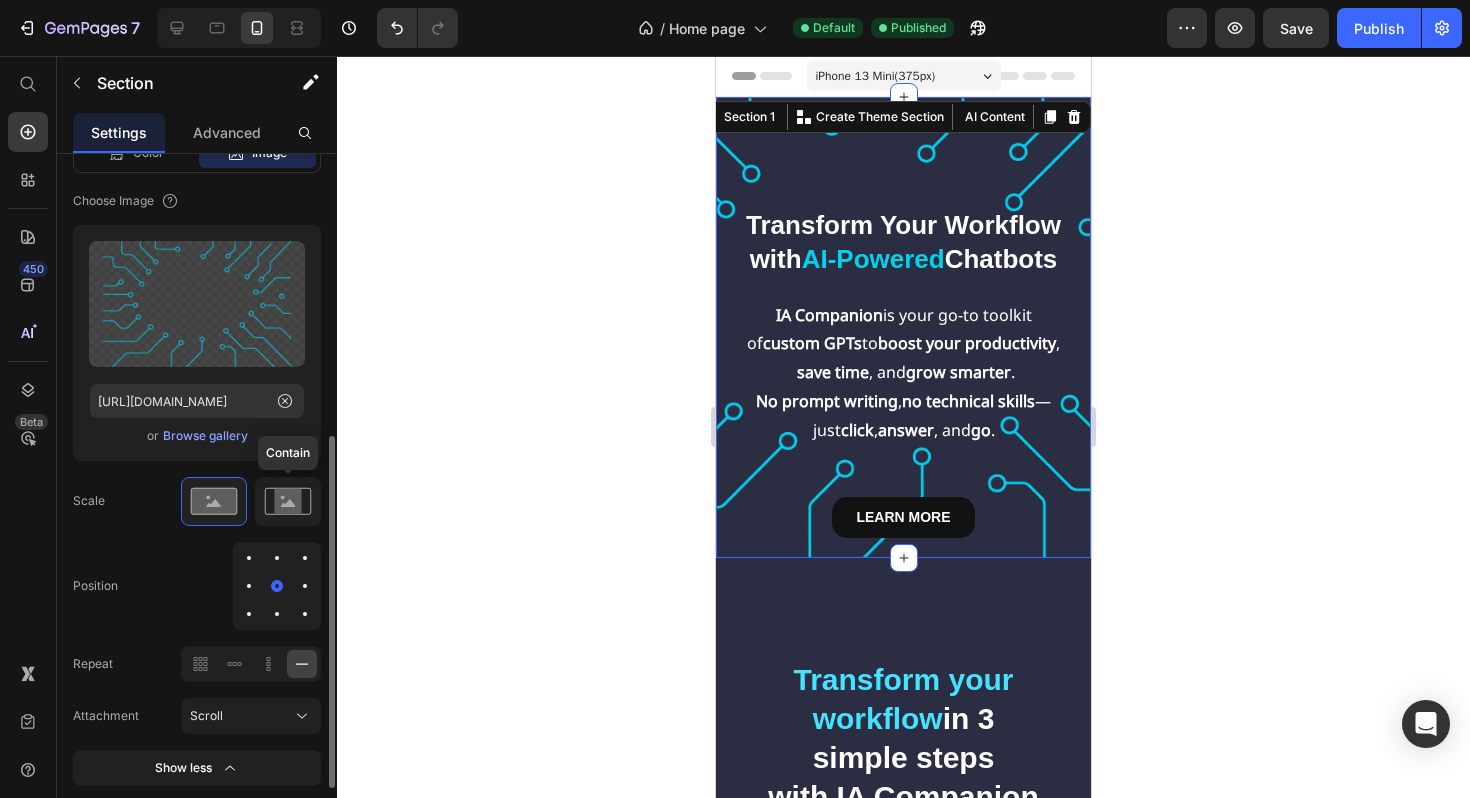 click 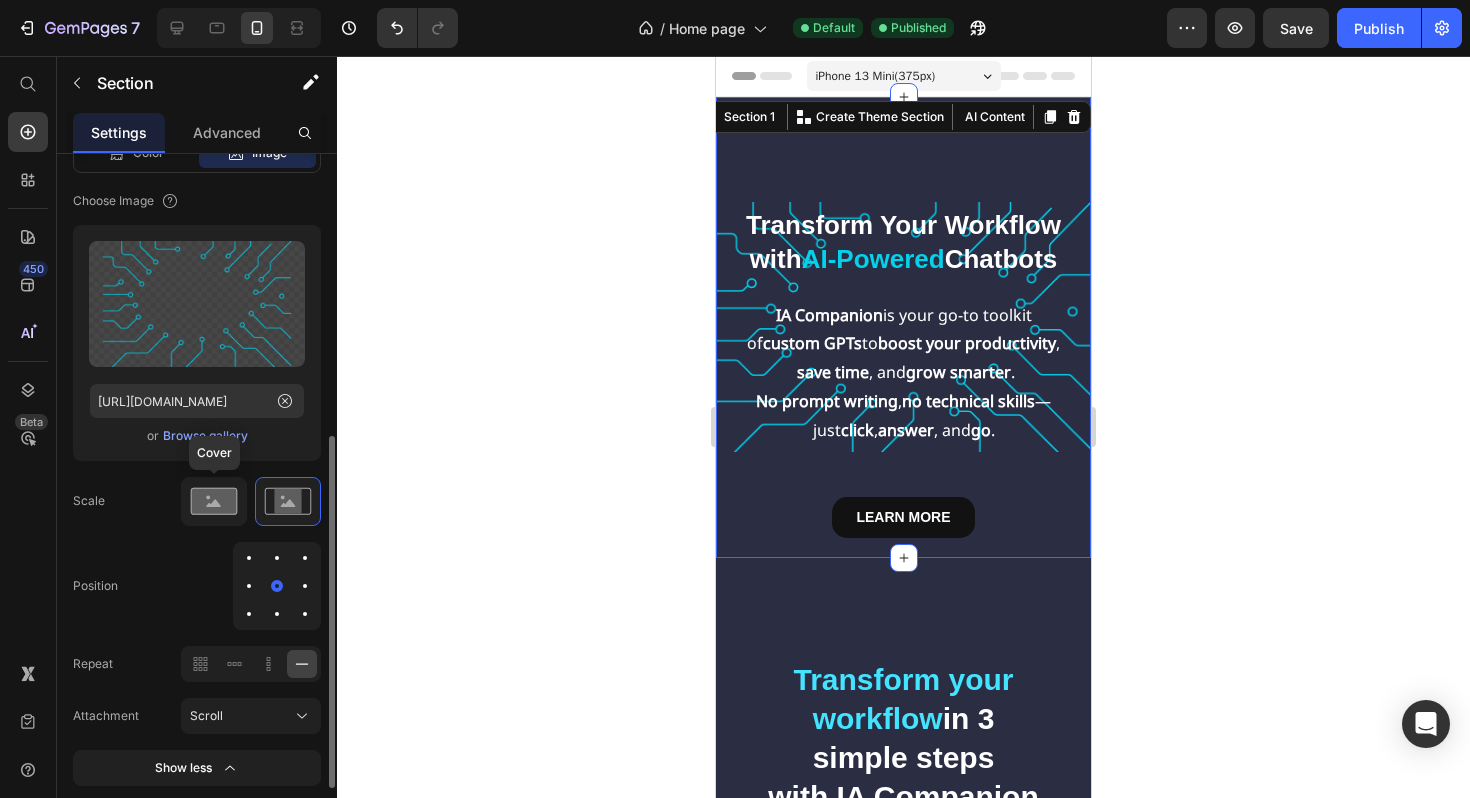 click 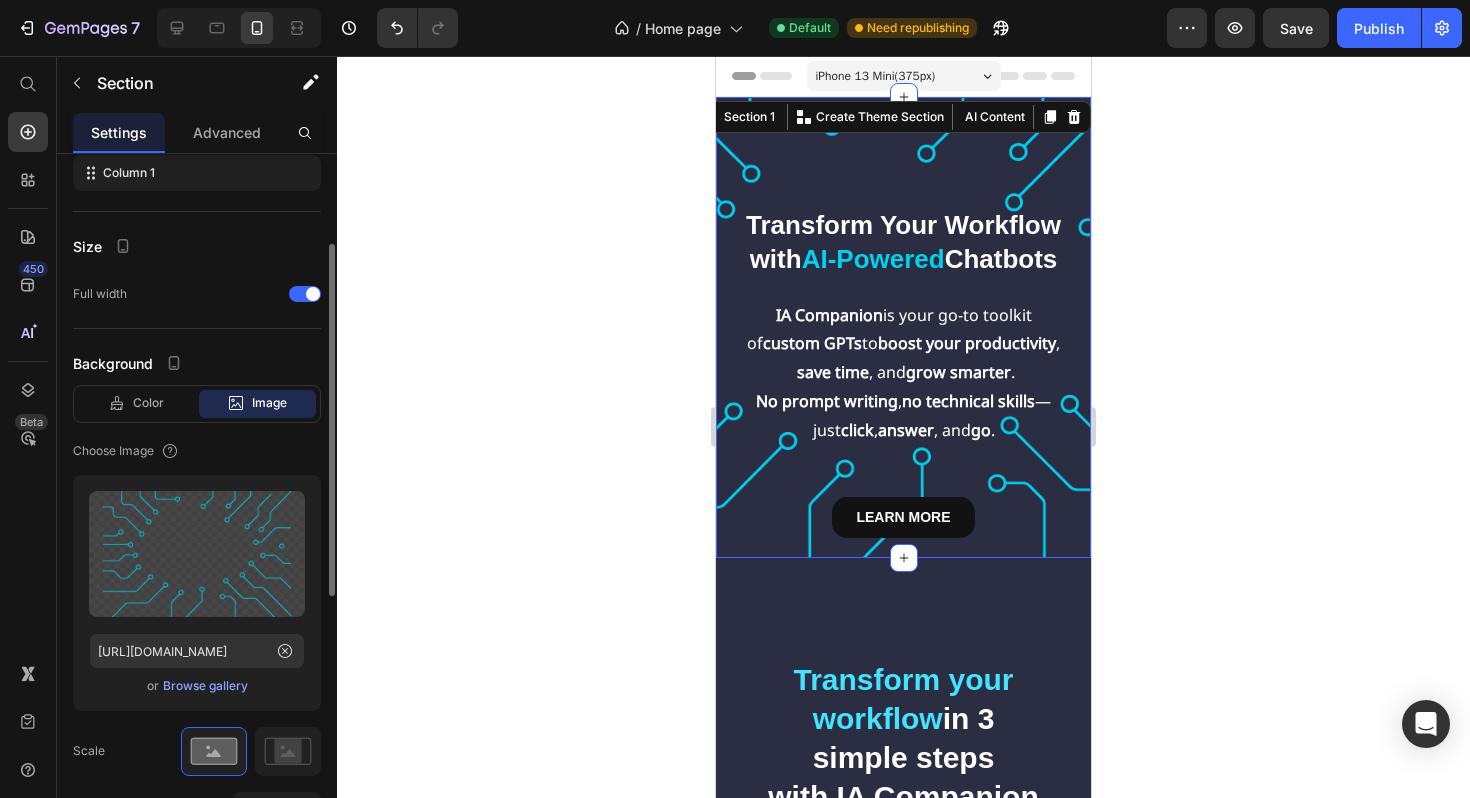 scroll, scrollTop: 218, scrollLeft: 0, axis: vertical 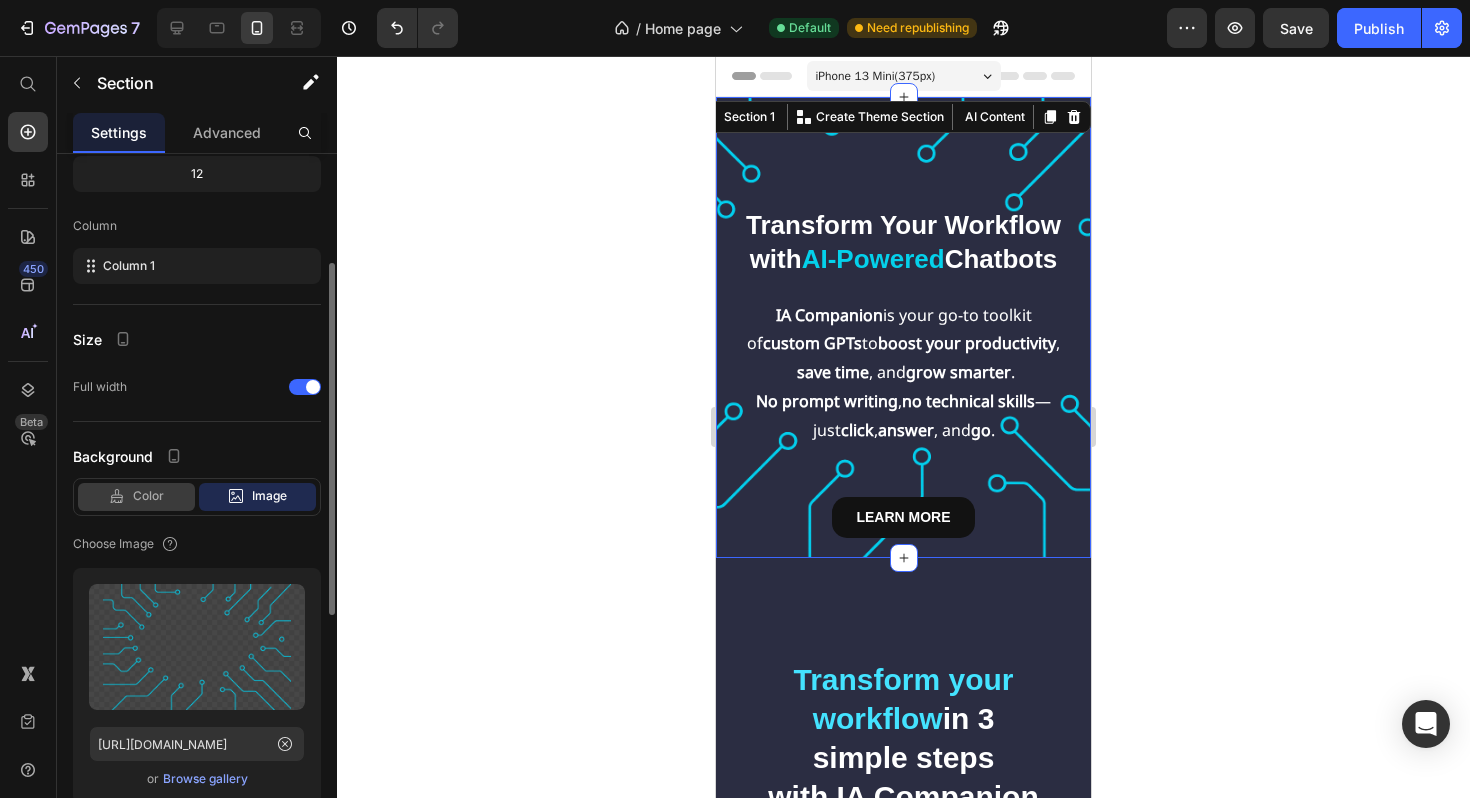click on "Color" at bounding box center [148, 496] 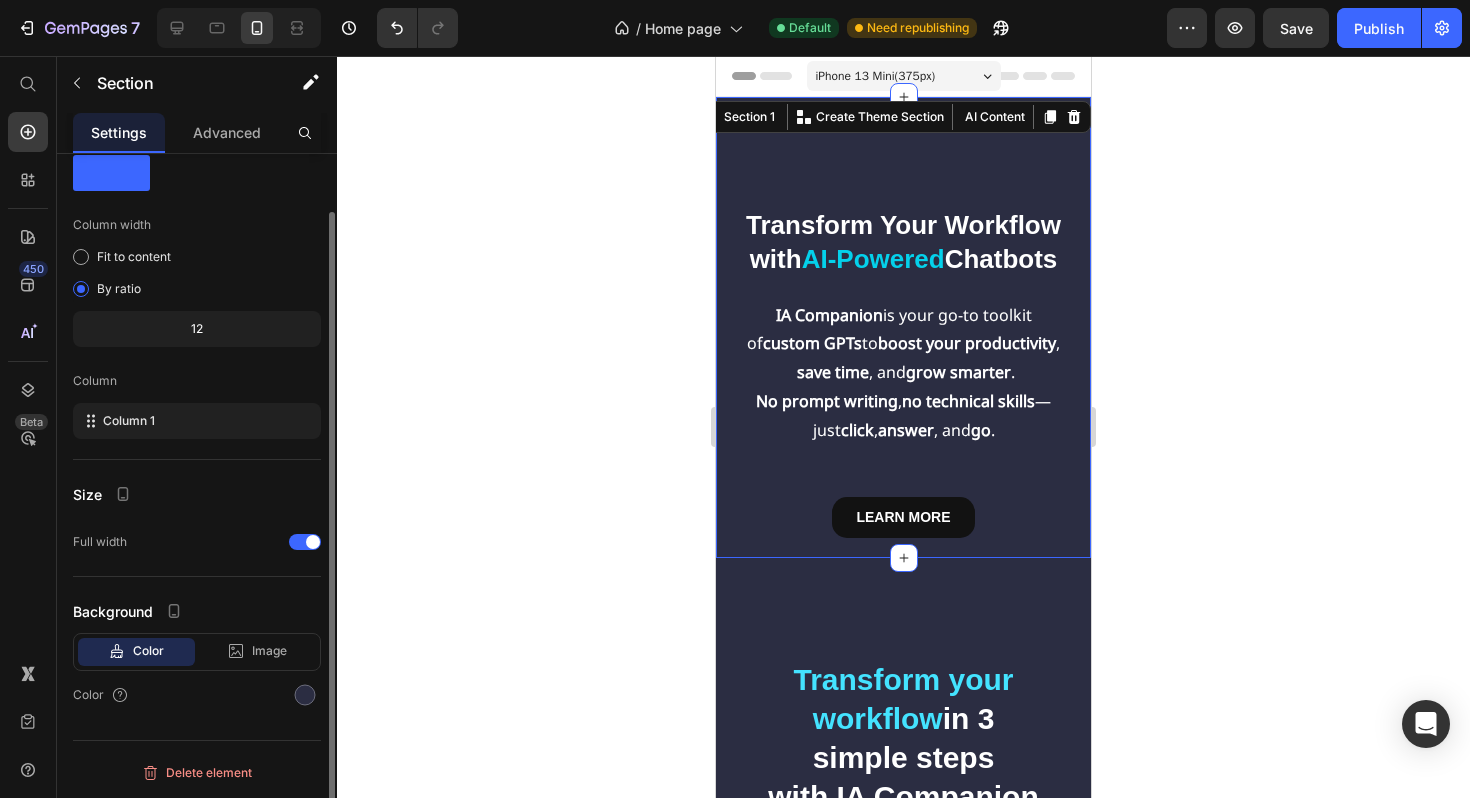 scroll, scrollTop: 63, scrollLeft: 0, axis: vertical 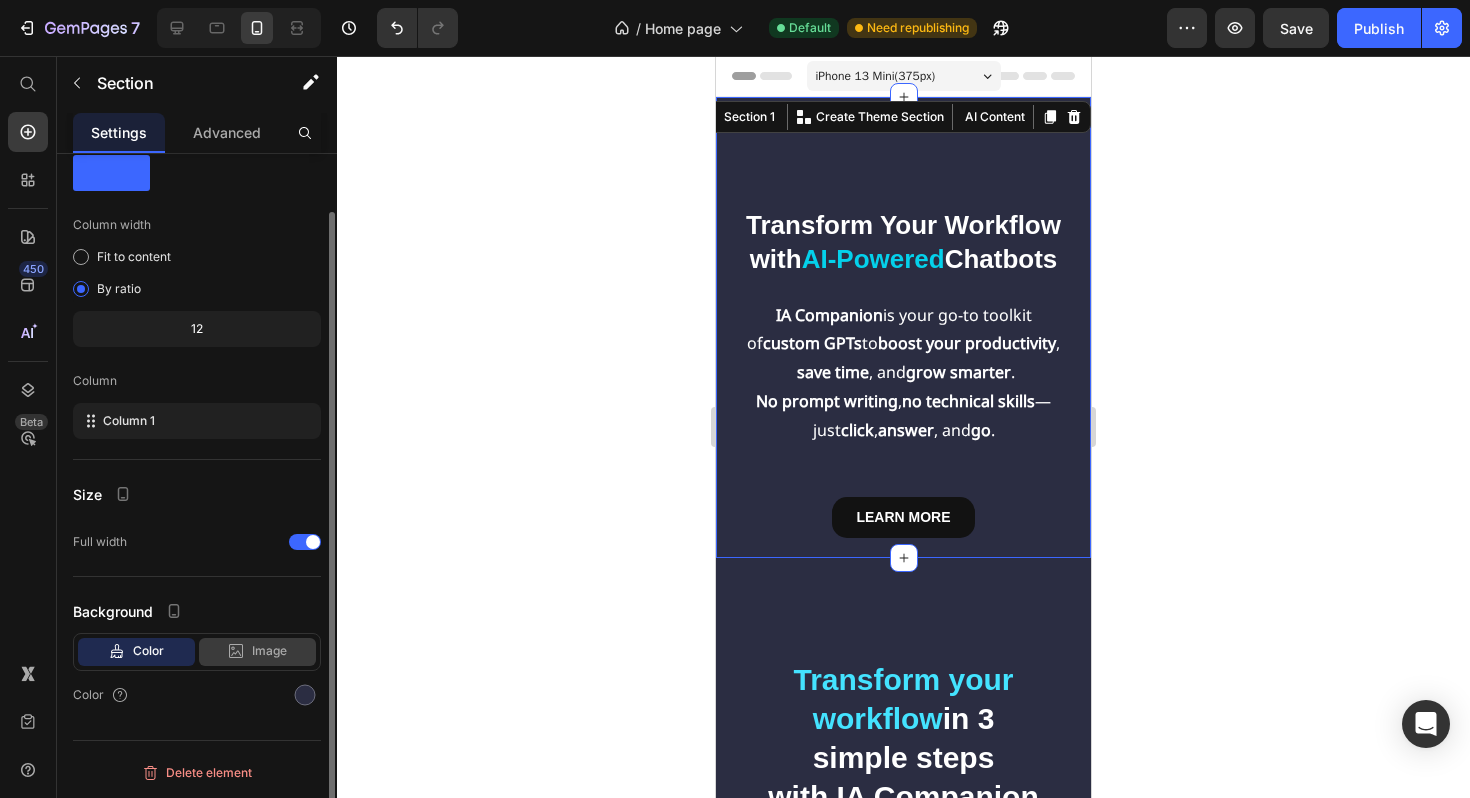 click on "Image" 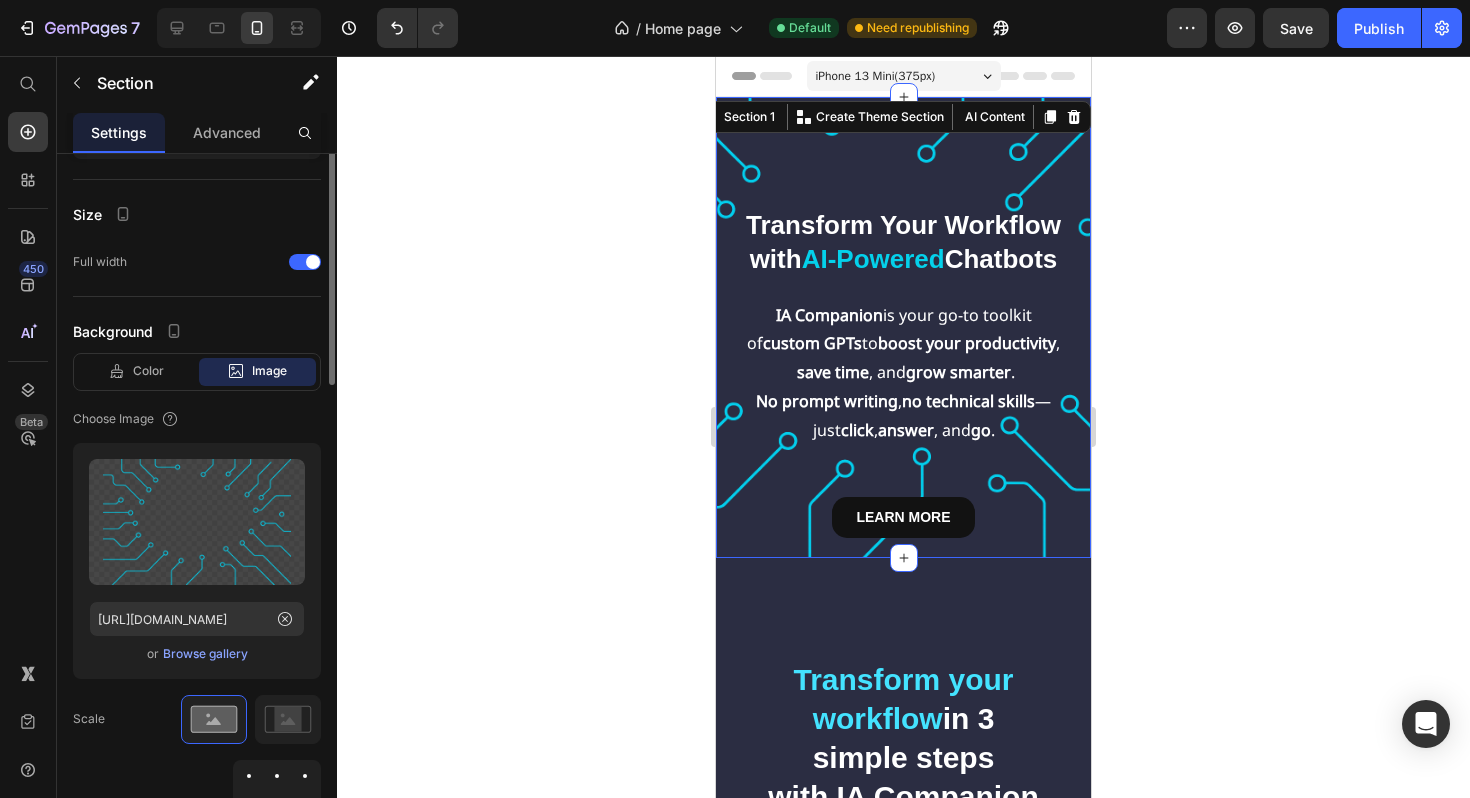 scroll, scrollTop: 424, scrollLeft: 0, axis: vertical 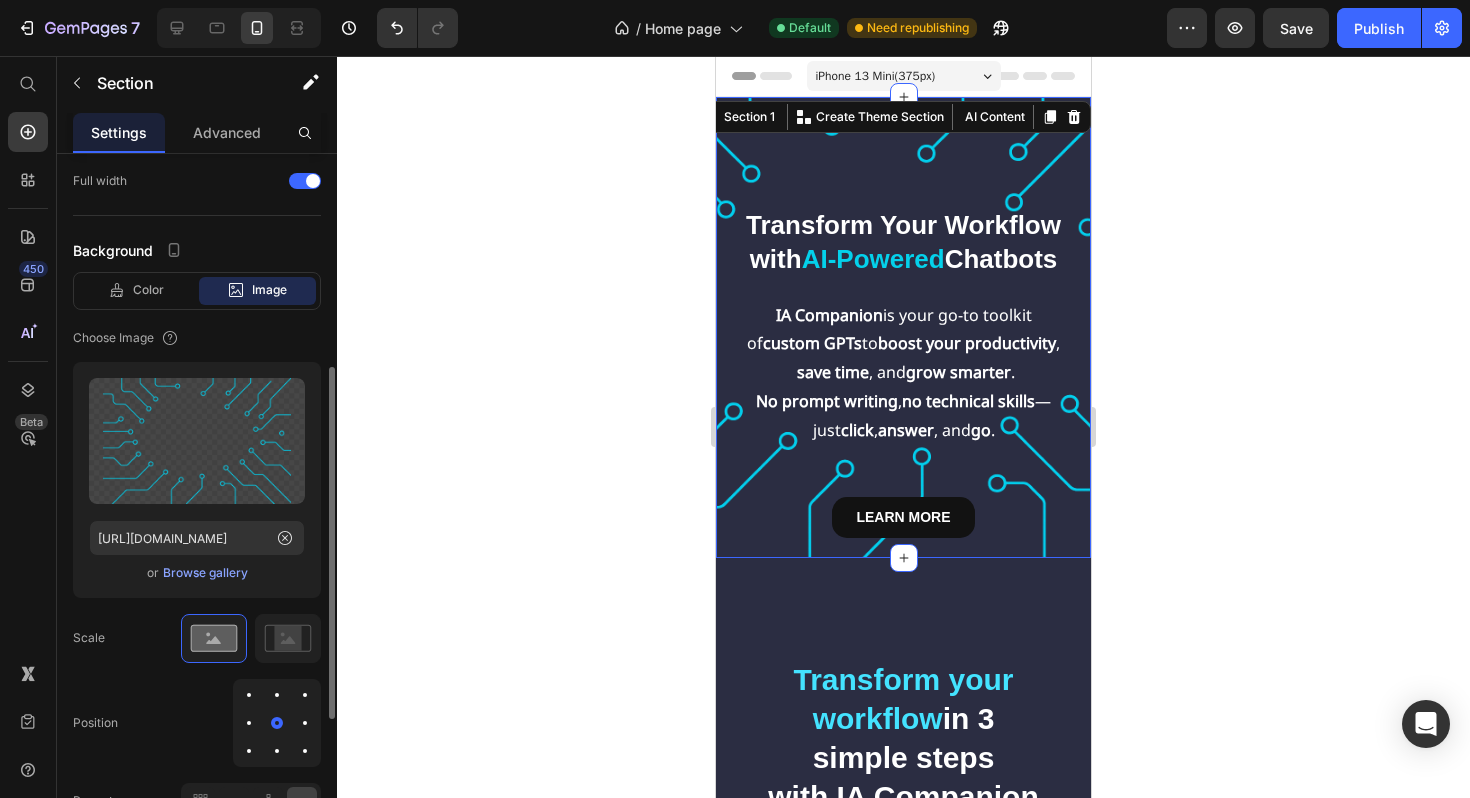 click at bounding box center [277, 751] 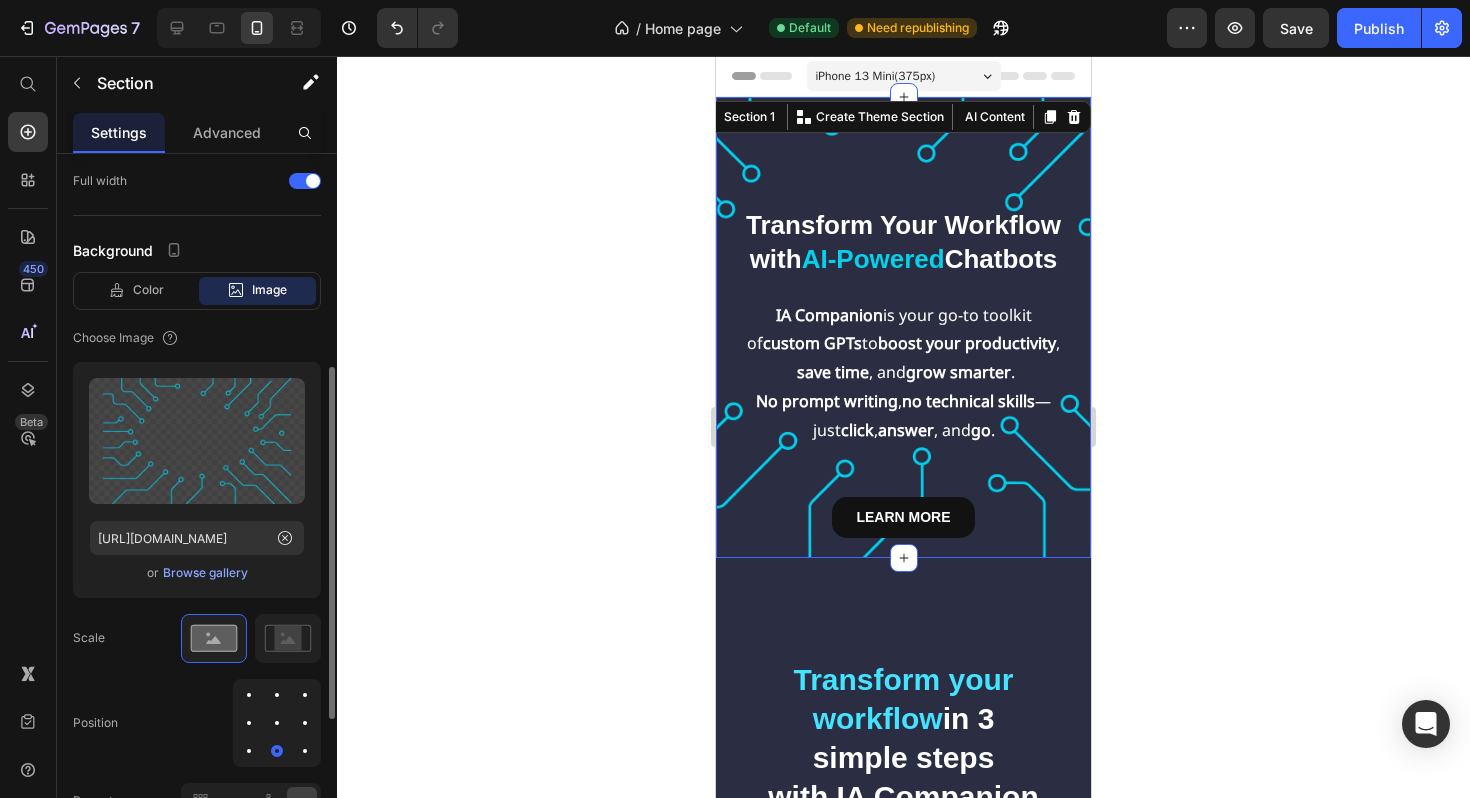 click at bounding box center [277, 723] 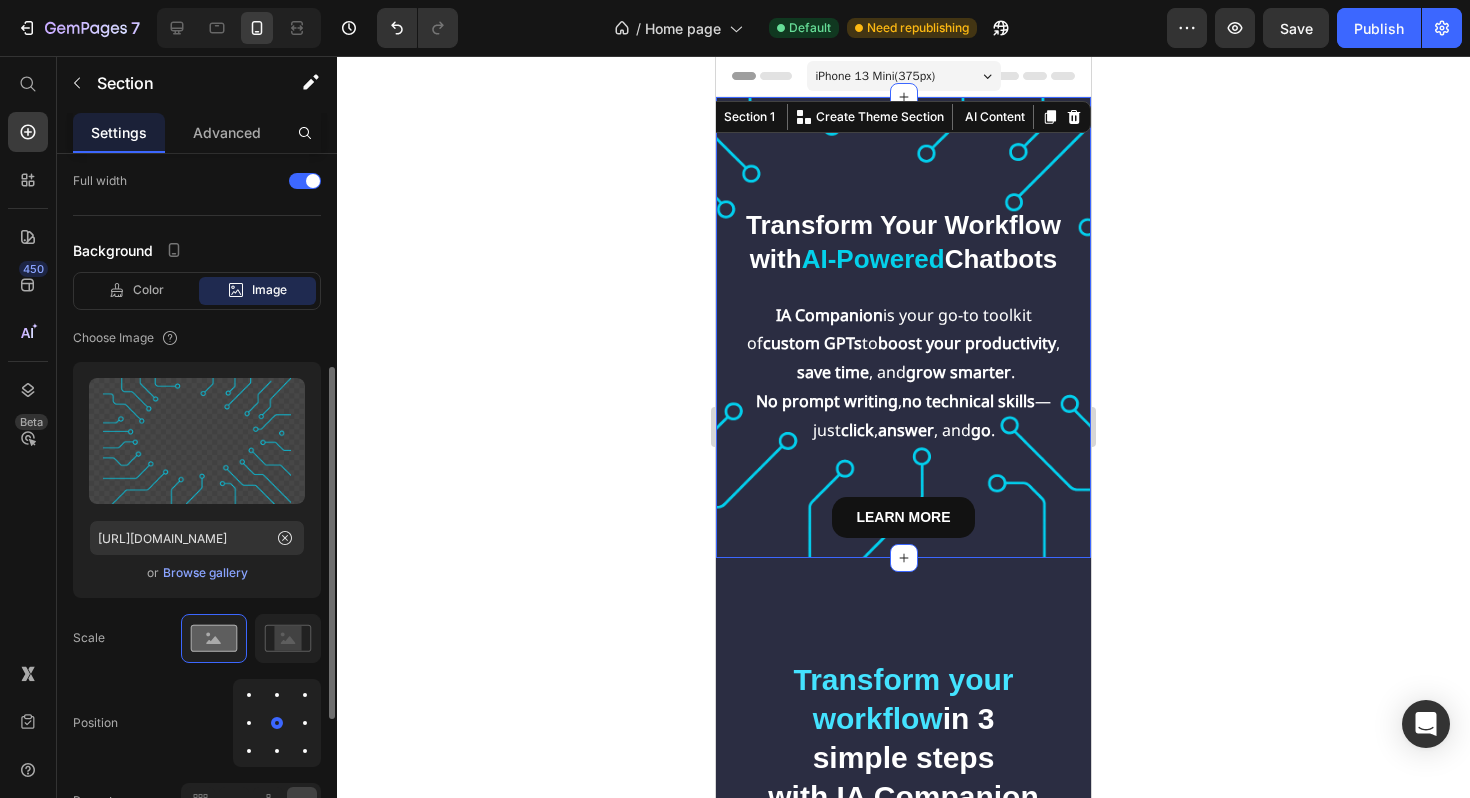 click at bounding box center (277, 695) 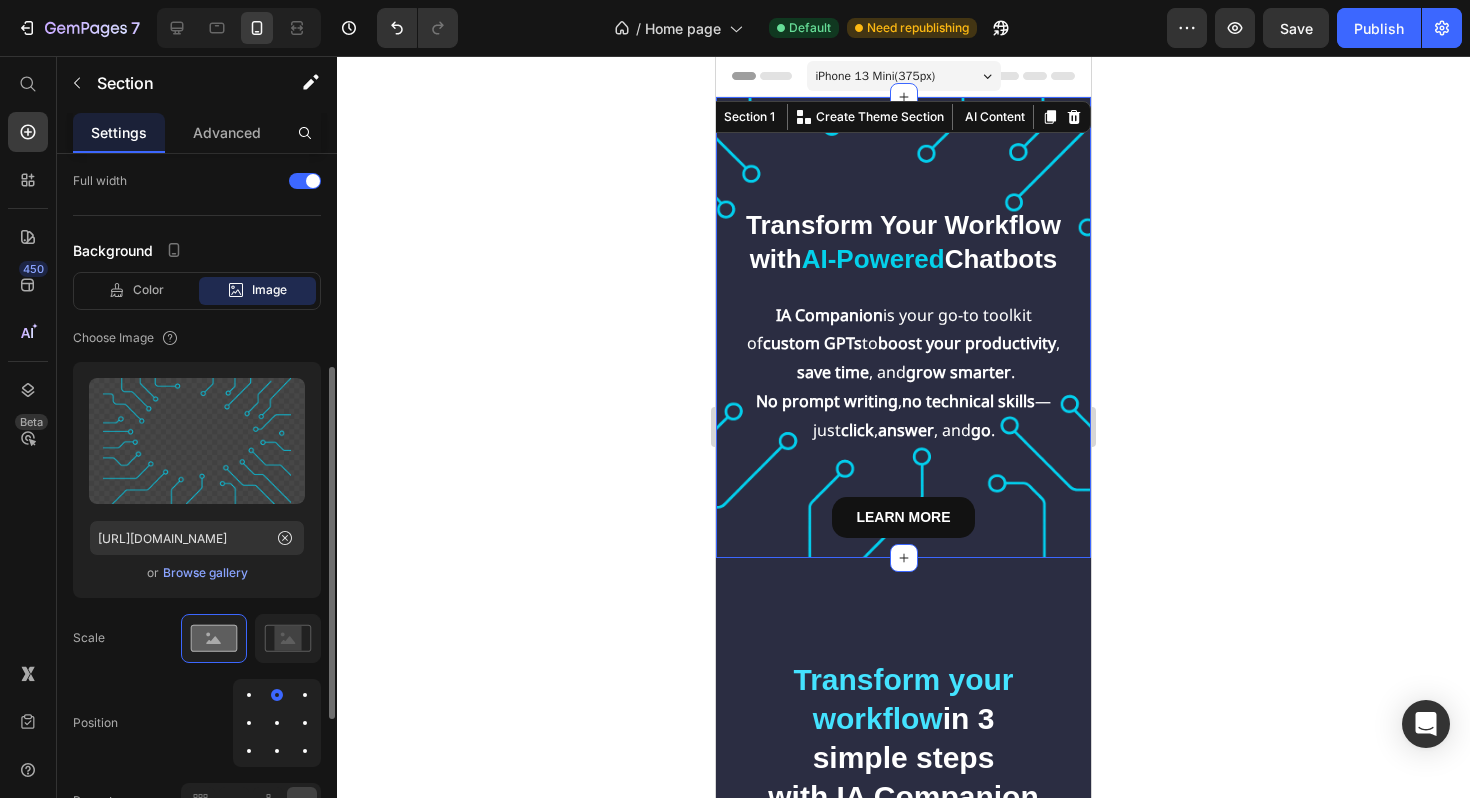 click at bounding box center (249, 695) 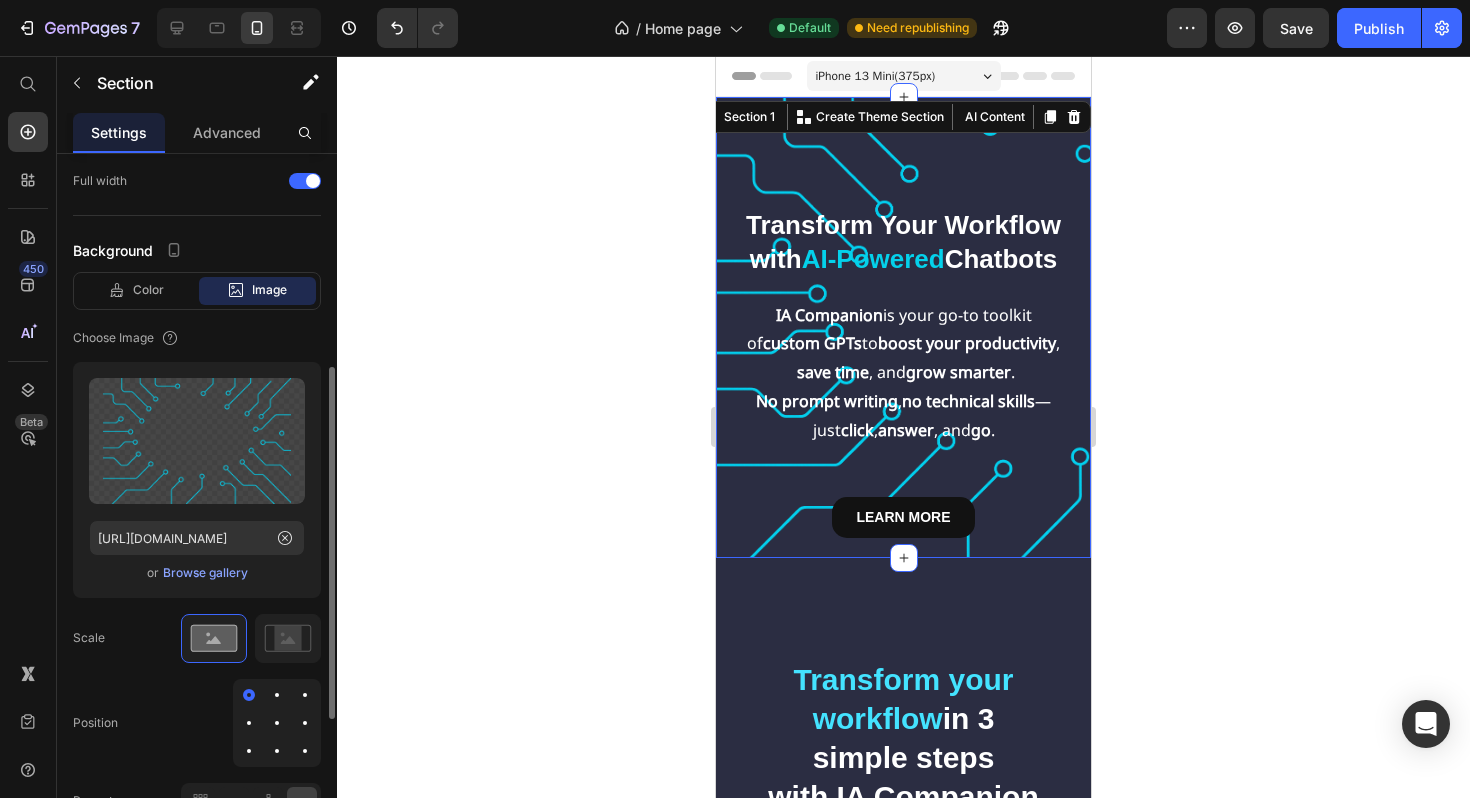 click at bounding box center [305, 695] 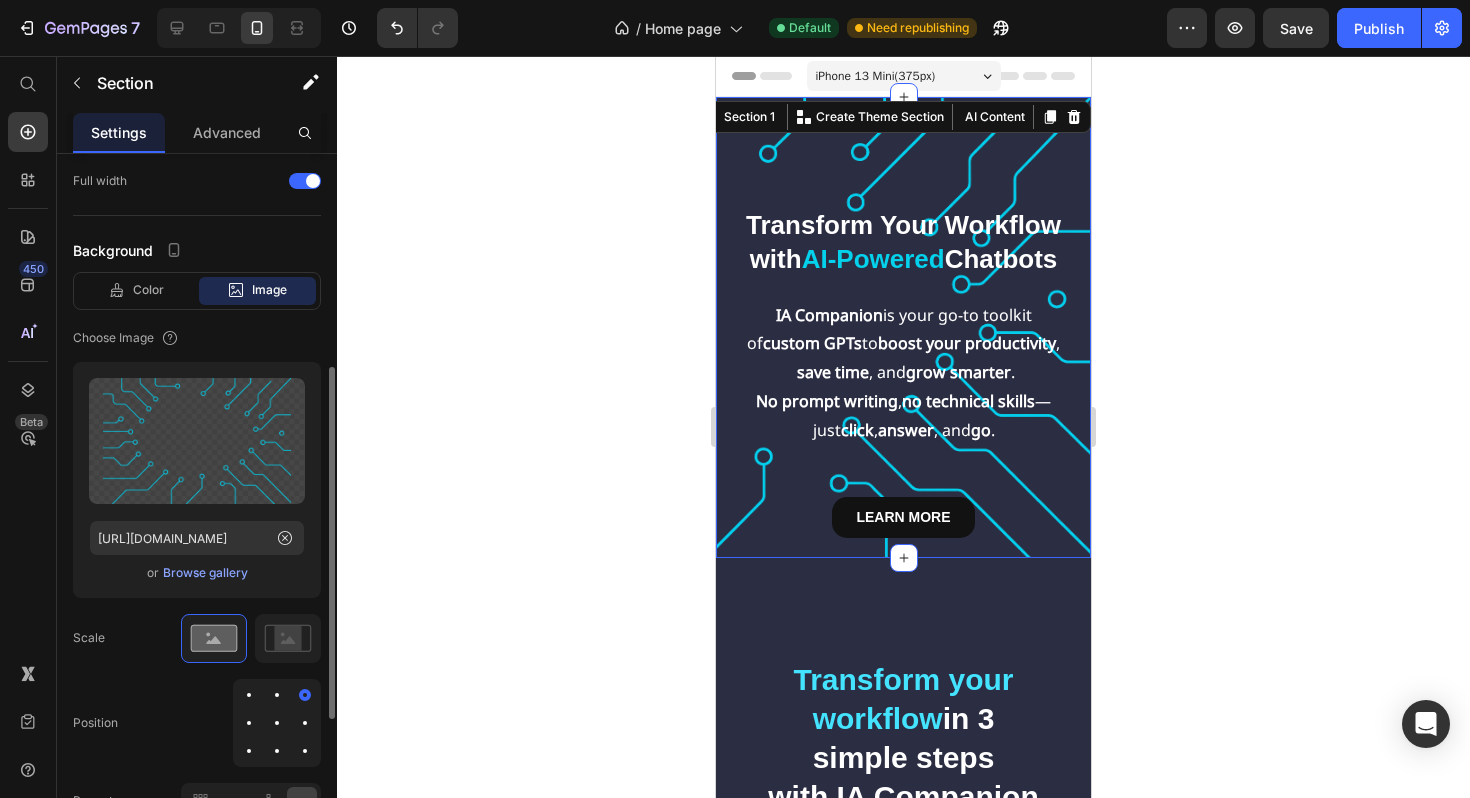 click at bounding box center [305, 723] 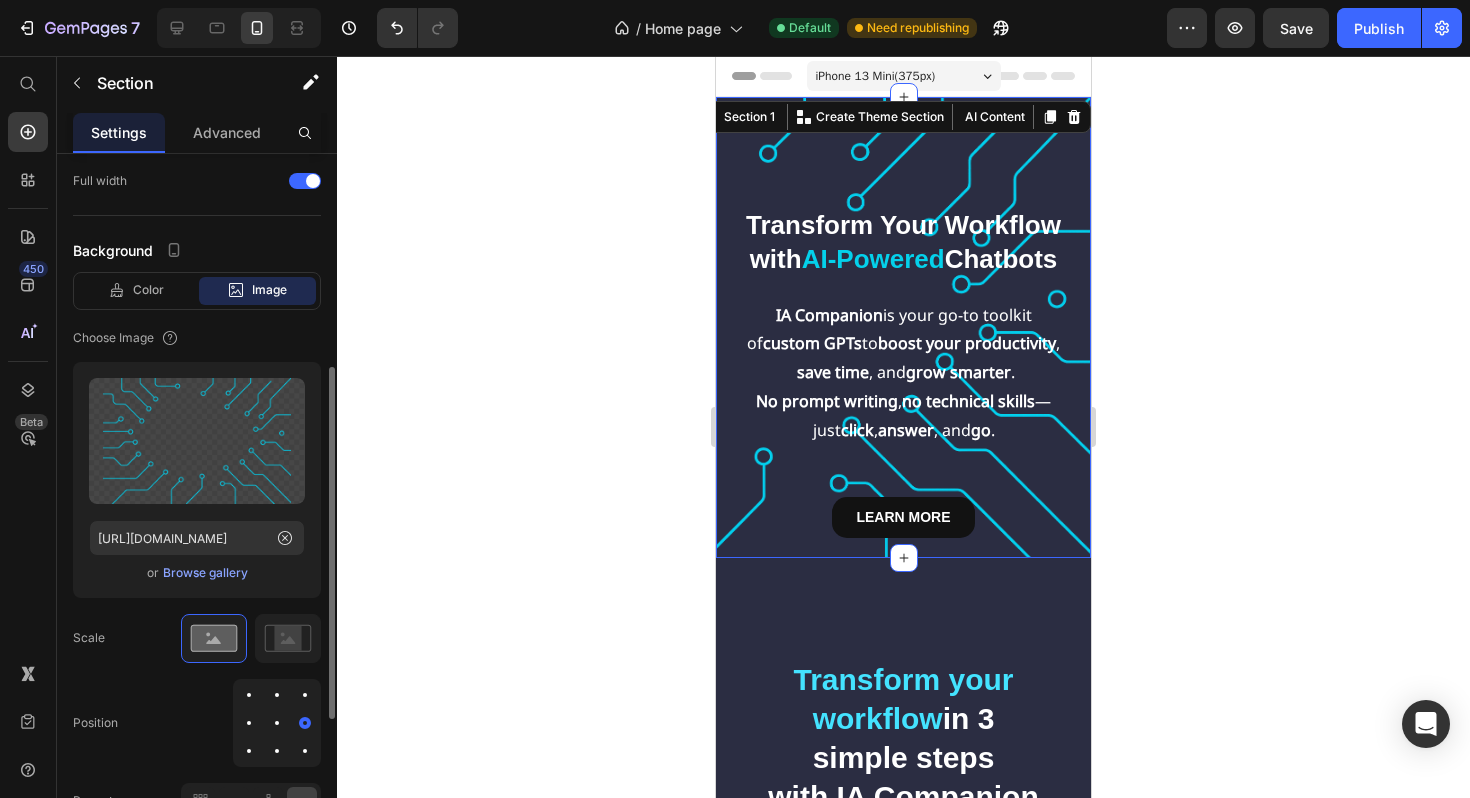 click at bounding box center [305, 751] 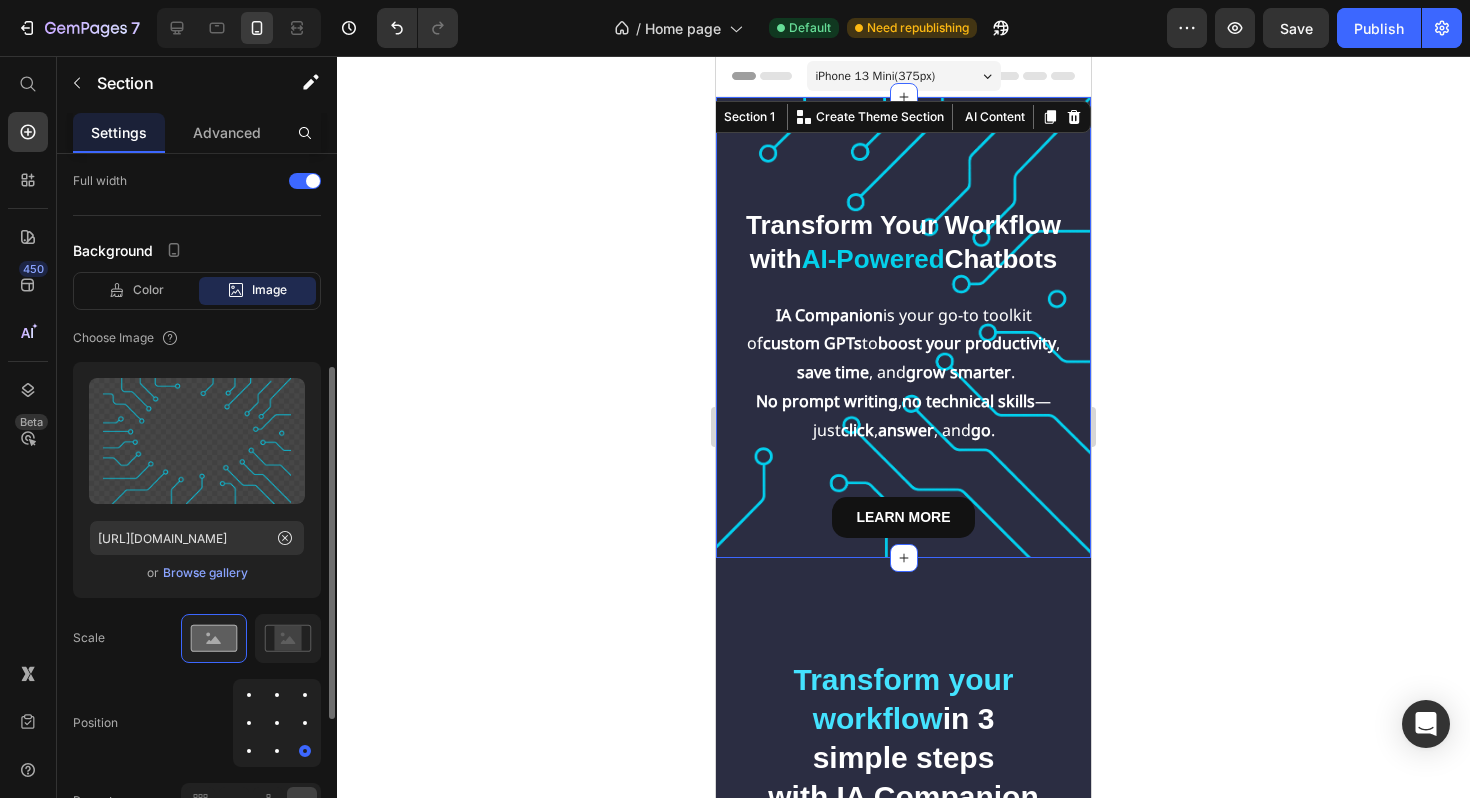 click at bounding box center (277, 751) 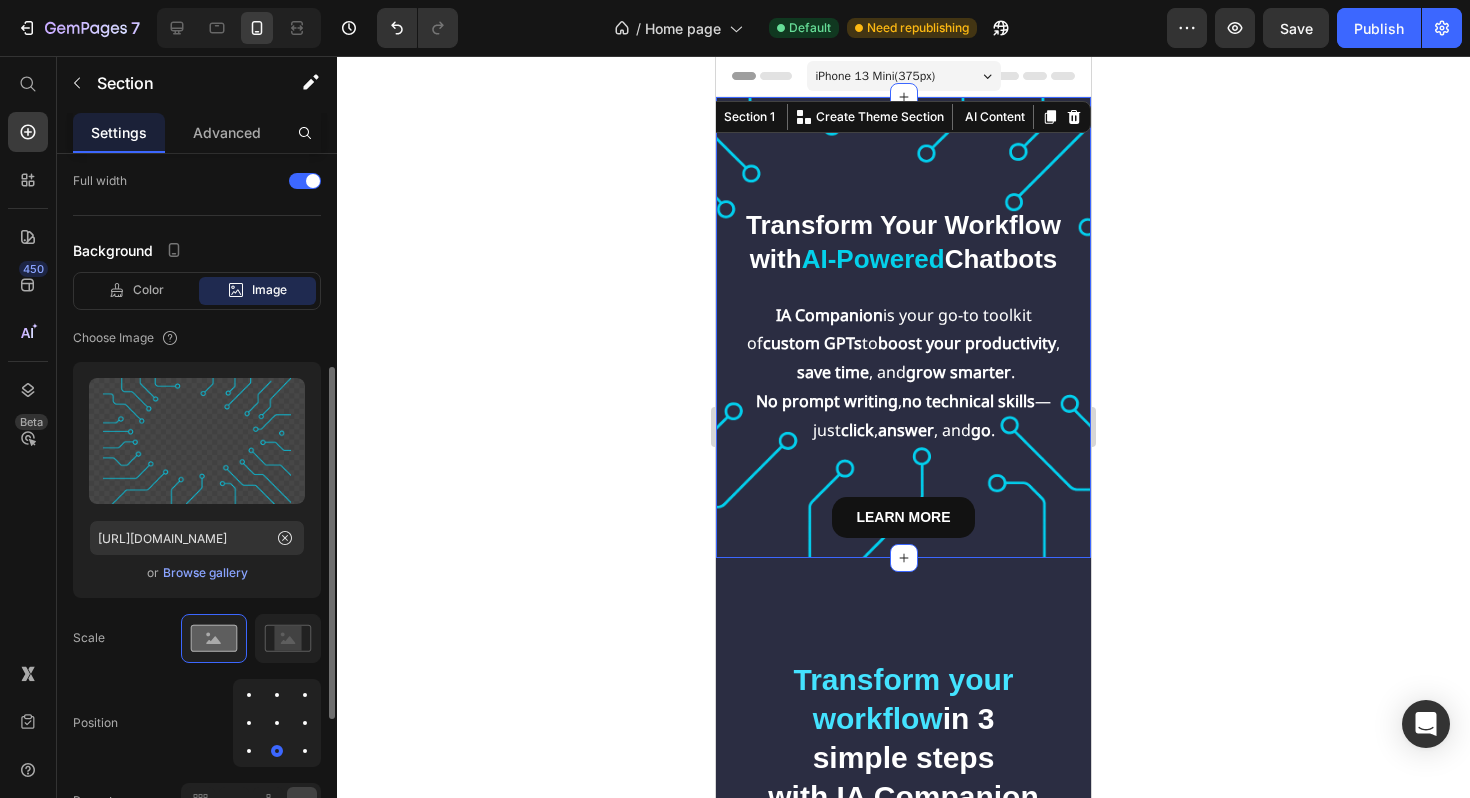 click at bounding box center [249, 751] 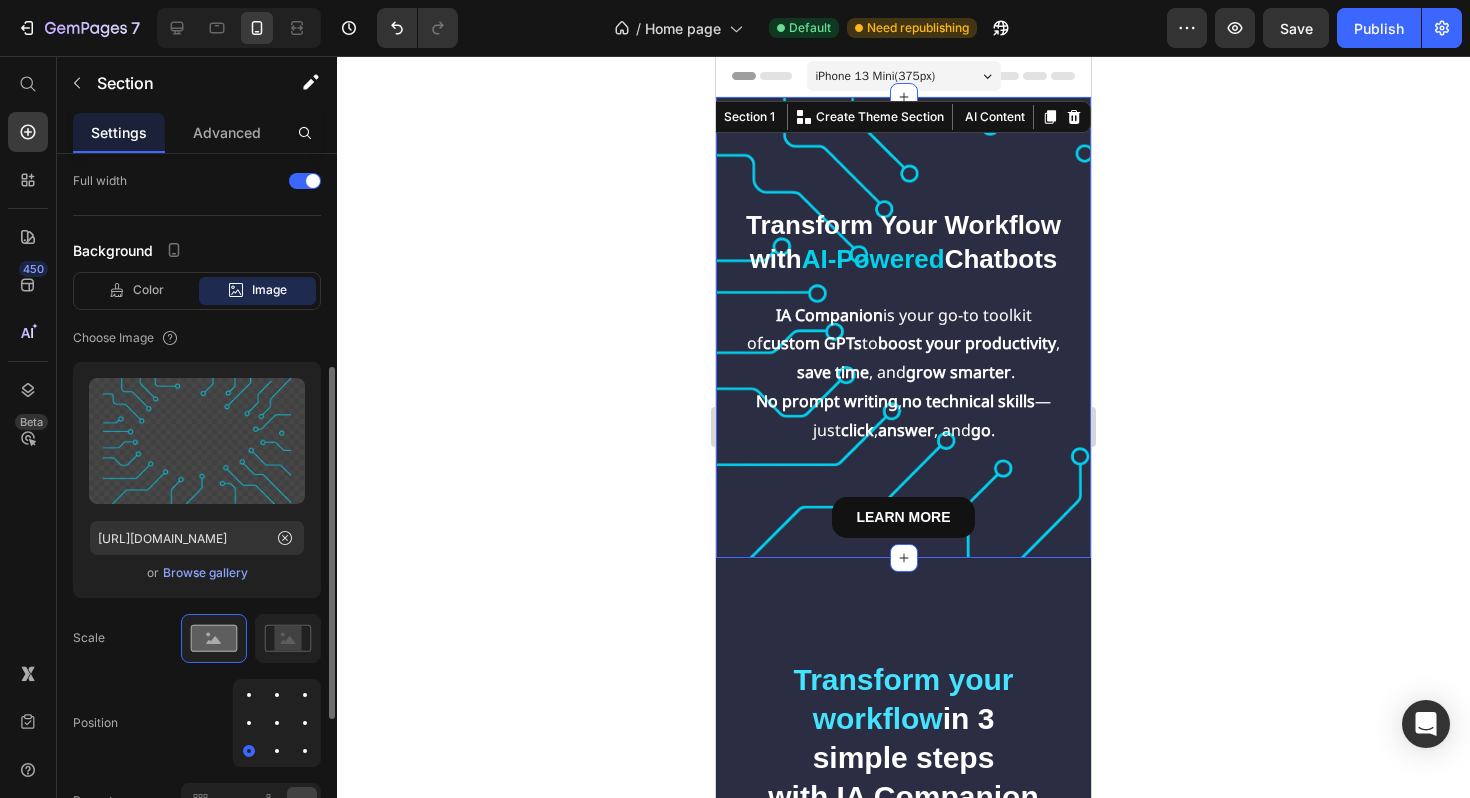 click at bounding box center (249, 723) 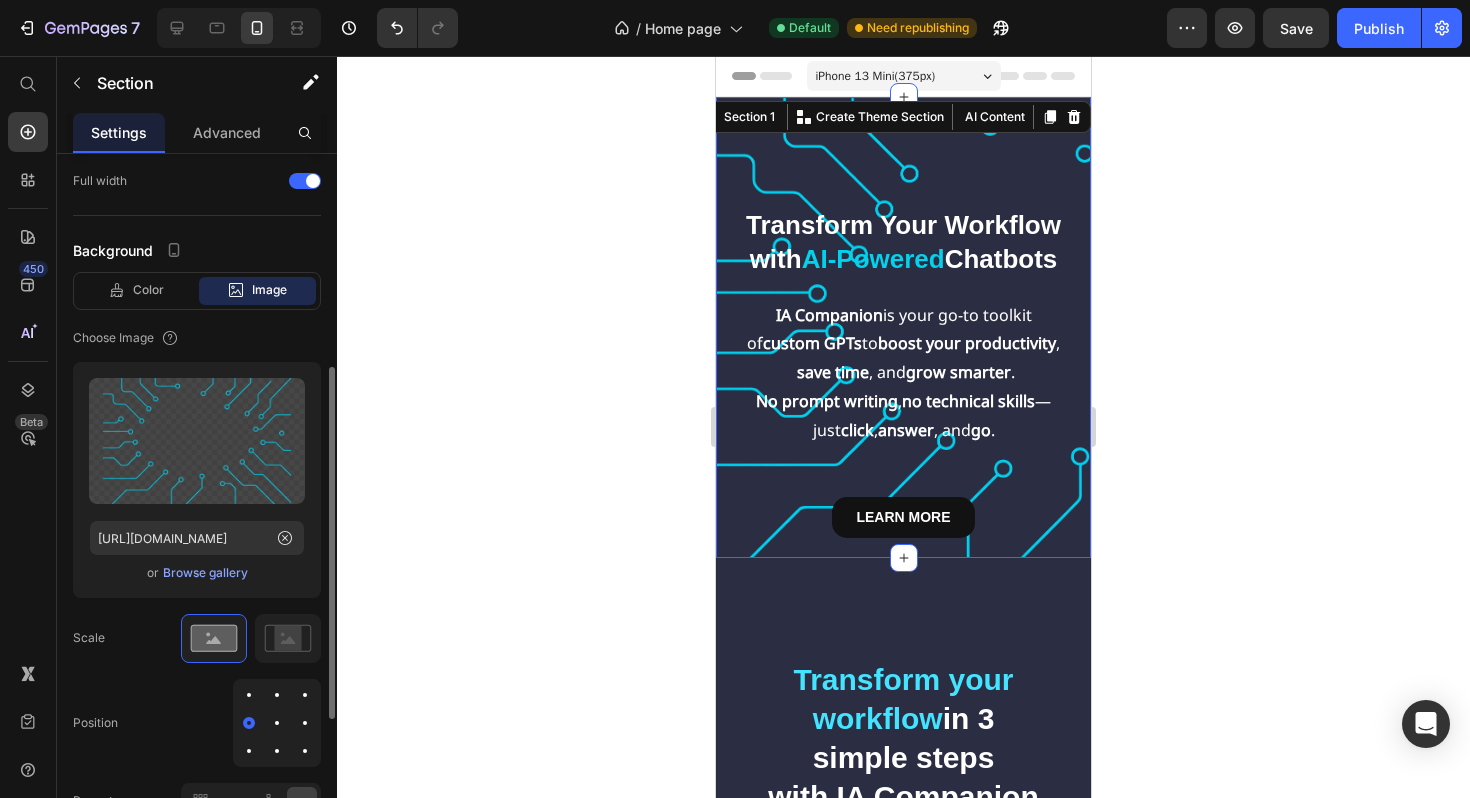click at bounding box center [277, 723] 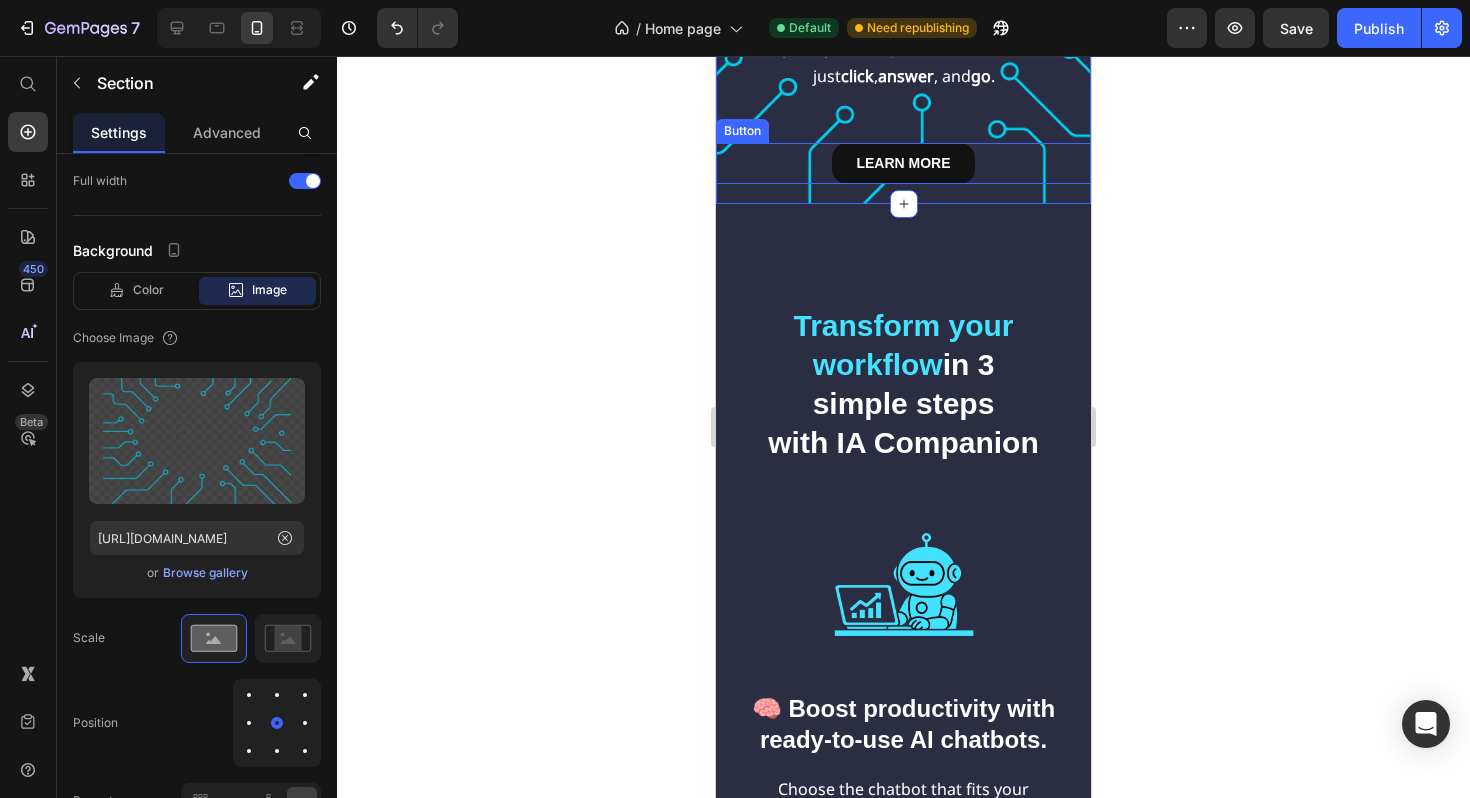 scroll, scrollTop: 0, scrollLeft: 0, axis: both 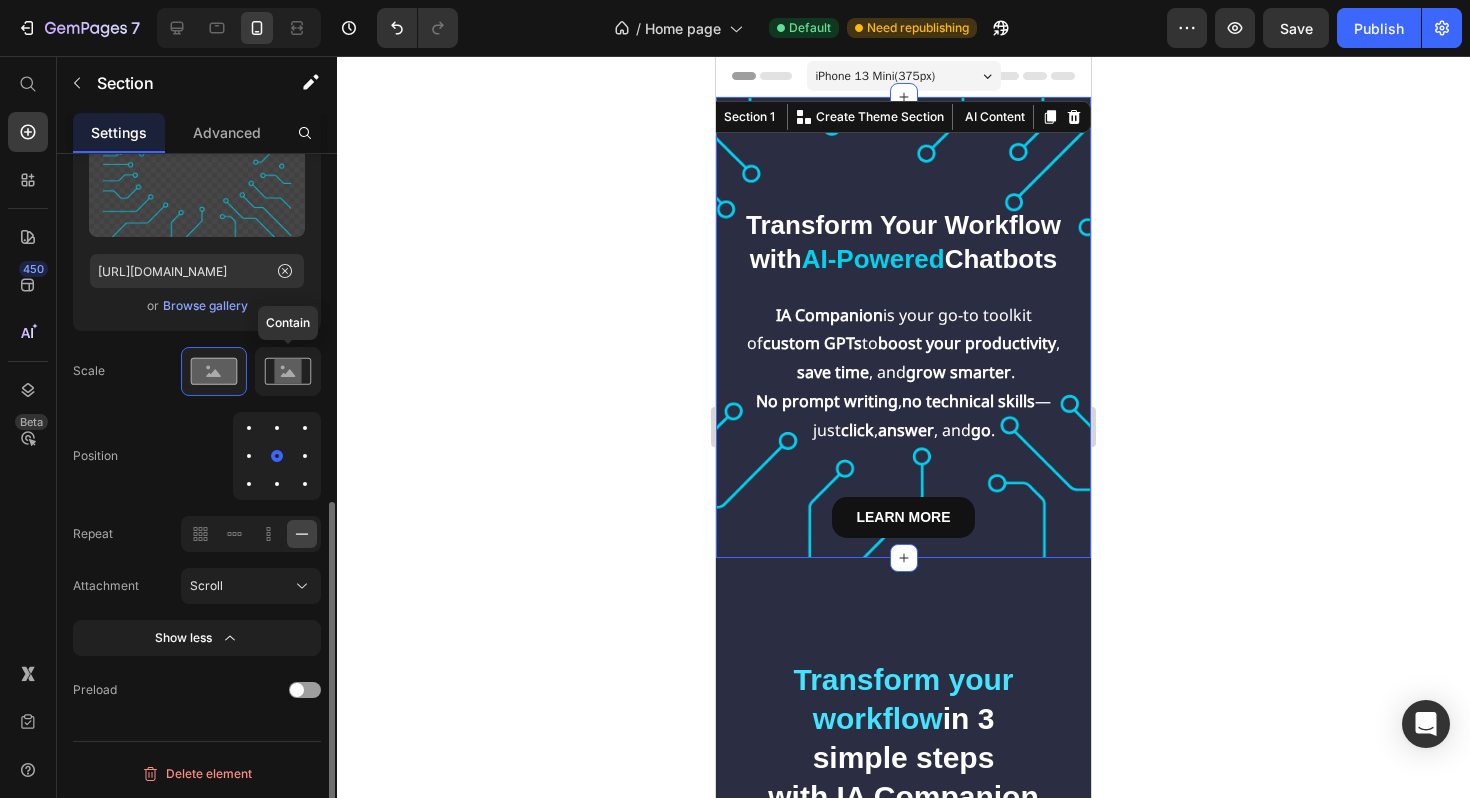 click 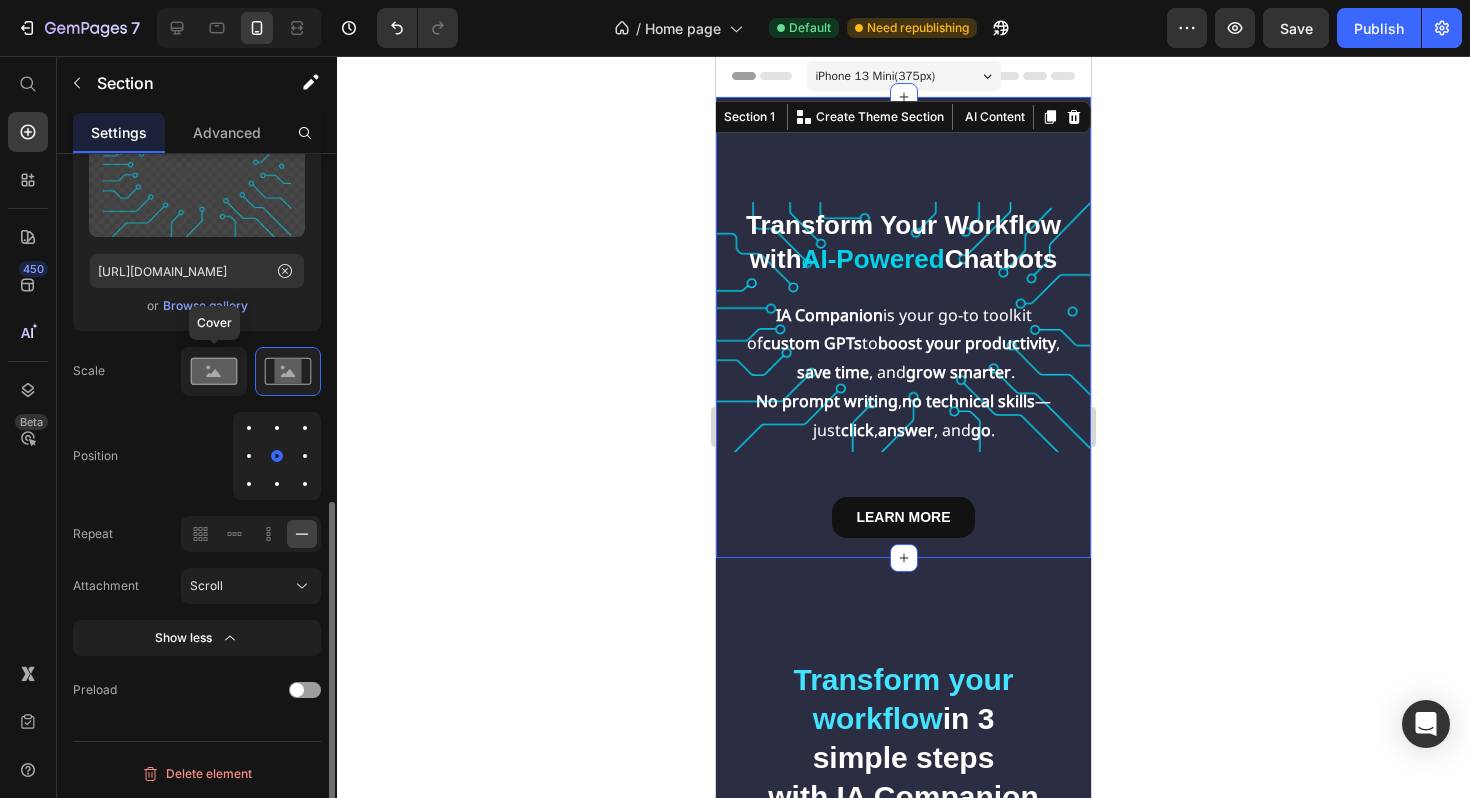 click 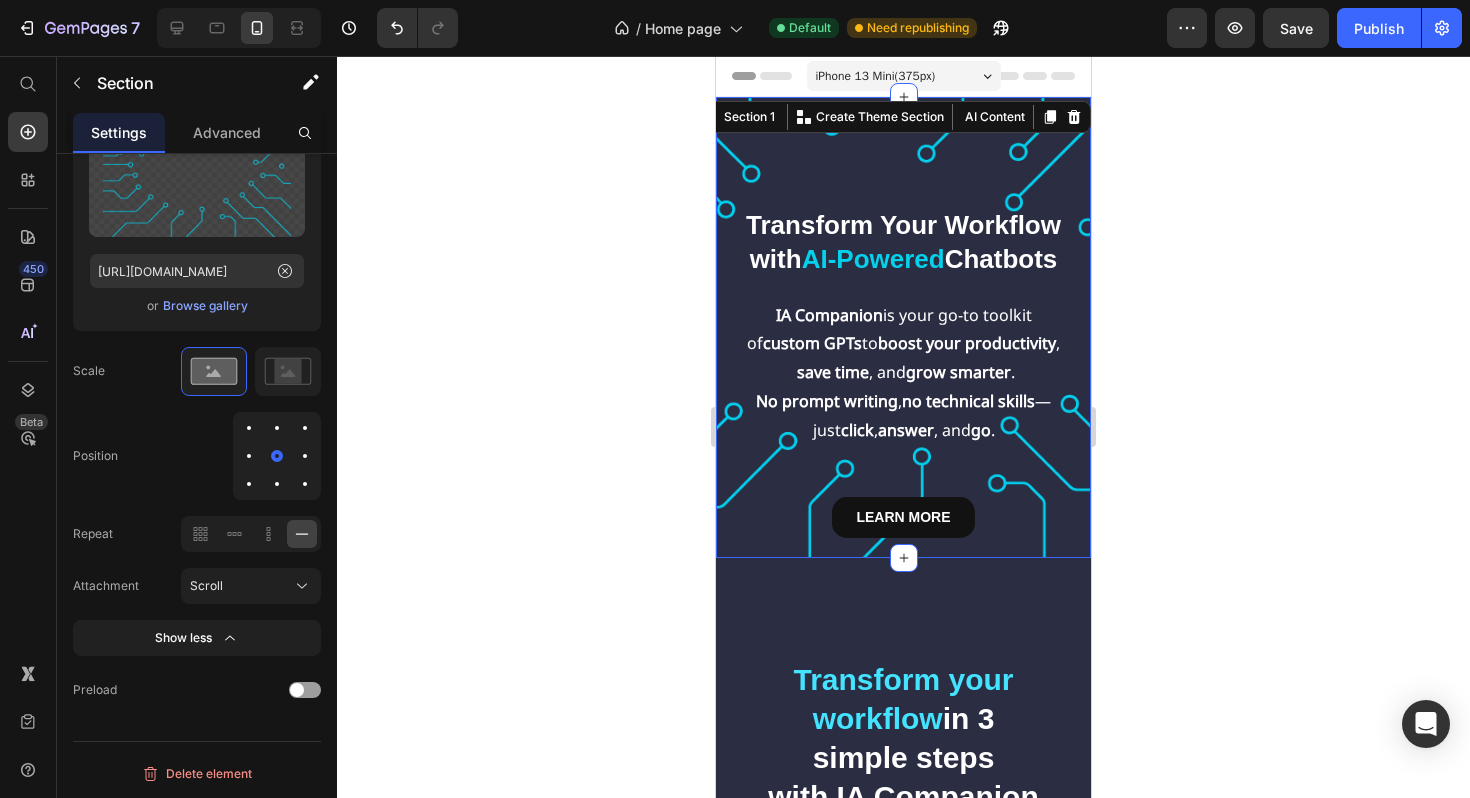 click 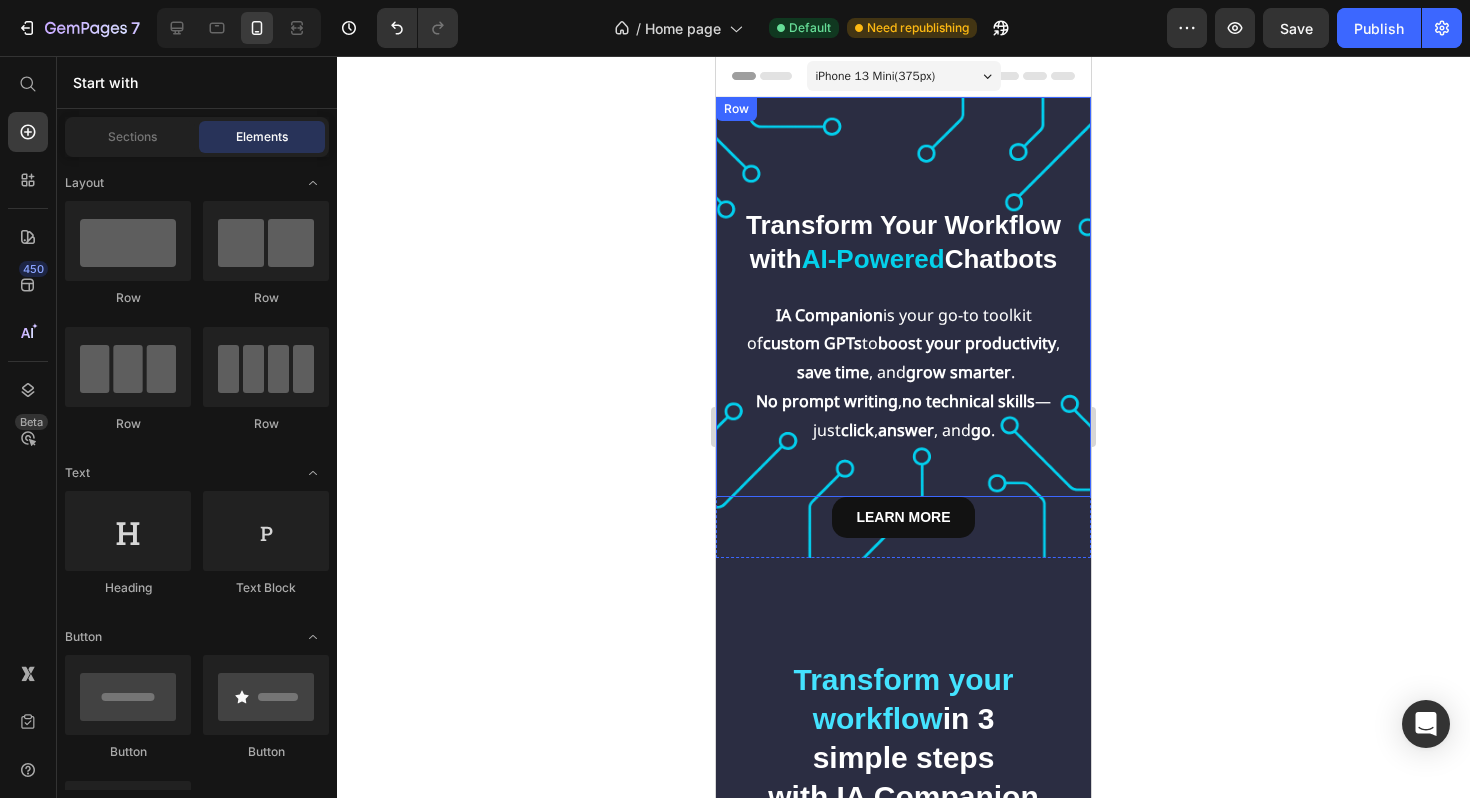 click on "Transform Your Workflow  with  AI-Powered  Chatbots Heading IA Companion  is your go-to toolkit of  custom GPTs  to  boost your productivity ,   save time , and  grow smarter .  No prompt writing ,  no technical skills  — just  click ,  answer , and  go . Text Block Row" at bounding box center (903, 297) 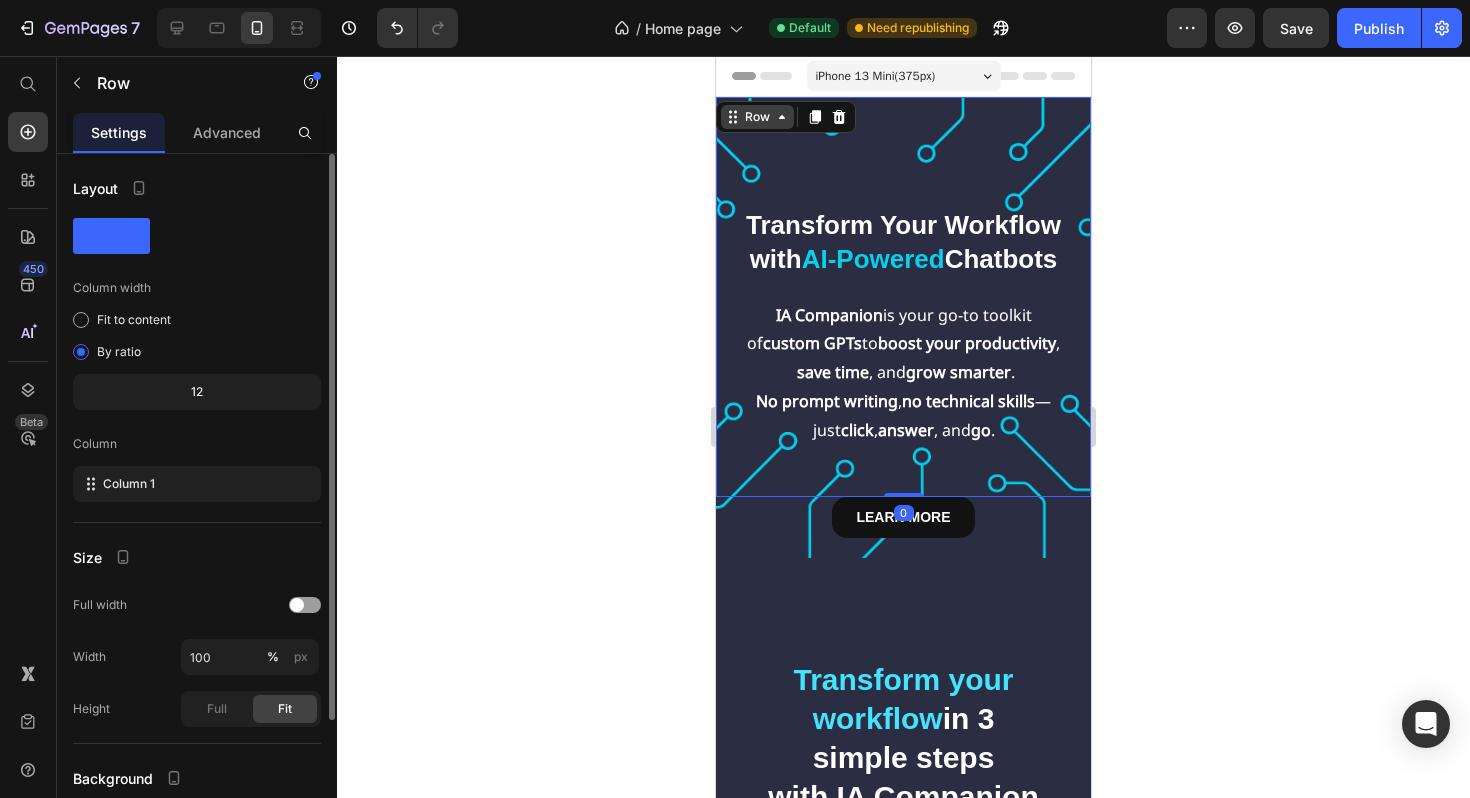 click on "Row" at bounding box center (757, 117) 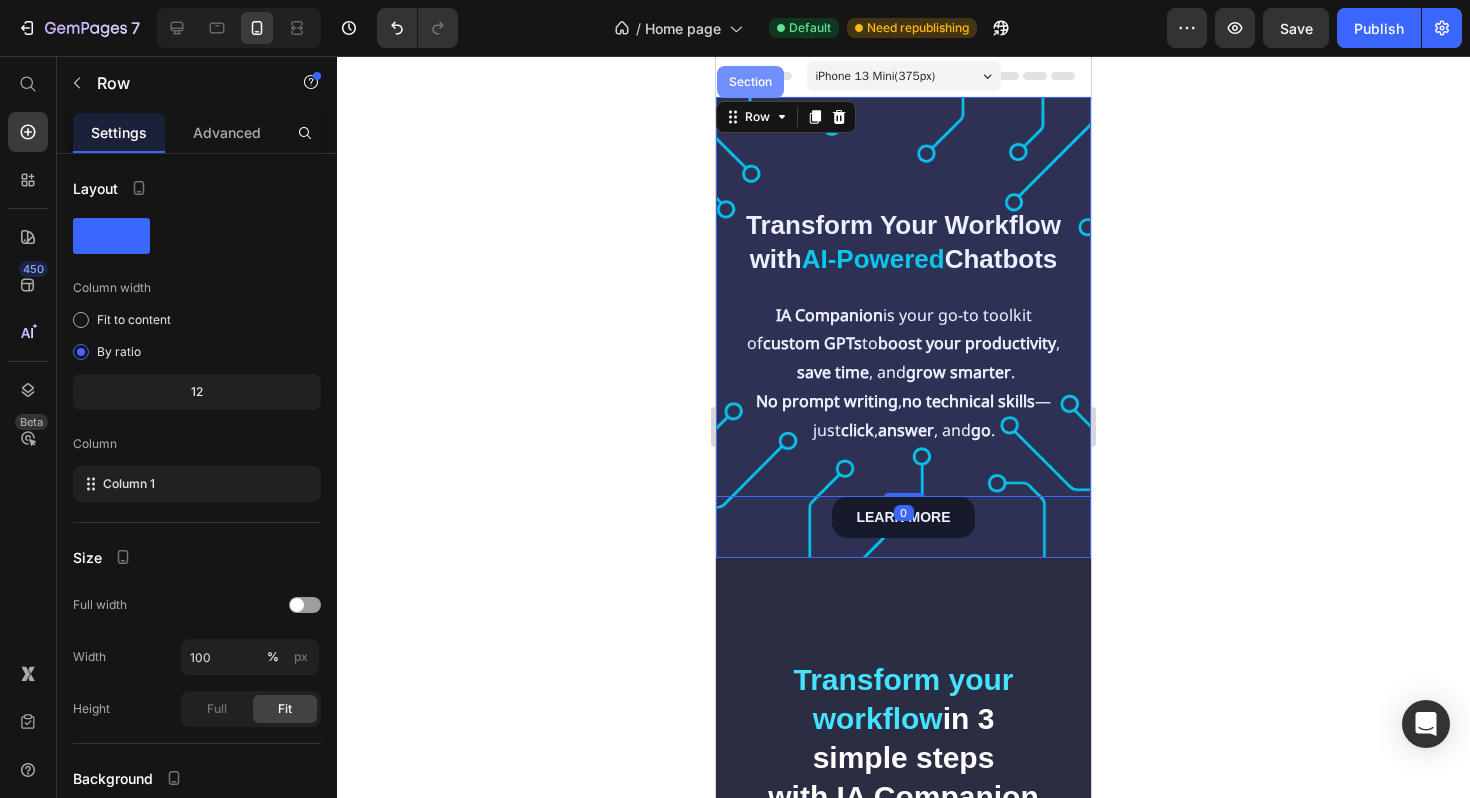 click on "Section" at bounding box center [750, 82] 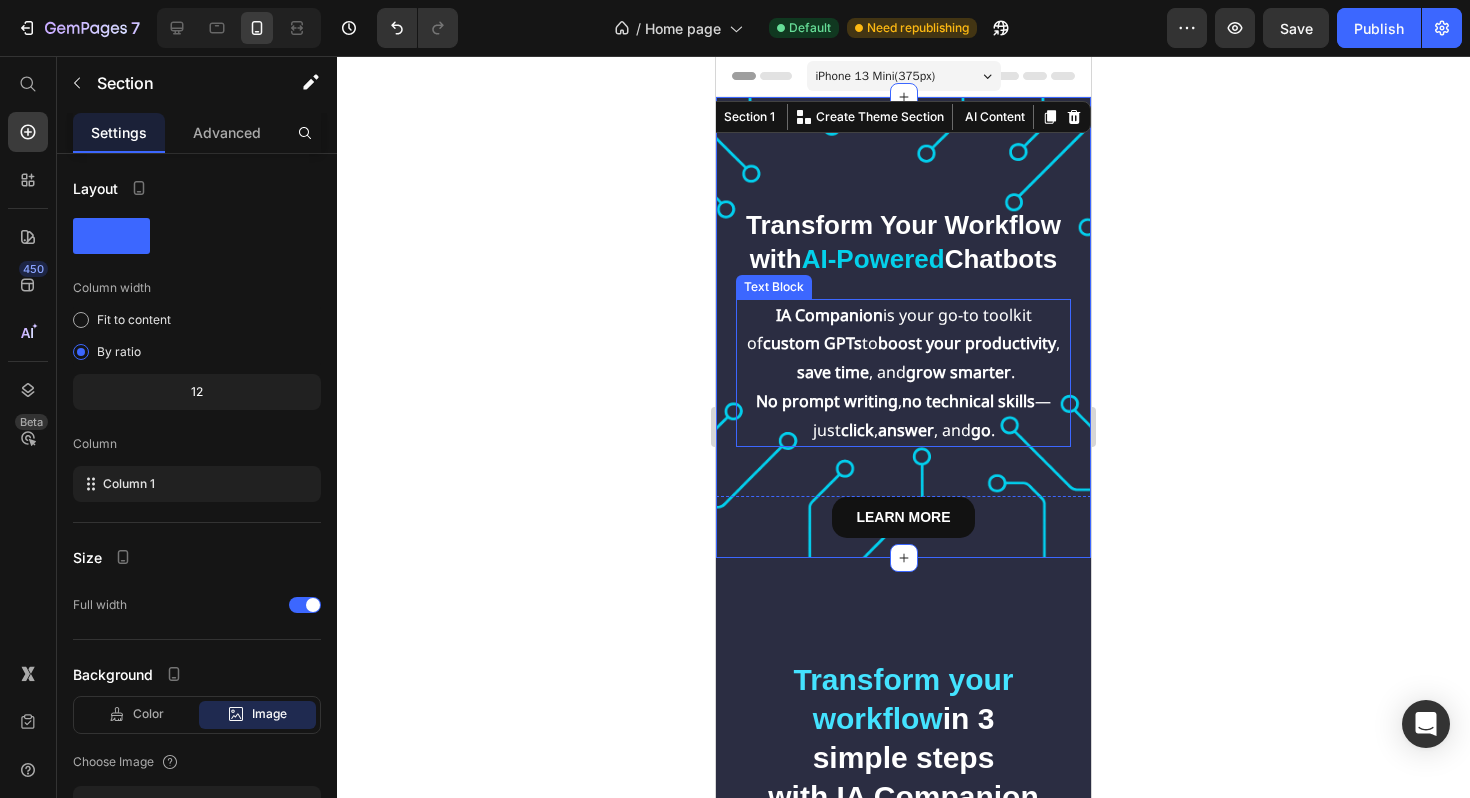 click on "IA Companion  is your go-to toolkit of  custom GPTs  to  boost your productivity ,   save time , and  grow smarter .  No prompt writing ,  no technical skills  — just  click ,  answer , and  go ." at bounding box center [903, 373] 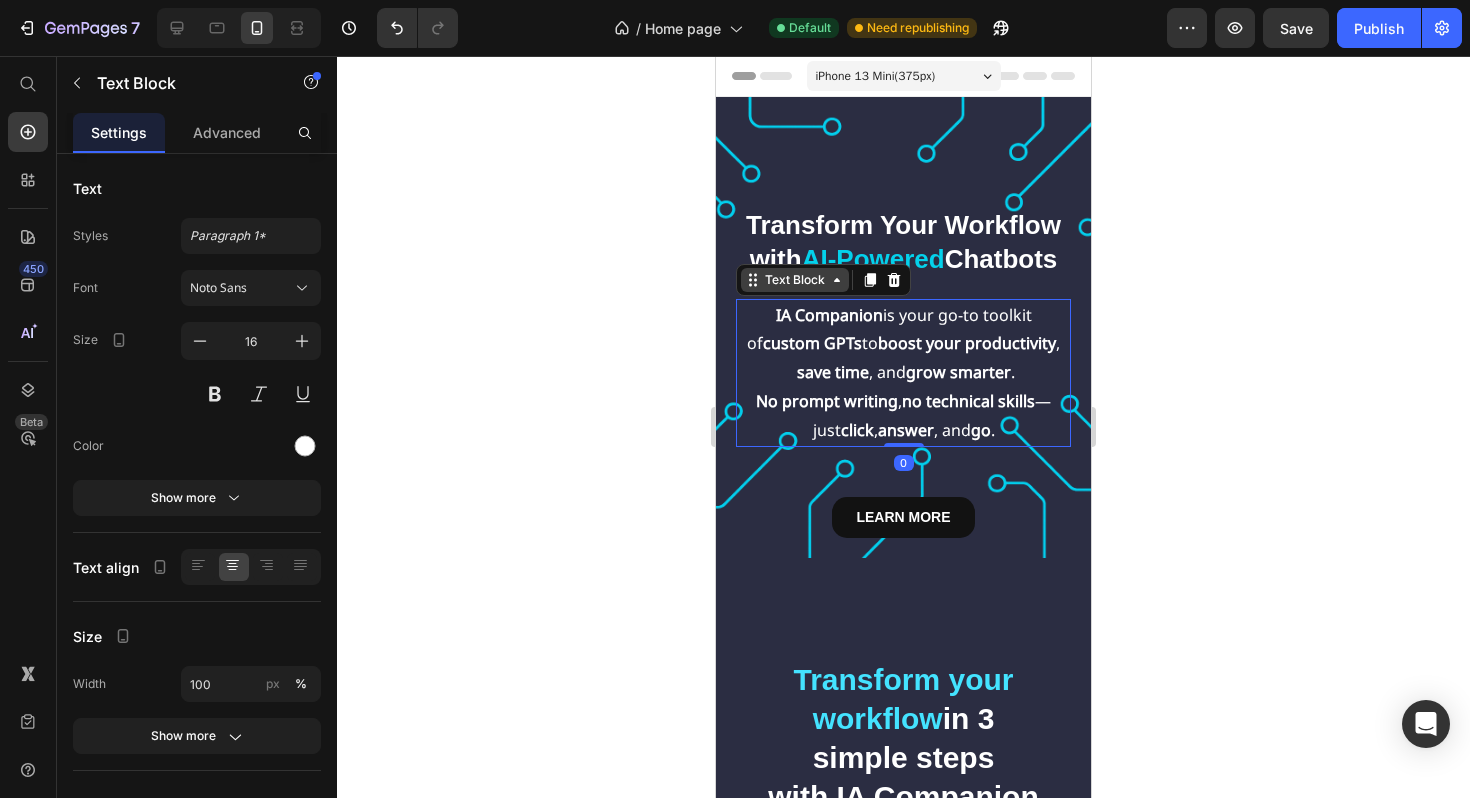click 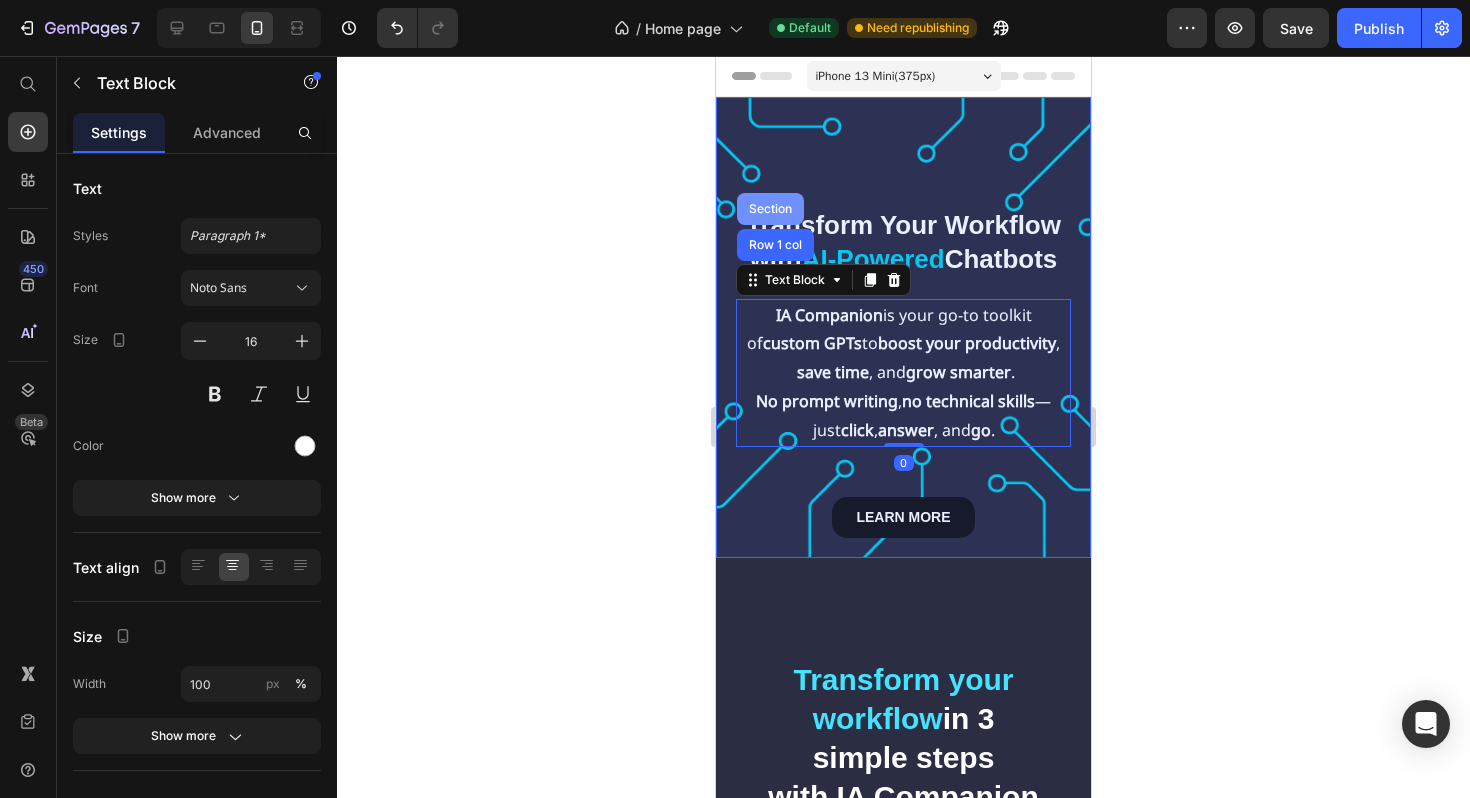 click on "Section" at bounding box center (770, 209) 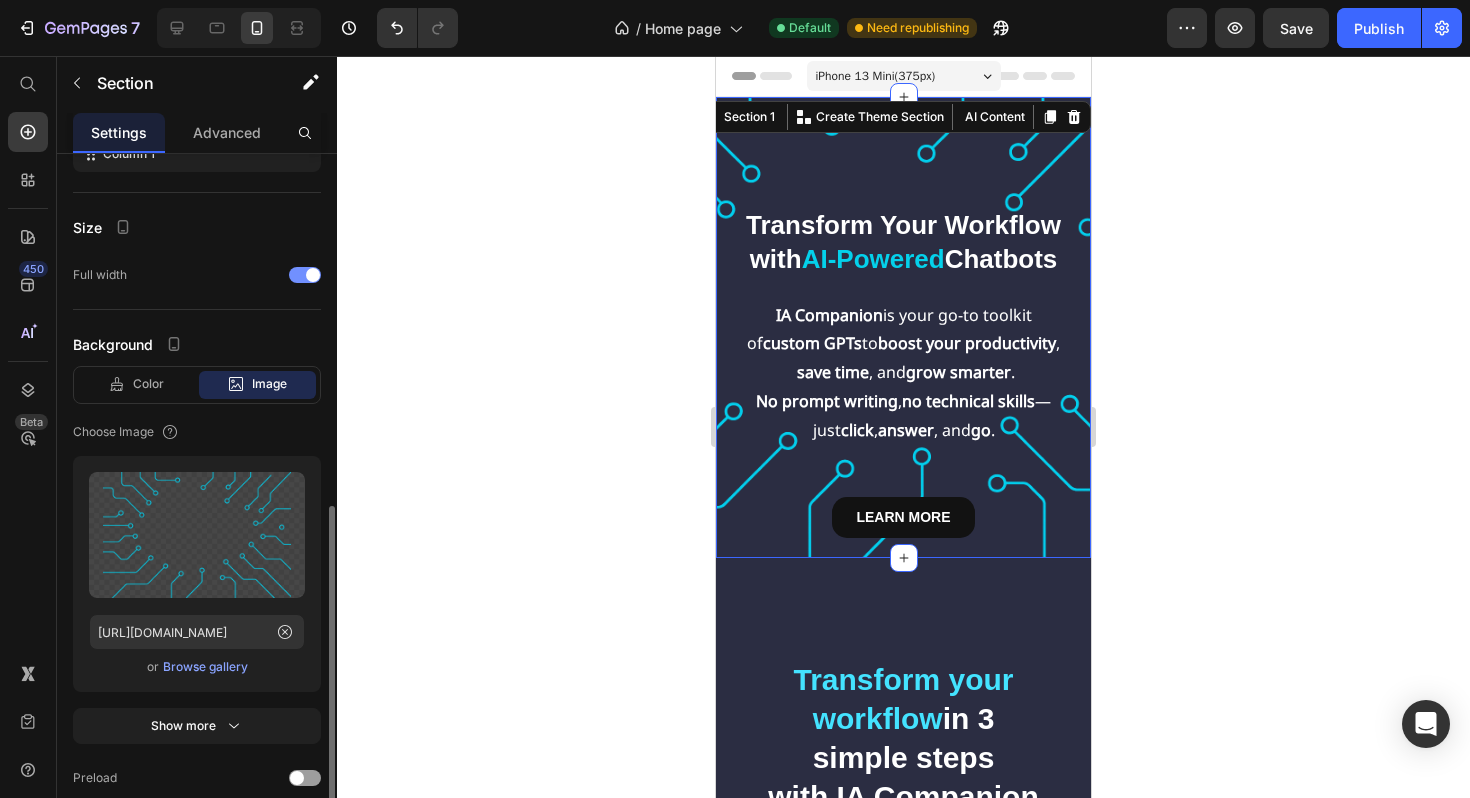 scroll, scrollTop: 419, scrollLeft: 0, axis: vertical 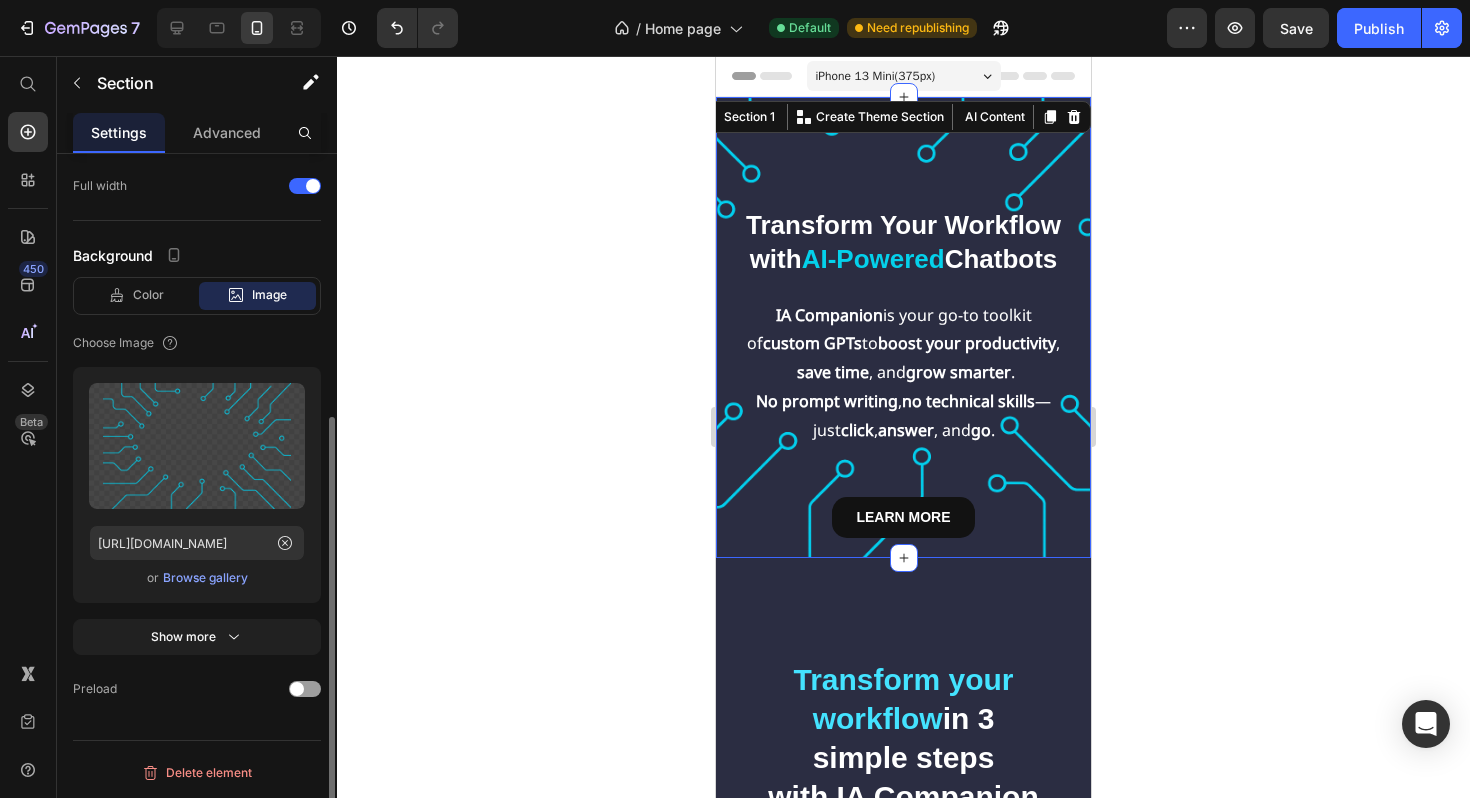 click on "Browse gallery" at bounding box center [205, 578] 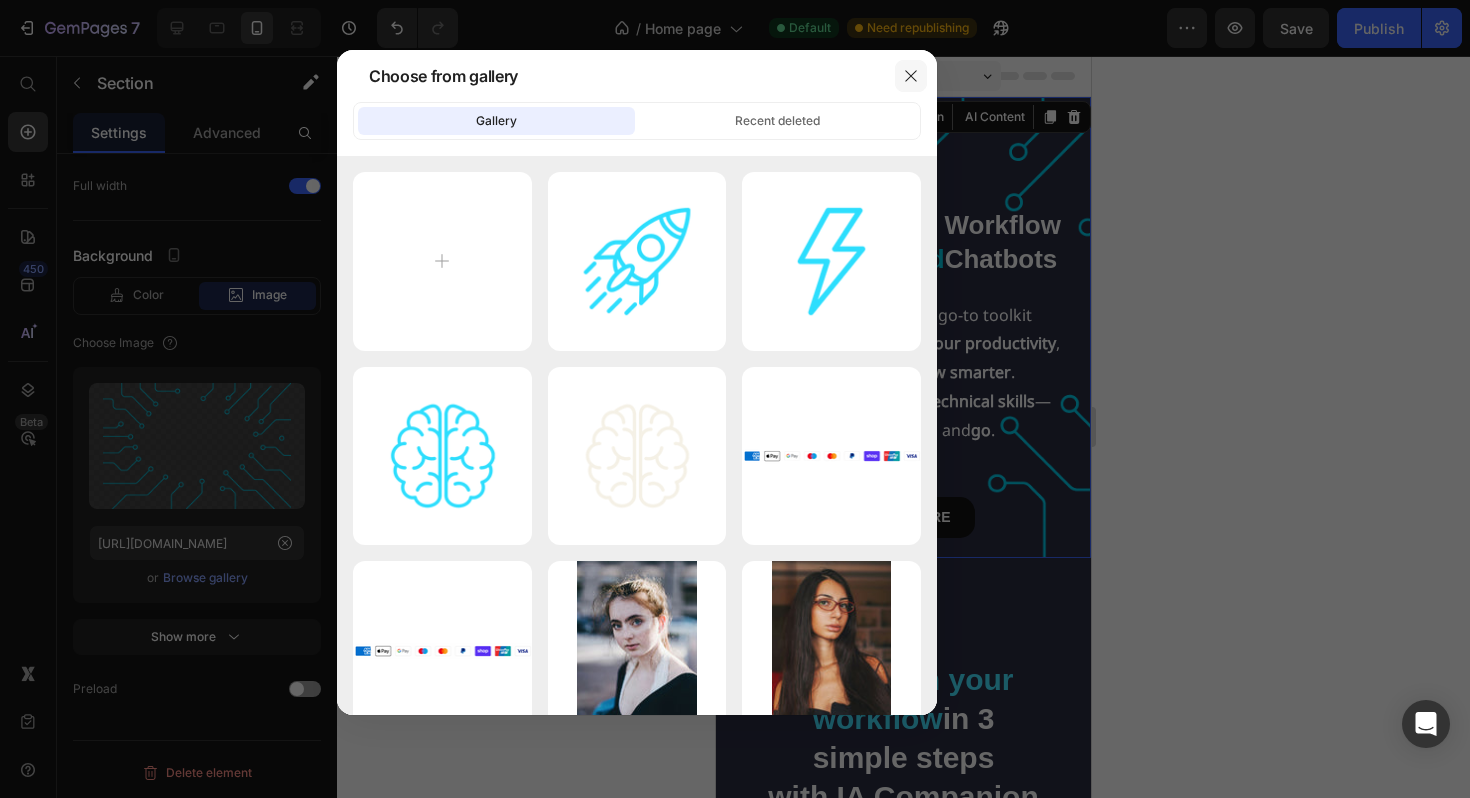 click 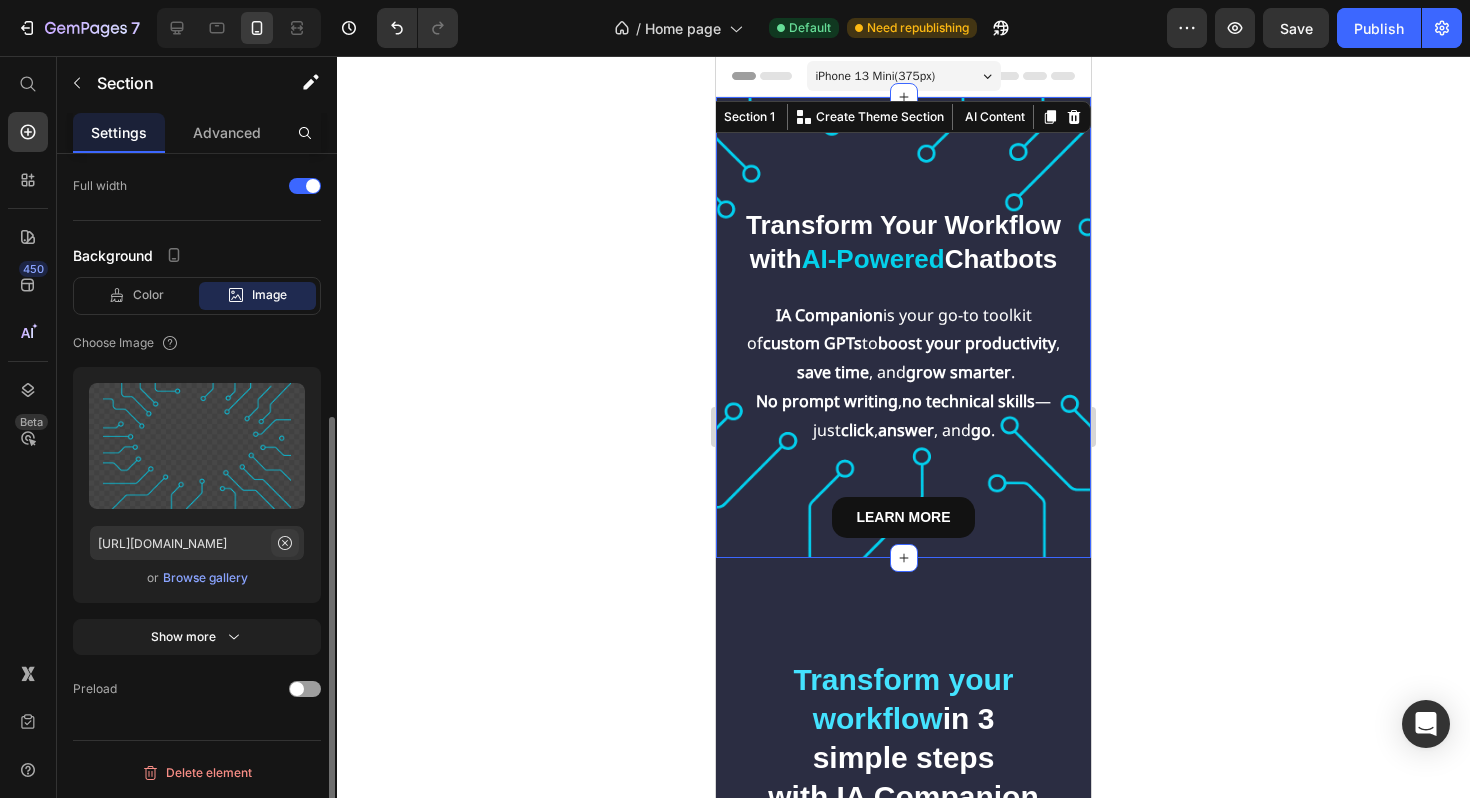click 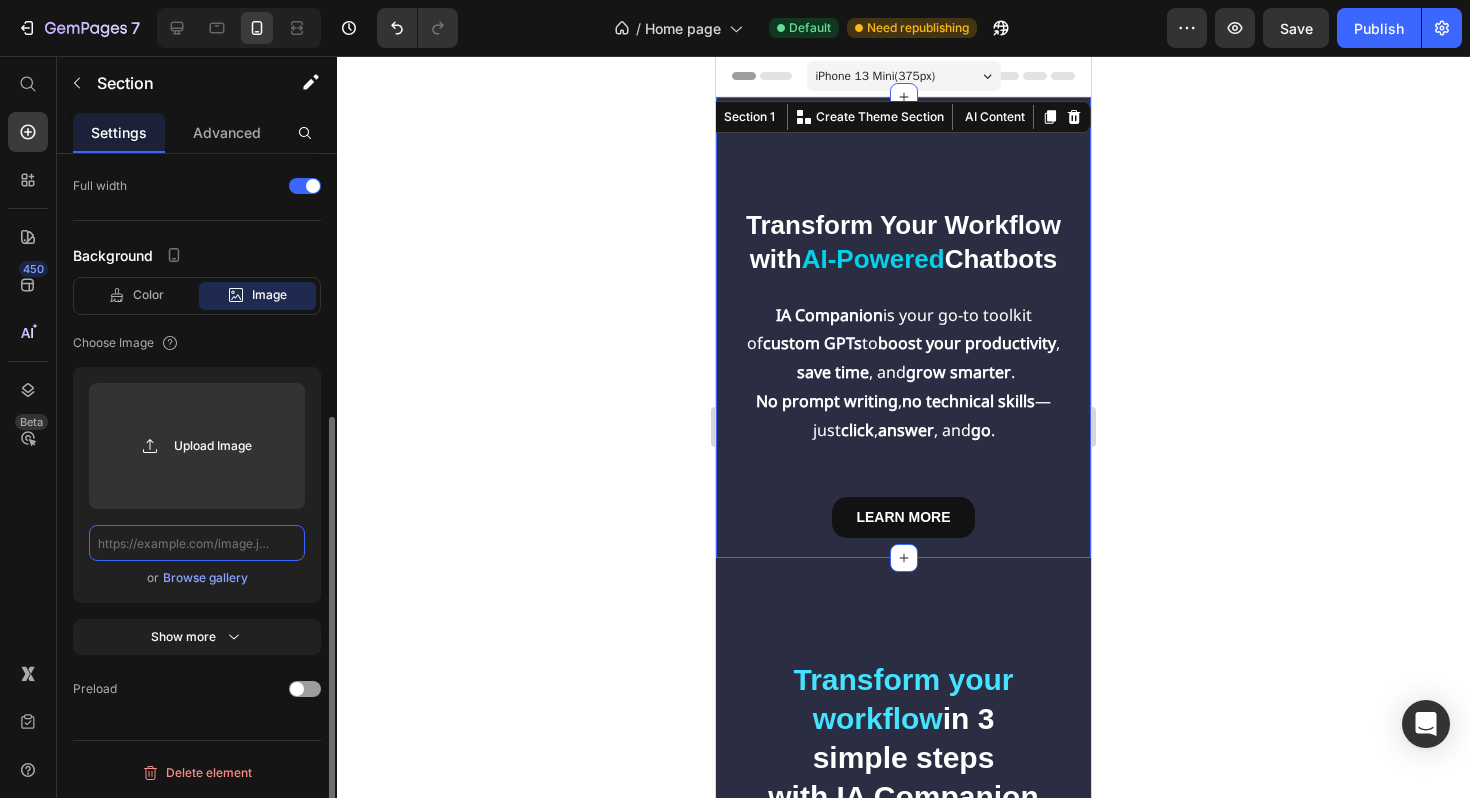 scroll, scrollTop: 0, scrollLeft: 0, axis: both 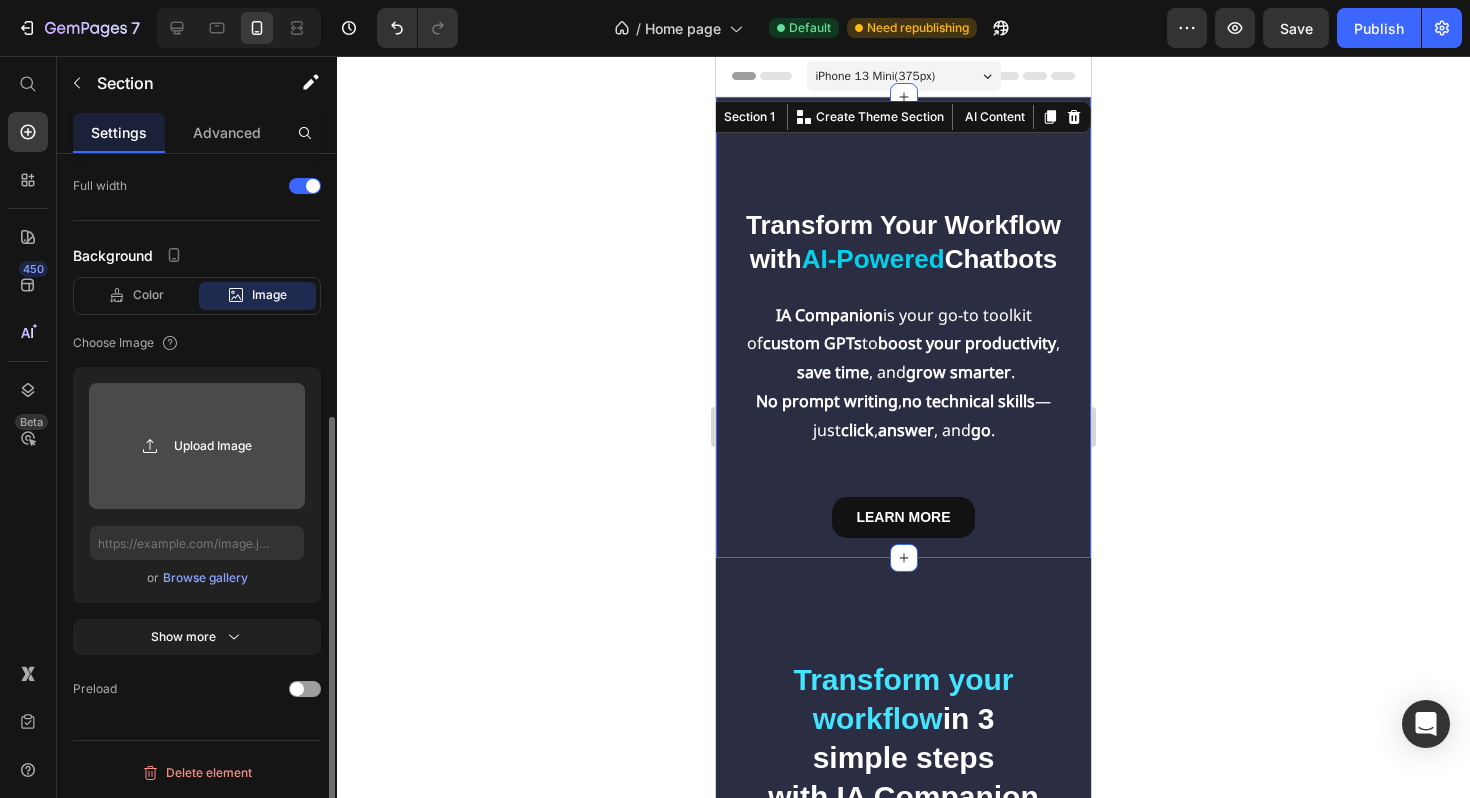 click 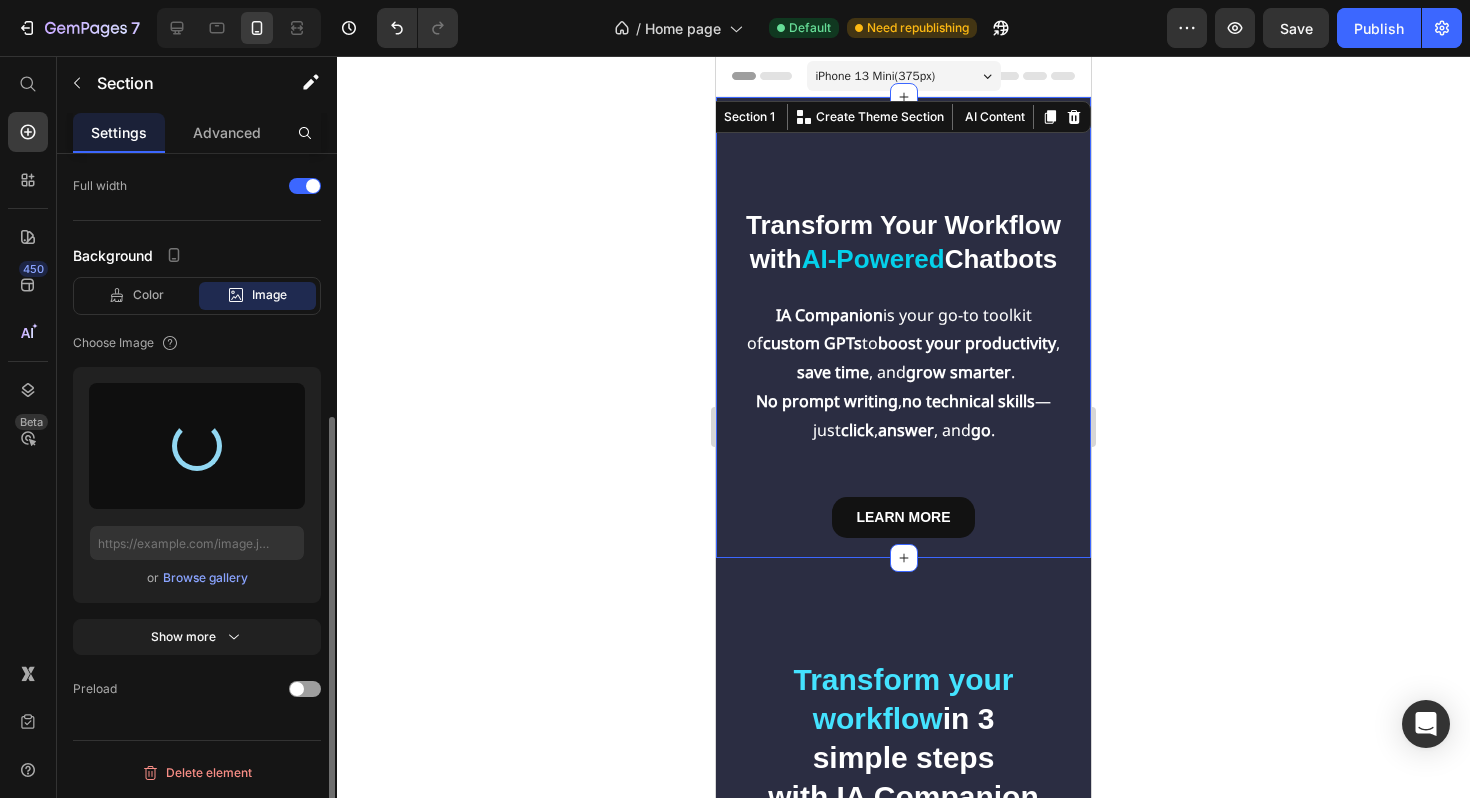 type on "[URL][DOMAIN_NAME]" 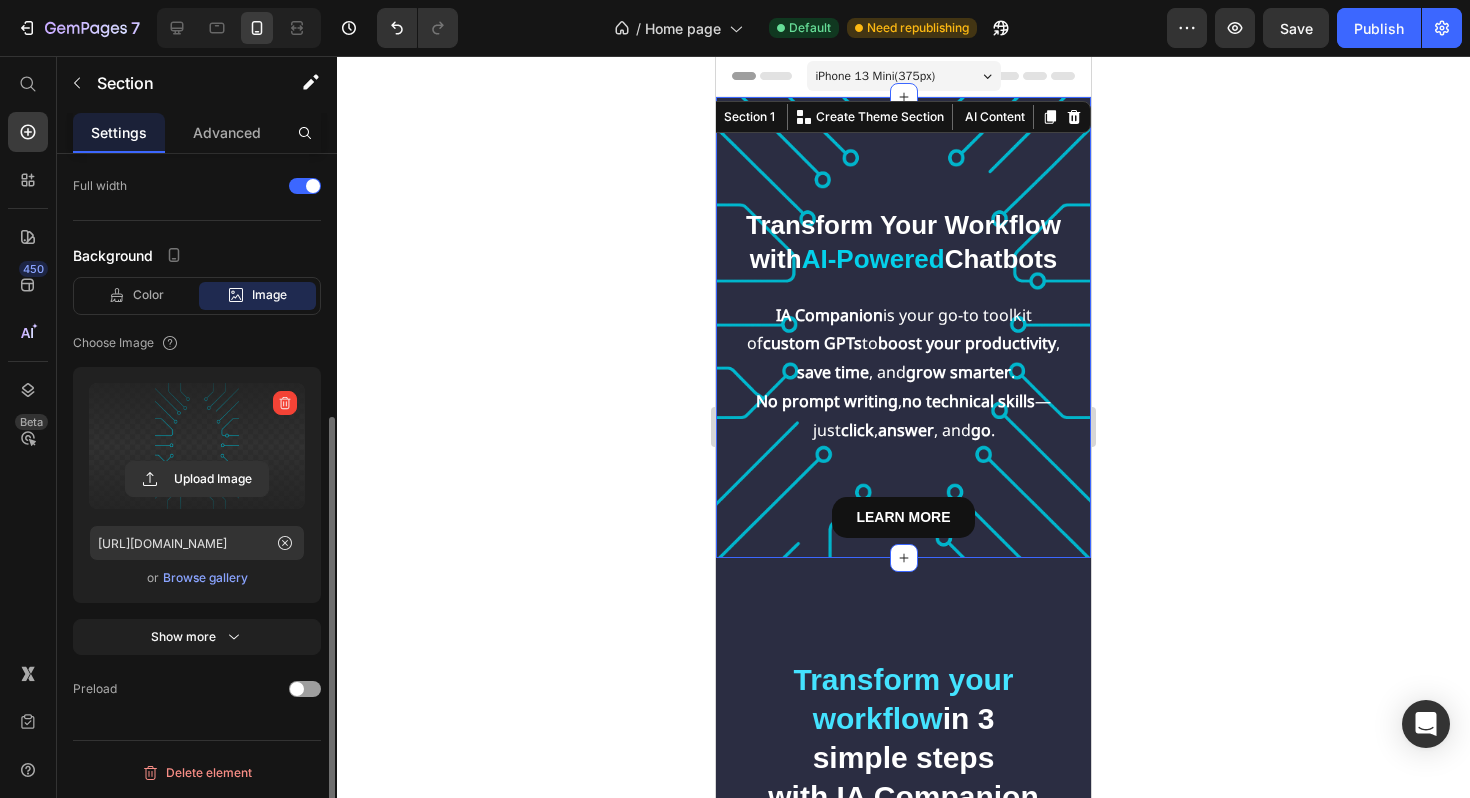 click 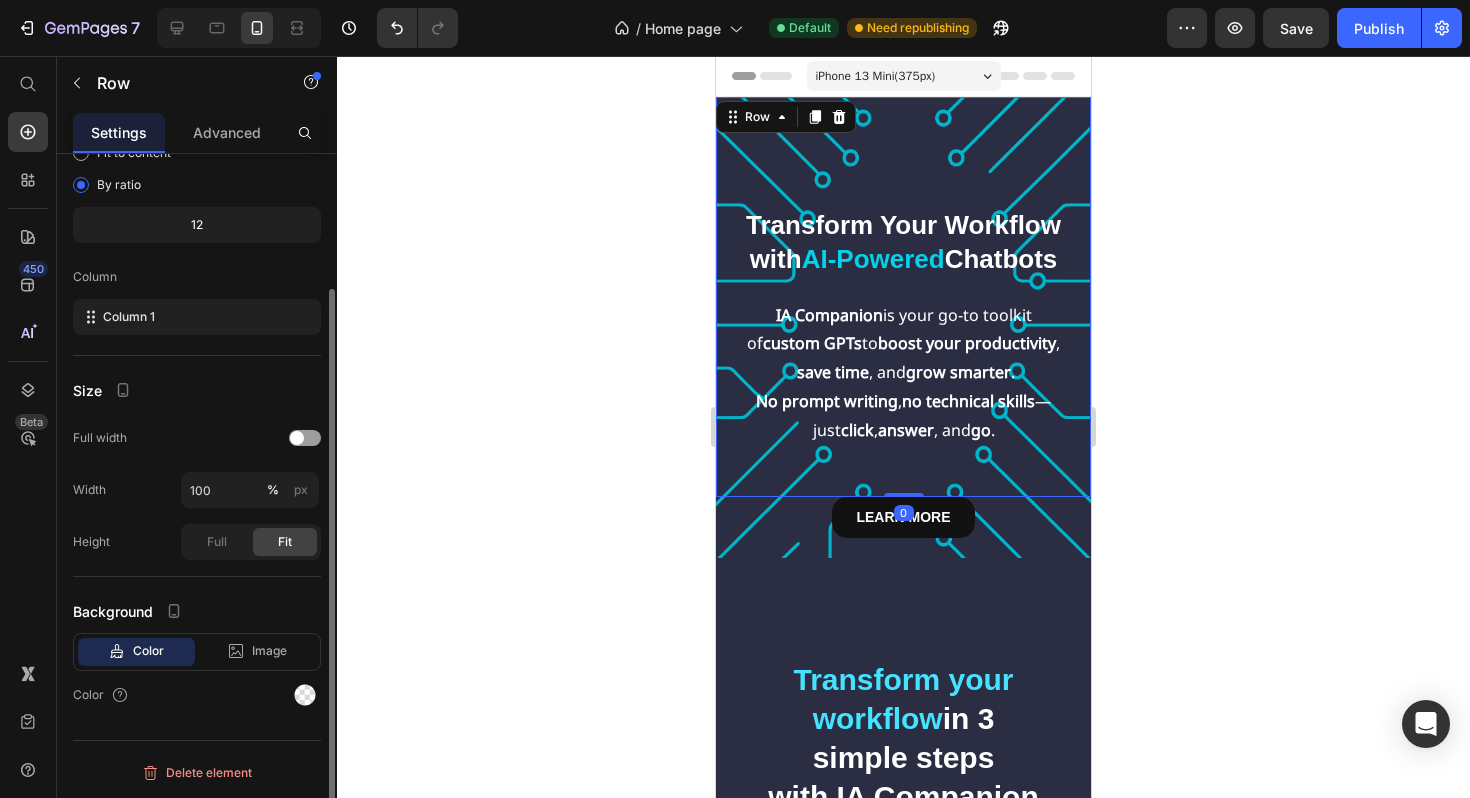 click on "Transform Your Workflow  with  AI-Powered  Chatbots Heading IA Companion  is your go-to toolkit of  custom GPTs  to  boost your productivity ,   save time , and  grow smarter .  No prompt writing ,  no technical skills  — just  click ,  answer , and  go . Text Block Row   0" at bounding box center (903, 297) 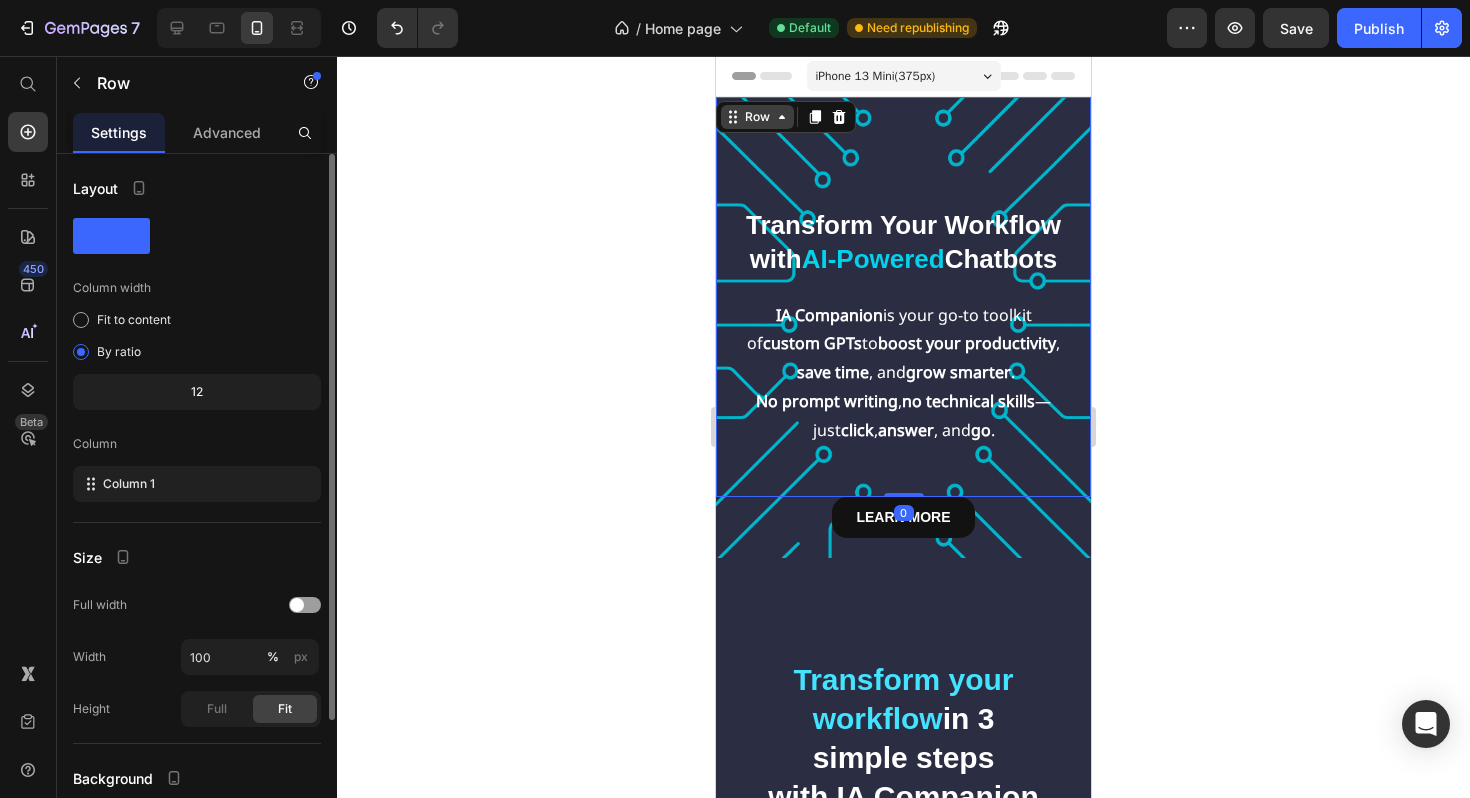 click on "Row" at bounding box center [757, 117] 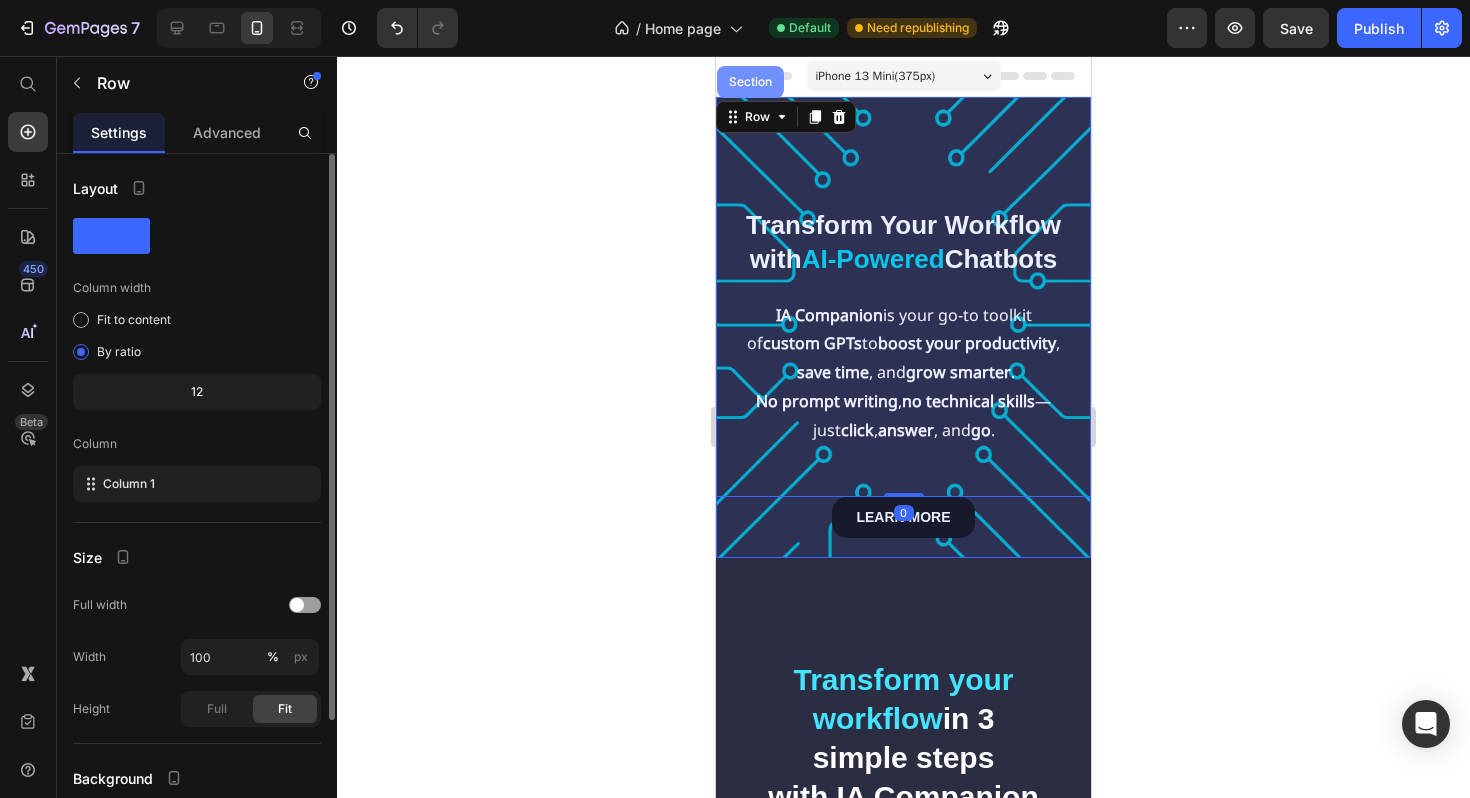 click on "Section" at bounding box center (750, 82) 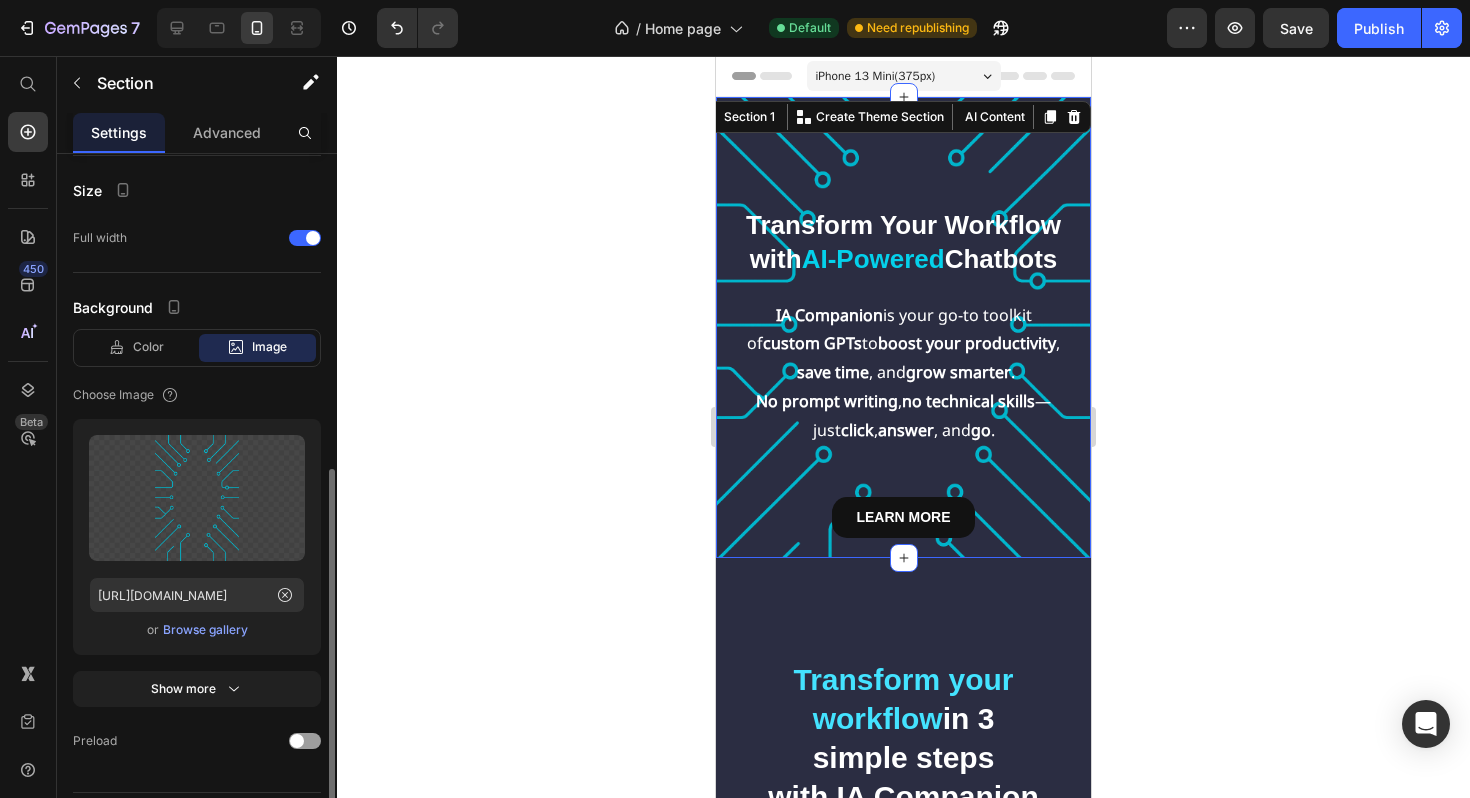 scroll, scrollTop: 419, scrollLeft: 0, axis: vertical 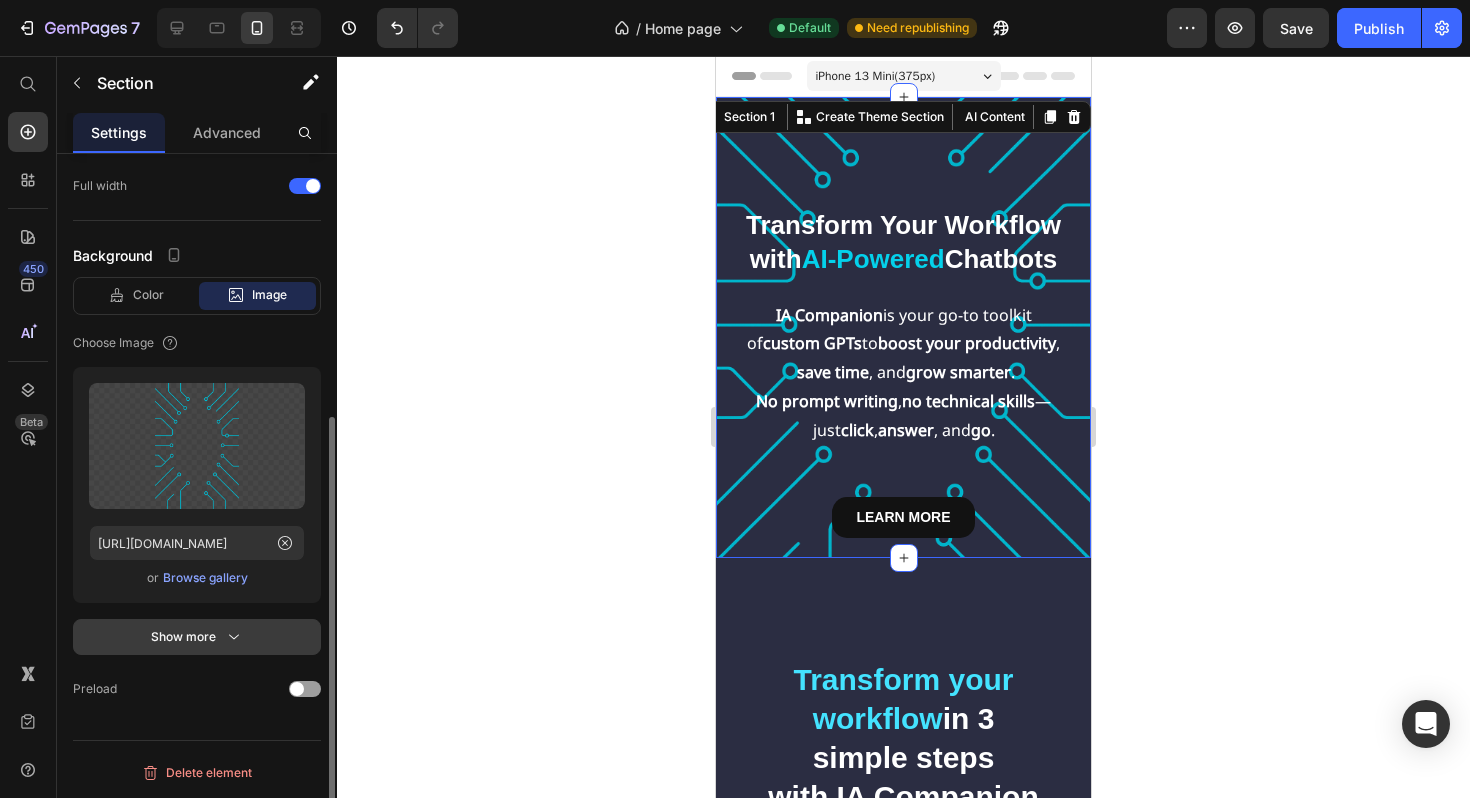click on "Show more" at bounding box center [197, 637] 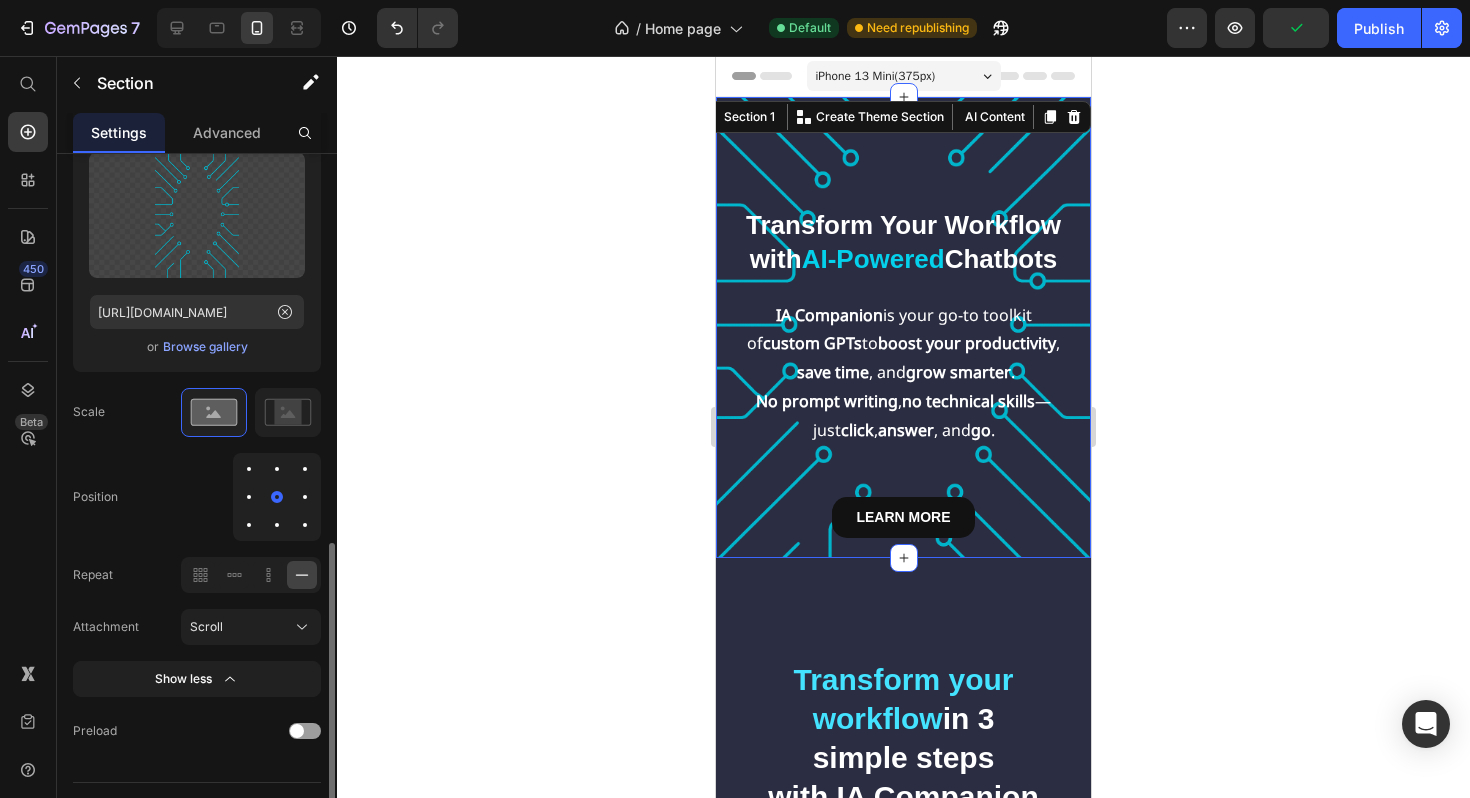 scroll, scrollTop: 691, scrollLeft: 0, axis: vertical 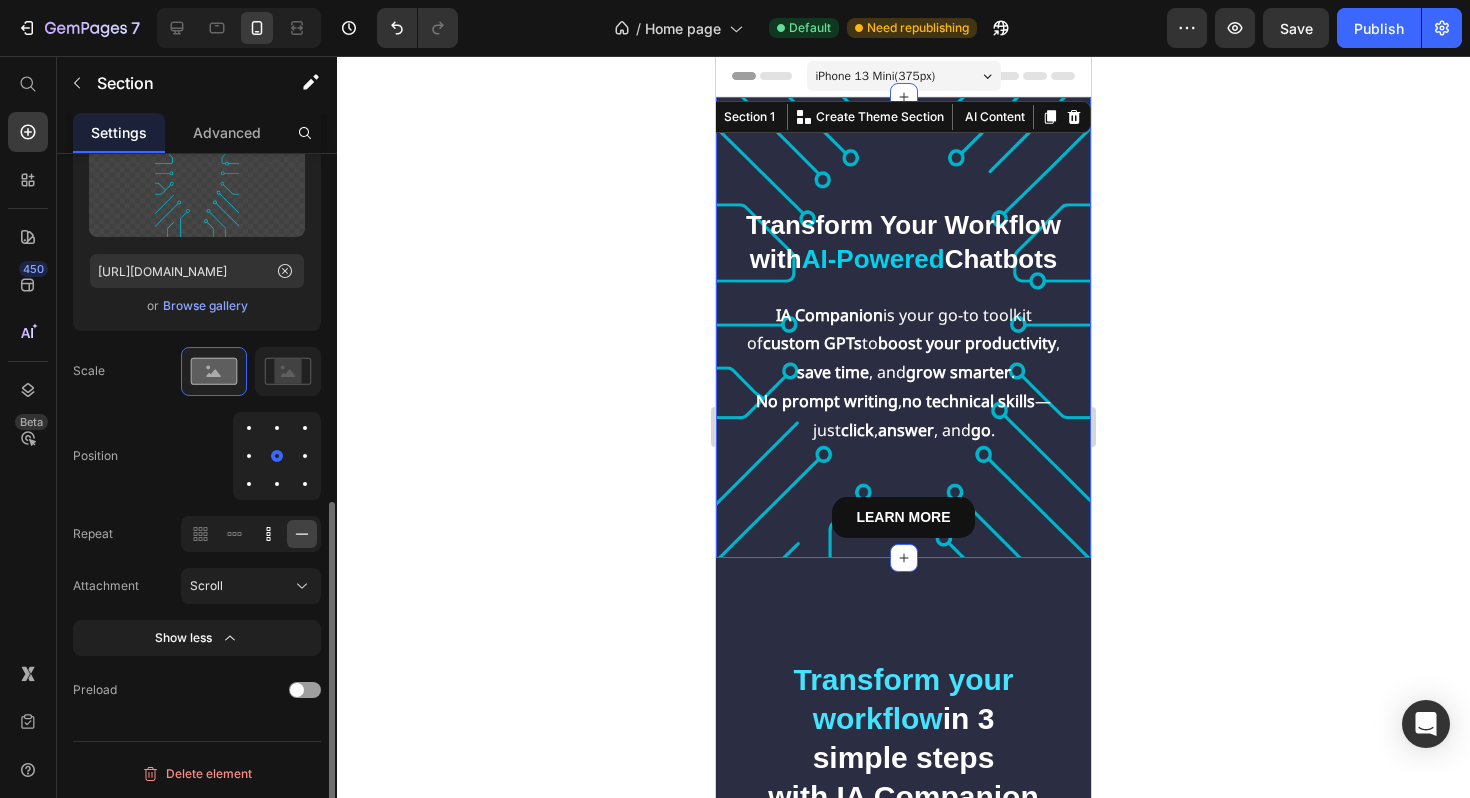 click 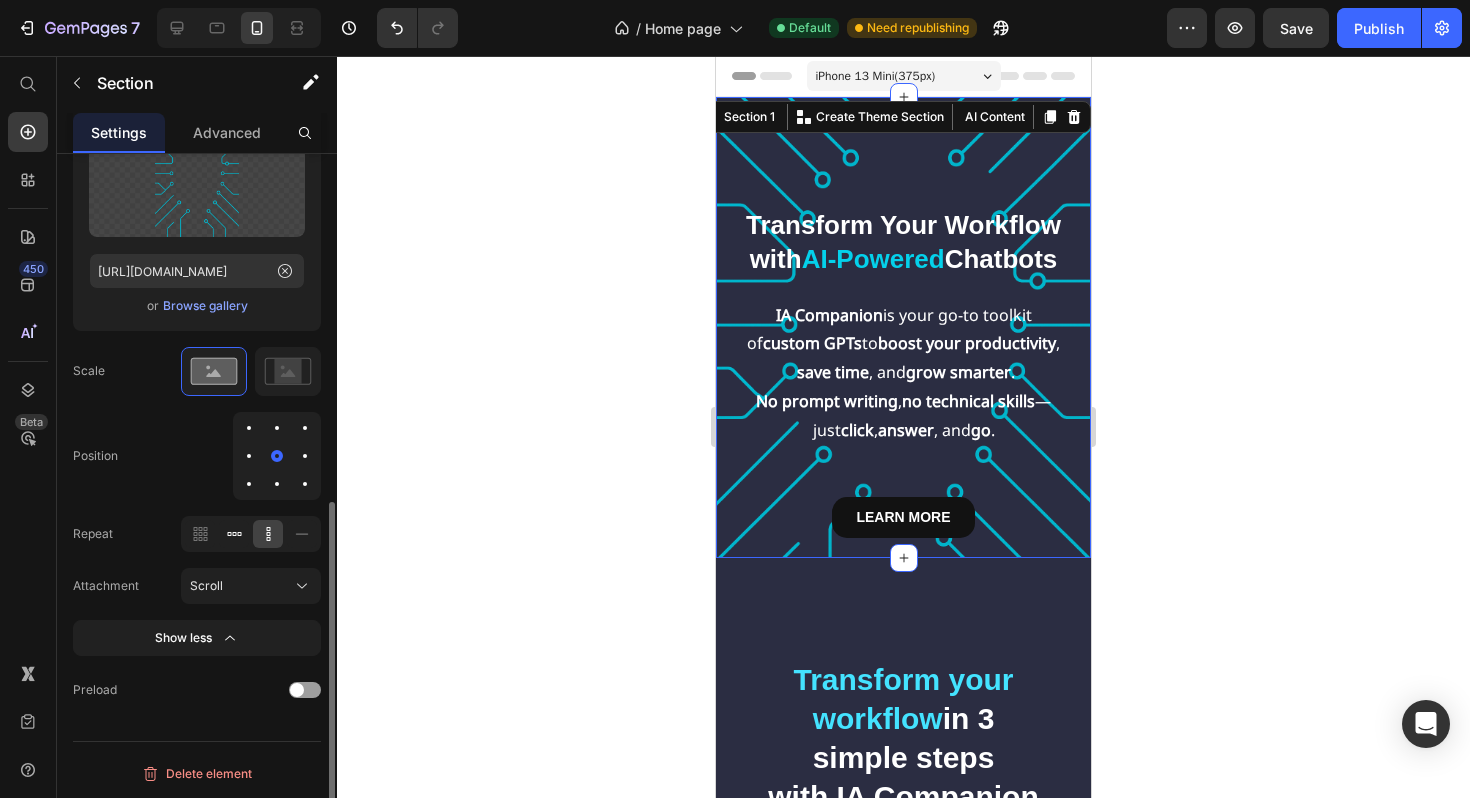 click 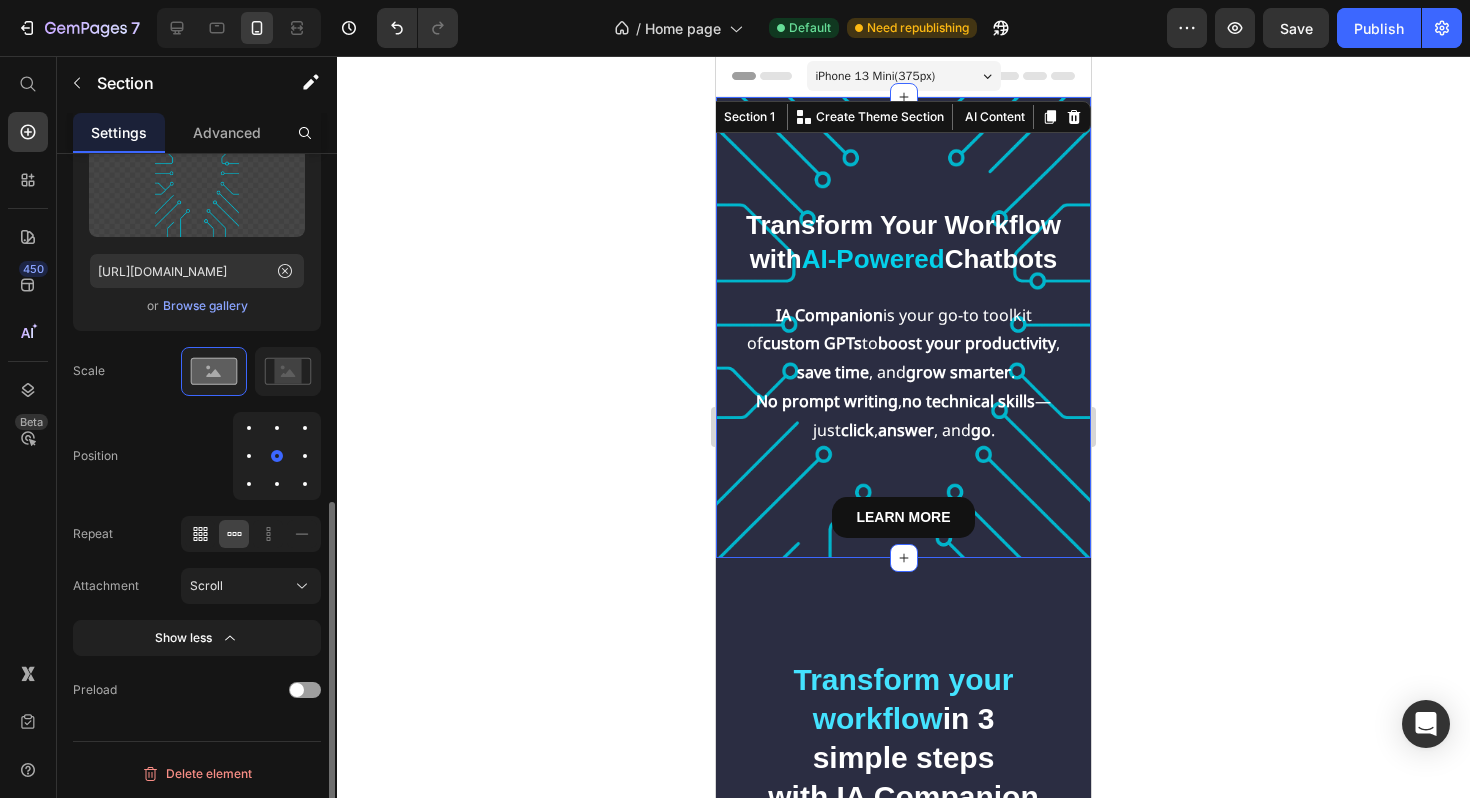 click 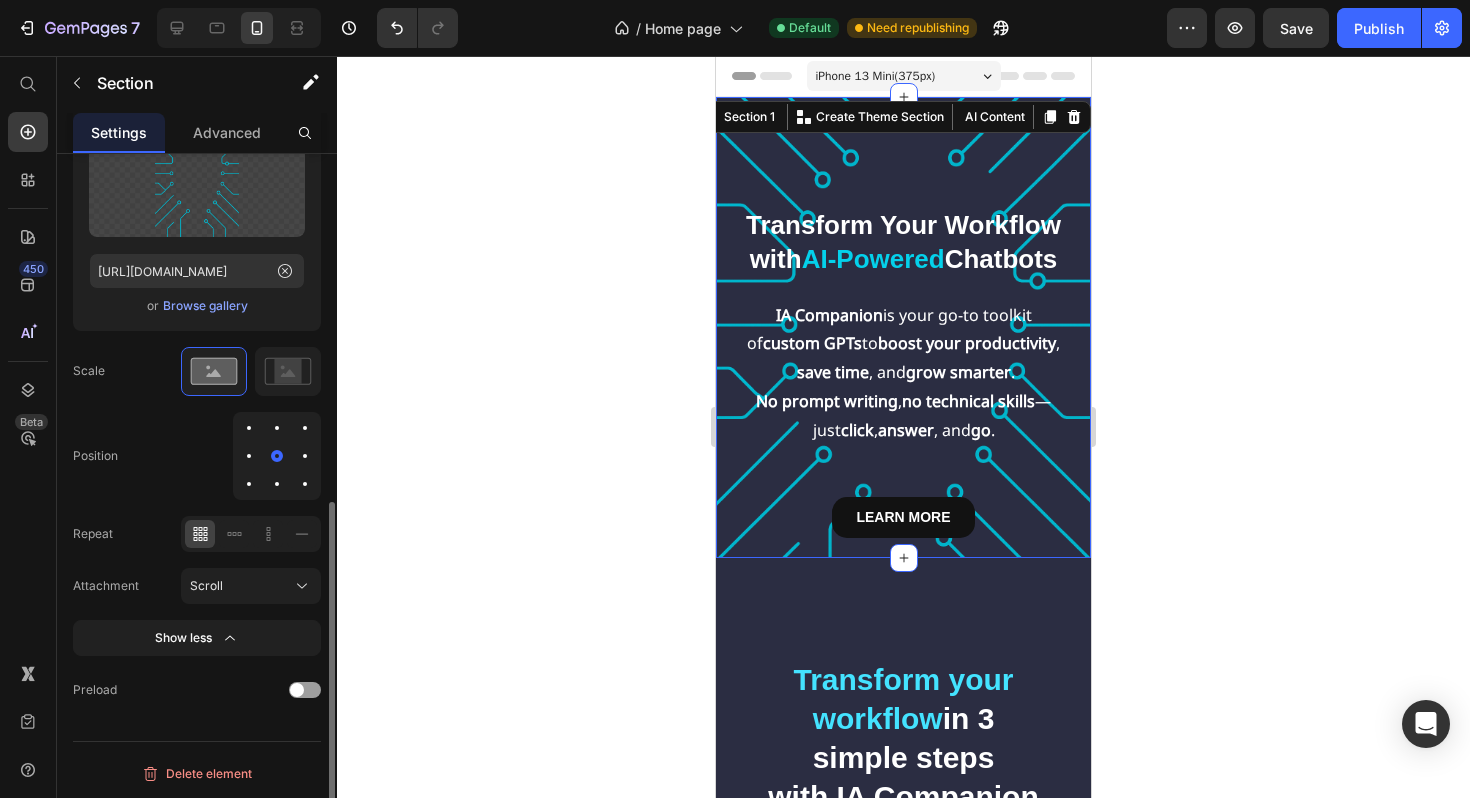 click 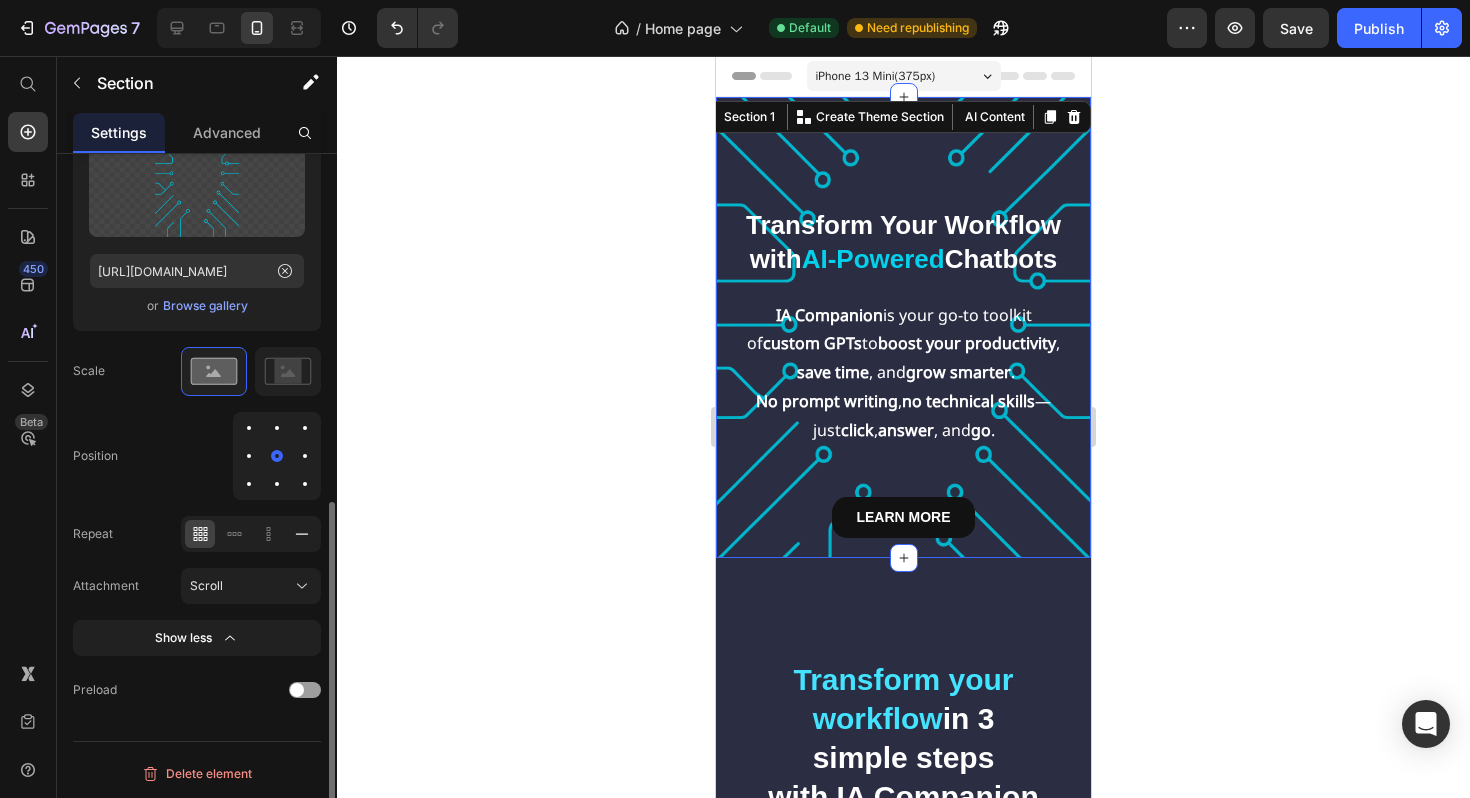 click 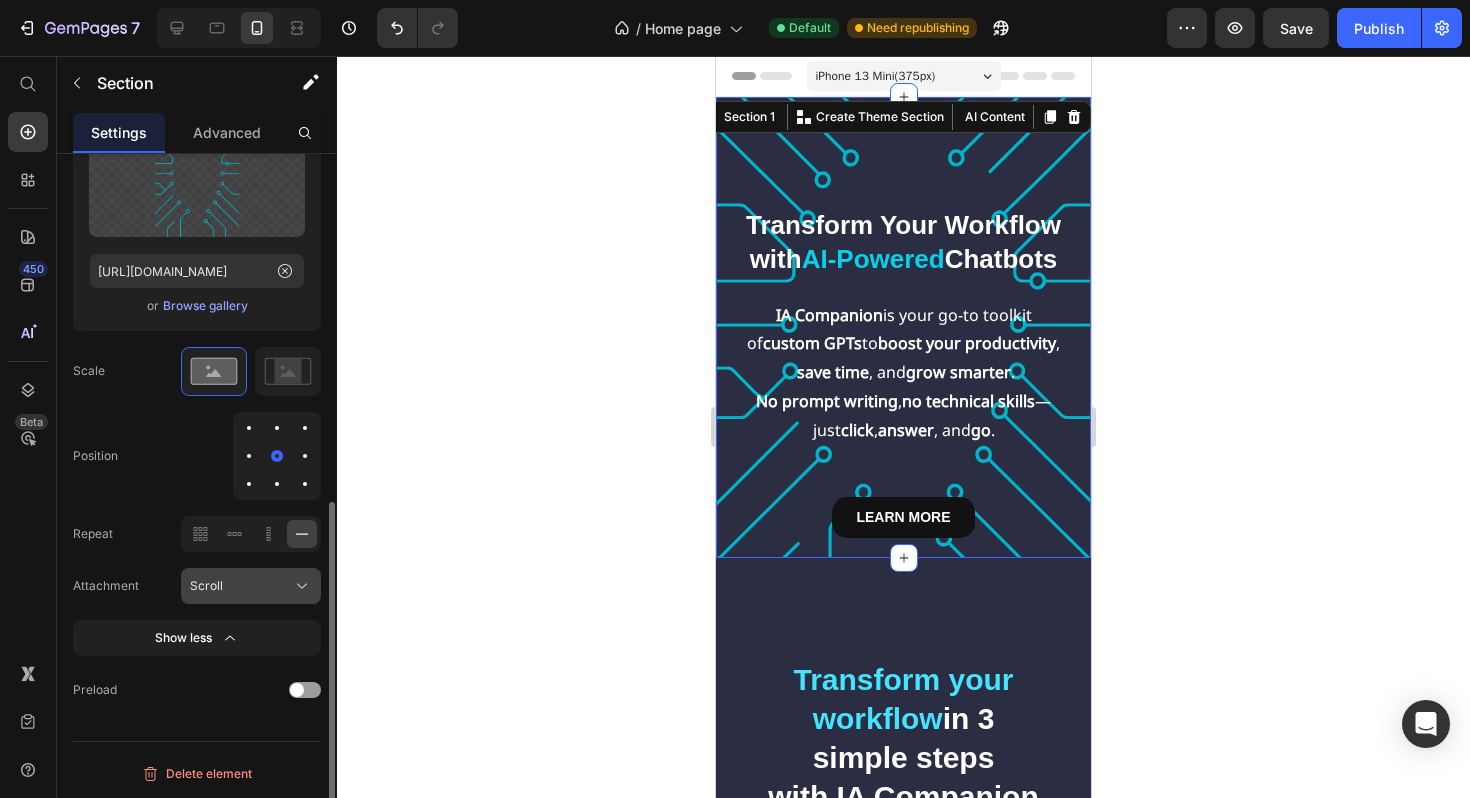 click on "Scroll" 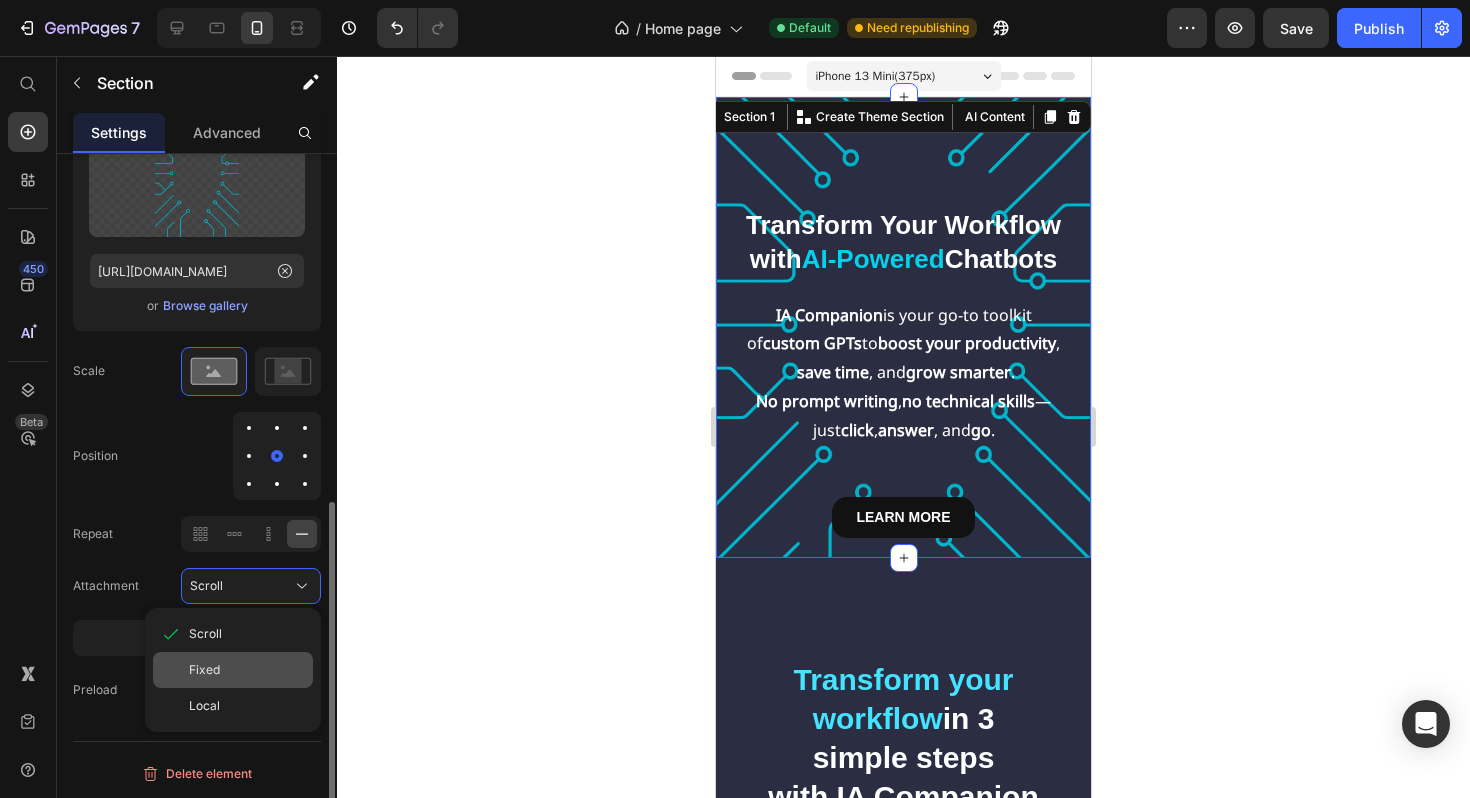 click on "Fixed" at bounding box center (247, 670) 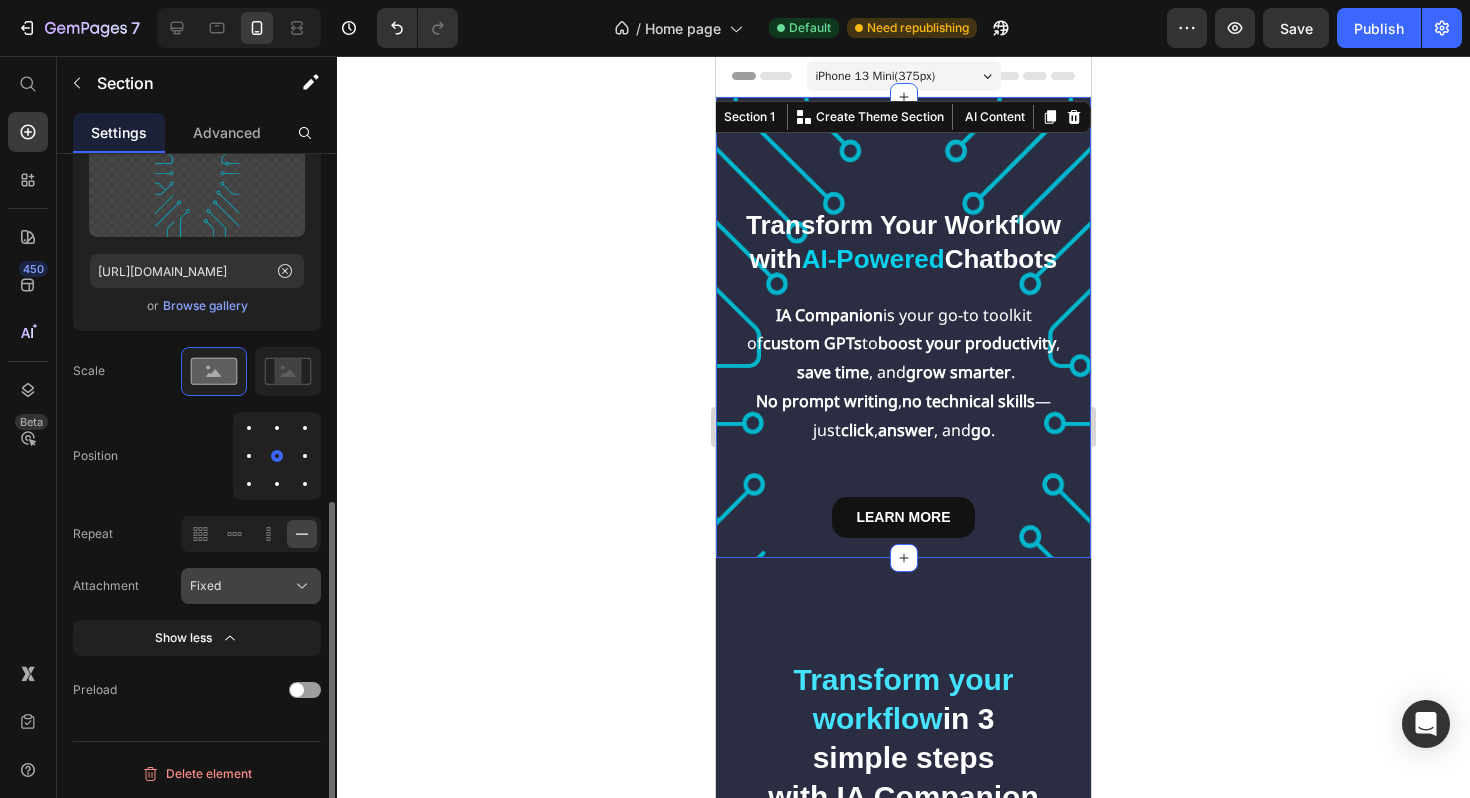 click on "Fixed" 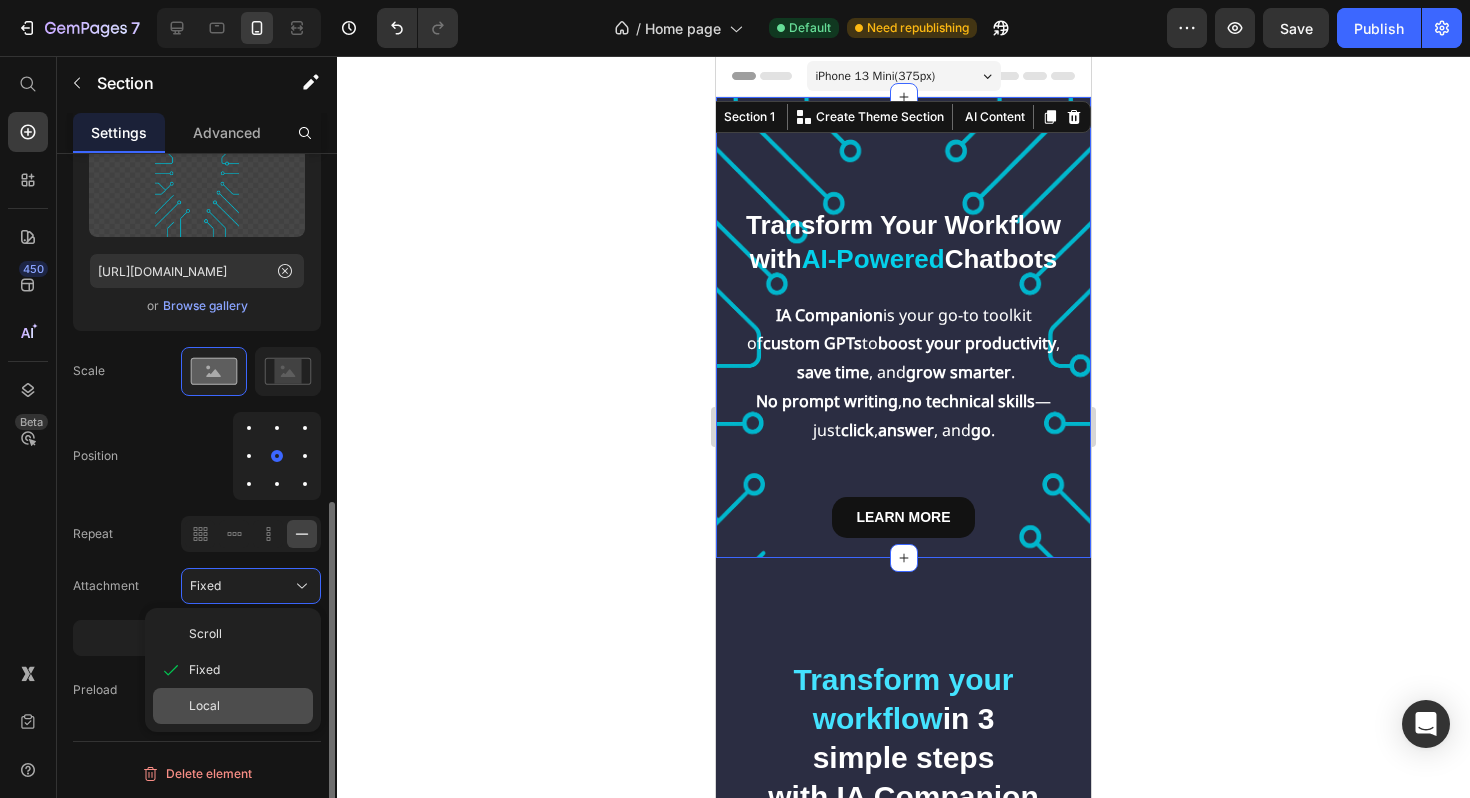 click on "Local" at bounding box center [247, 706] 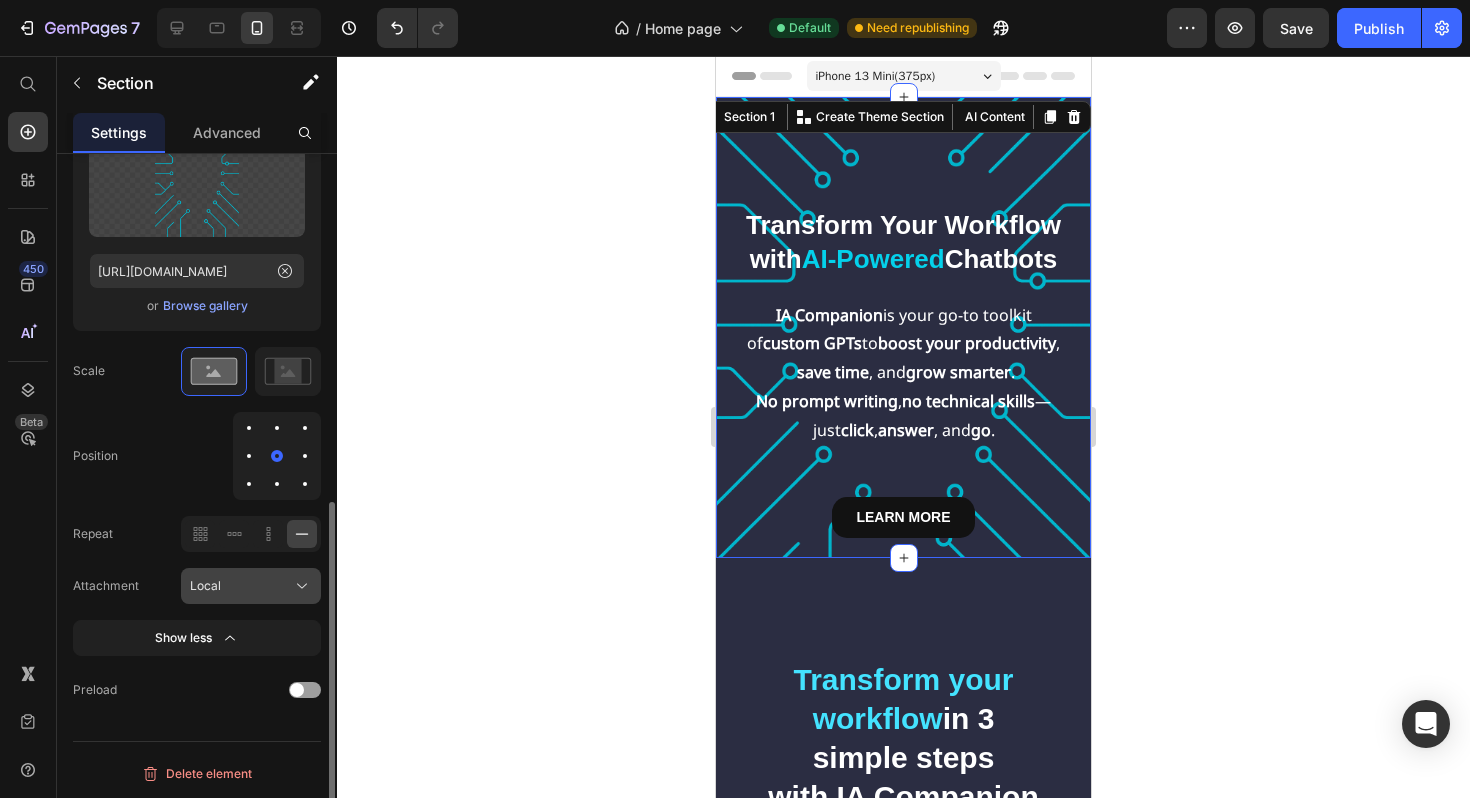 click on "Local" at bounding box center [251, 586] 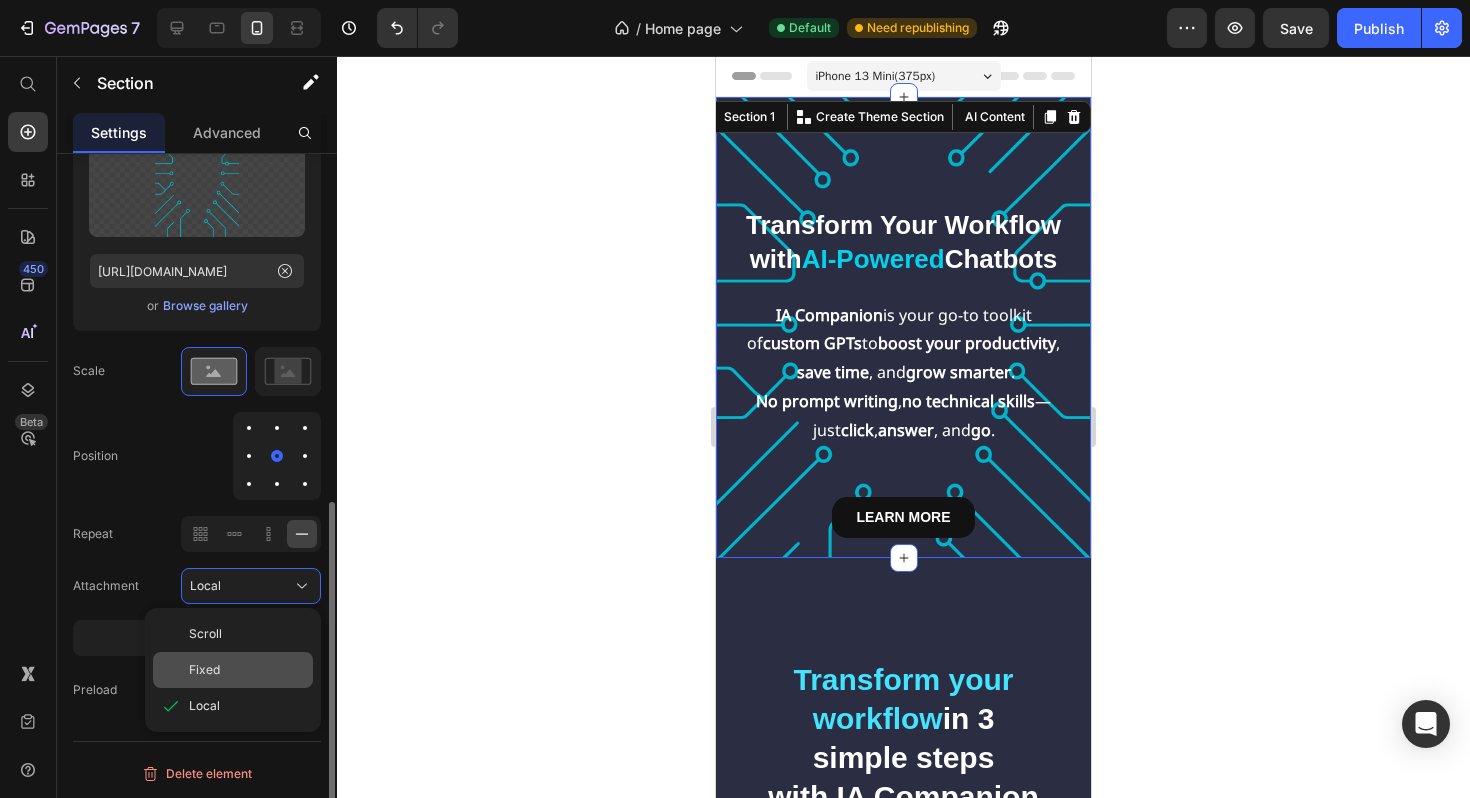 click on "Fixed" at bounding box center [247, 670] 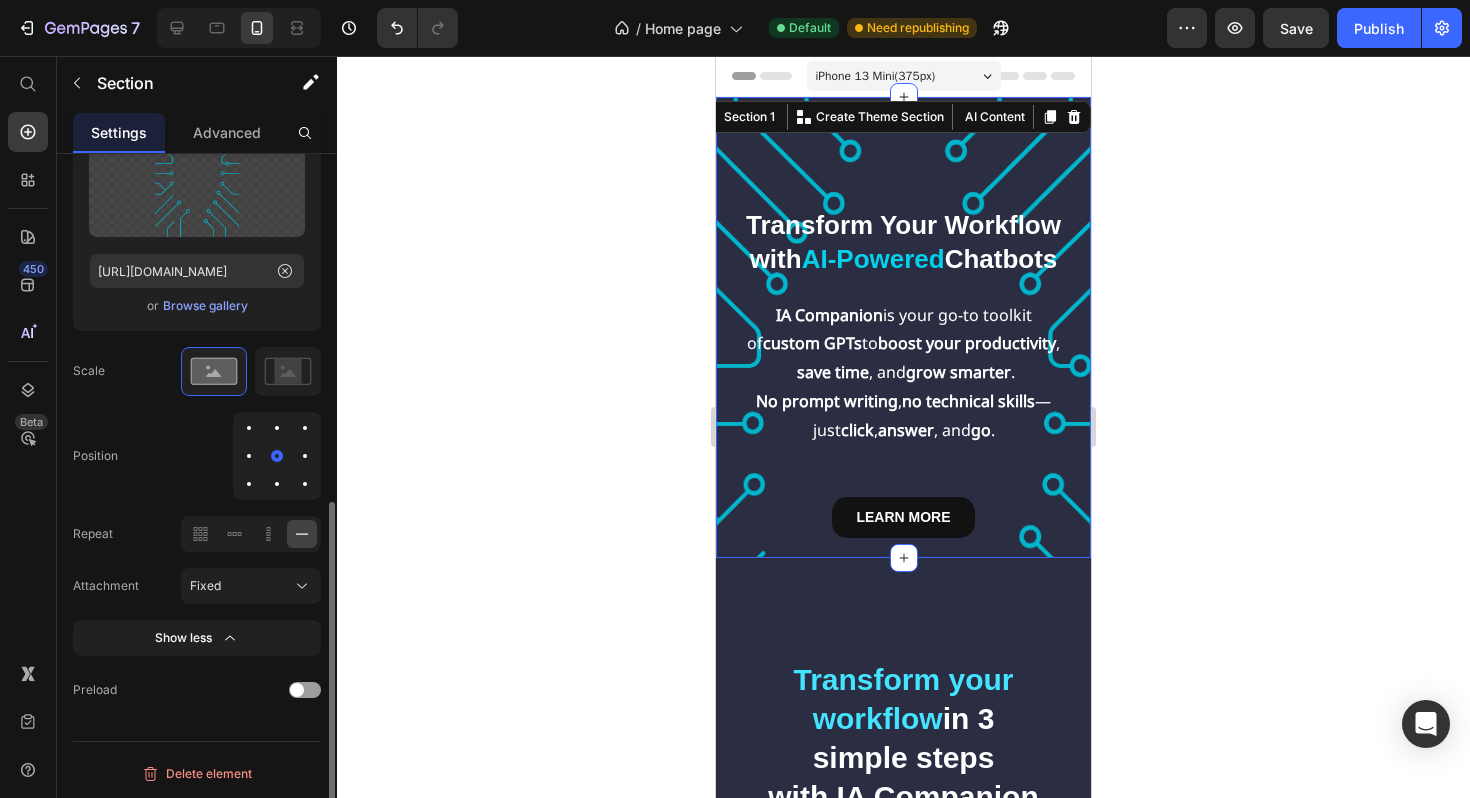 click at bounding box center [277, 428] 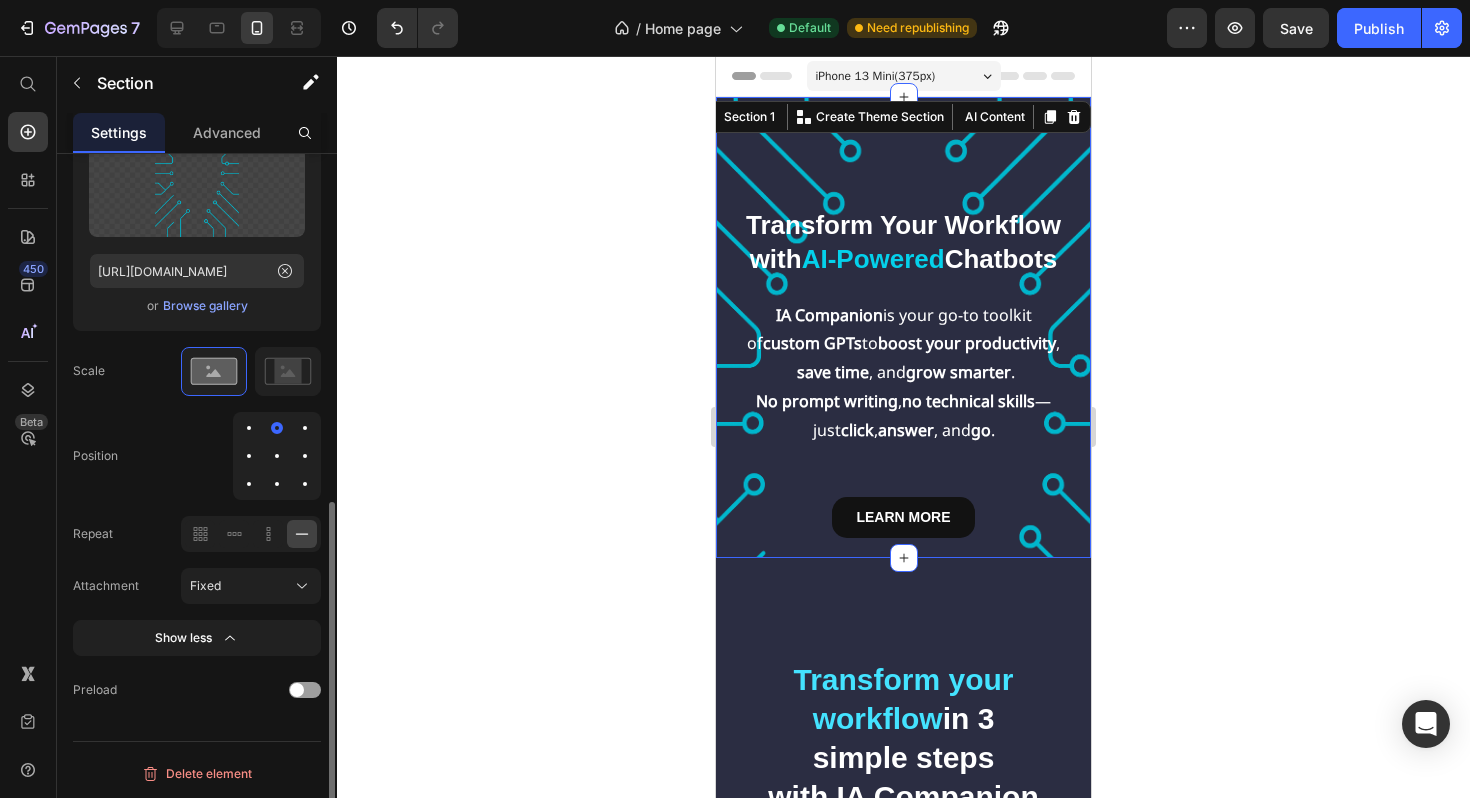 click at bounding box center [277, 484] 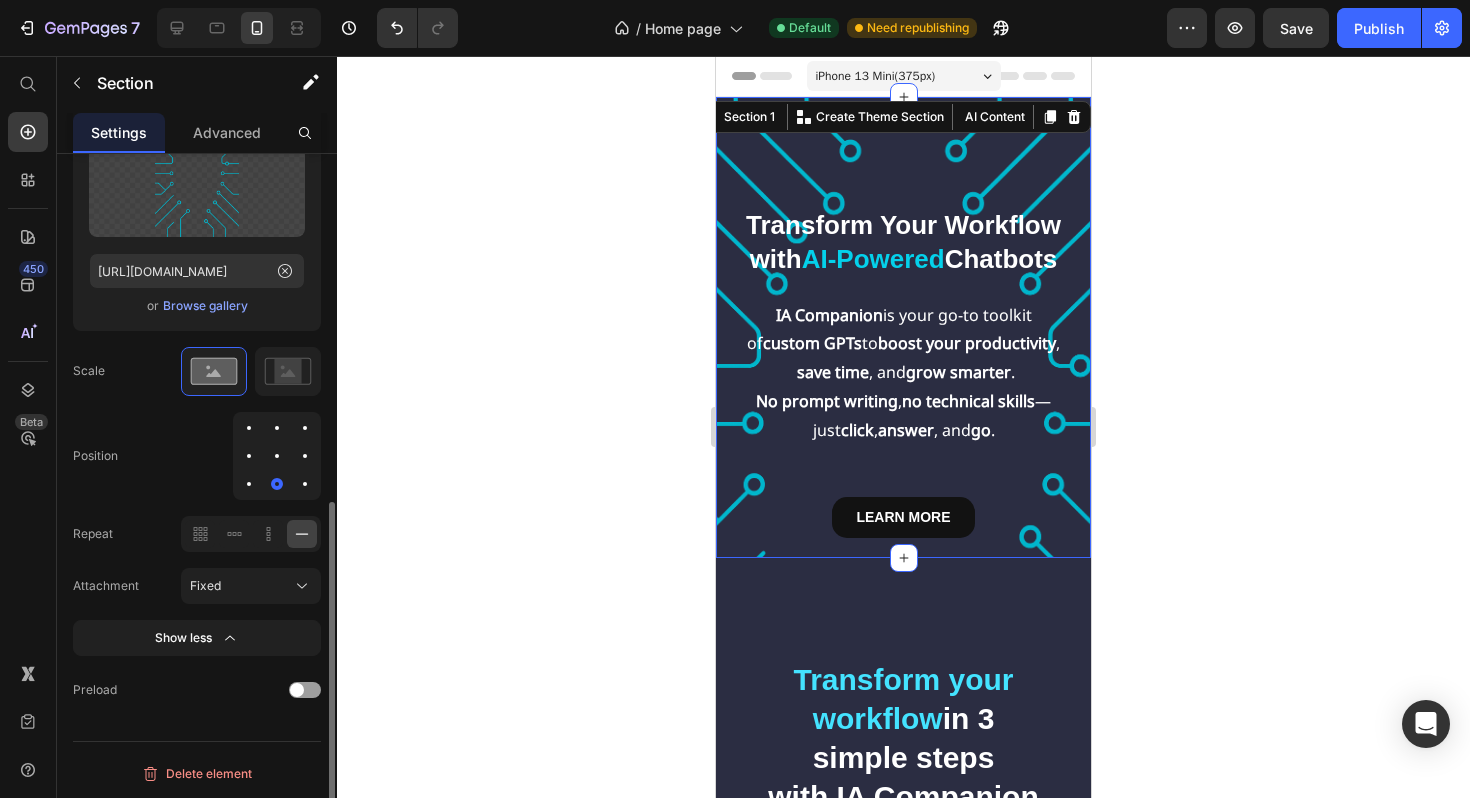 click at bounding box center [249, 456] 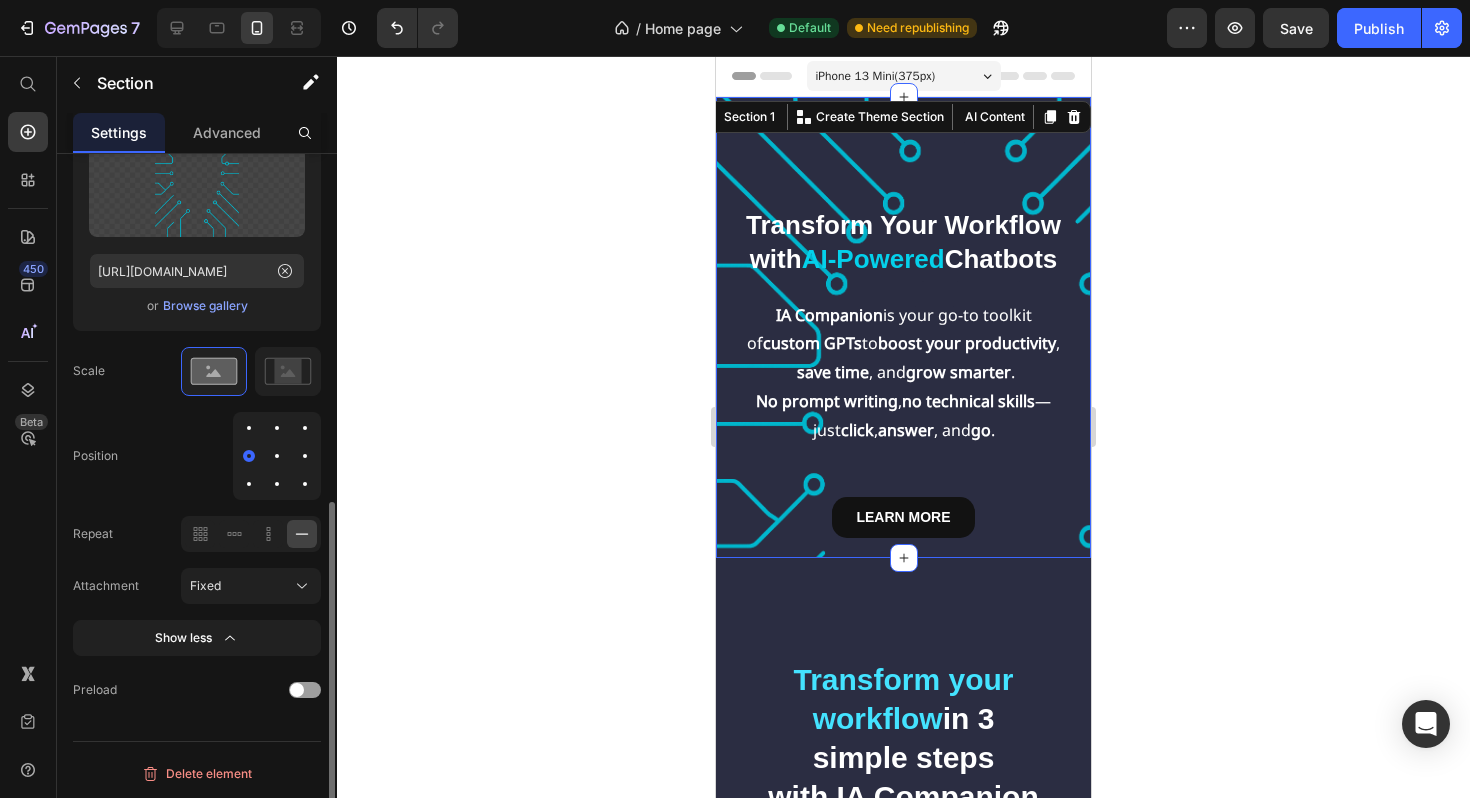 click at bounding box center (249, 428) 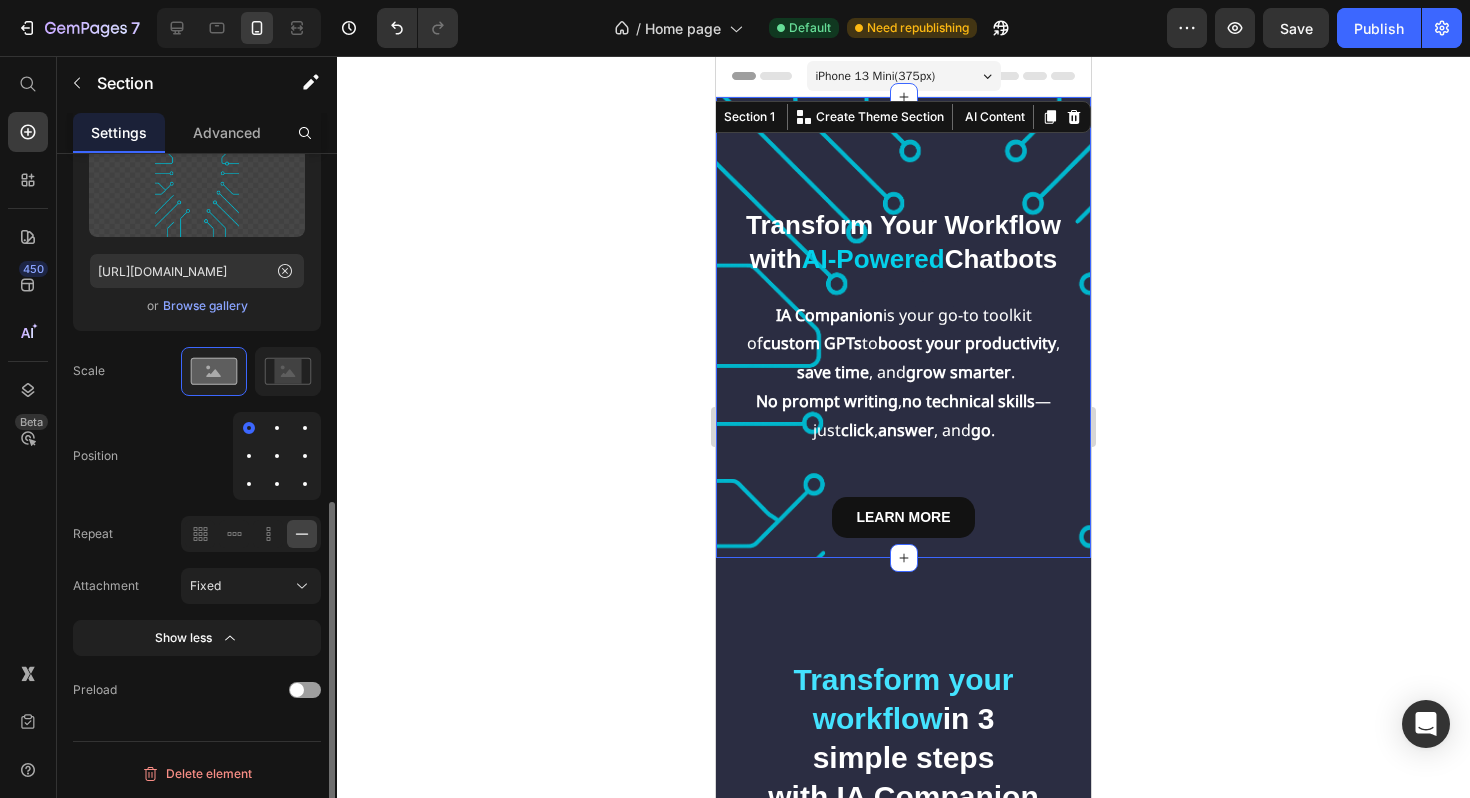 click at bounding box center [277, 456] 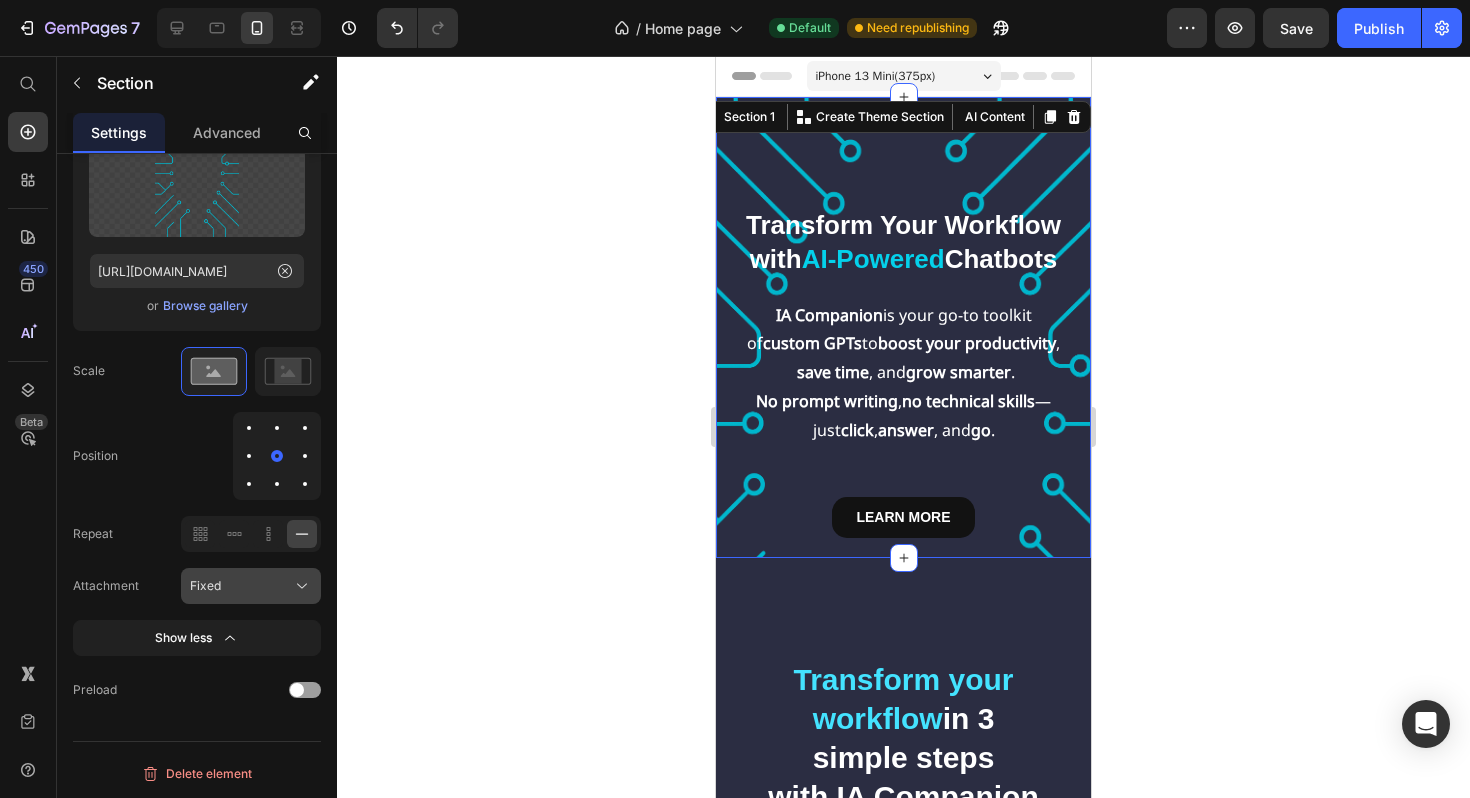 click on "Fixed" 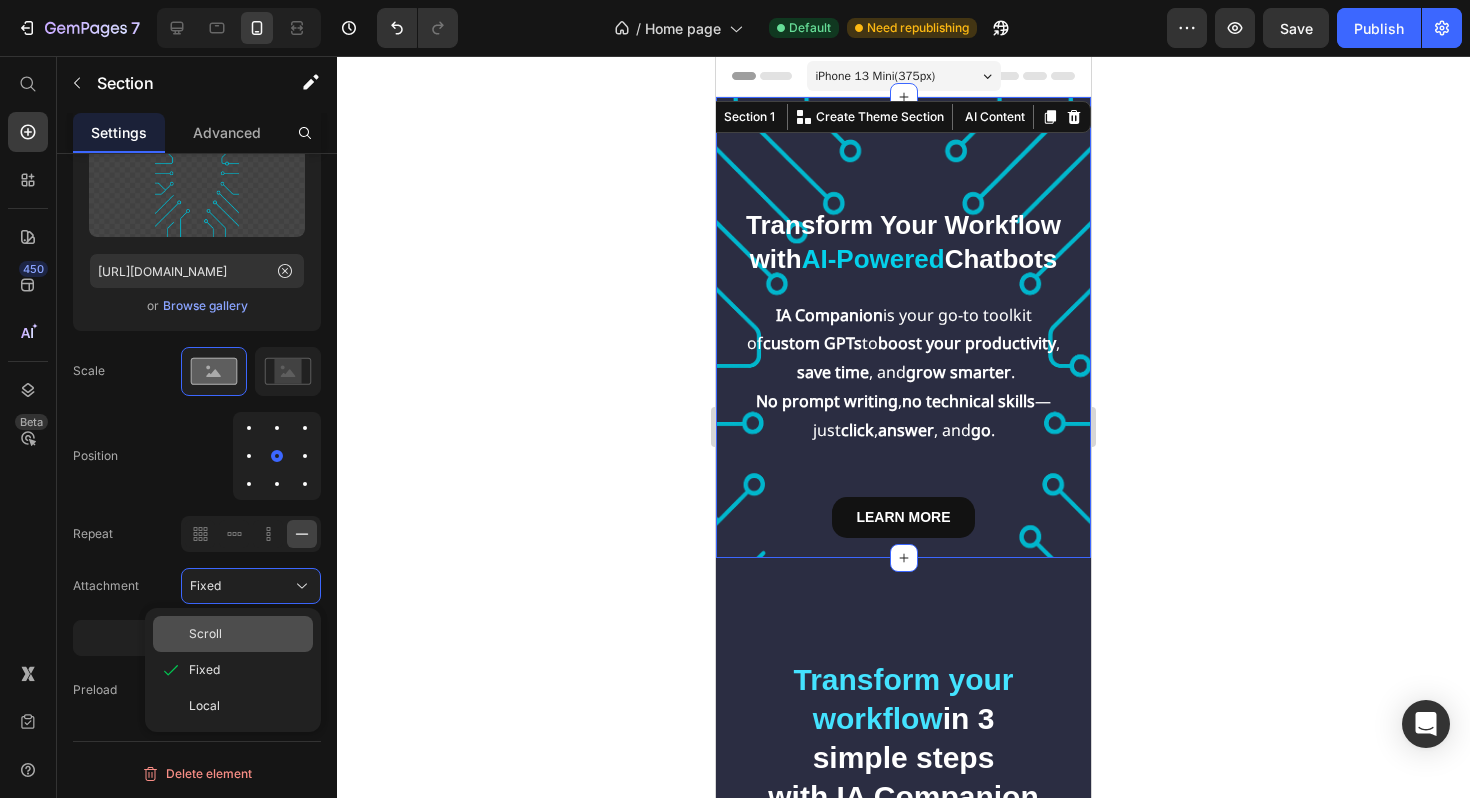 click on "Scroll" at bounding box center [247, 634] 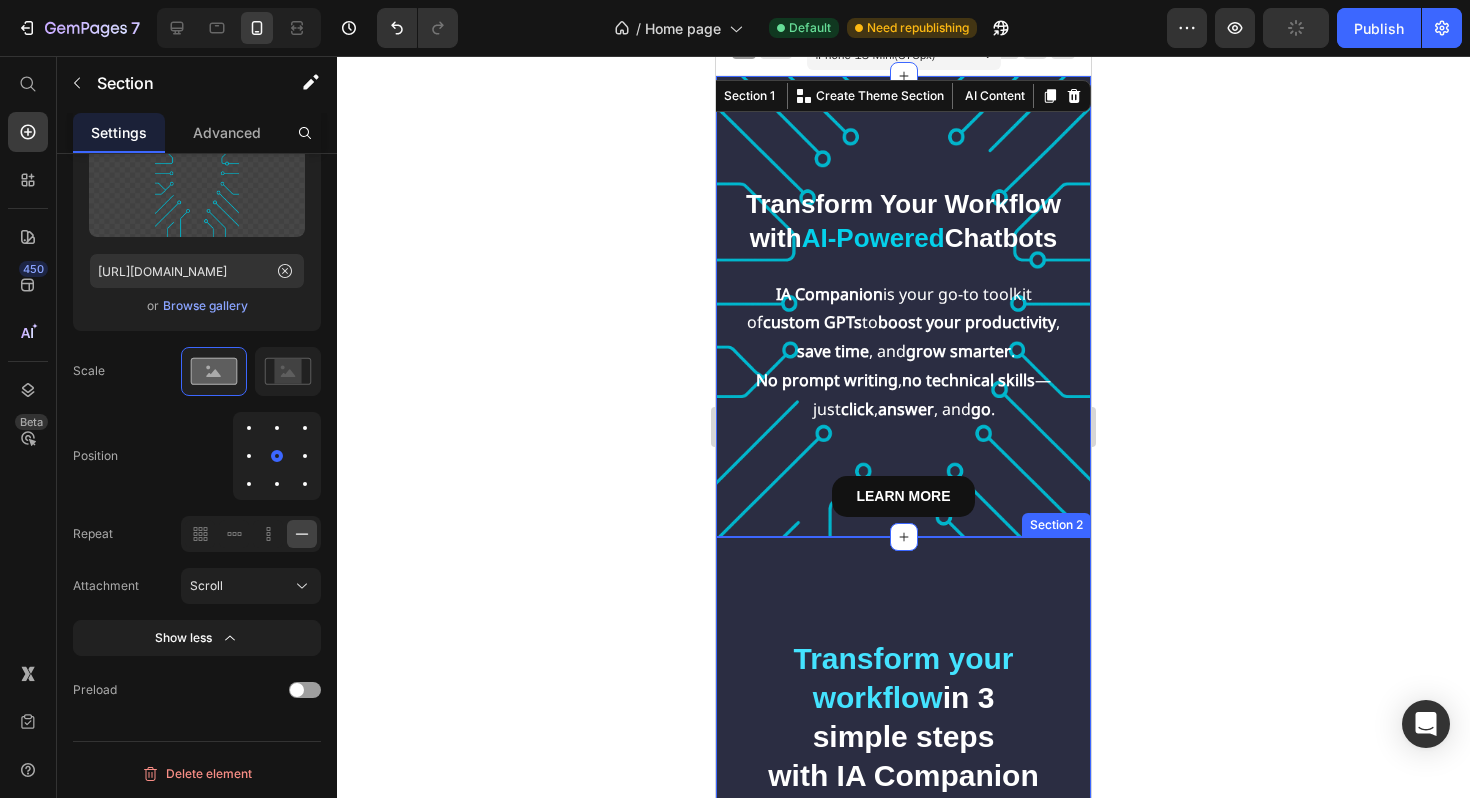 scroll, scrollTop: 0, scrollLeft: 0, axis: both 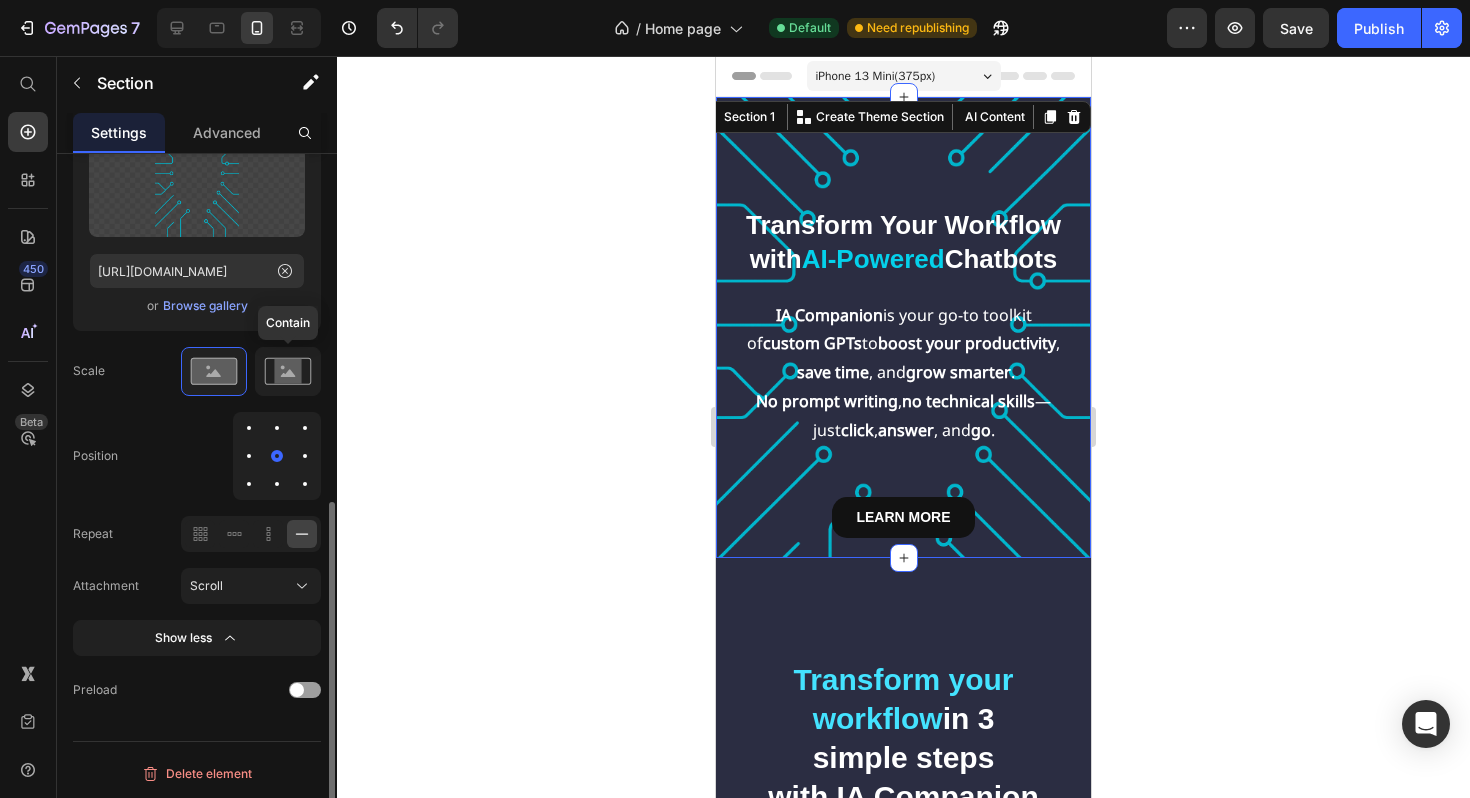 click 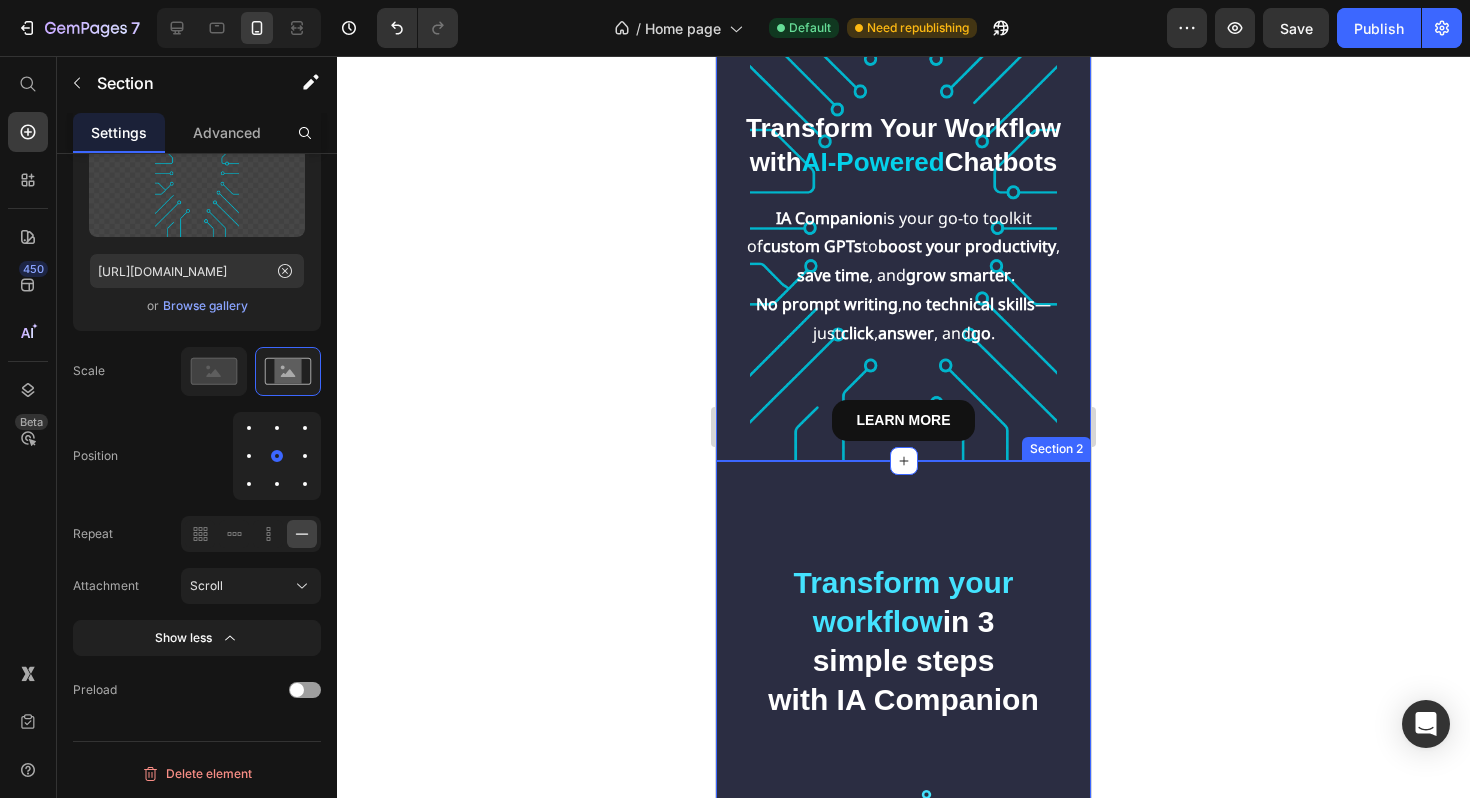 scroll, scrollTop: 0, scrollLeft: 0, axis: both 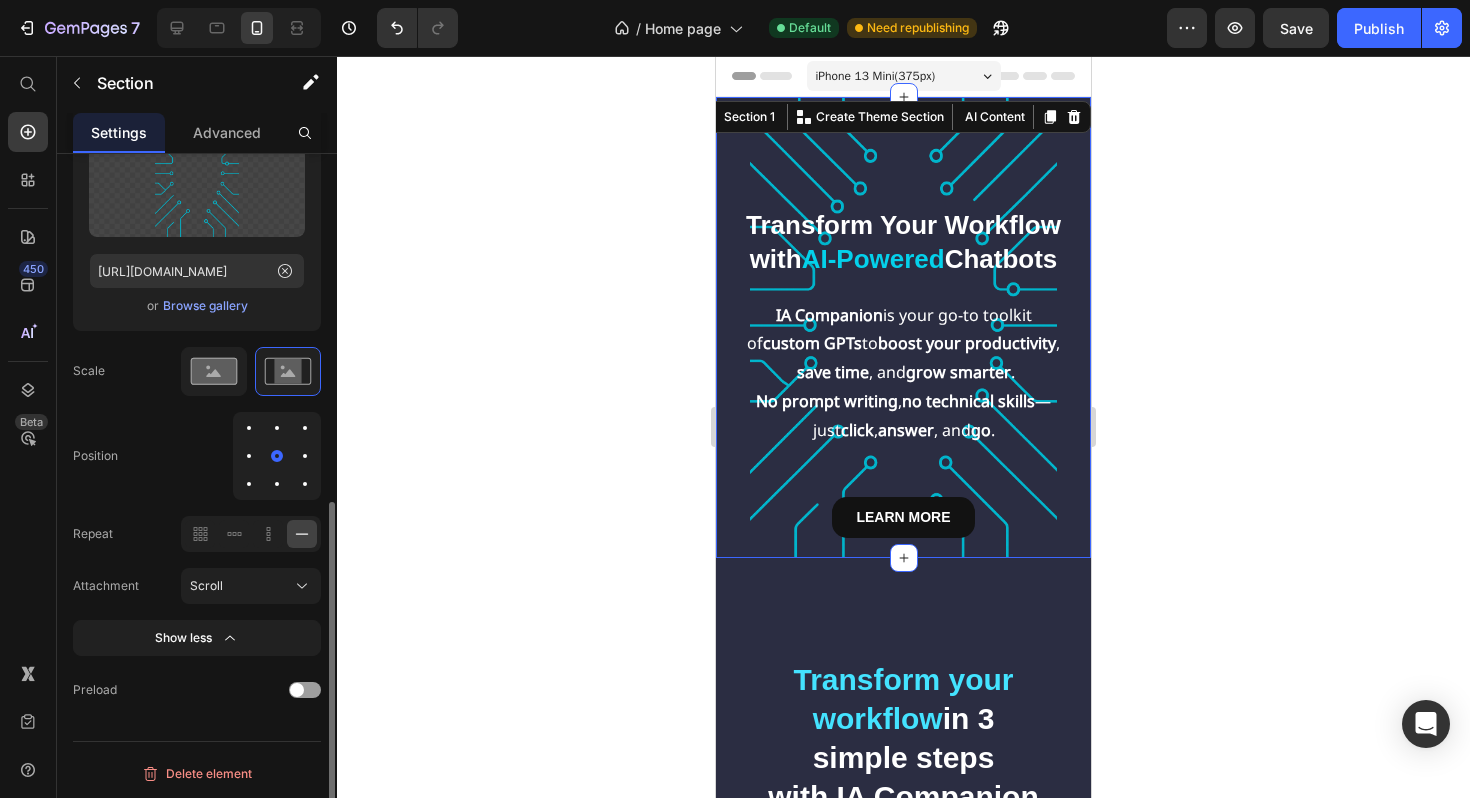 click 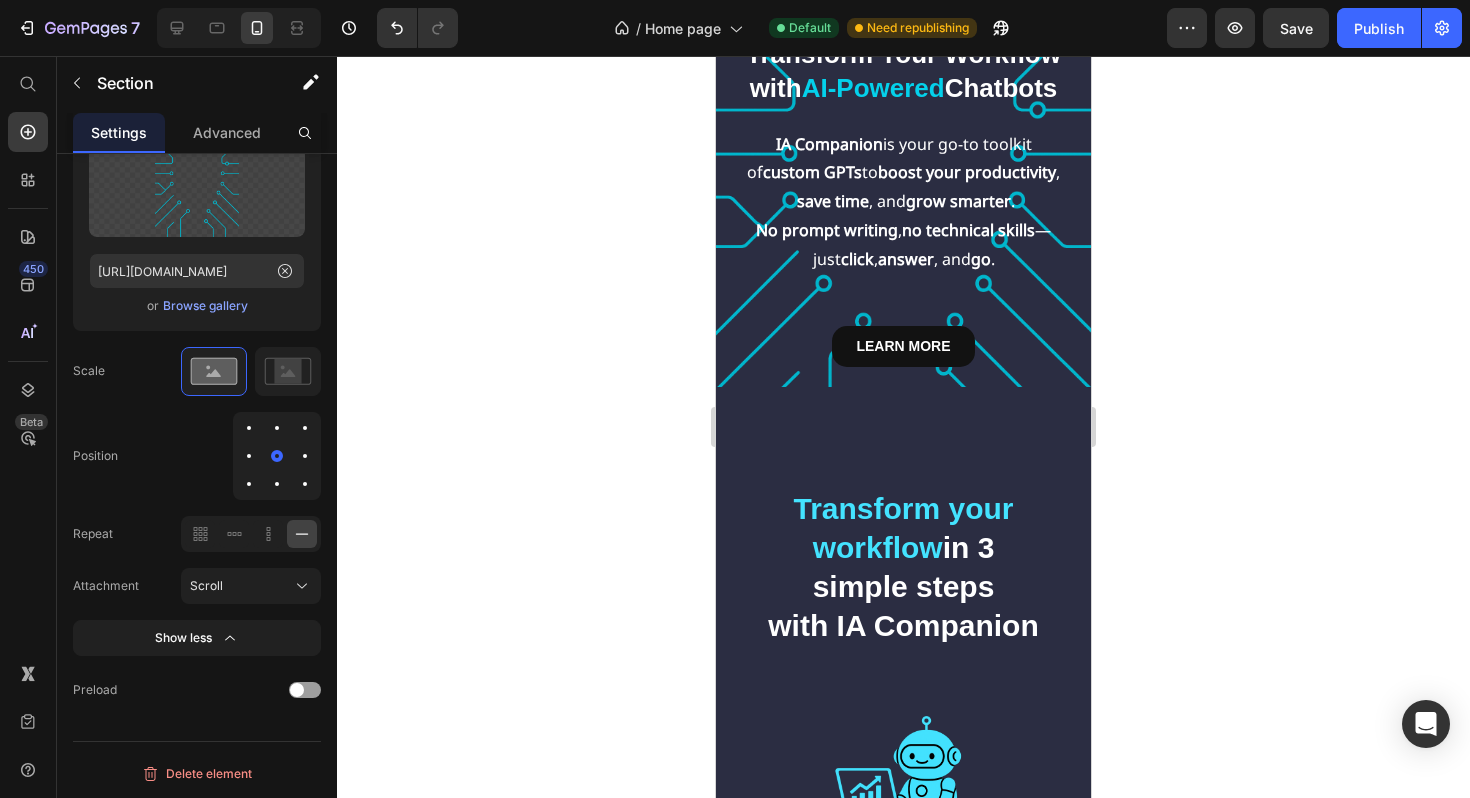 scroll, scrollTop: 0, scrollLeft: 0, axis: both 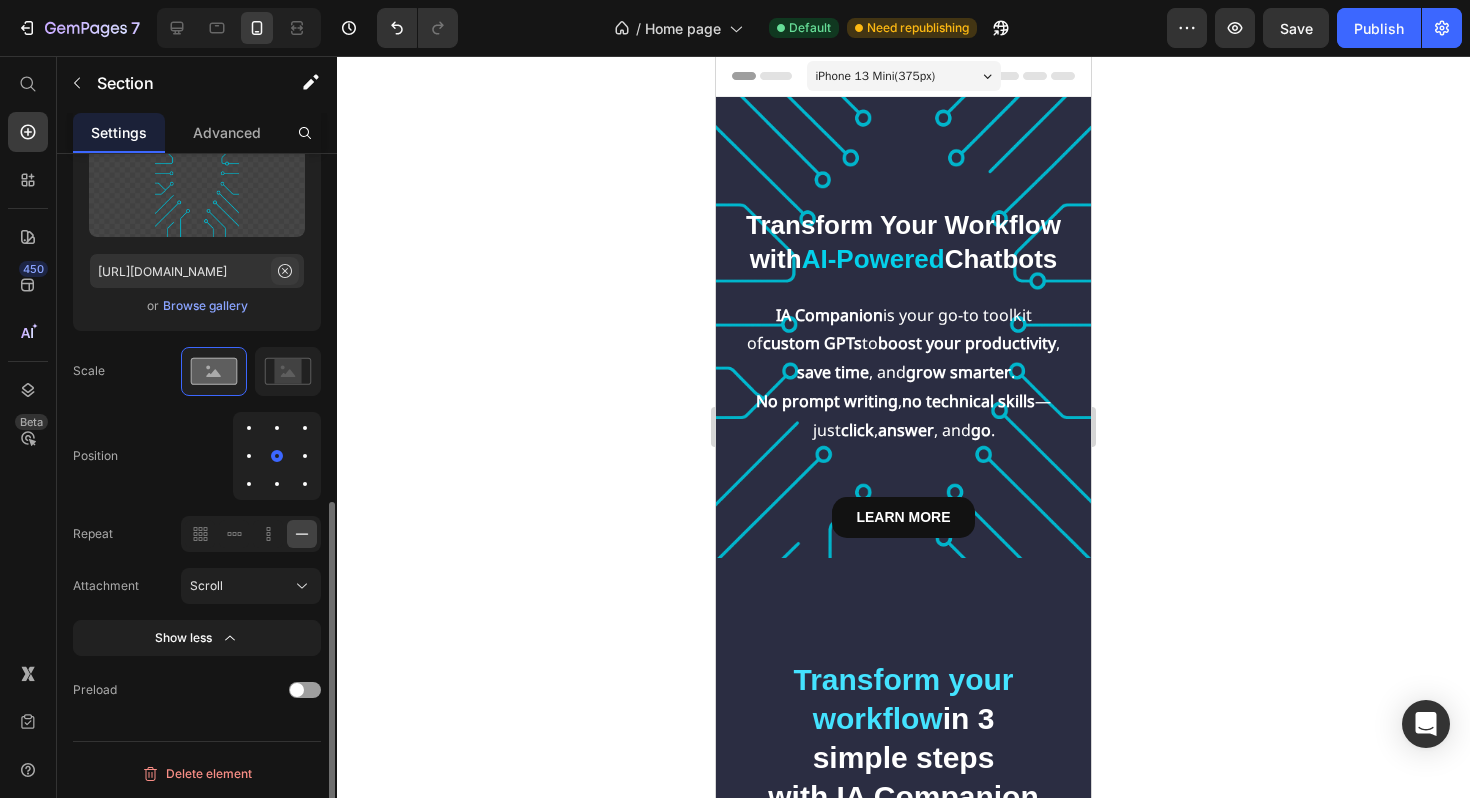 click 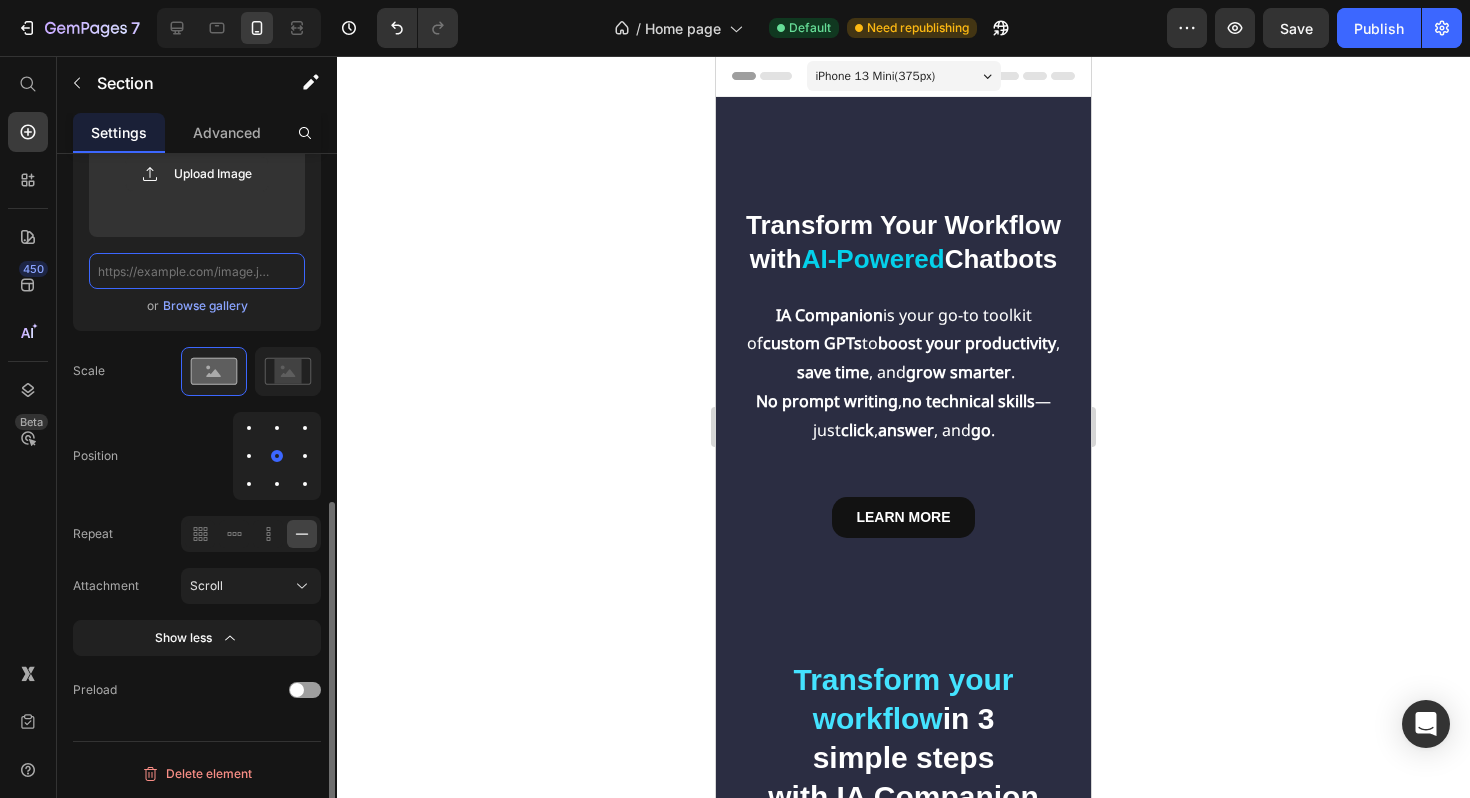 scroll, scrollTop: 0, scrollLeft: 0, axis: both 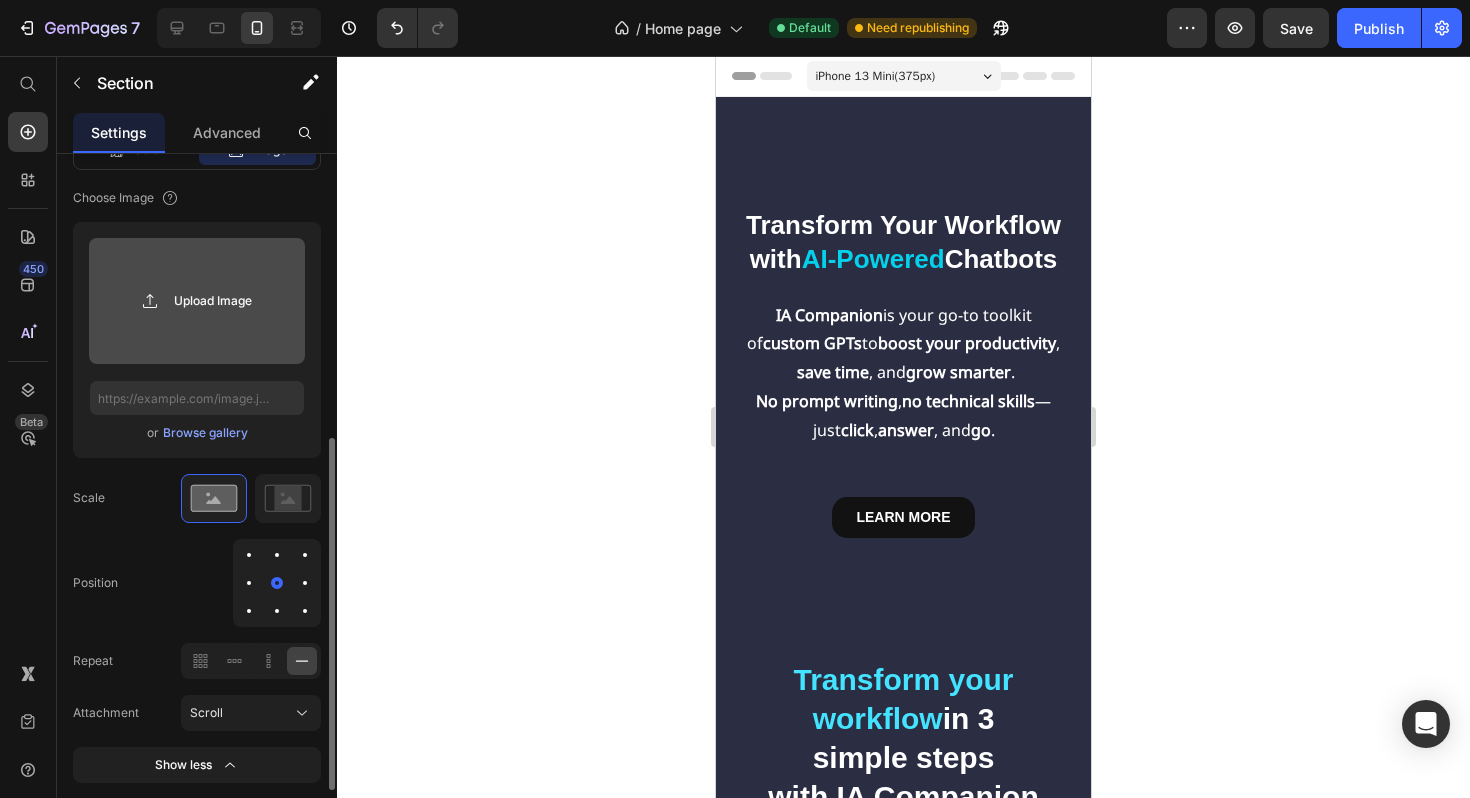click 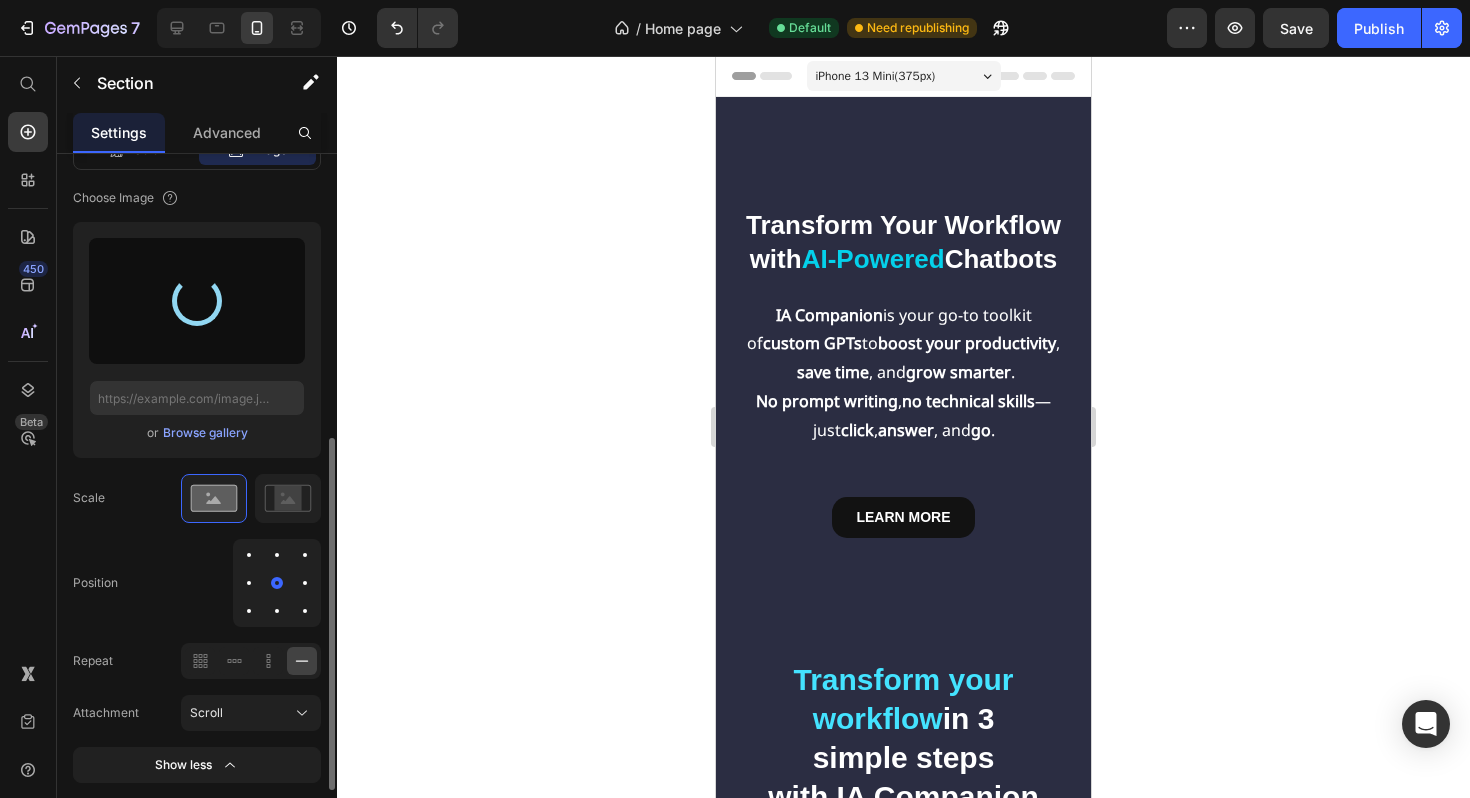 type on "[URL][DOMAIN_NAME]" 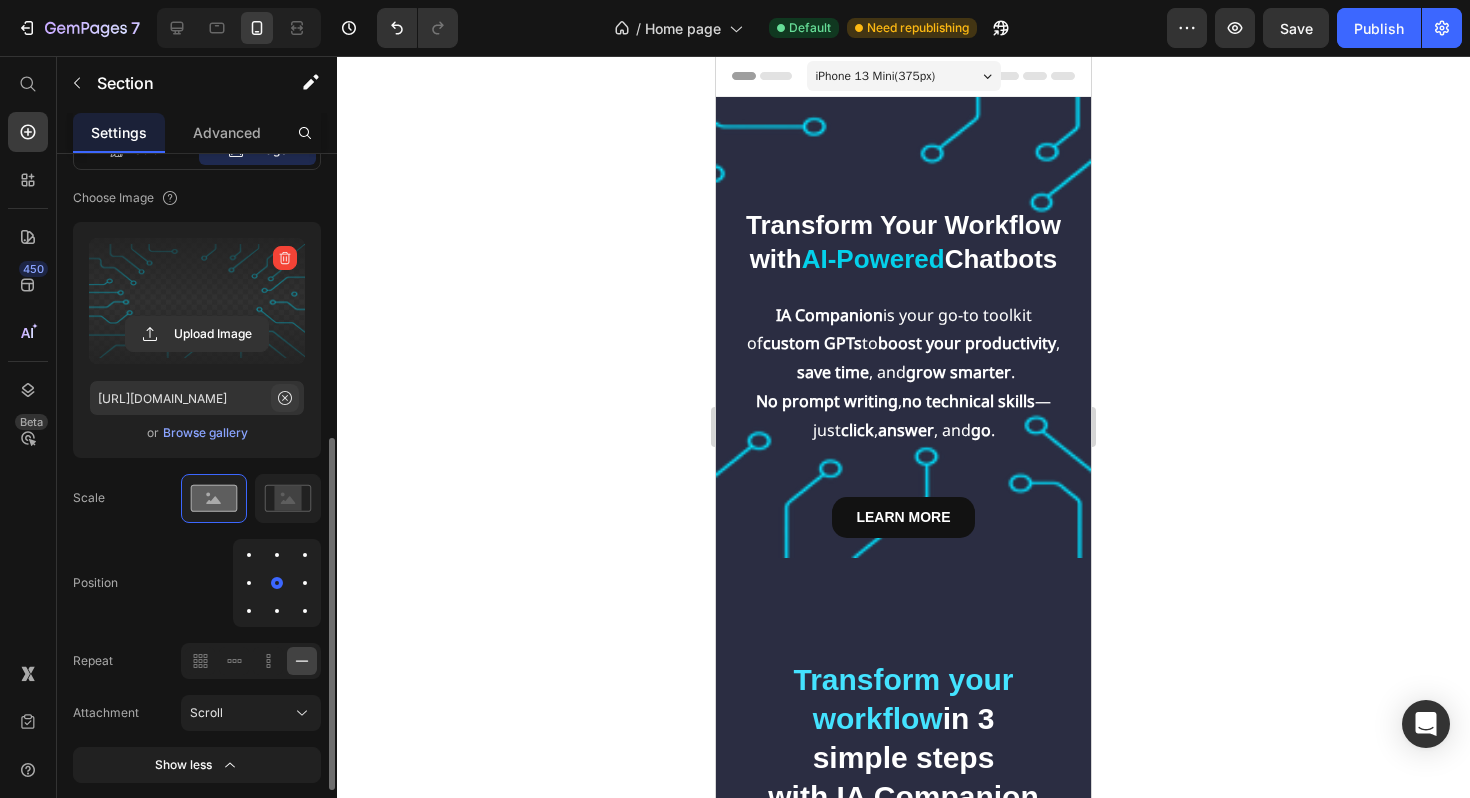 click 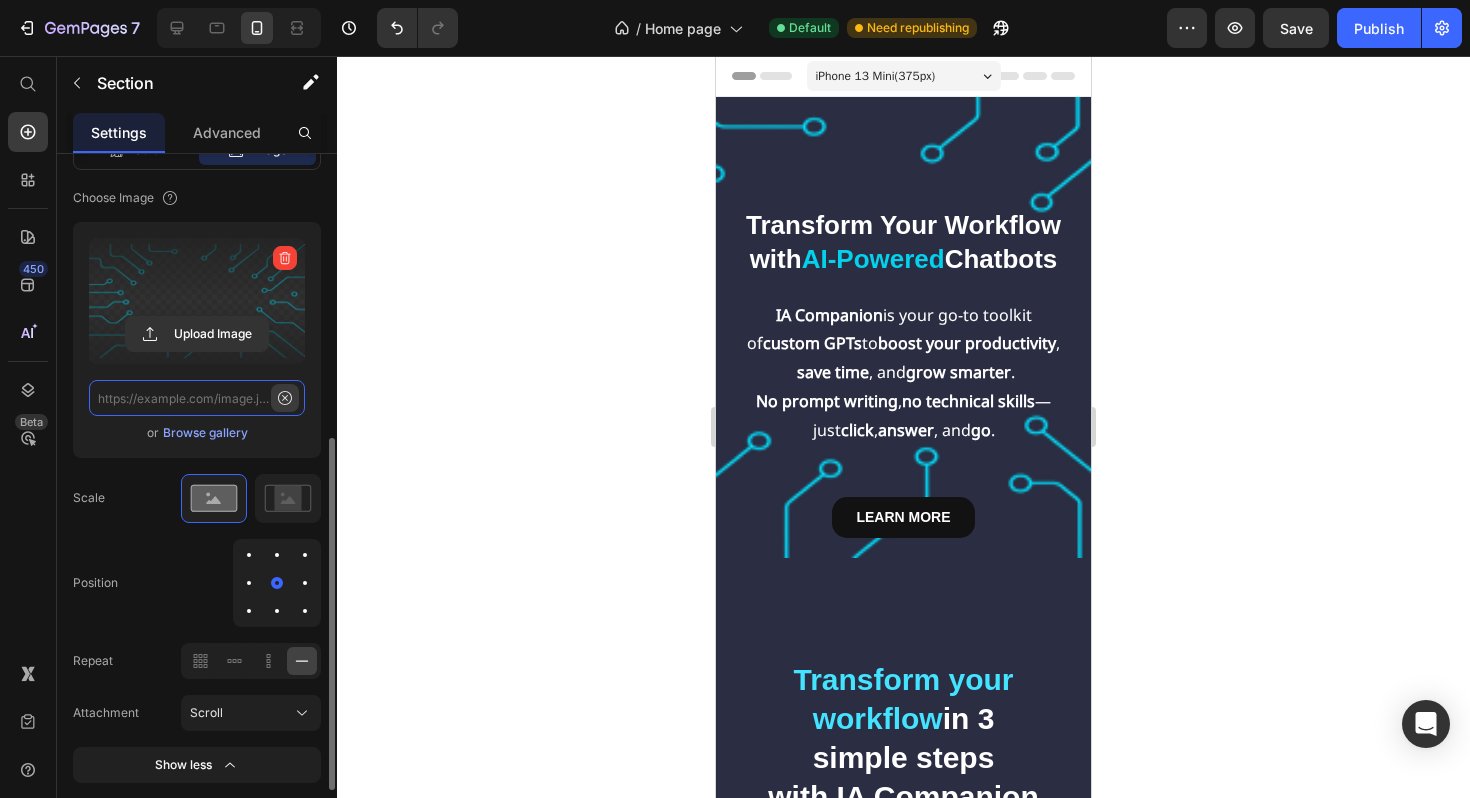 scroll, scrollTop: 0, scrollLeft: 0, axis: both 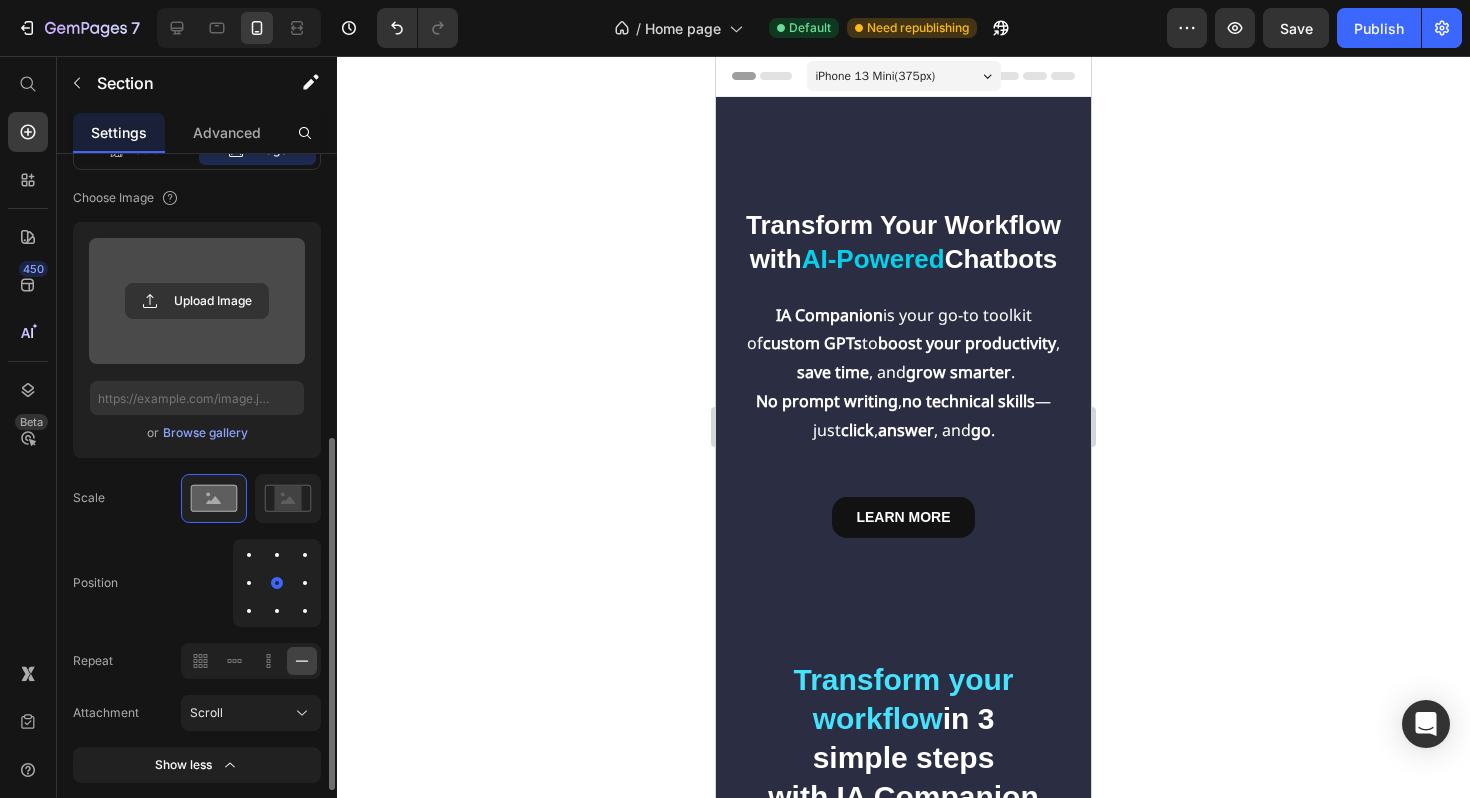 click at bounding box center [197, 301] 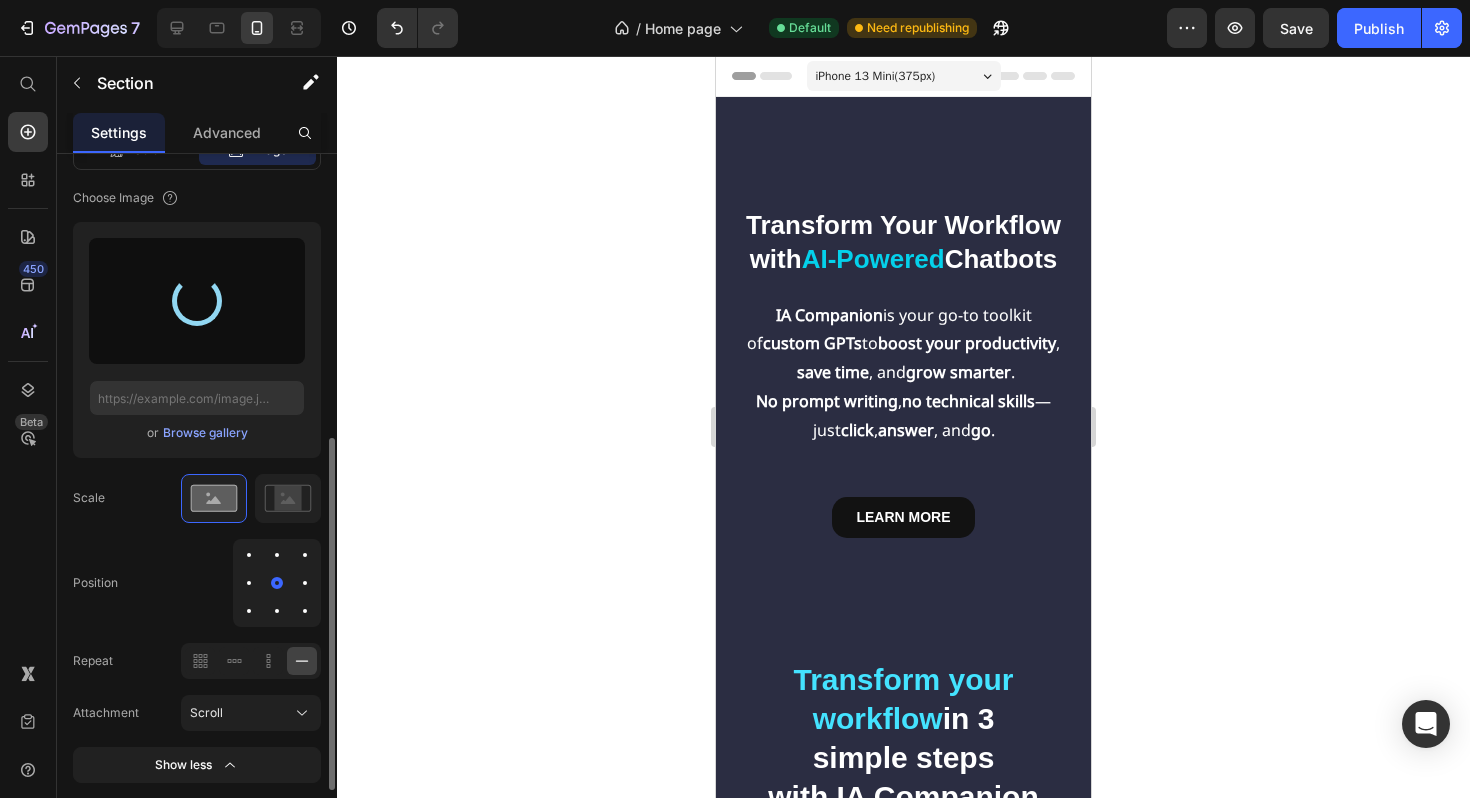 type on "[URL][DOMAIN_NAME]" 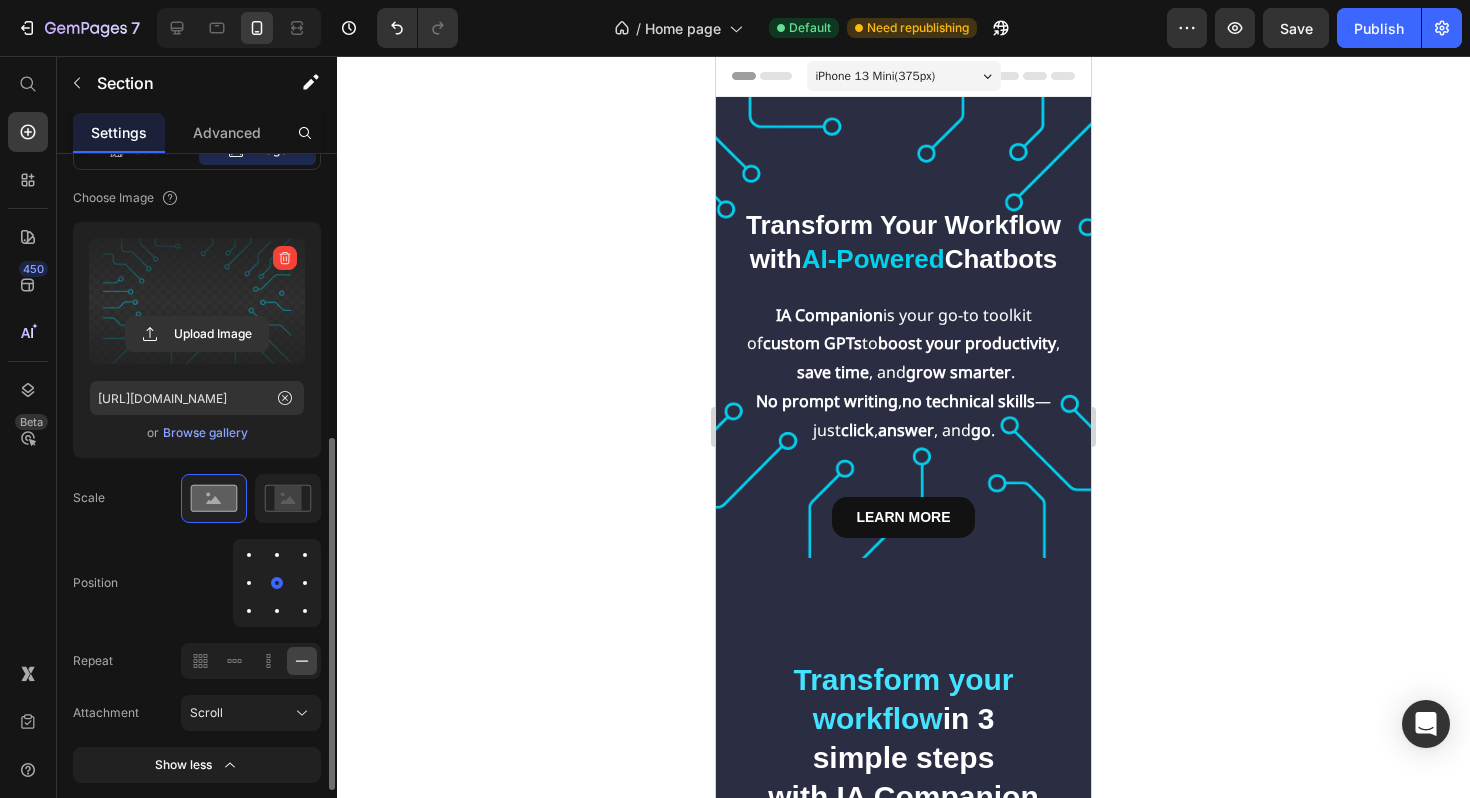 click at bounding box center (249, 555) 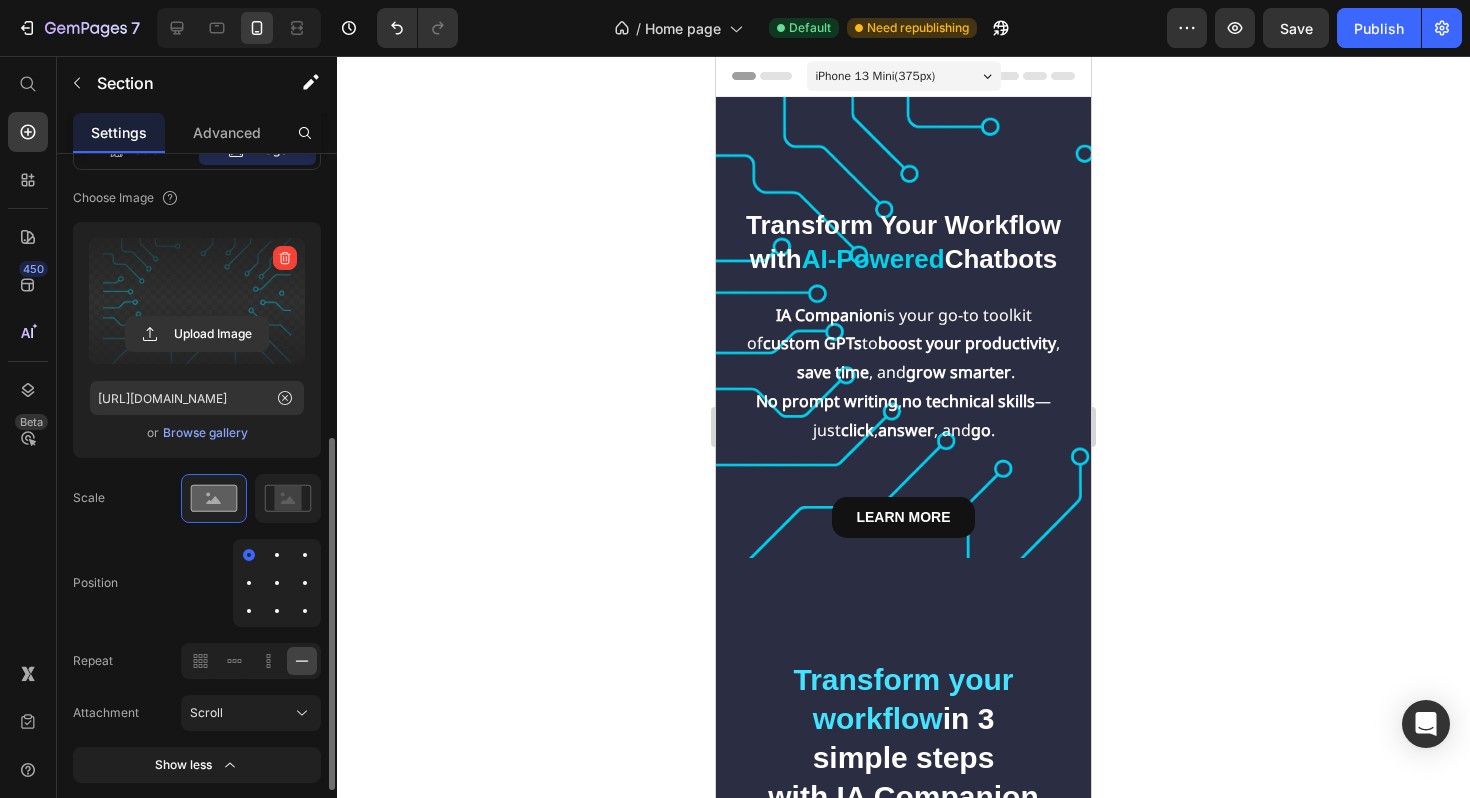 click at bounding box center [277, 555] 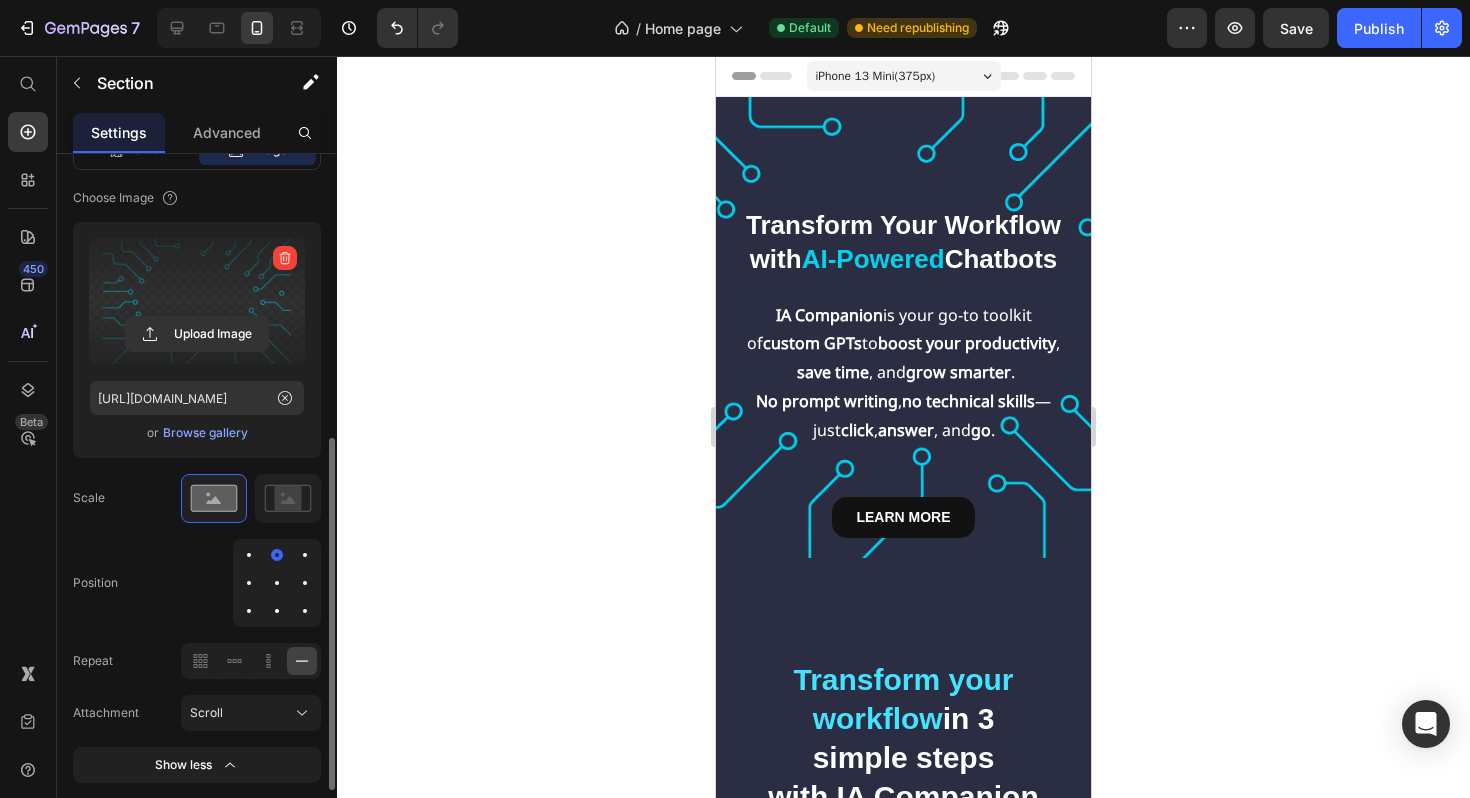 click at bounding box center (277, 583) 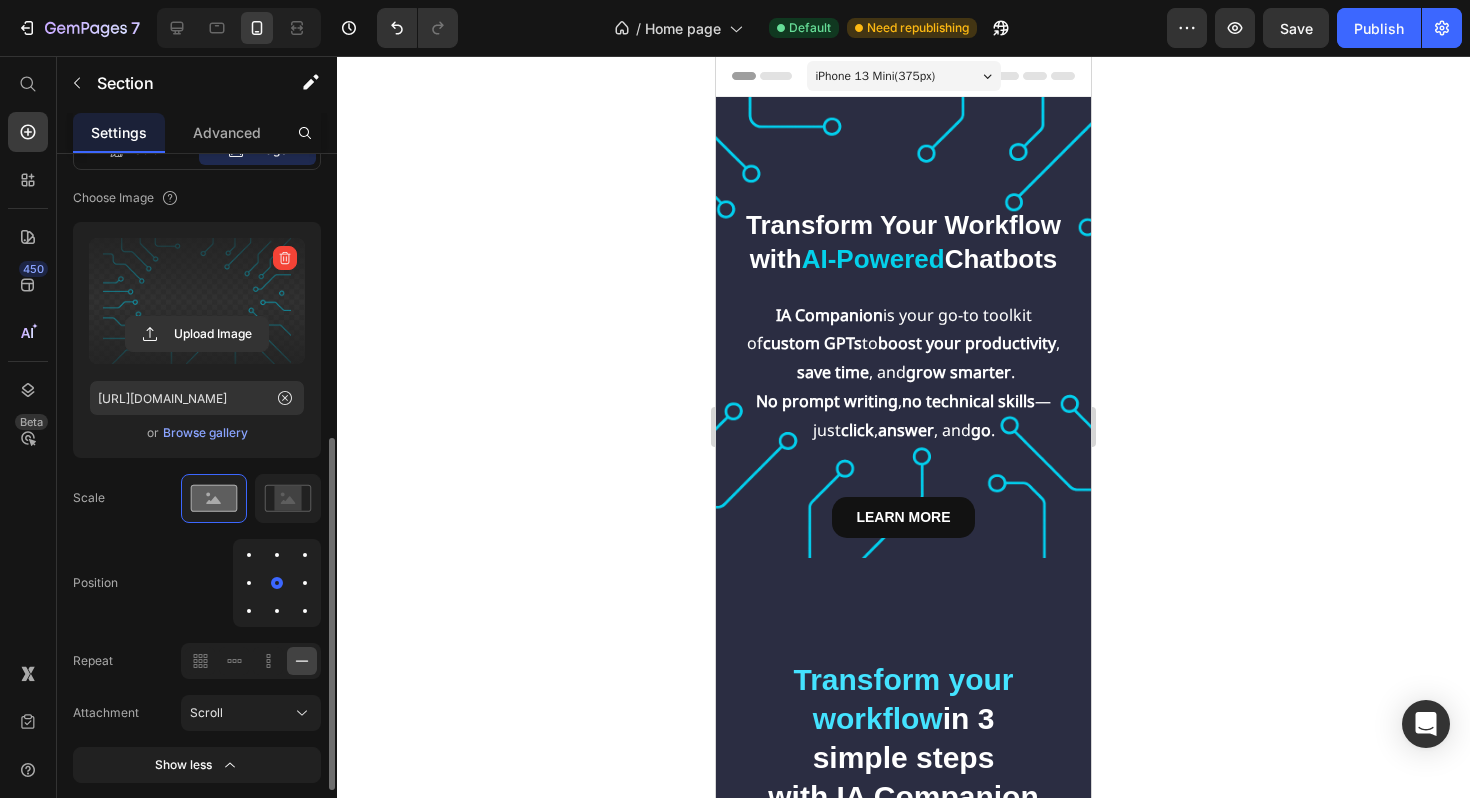 click at bounding box center [277, 611] 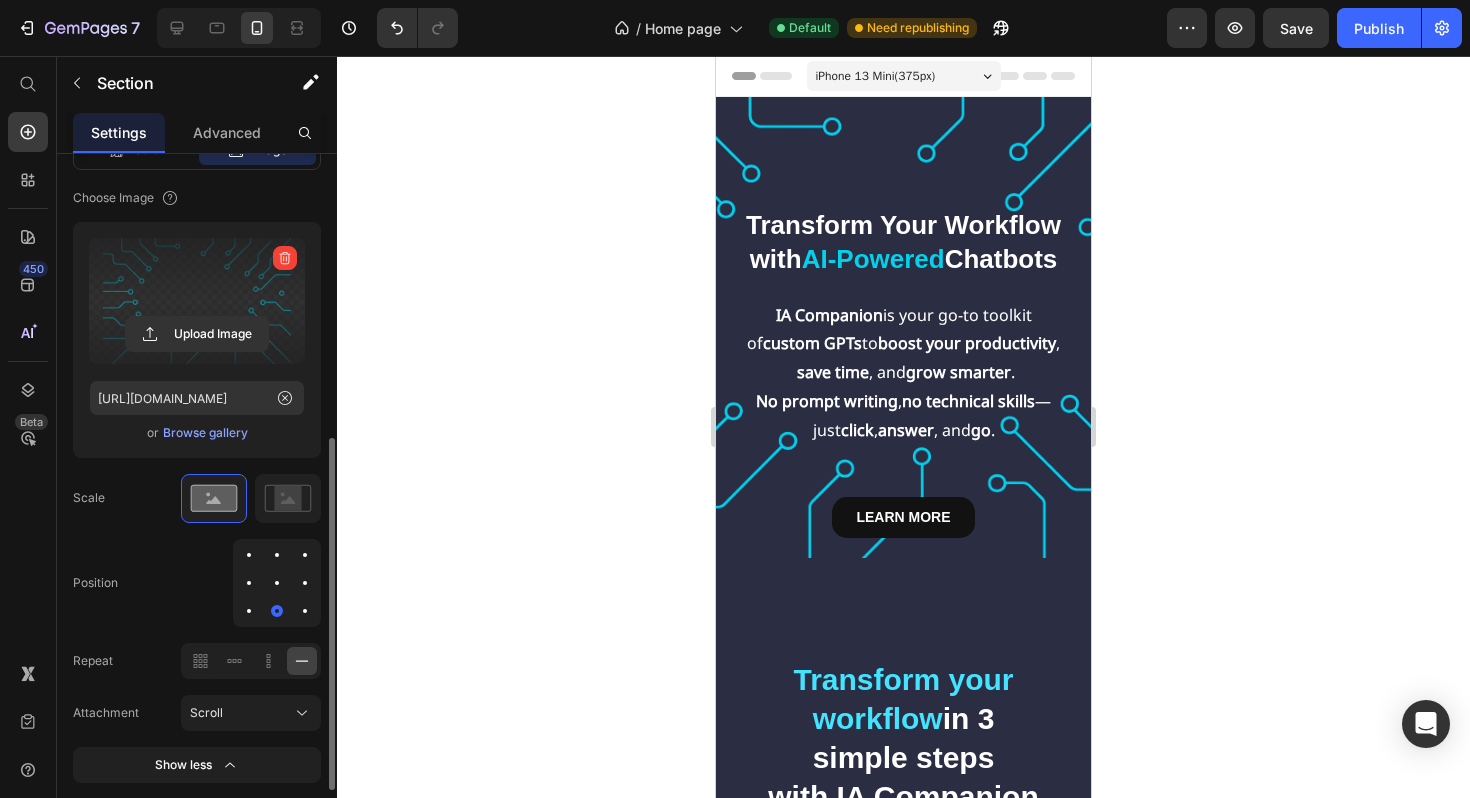 click at bounding box center [277, 611] 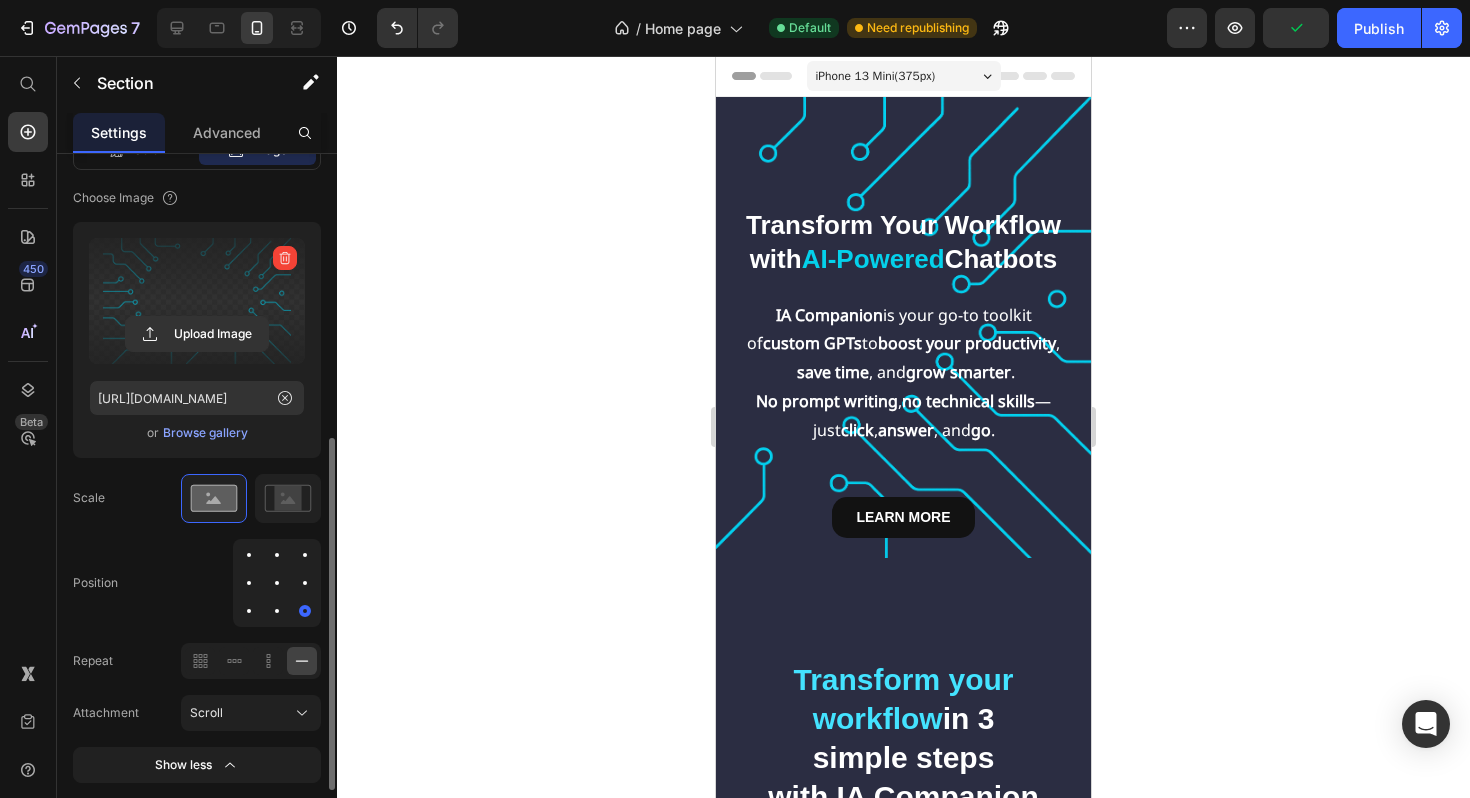 click at bounding box center (305, 583) 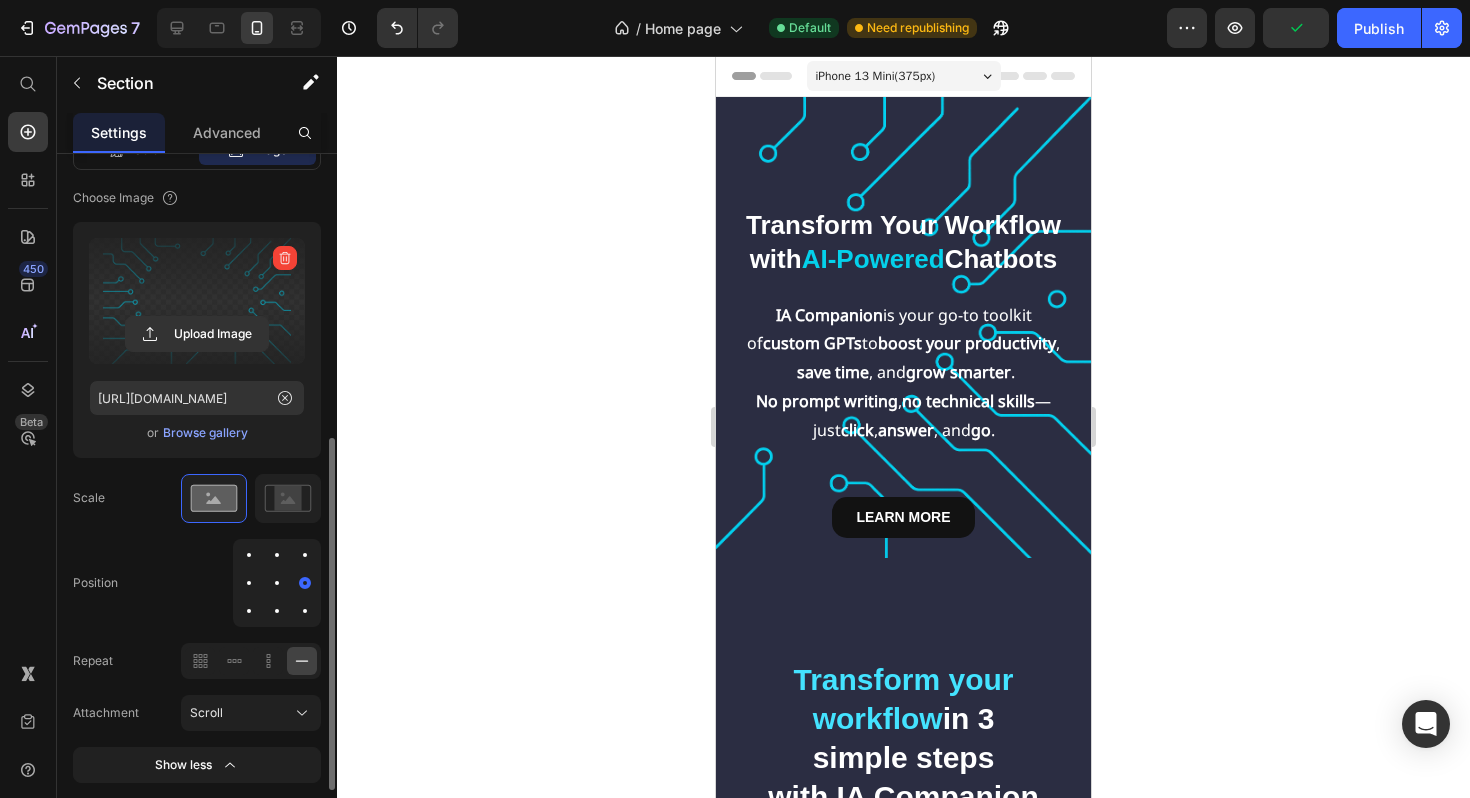 click at bounding box center [249, 583] 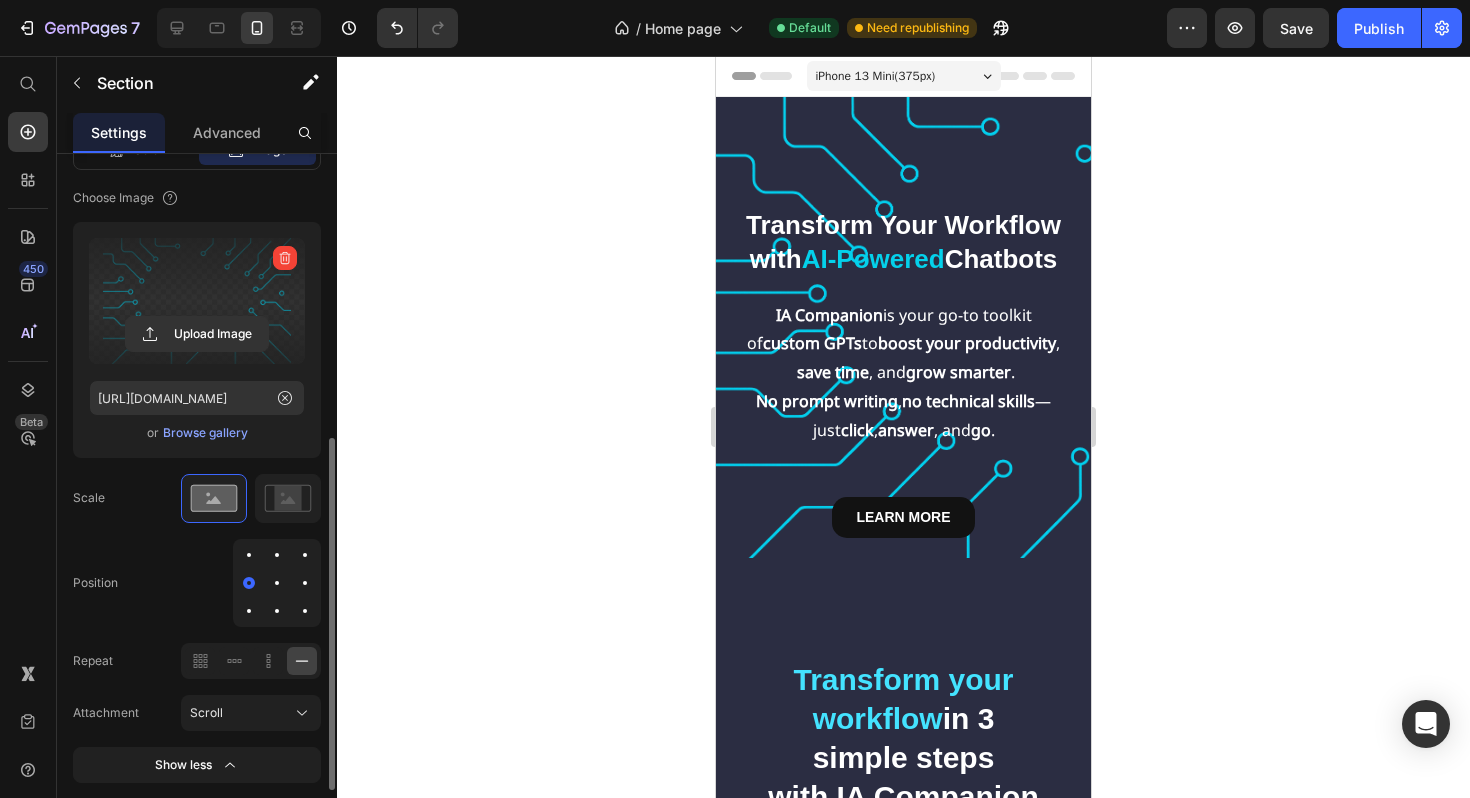 click at bounding box center [249, 555] 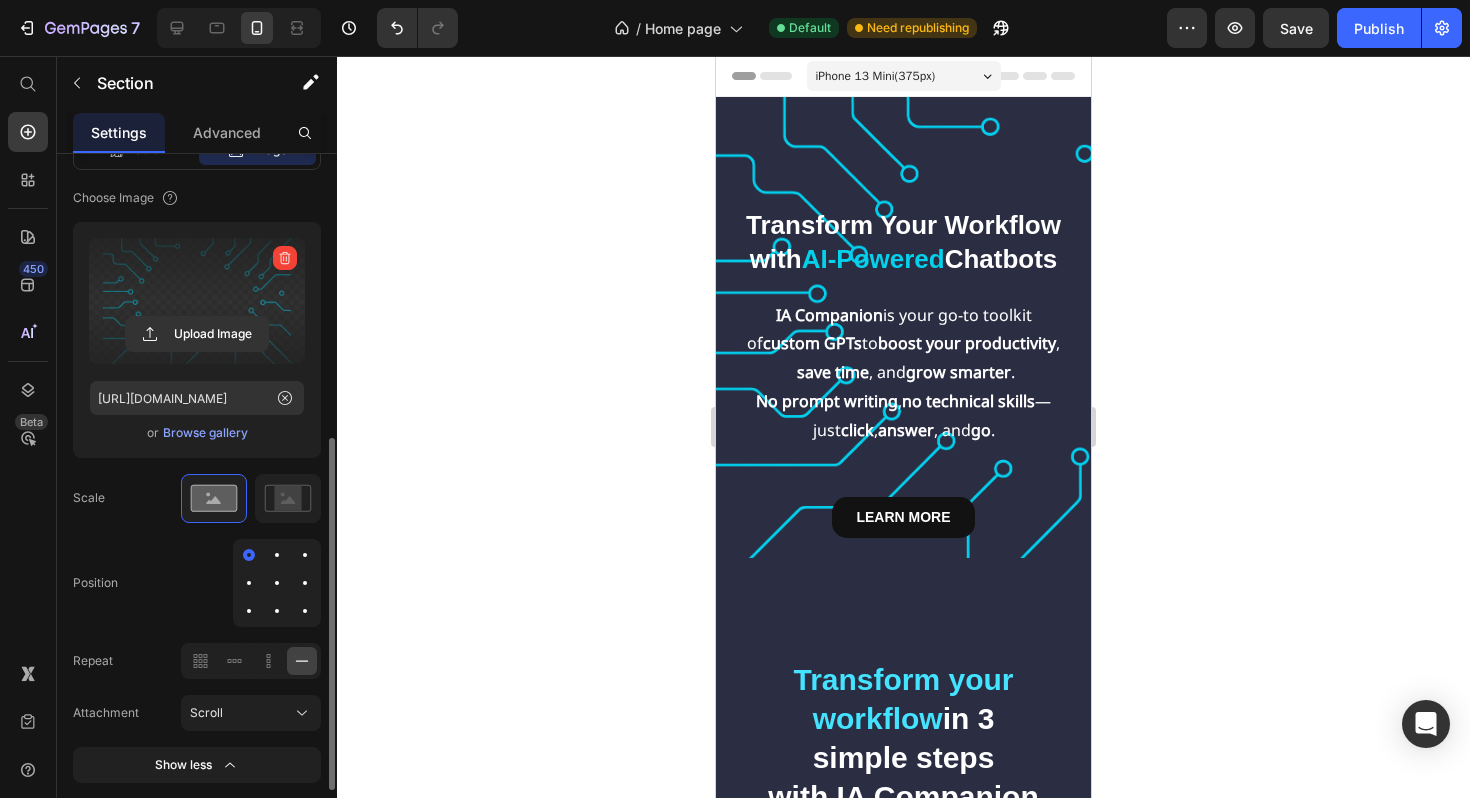 click at bounding box center (249, 611) 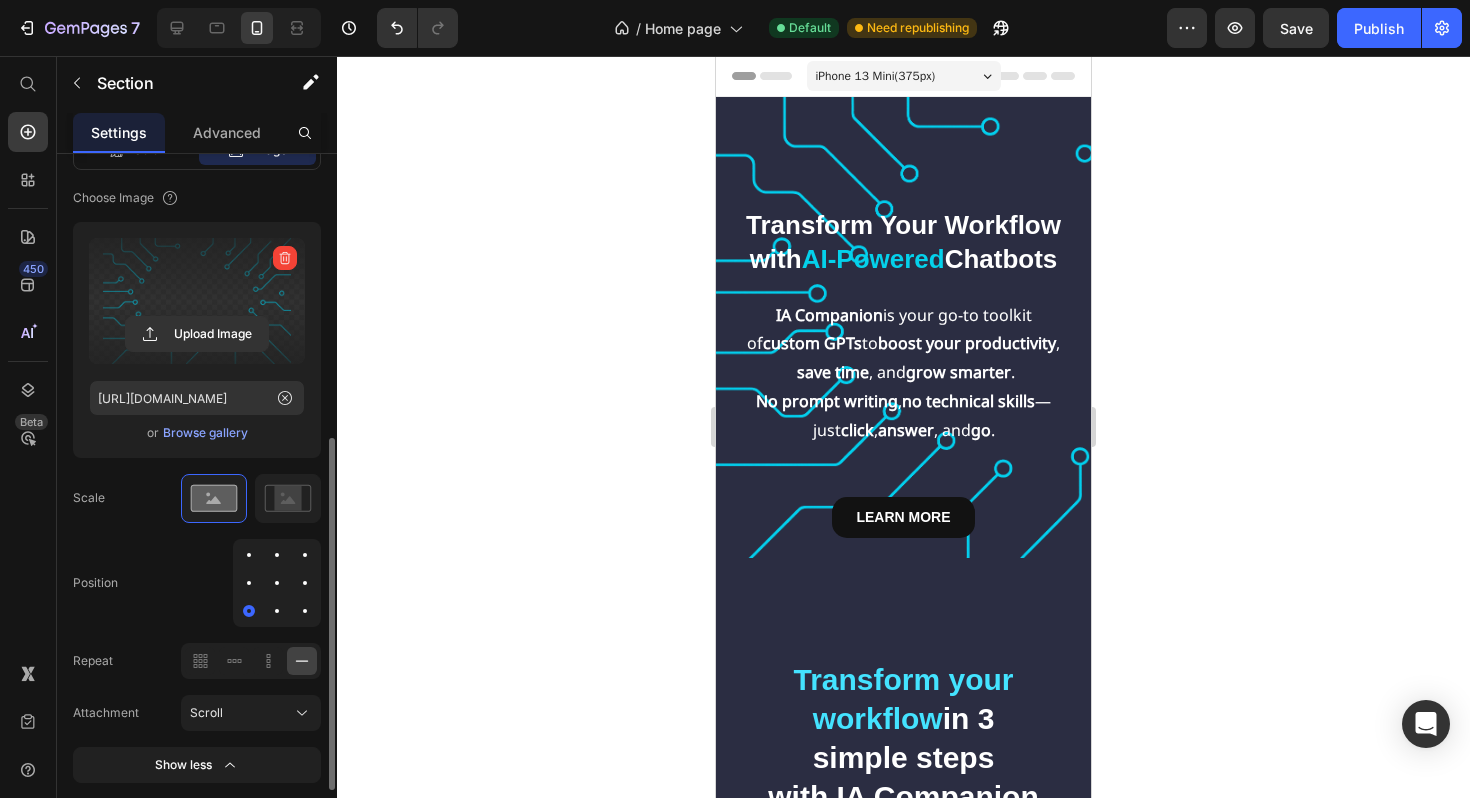 click at bounding box center (277, 583) 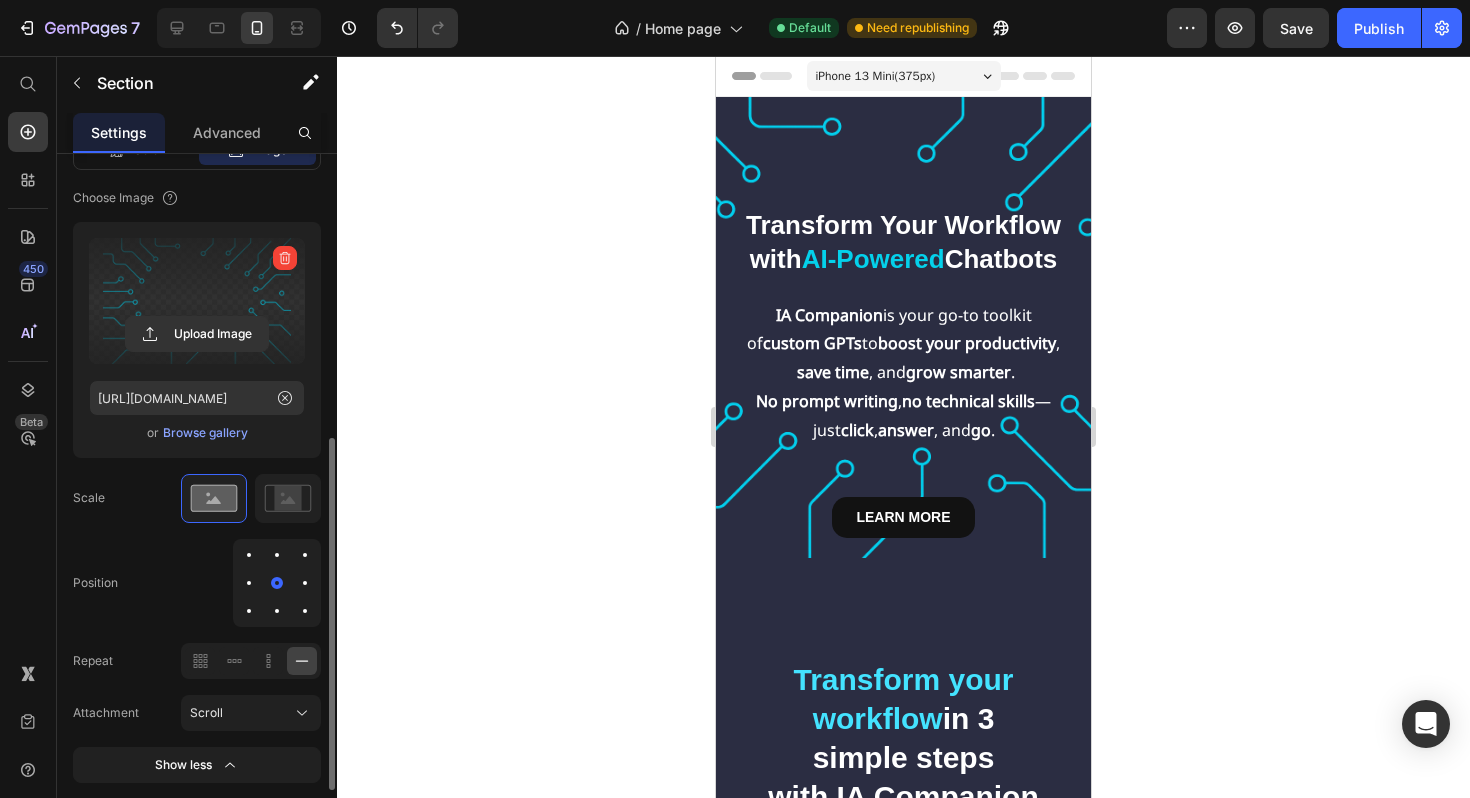 click at bounding box center [305, 555] 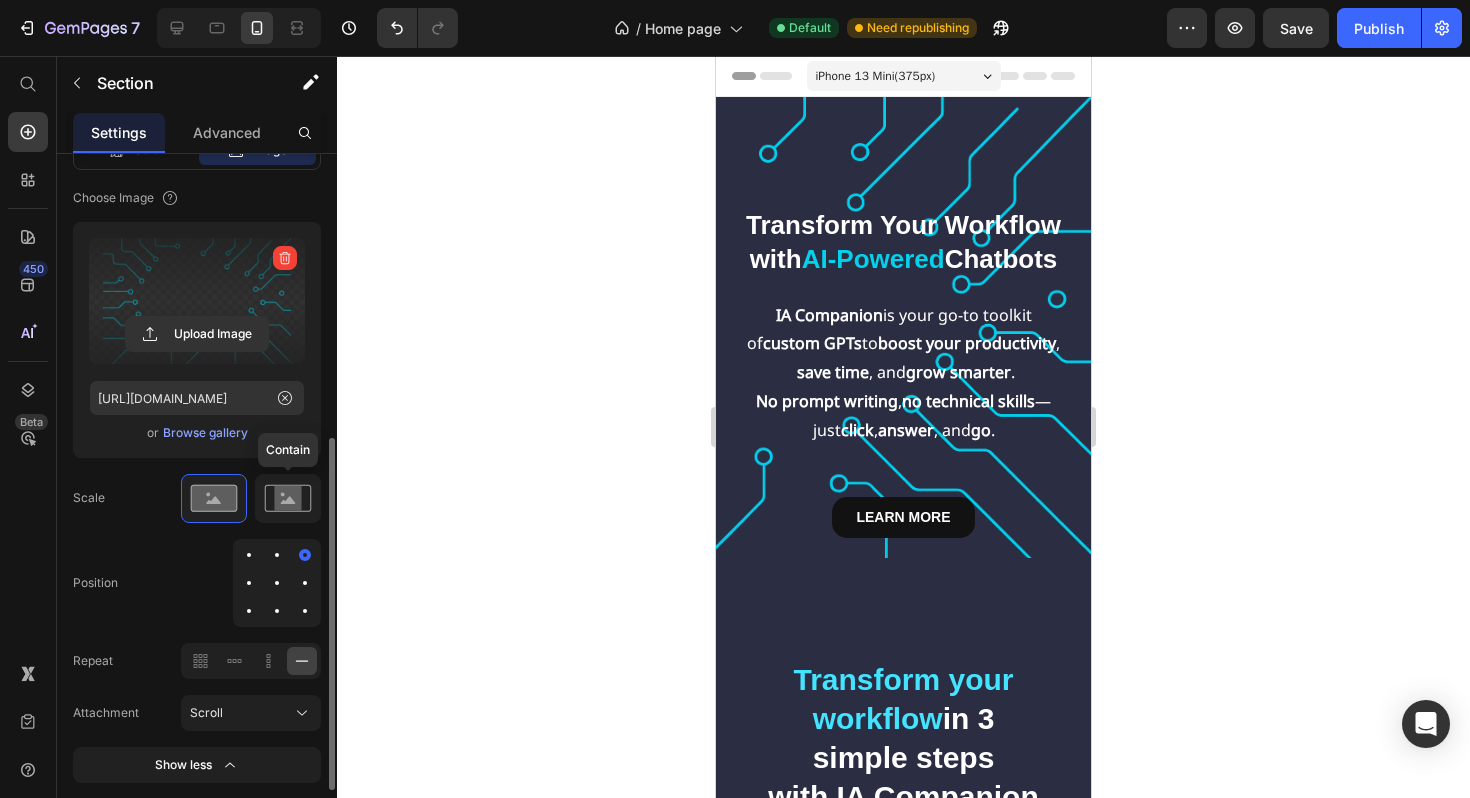 click 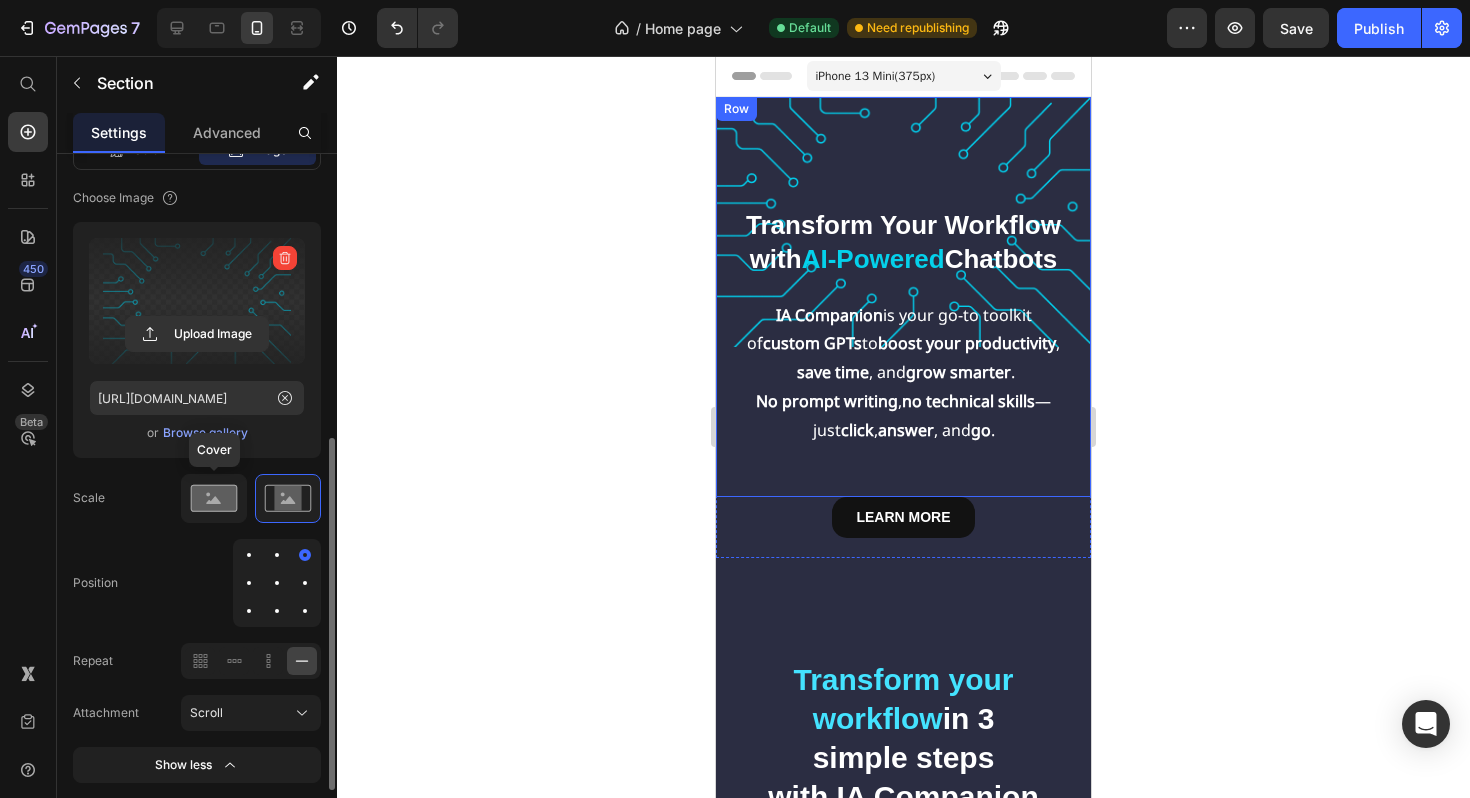 click 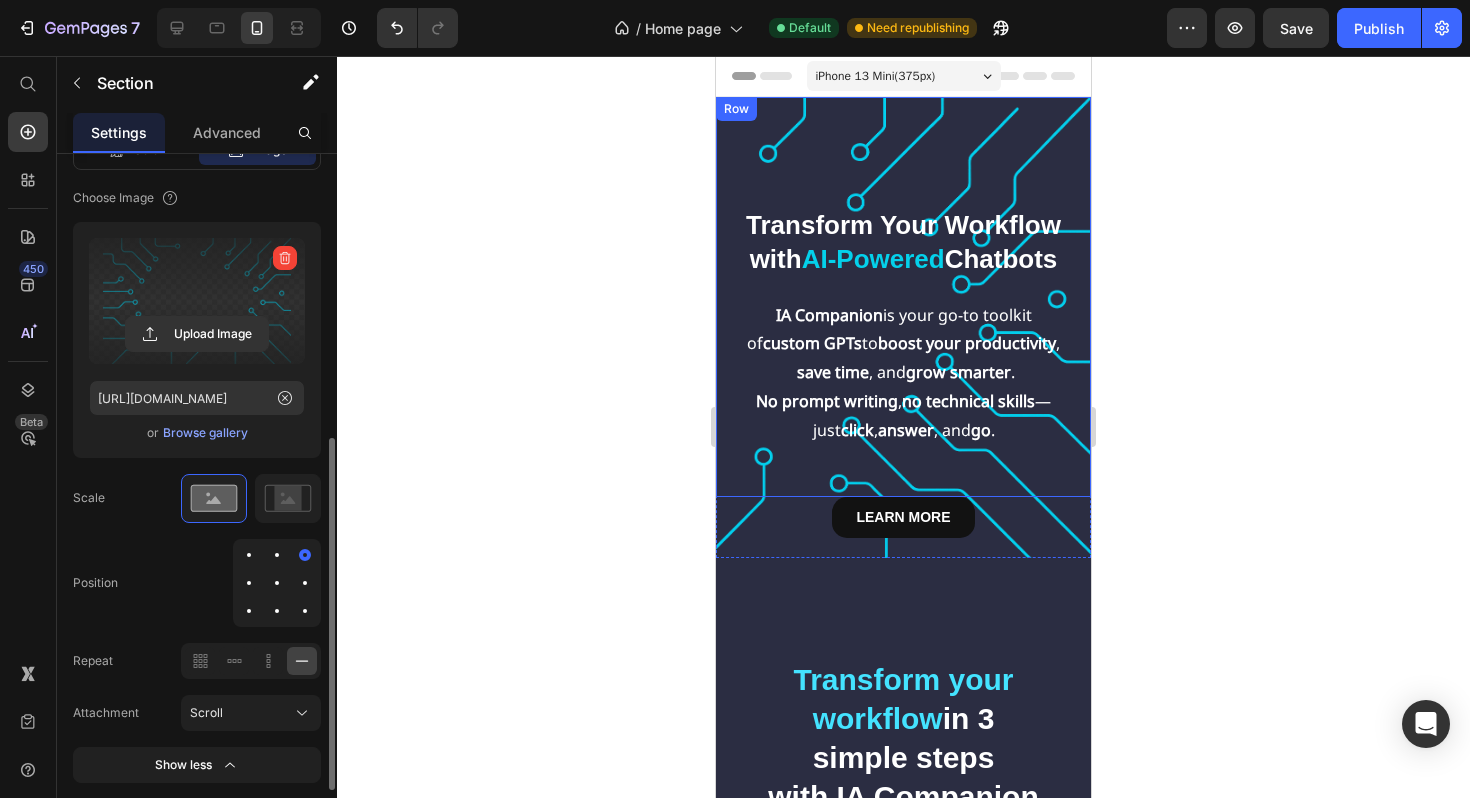 click at bounding box center (277, 583) 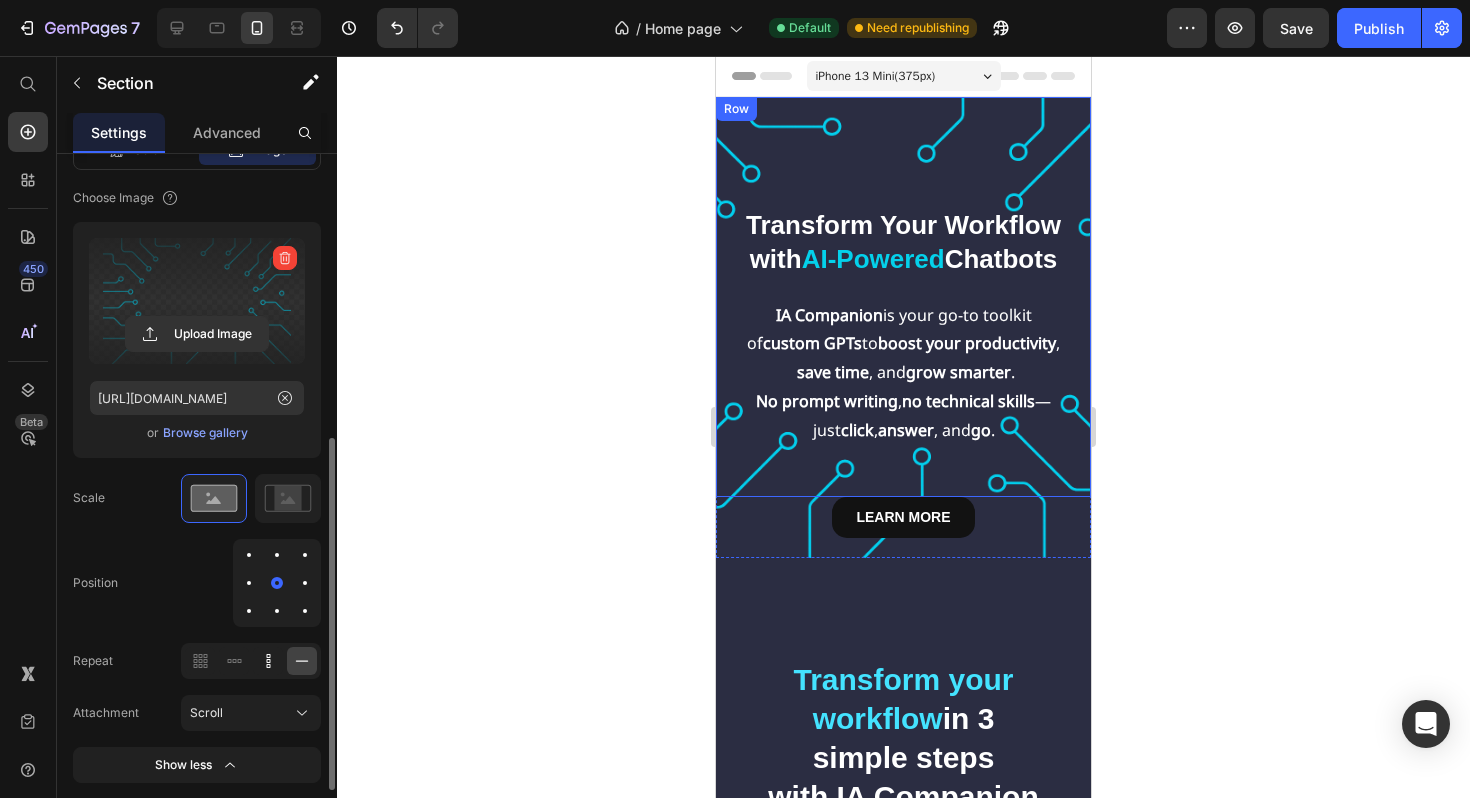 click 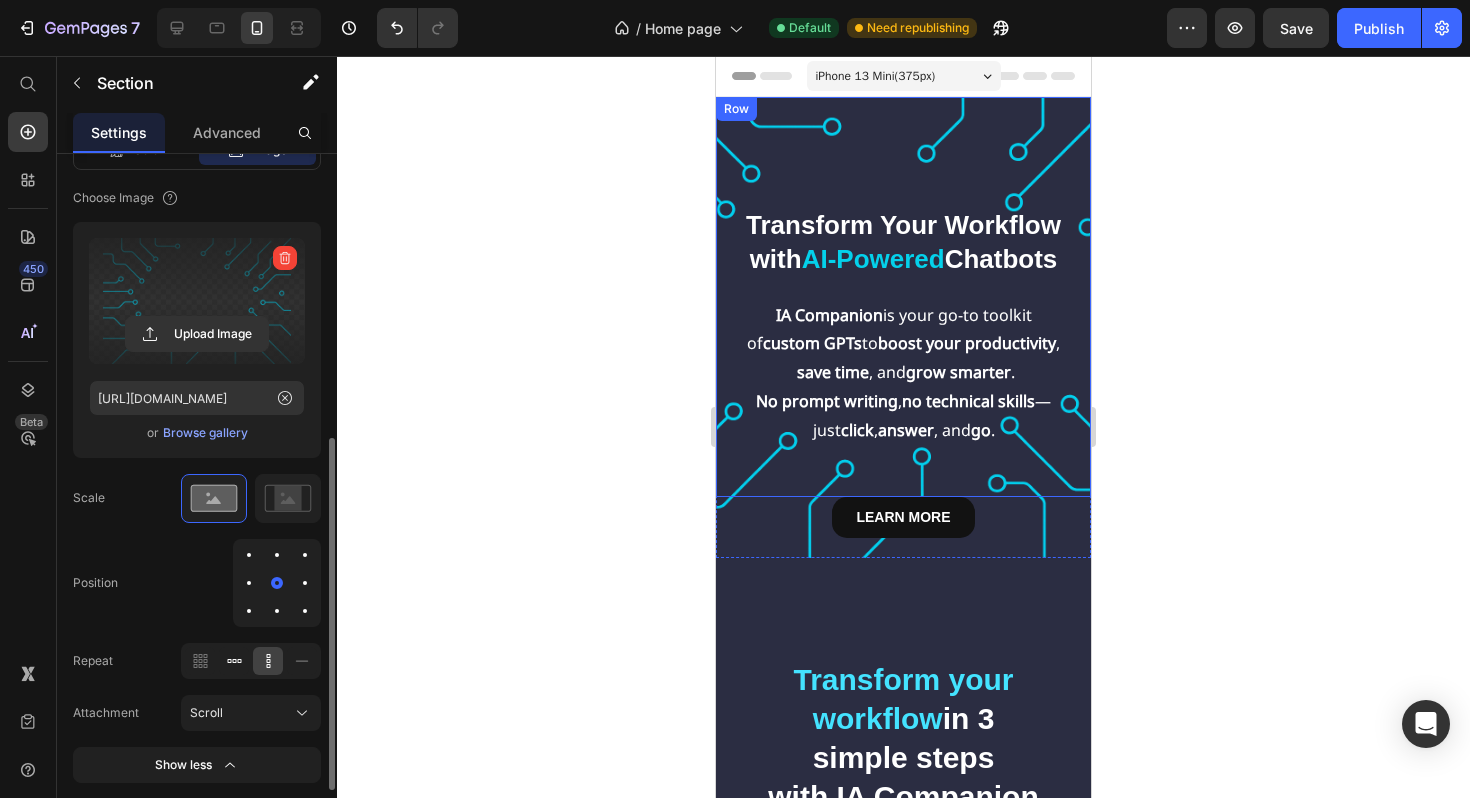 click 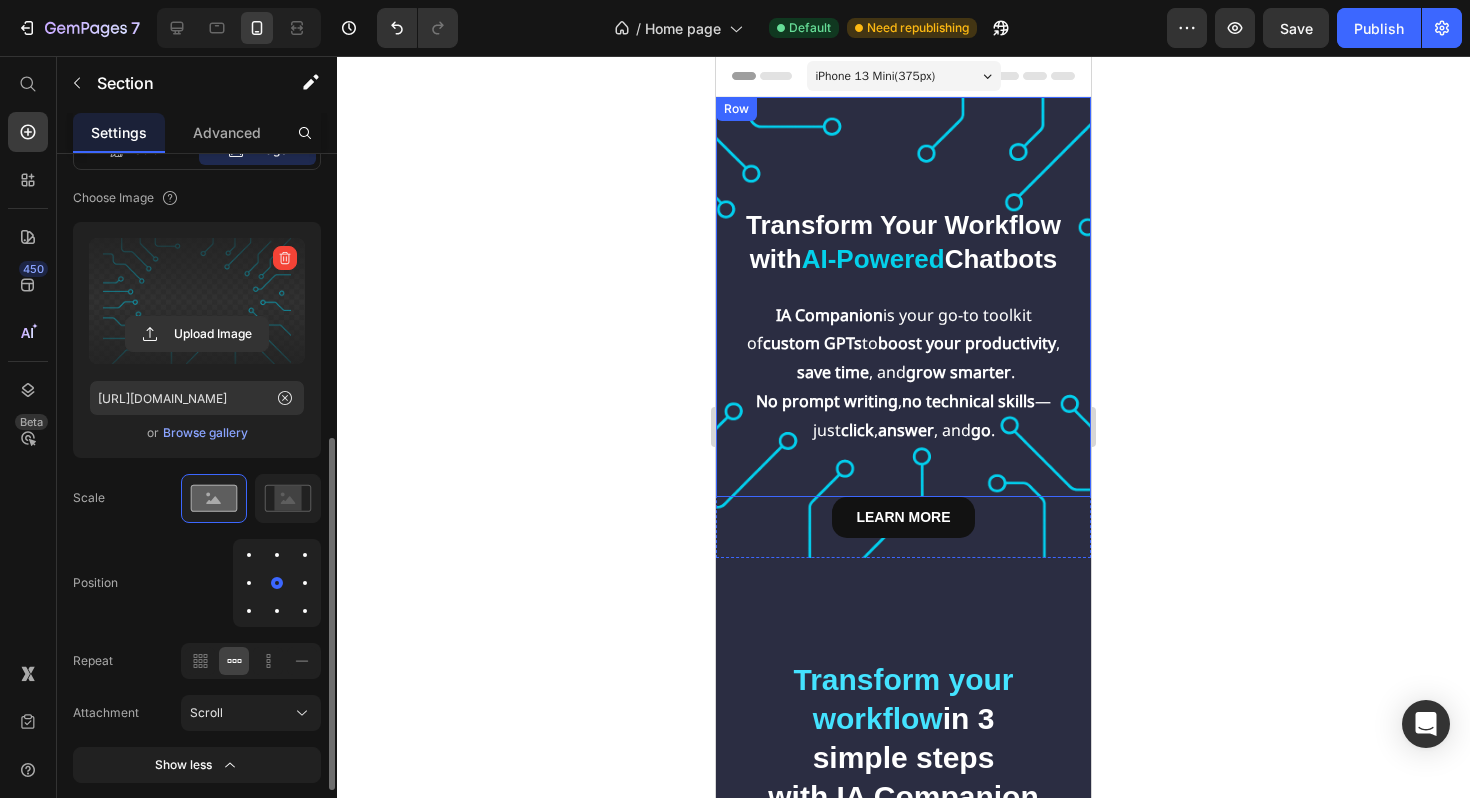 click 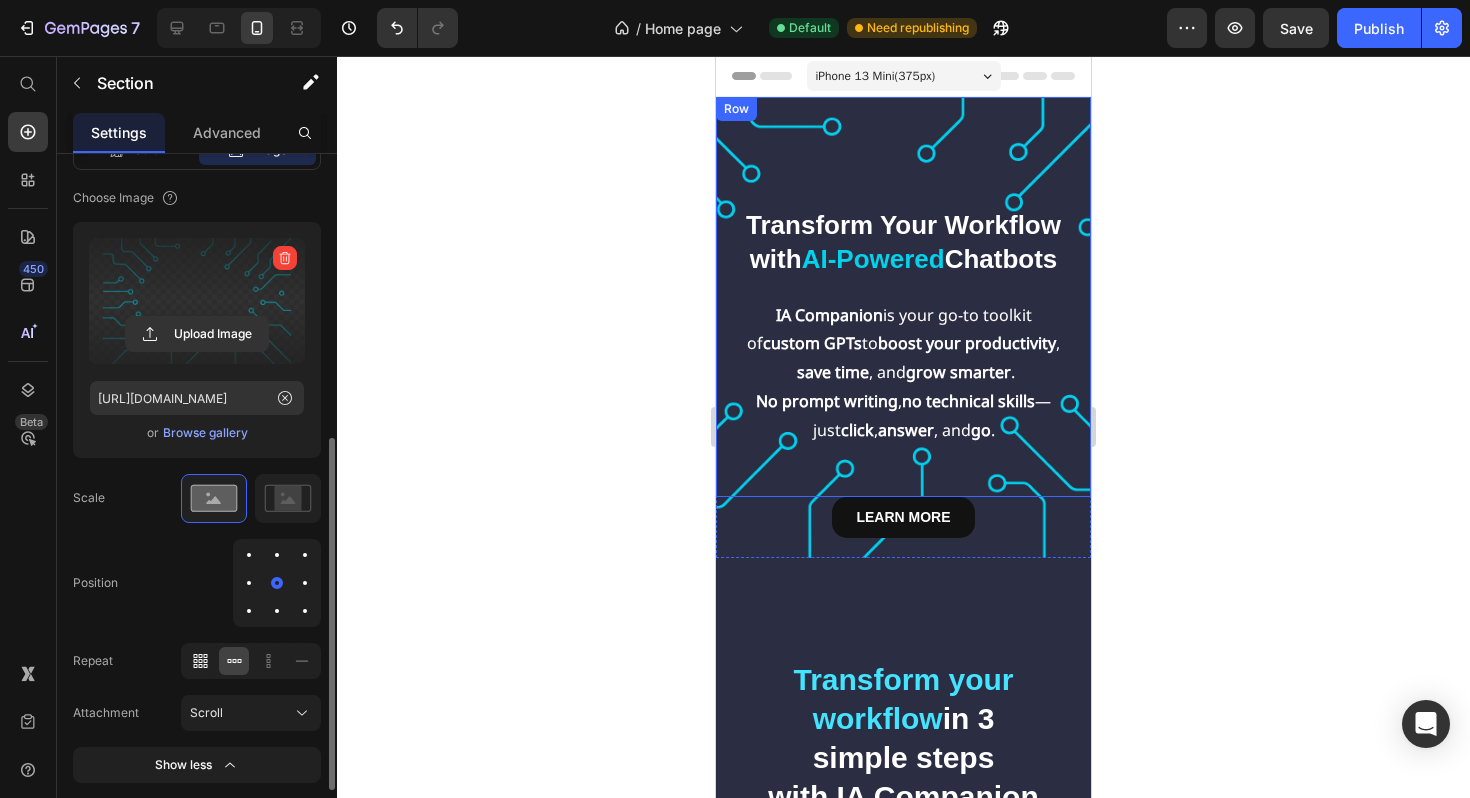 click 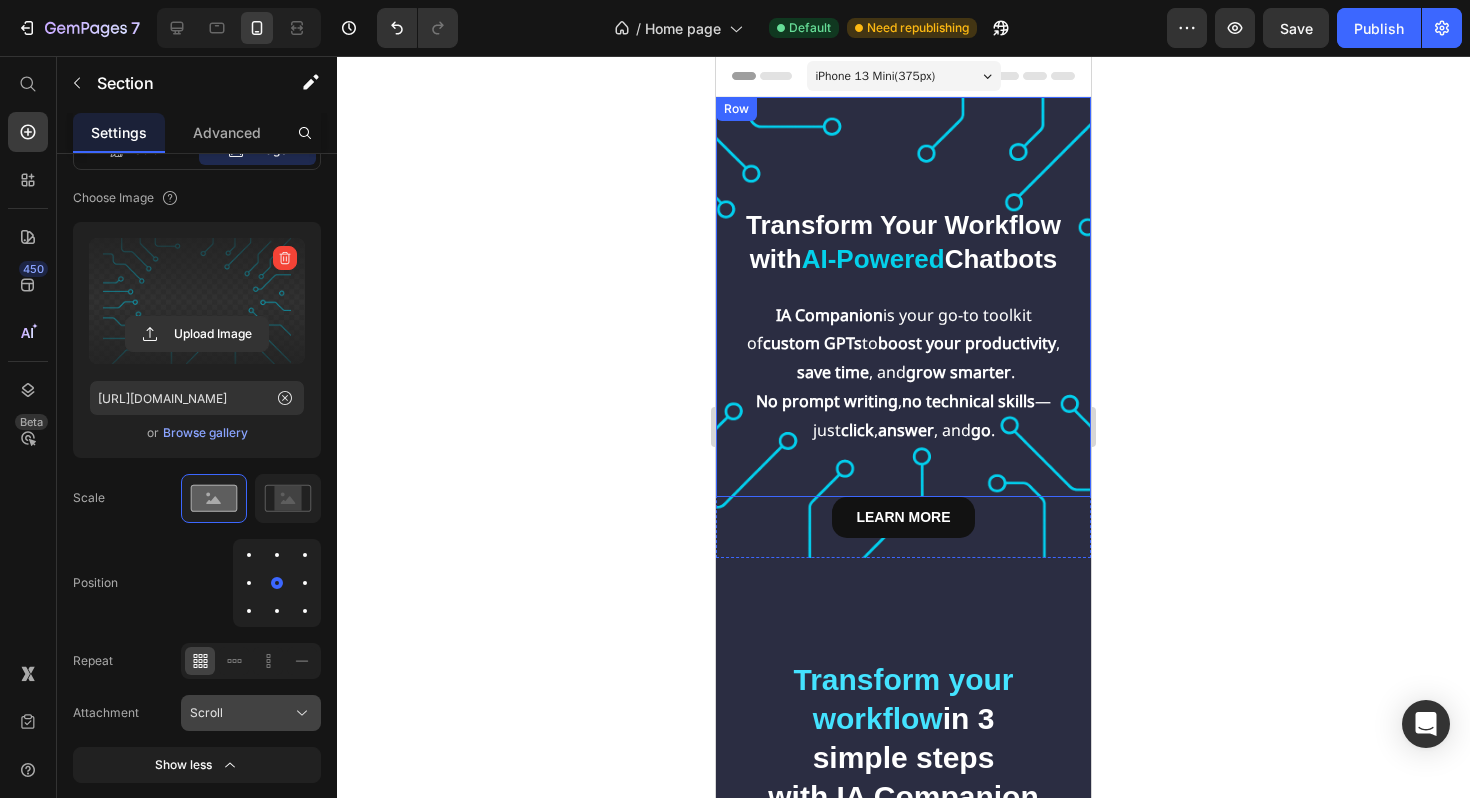 click on "Scroll" 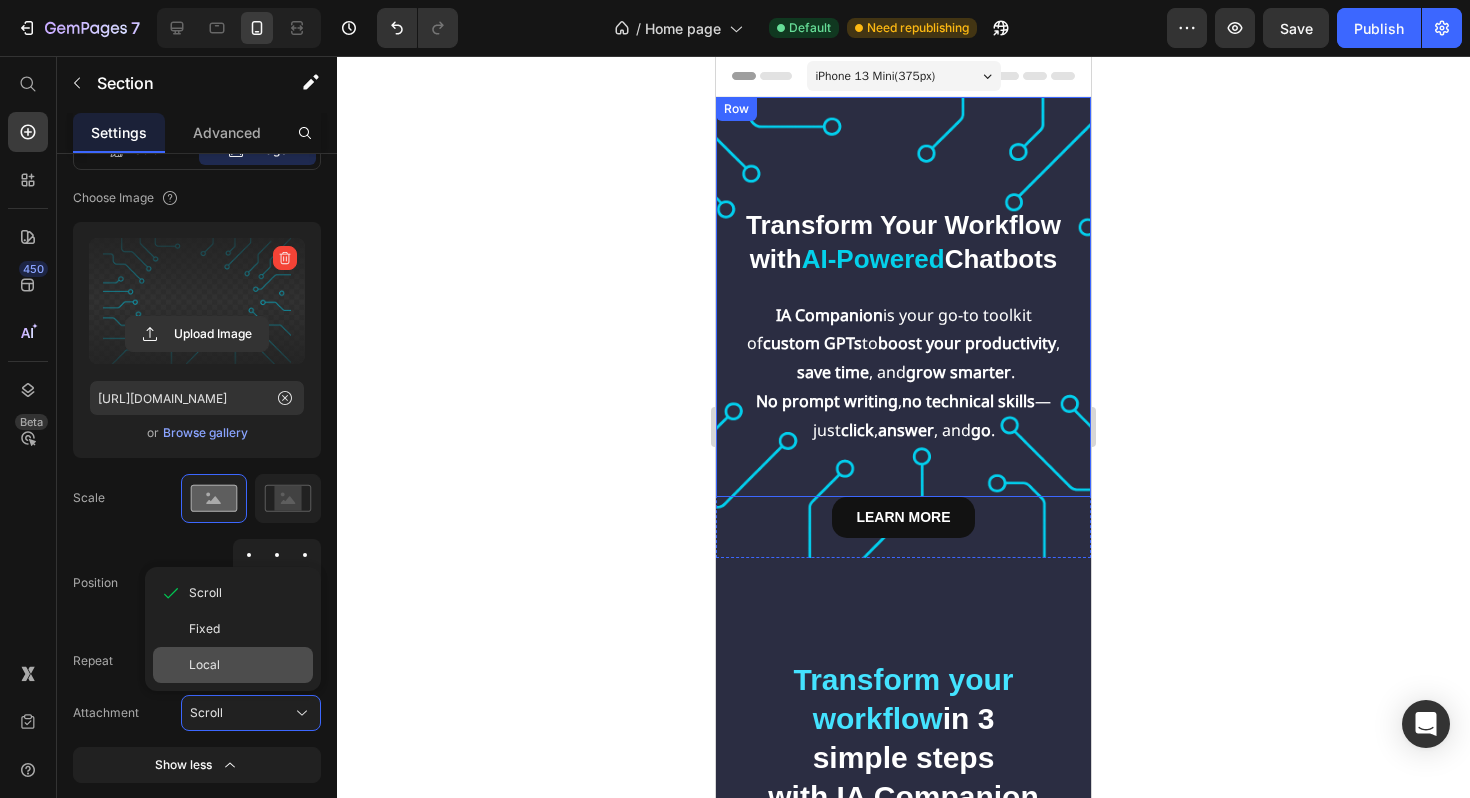 click on "Local" 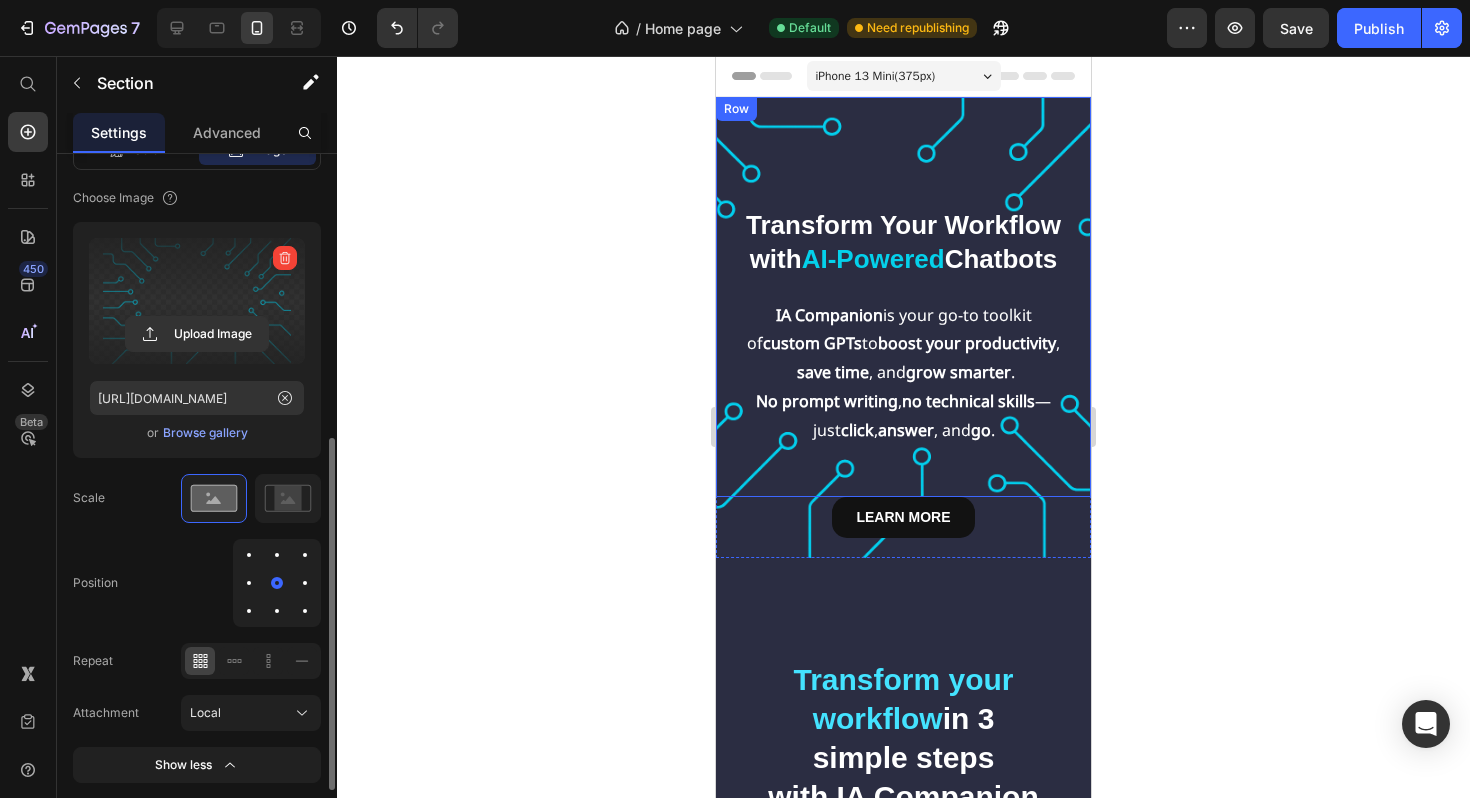 click at bounding box center (249, 583) 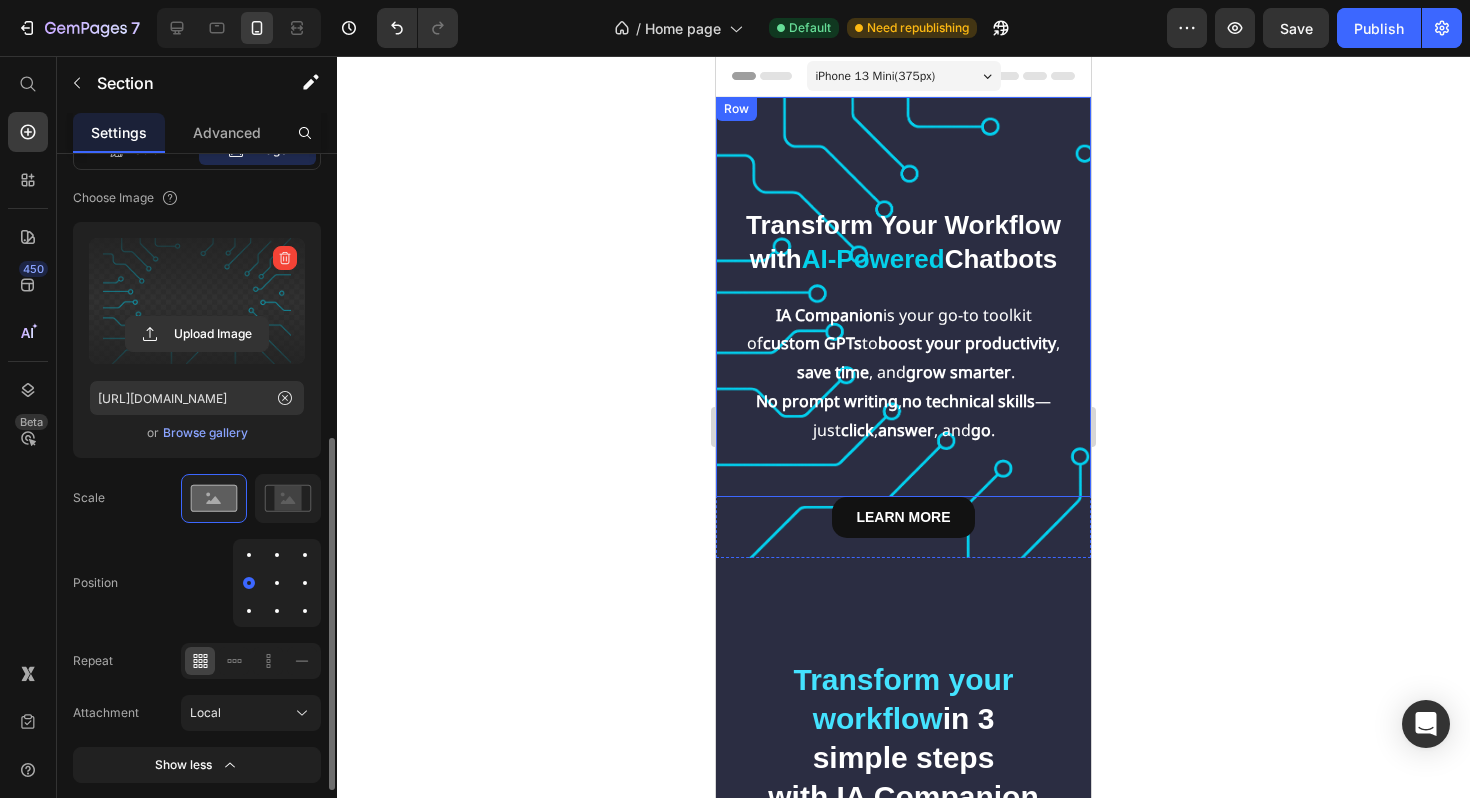 click at bounding box center [277, 583] 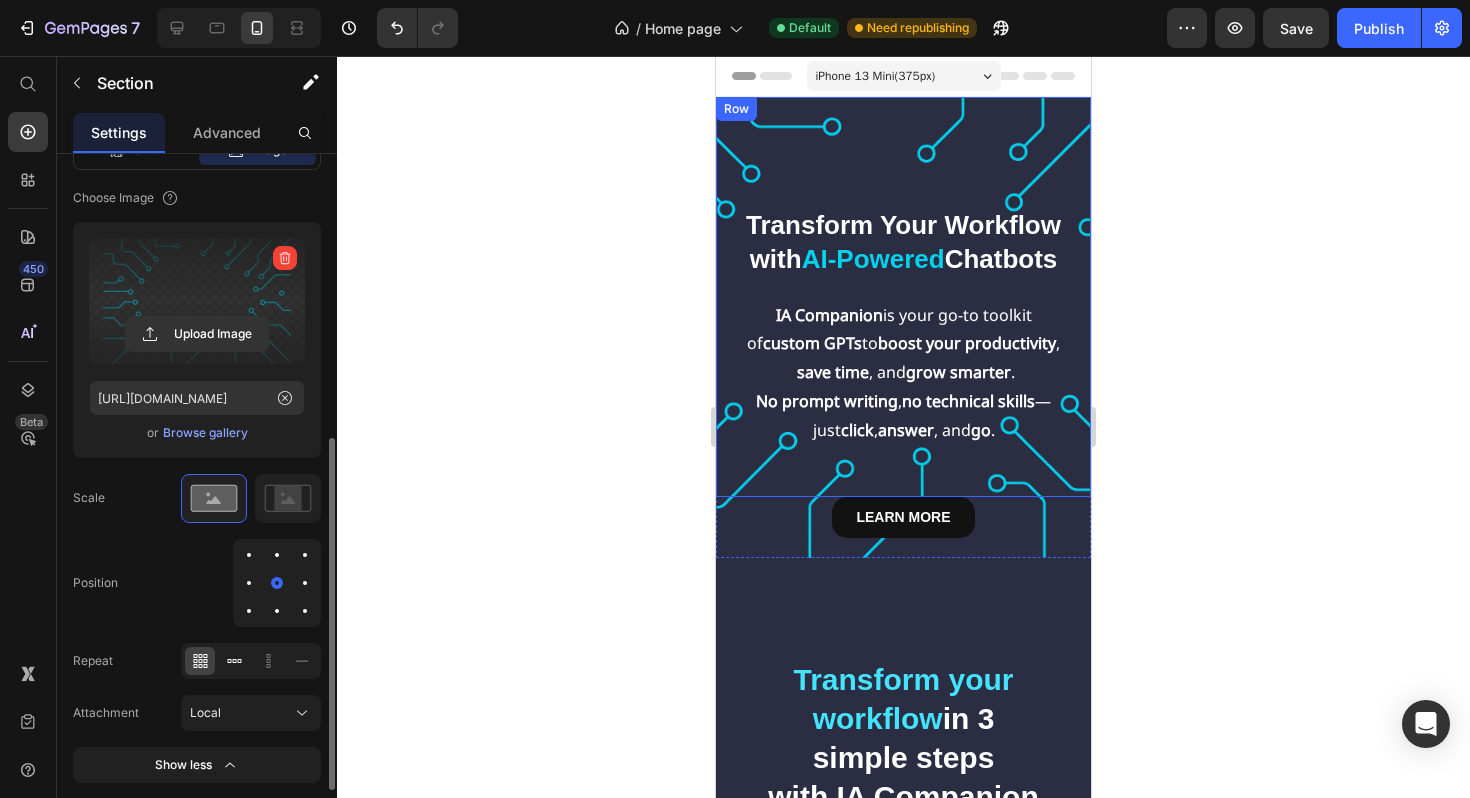 click 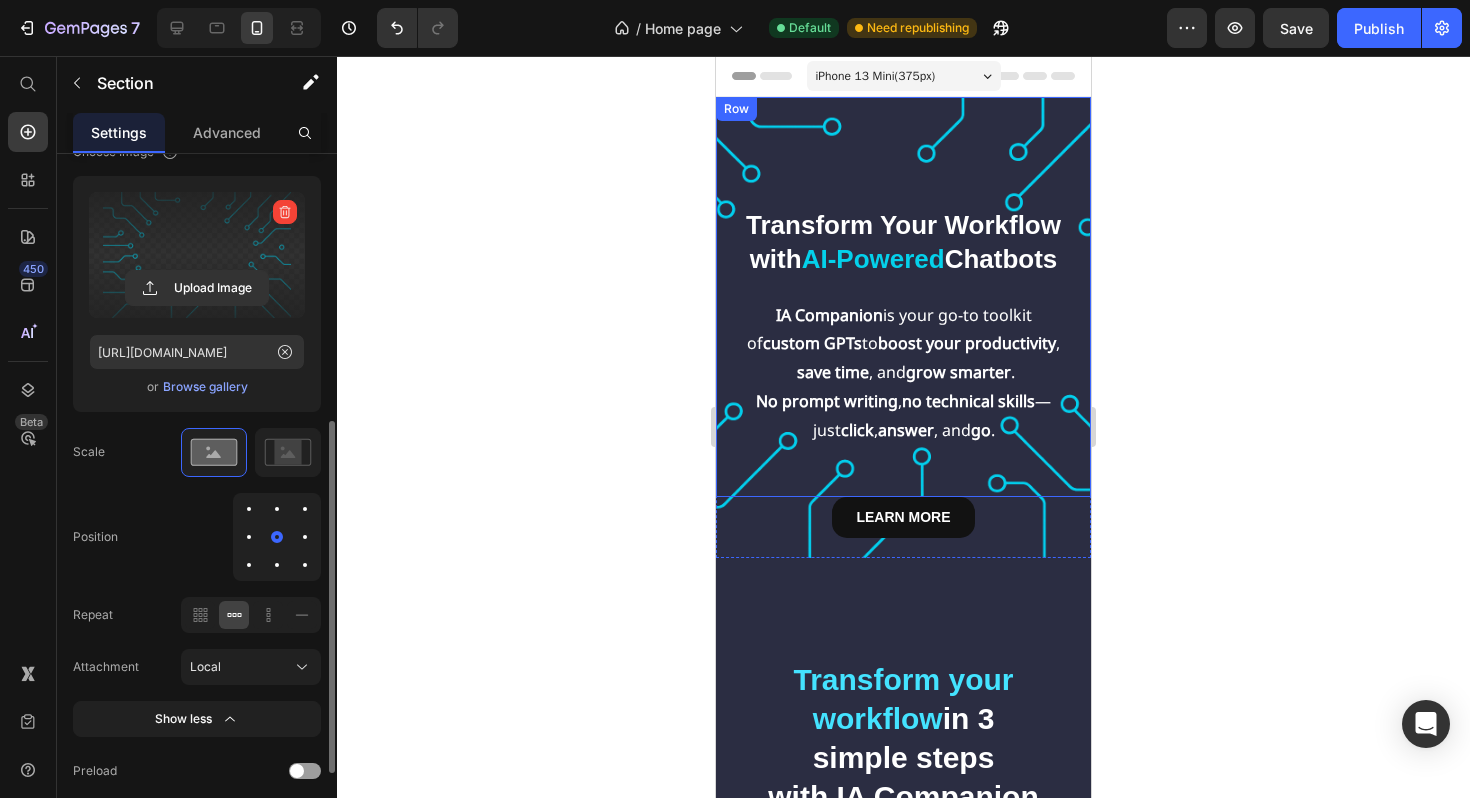 scroll, scrollTop: 616, scrollLeft: 0, axis: vertical 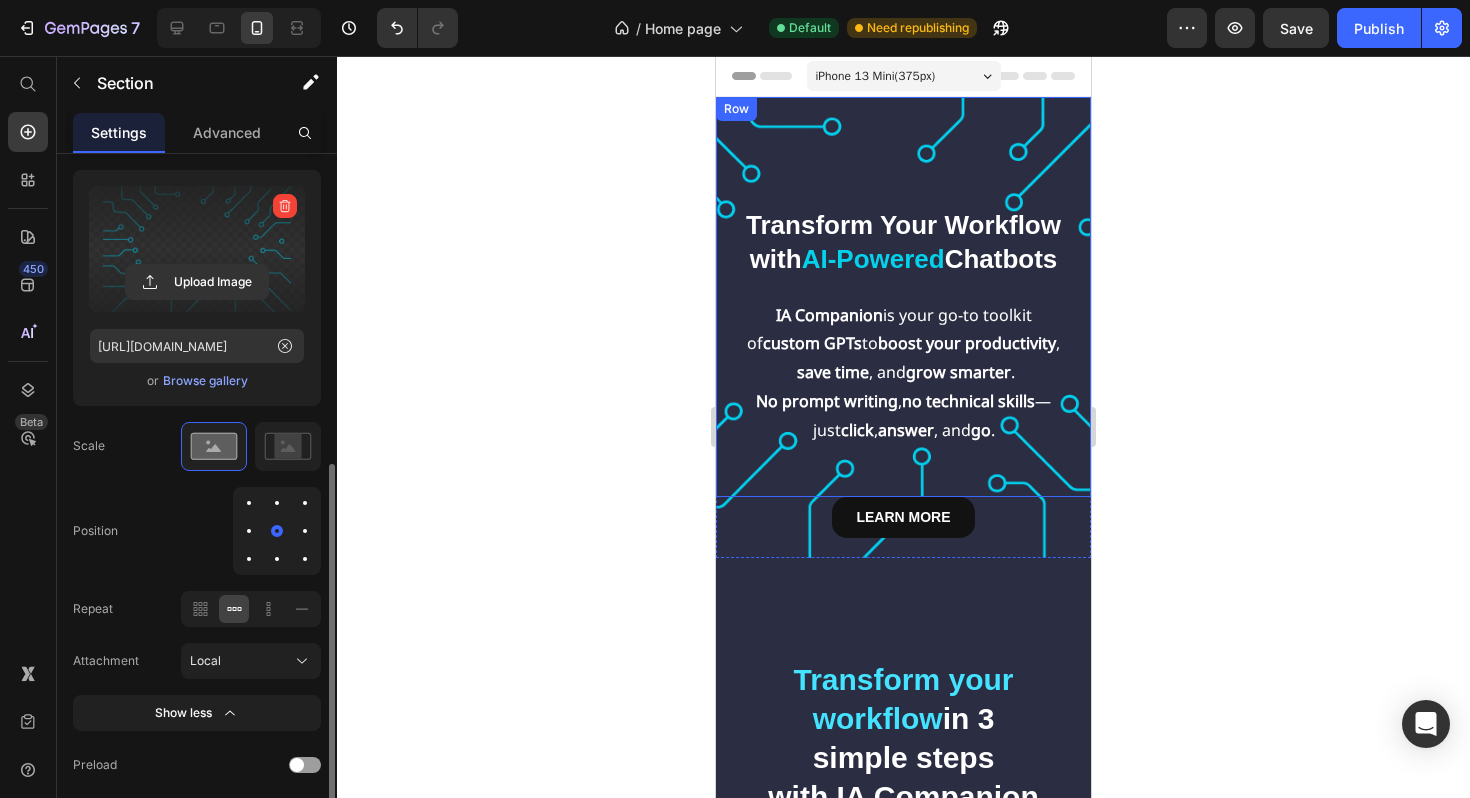 click on "Local" at bounding box center (251, 661) 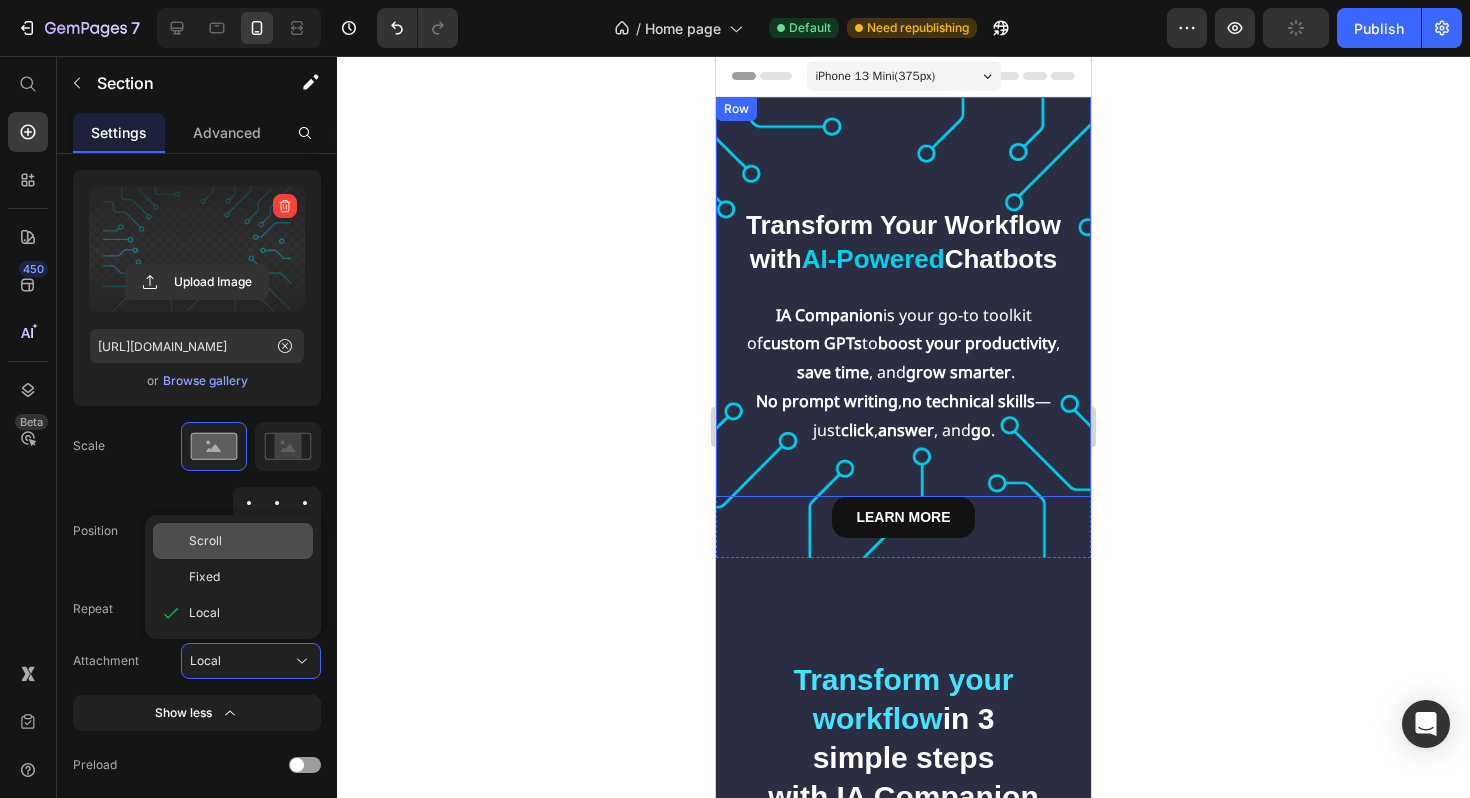 click on "Scroll" at bounding box center [247, 541] 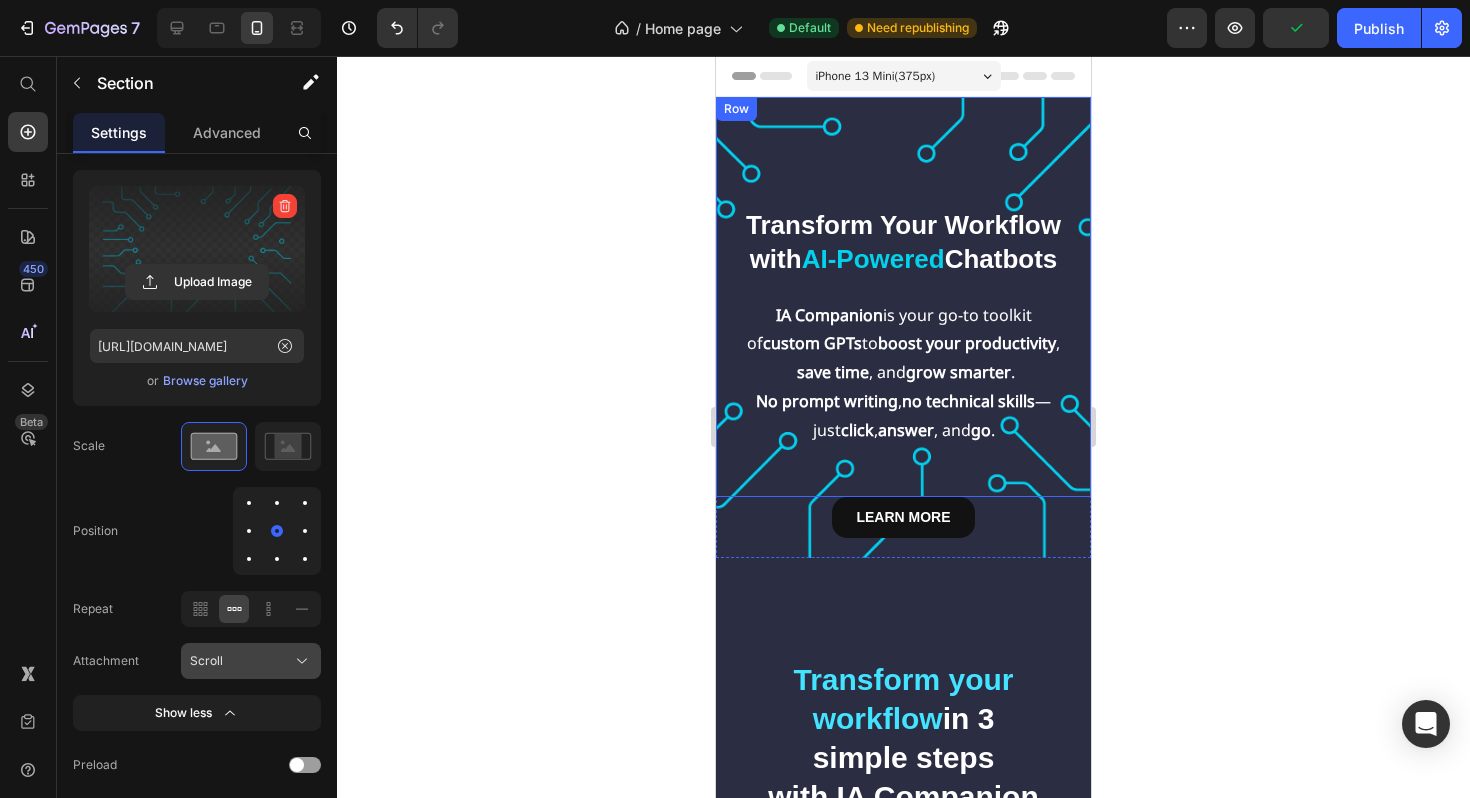 click on "Scroll" at bounding box center [251, 661] 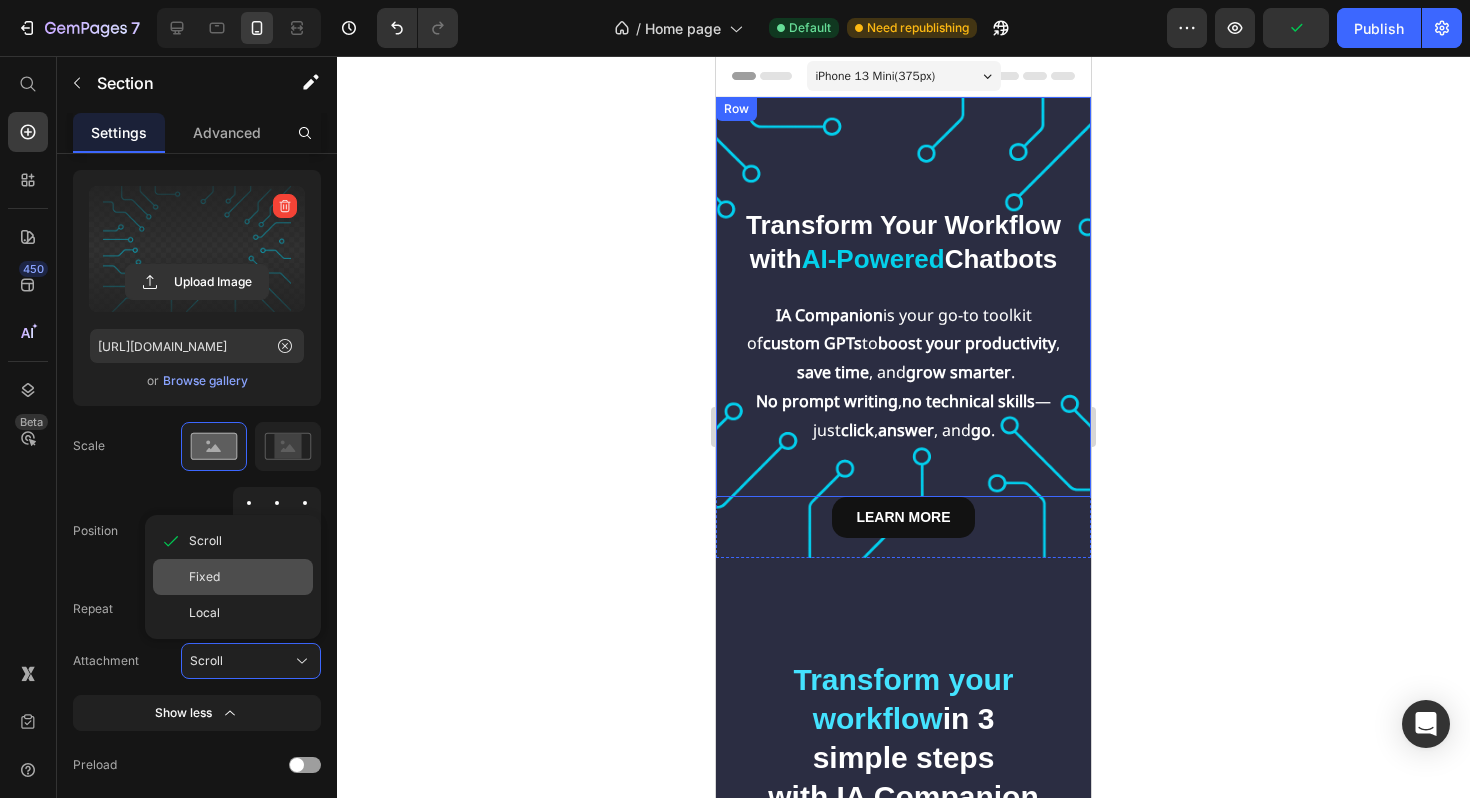 click on "Fixed" at bounding box center (247, 577) 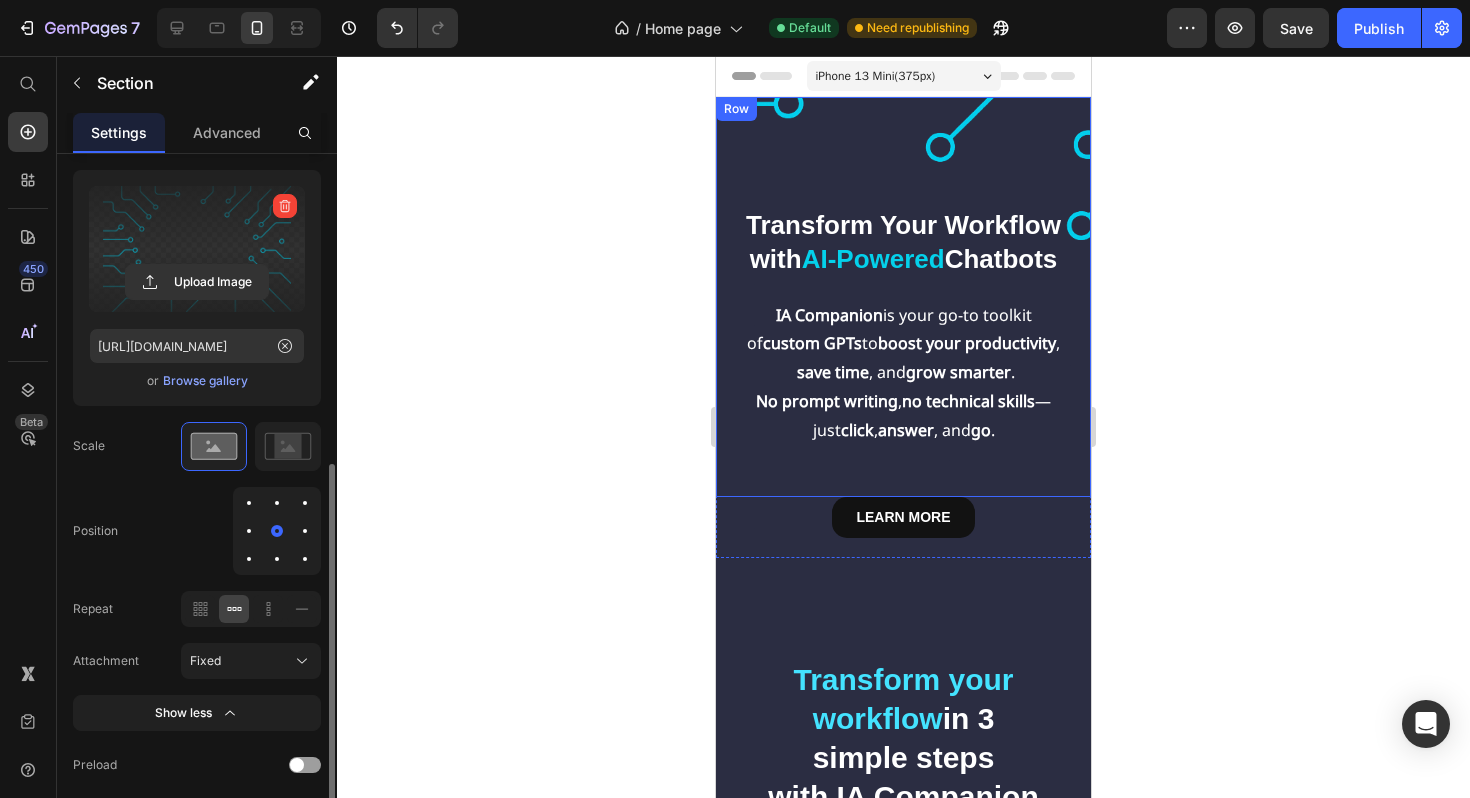 click at bounding box center (249, 559) 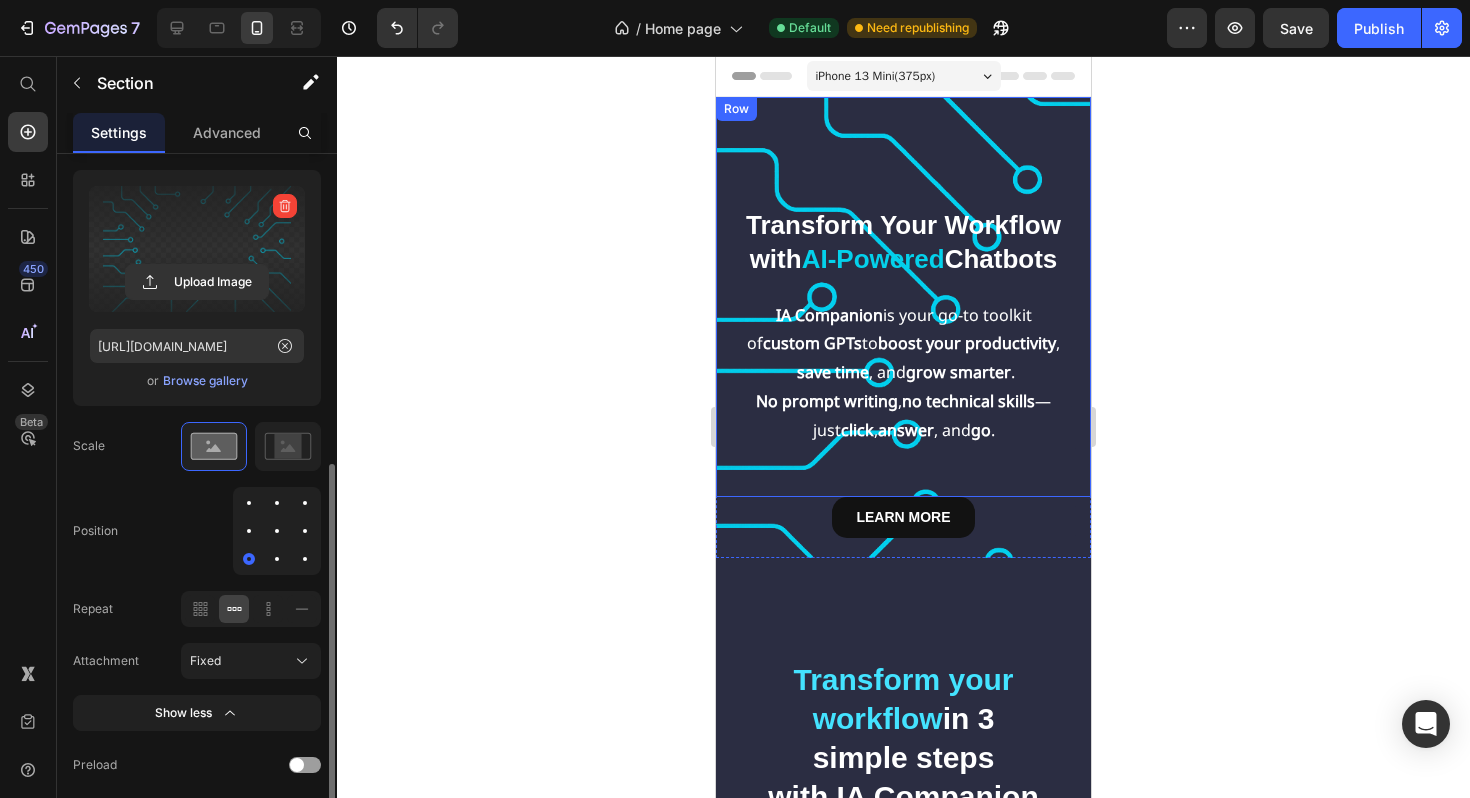 click at bounding box center (277, 531) 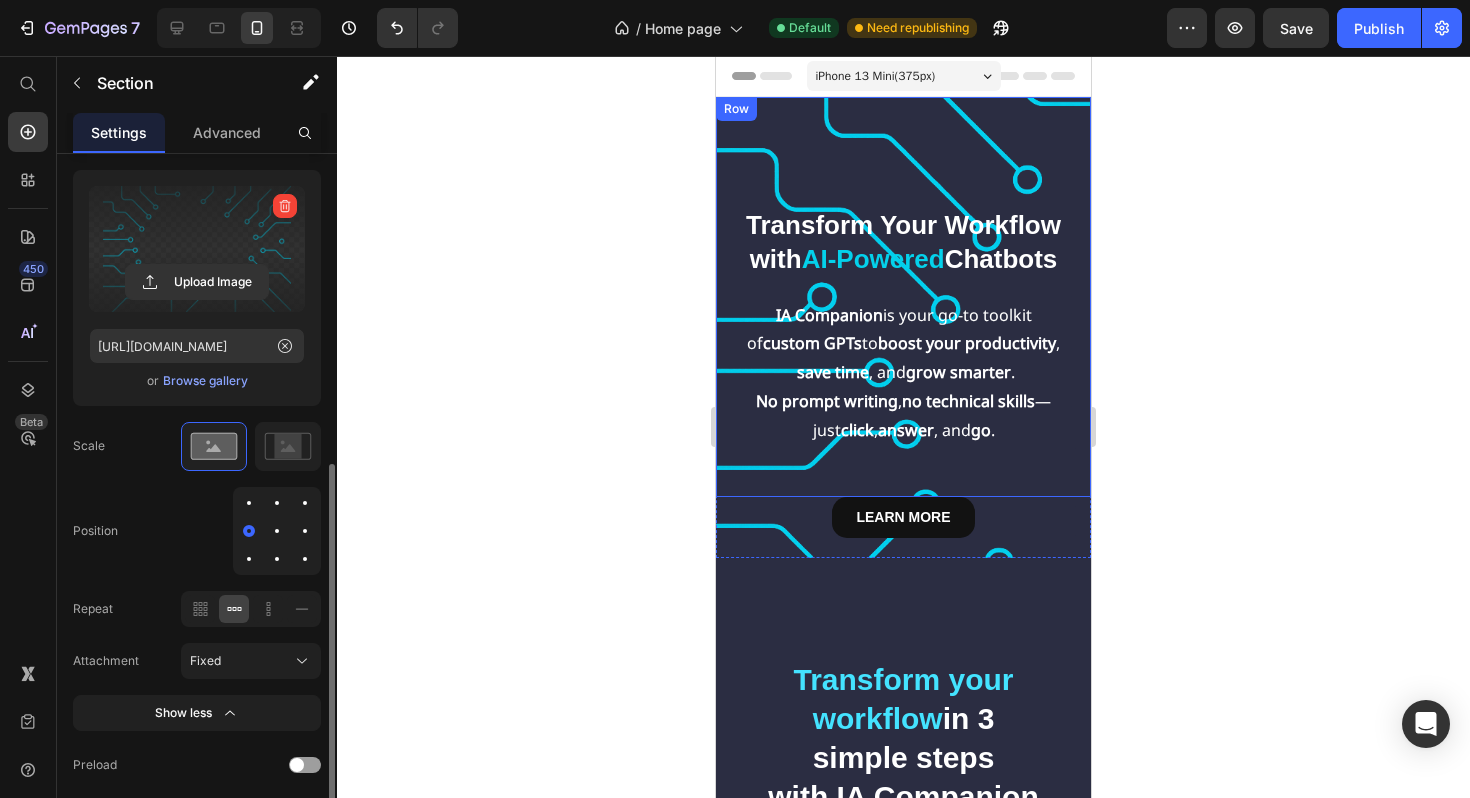 click at bounding box center (249, 503) 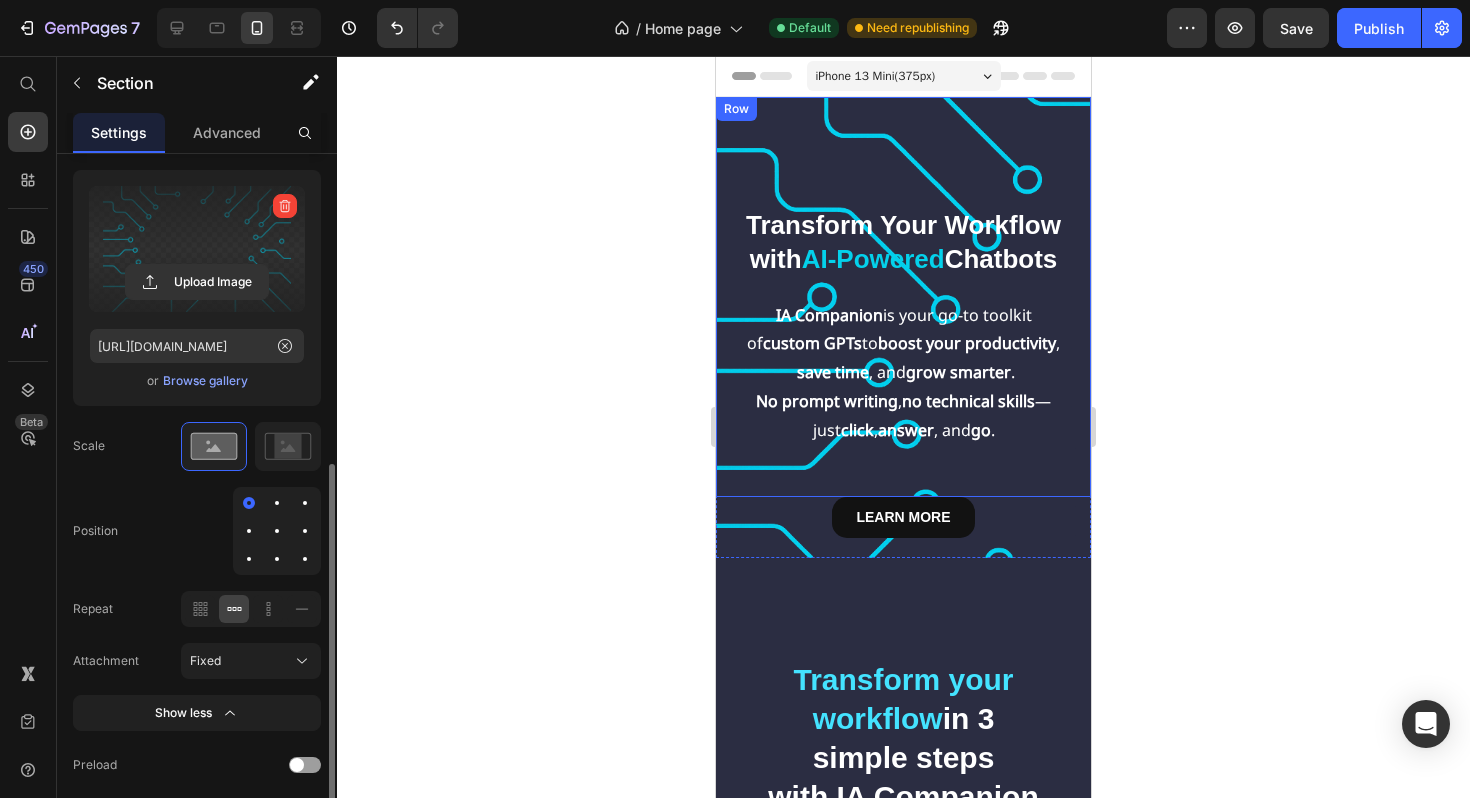 click at bounding box center (277, 503) 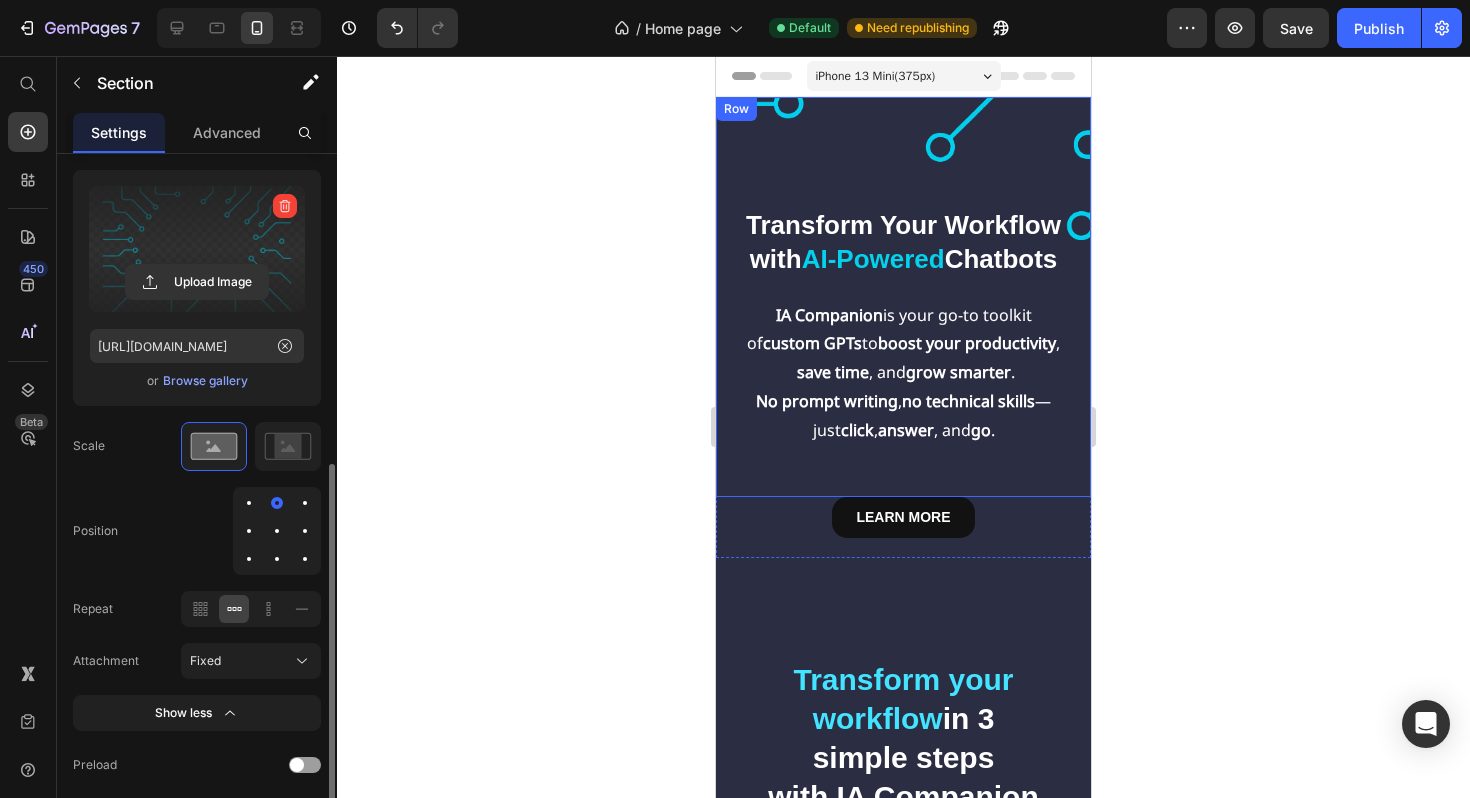 click at bounding box center [277, 531] 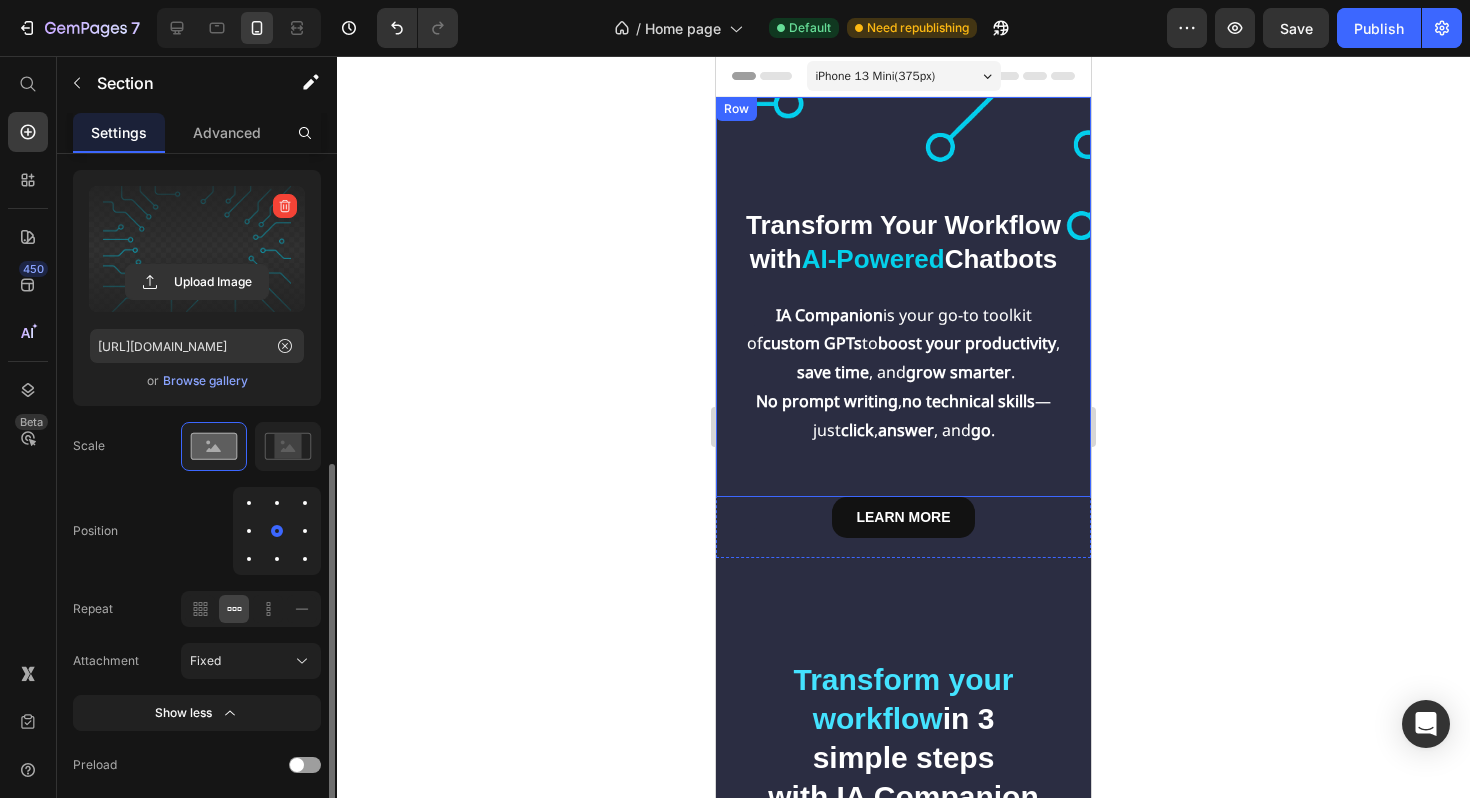 click at bounding box center (249, 531) 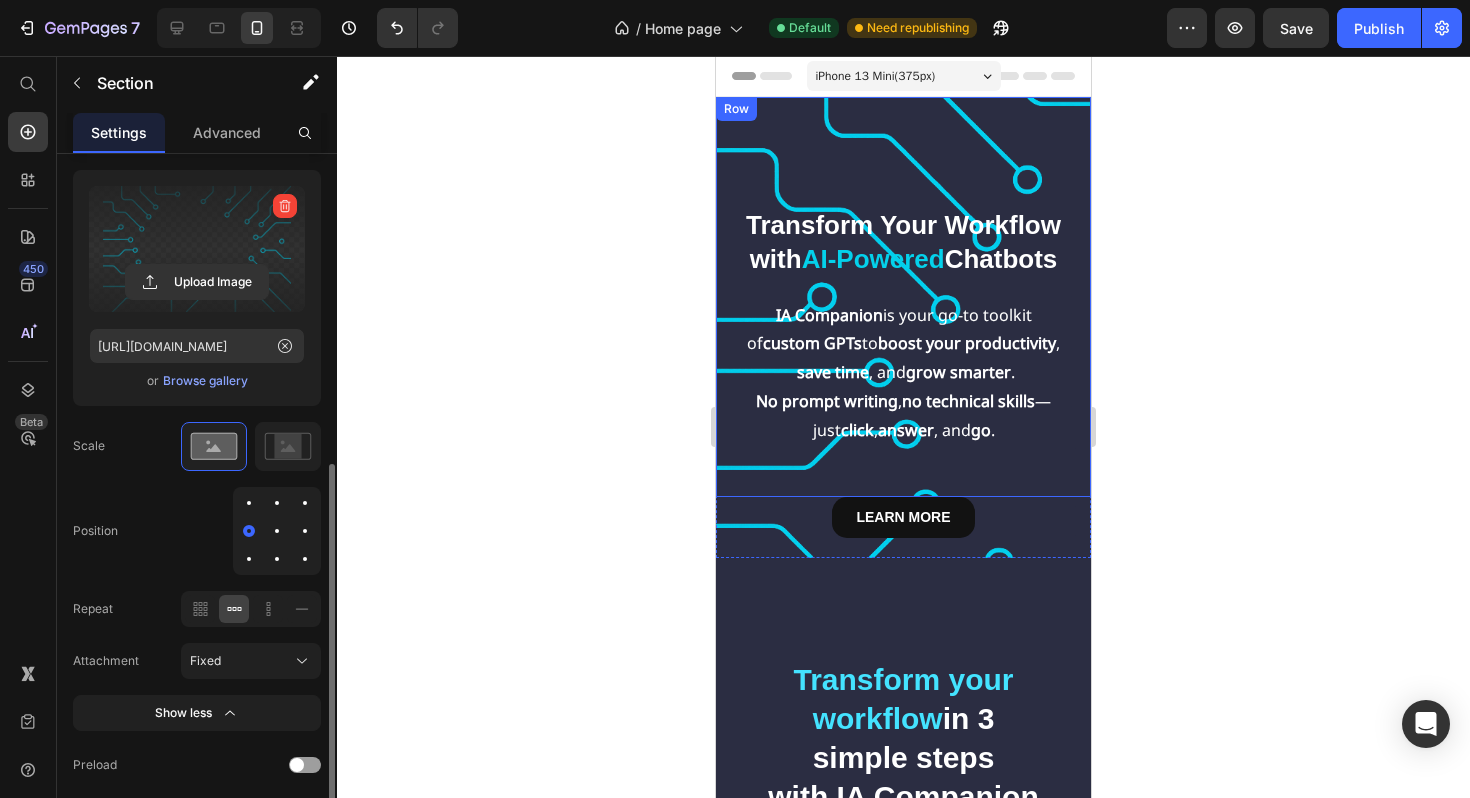 click at bounding box center (305, 531) 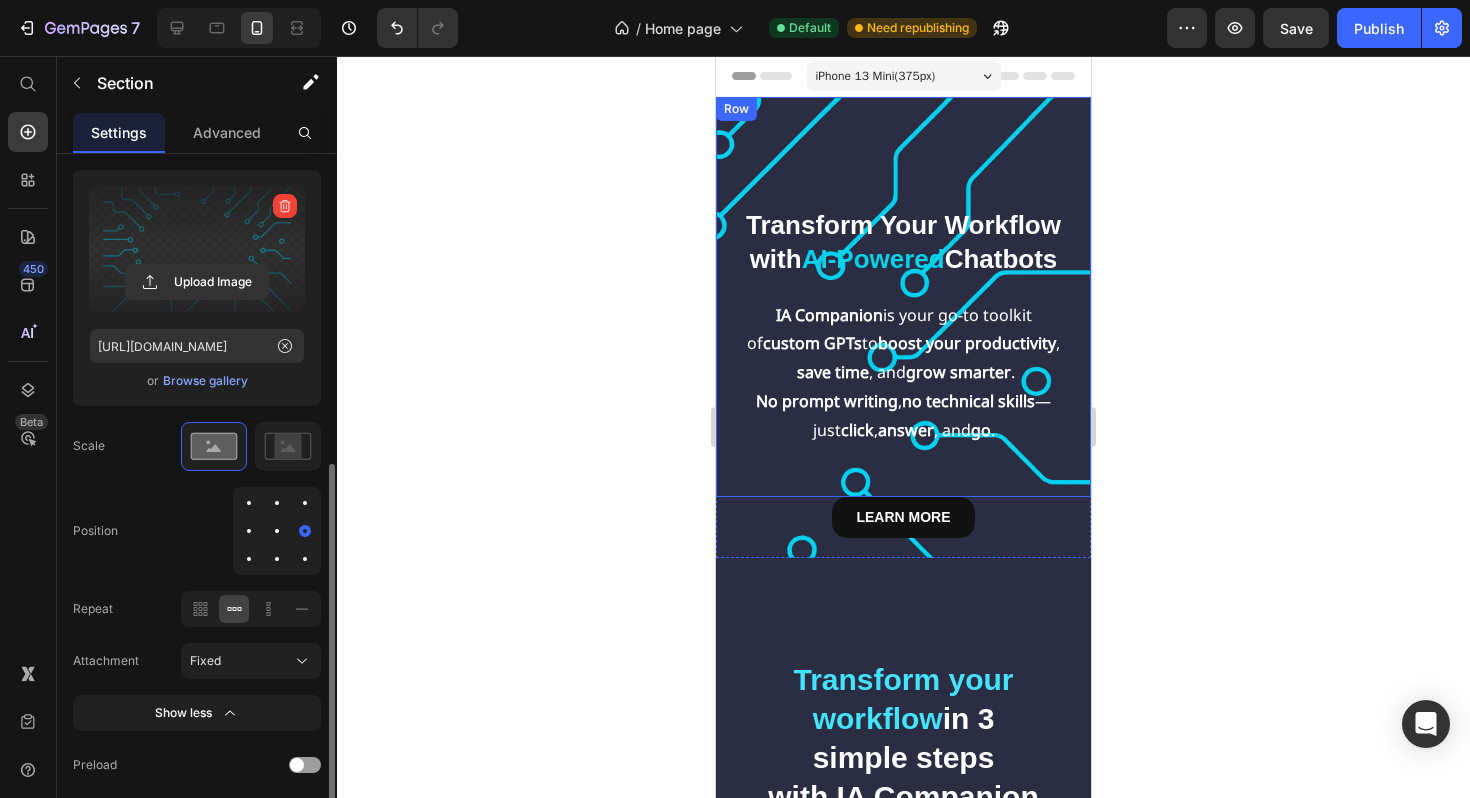 click at bounding box center [305, 559] 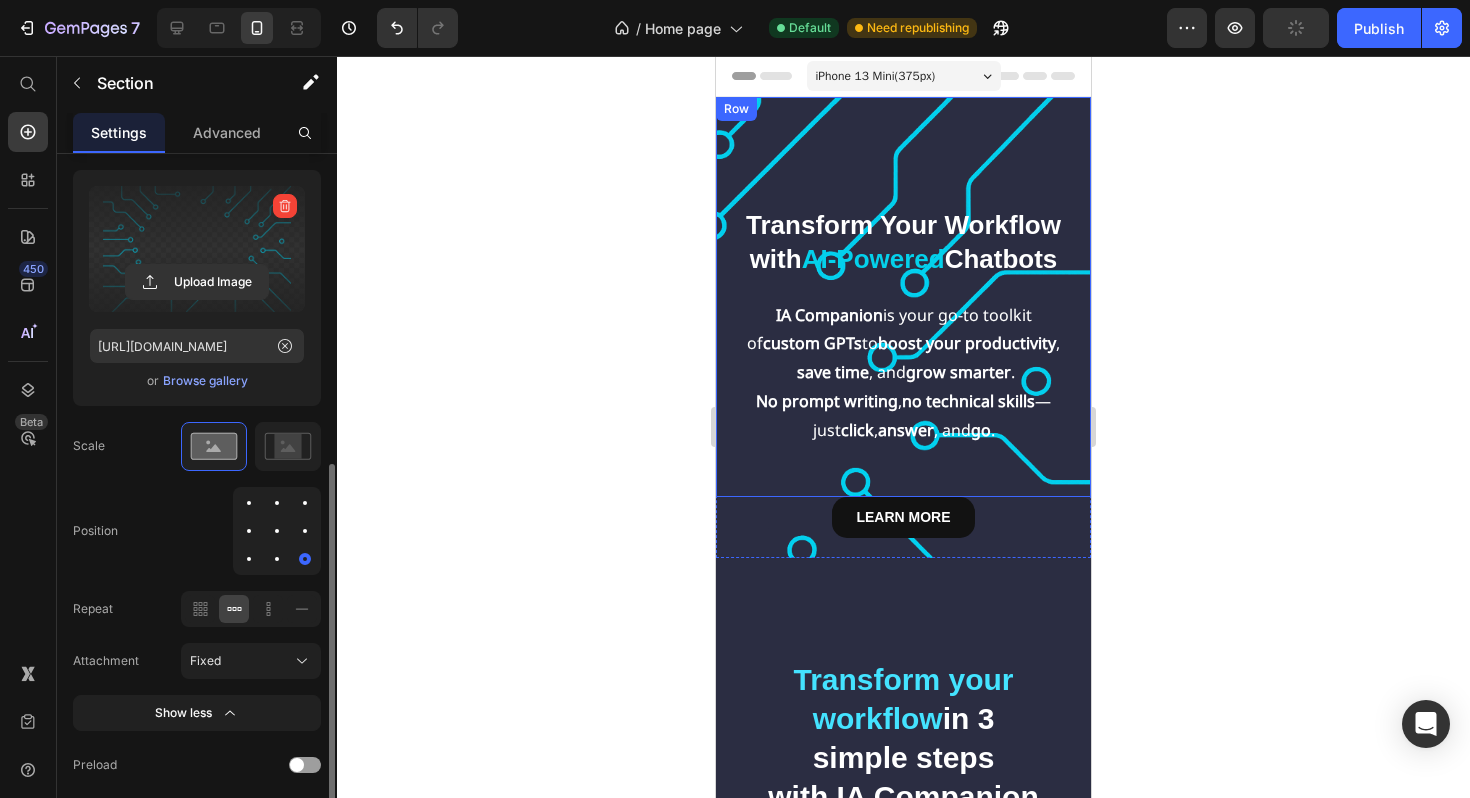 click at bounding box center [277, 559] 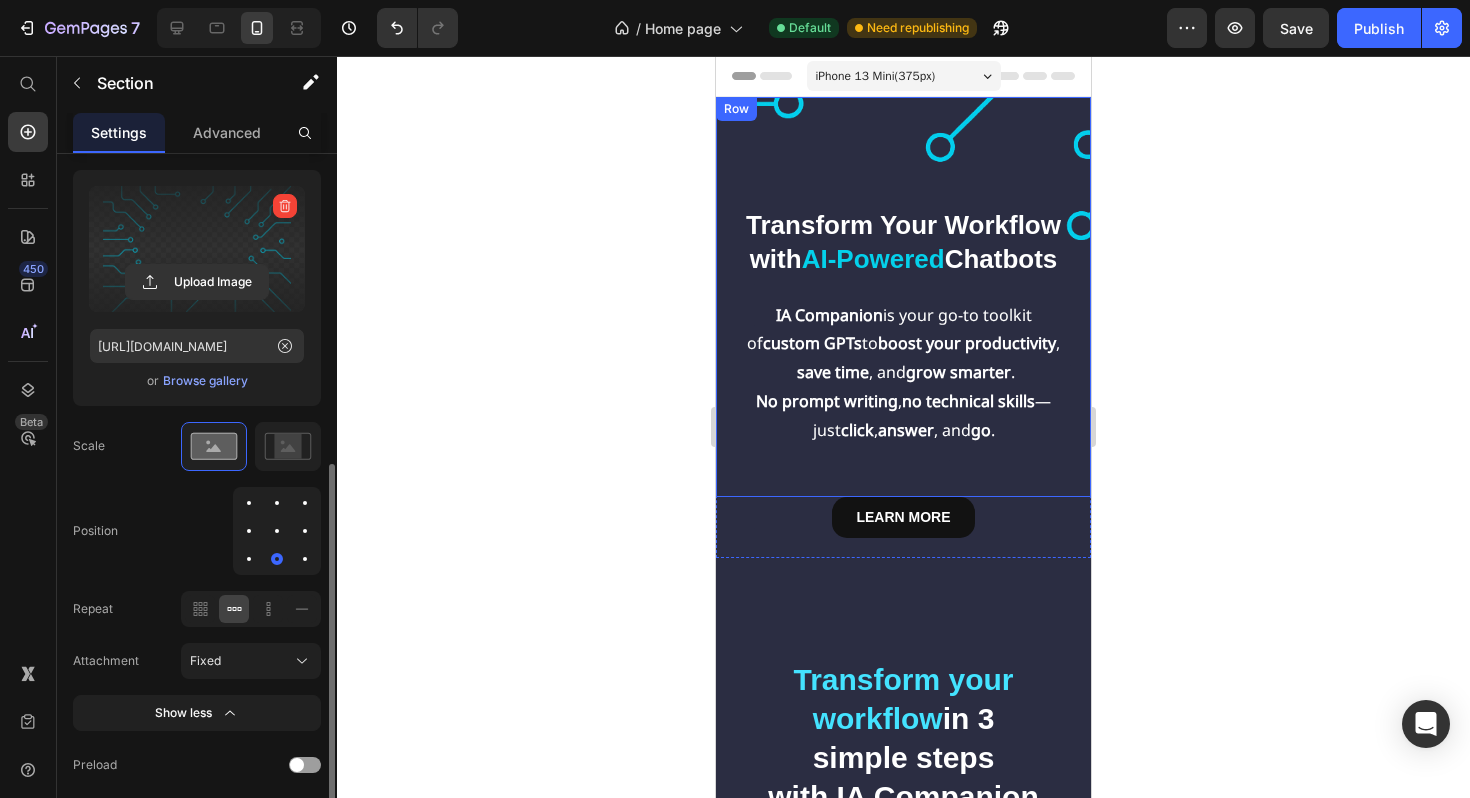 click at bounding box center (277, 531) 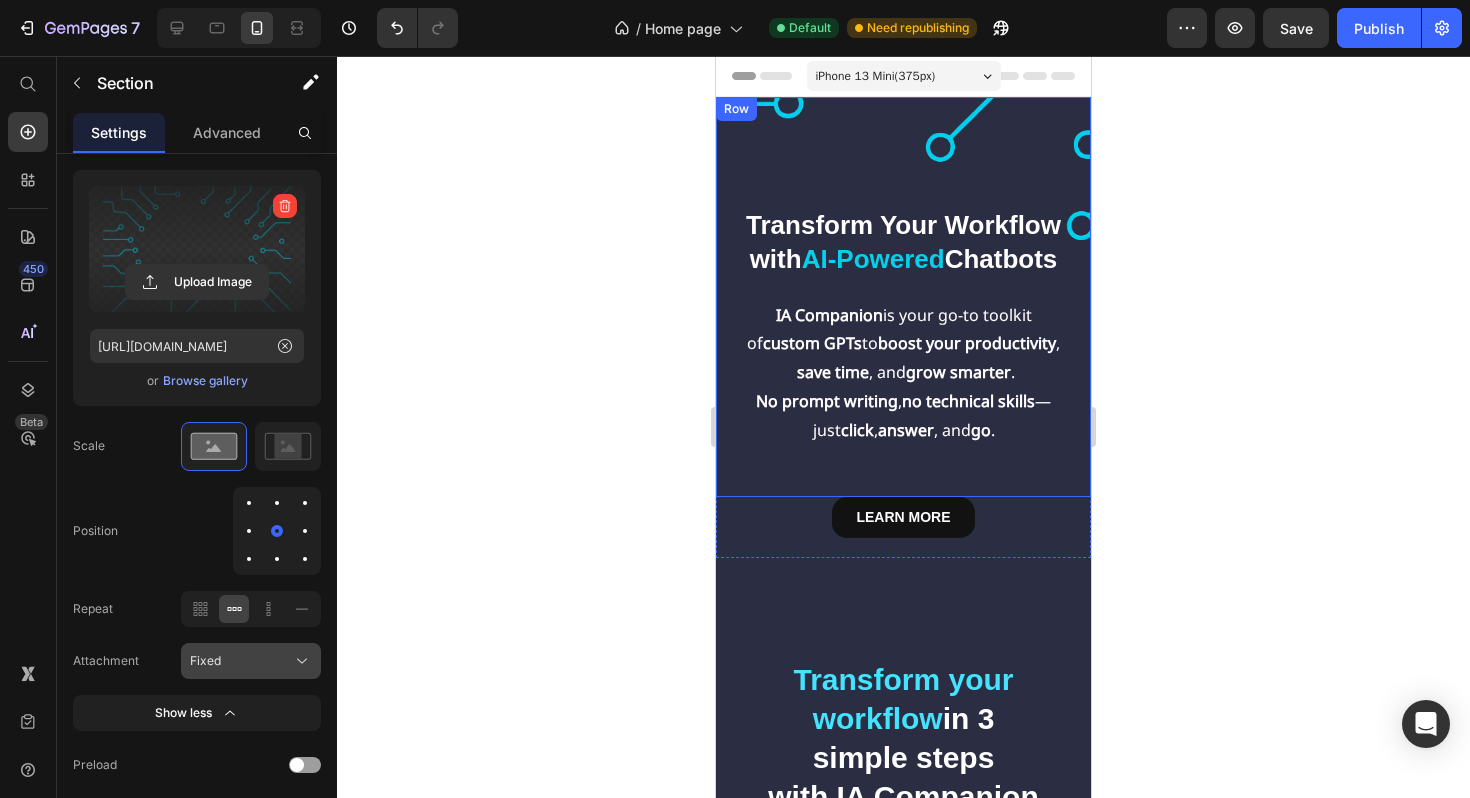 click on "Fixed" at bounding box center [251, 661] 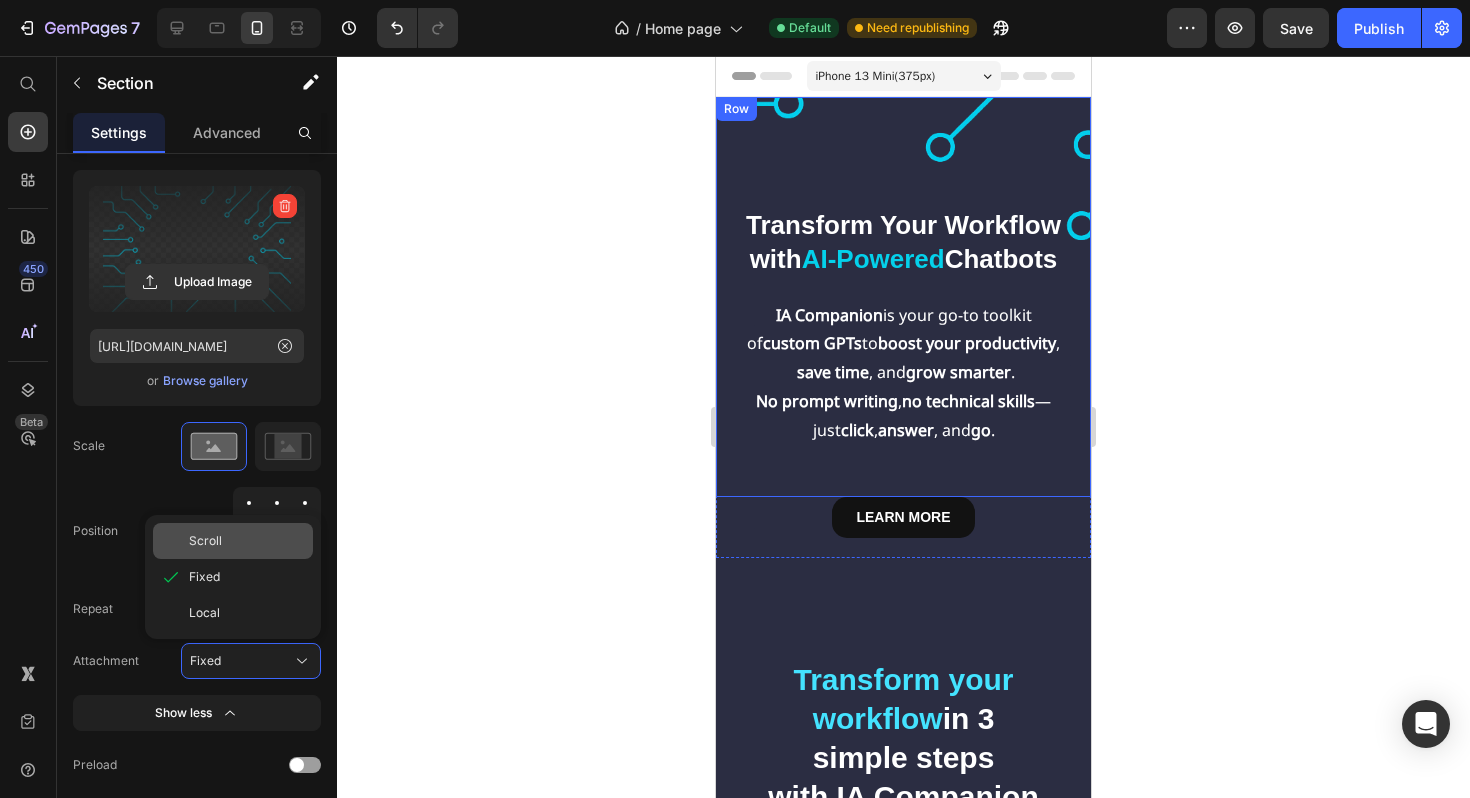 click on "Scroll" at bounding box center [247, 541] 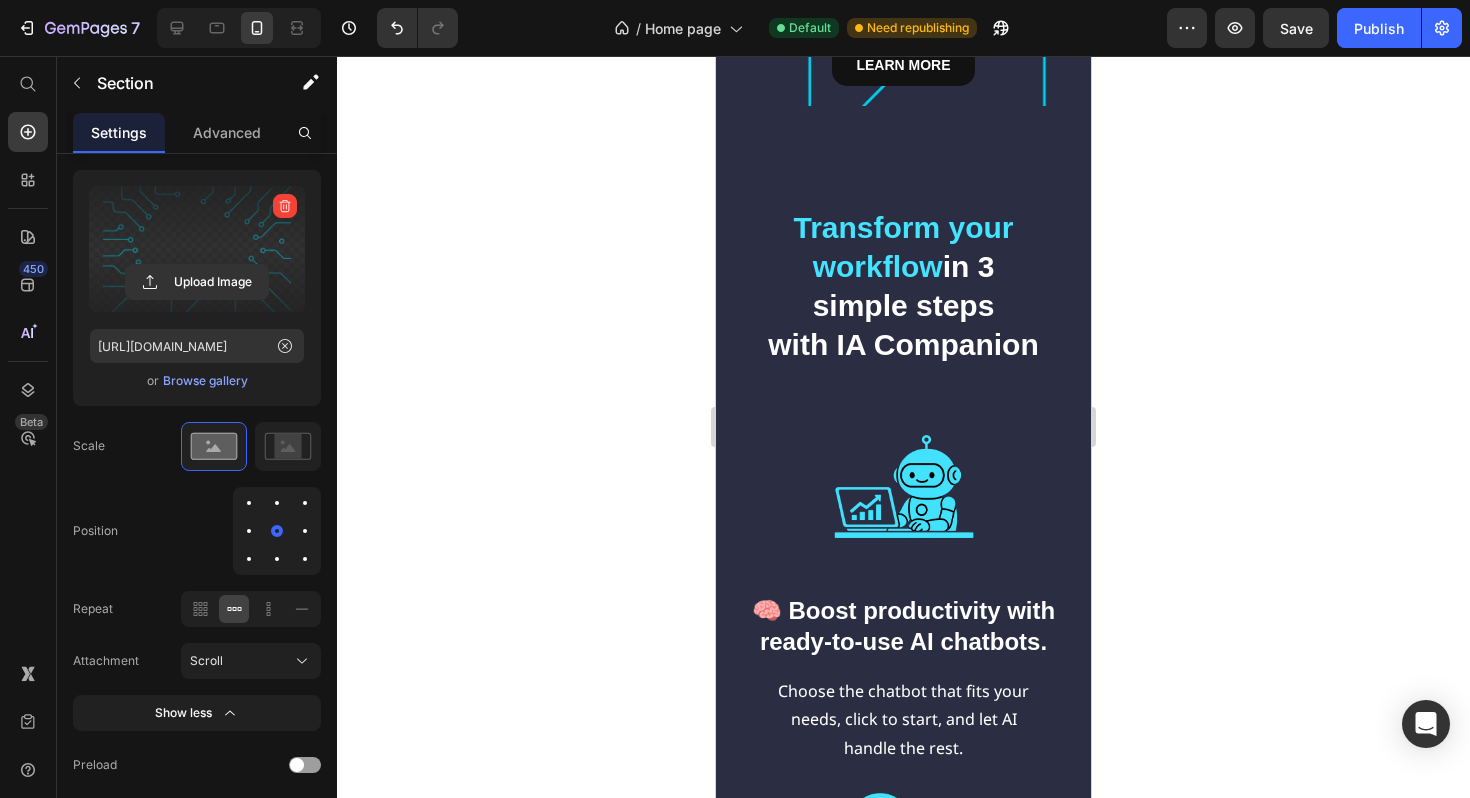 scroll, scrollTop: 0, scrollLeft: 0, axis: both 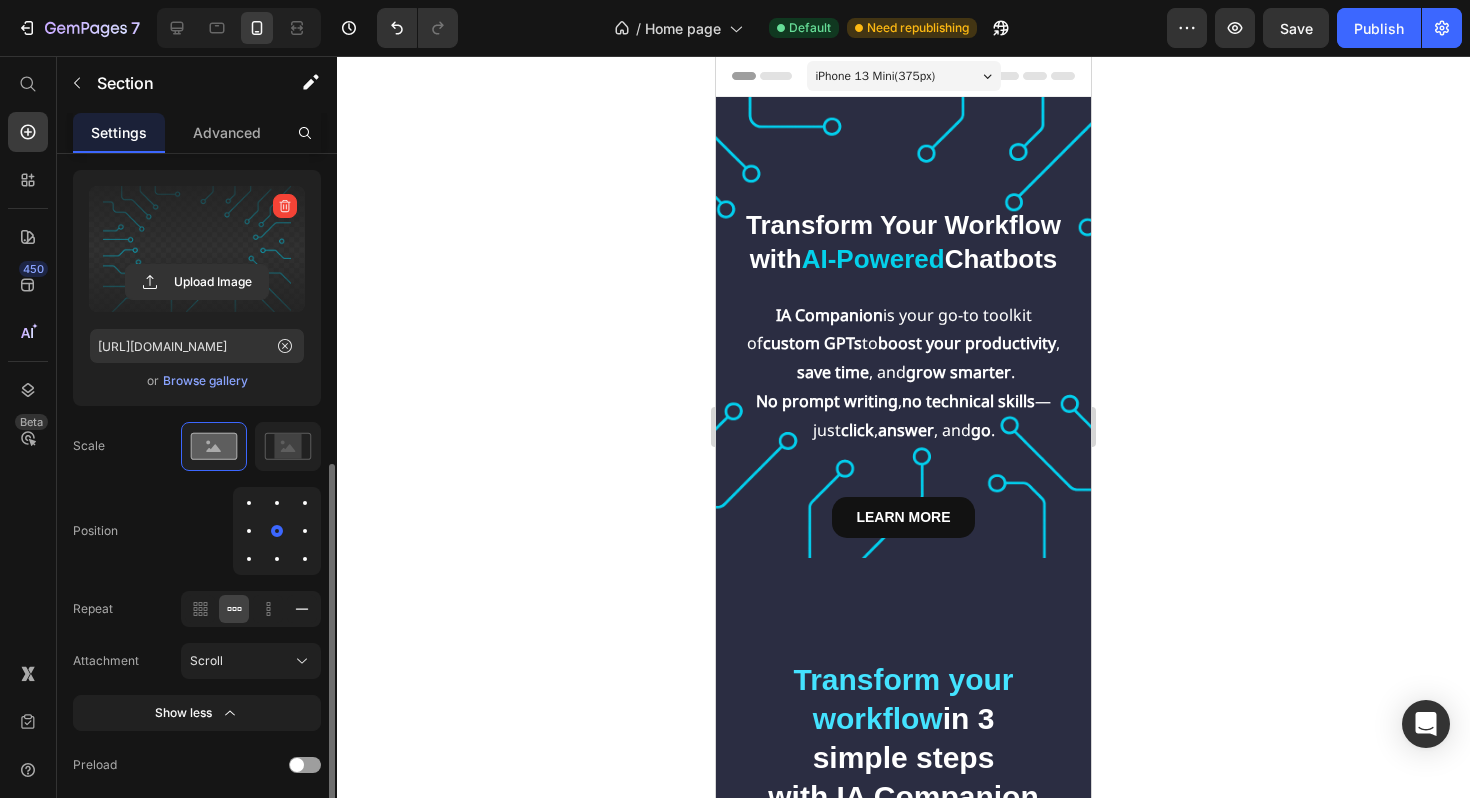 click 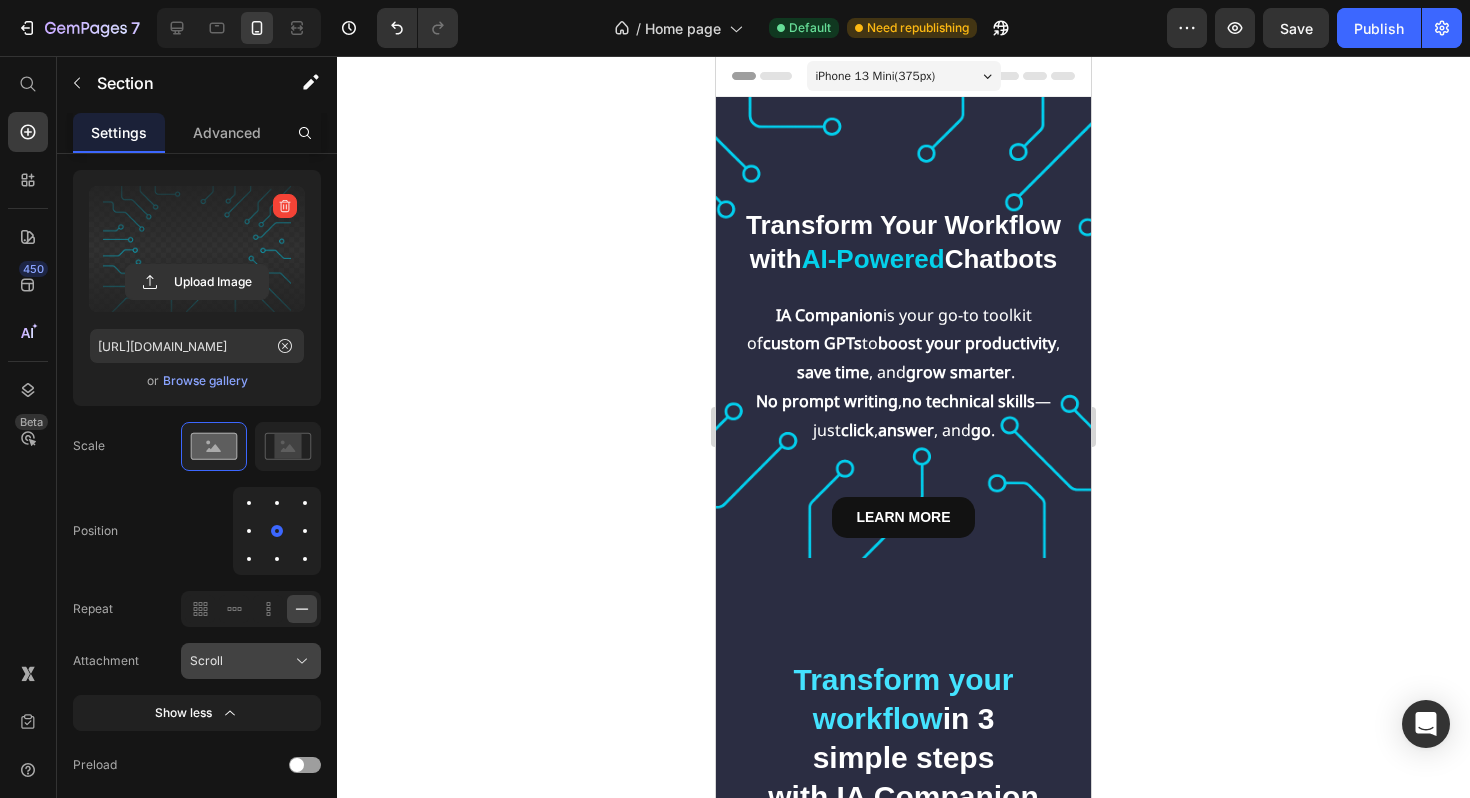 click 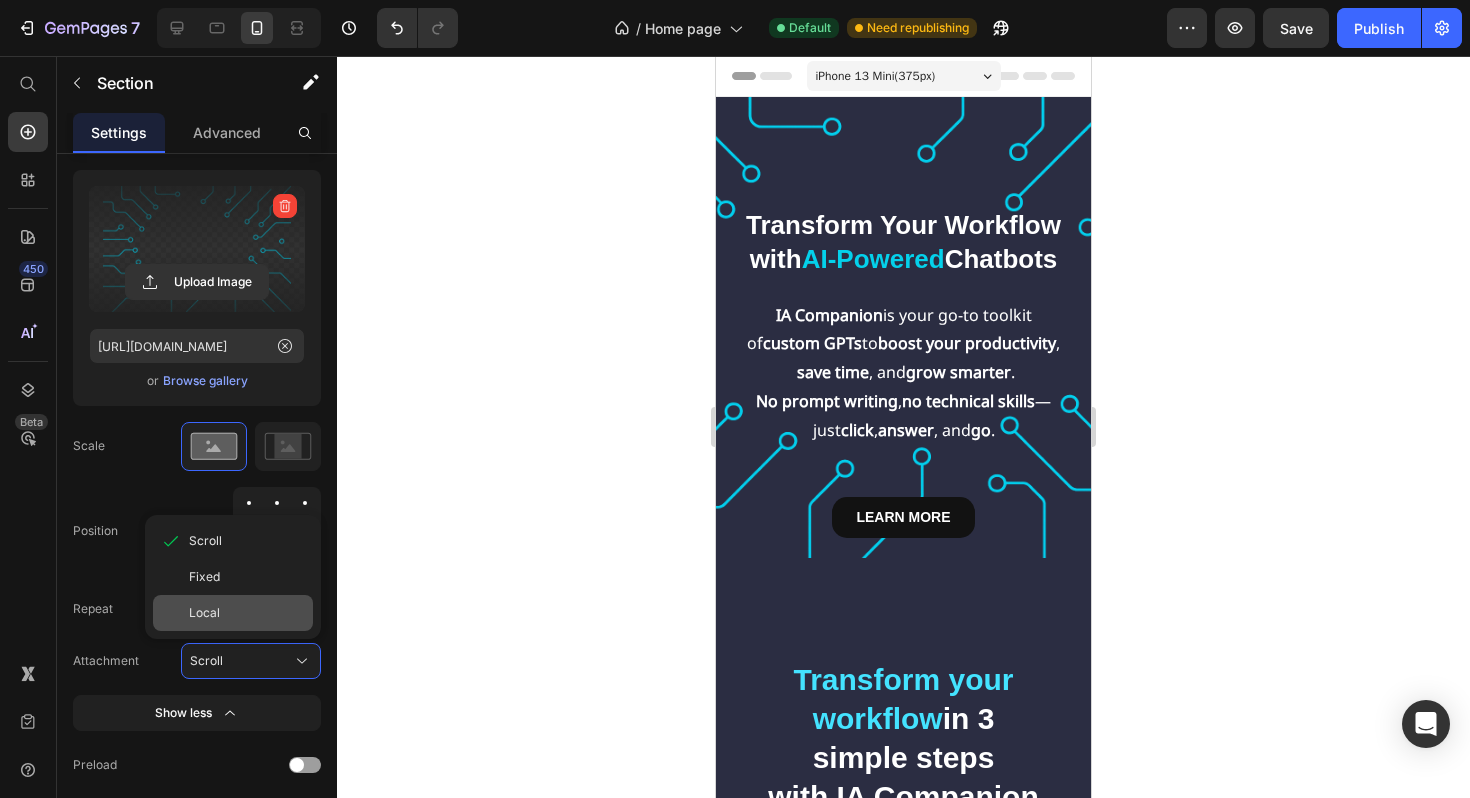 click on "Local" 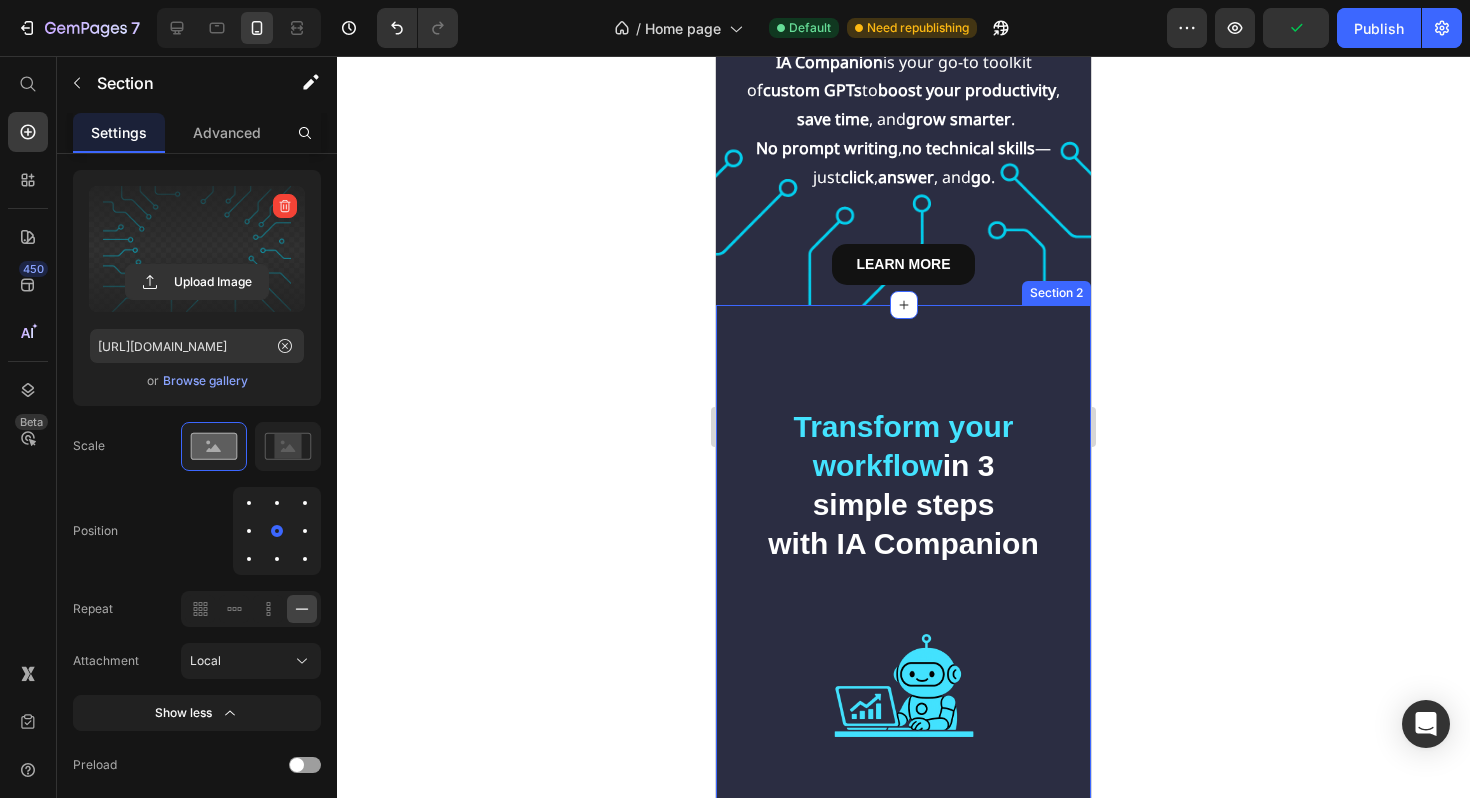 scroll, scrollTop: 0, scrollLeft: 0, axis: both 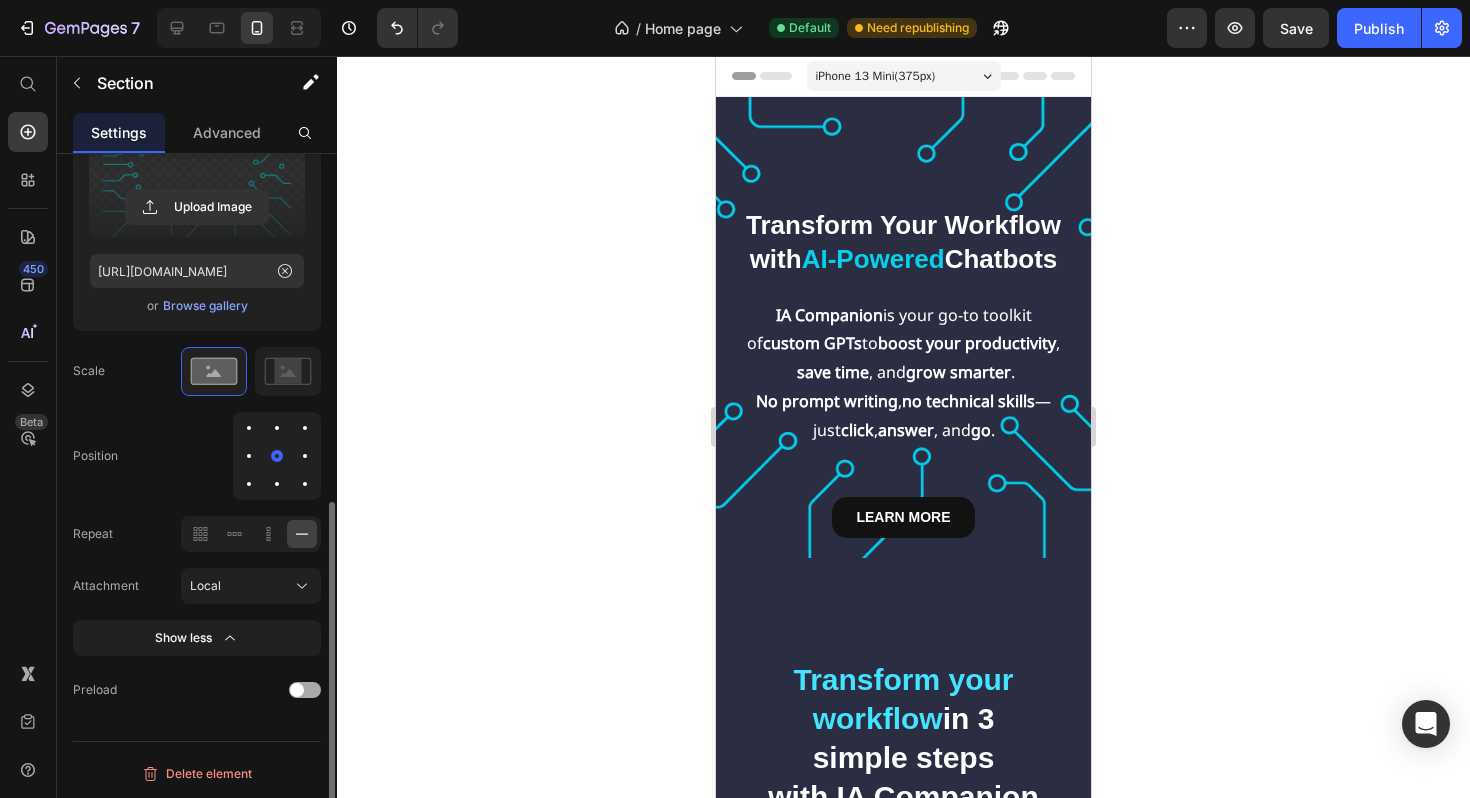click at bounding box center (305, 690) 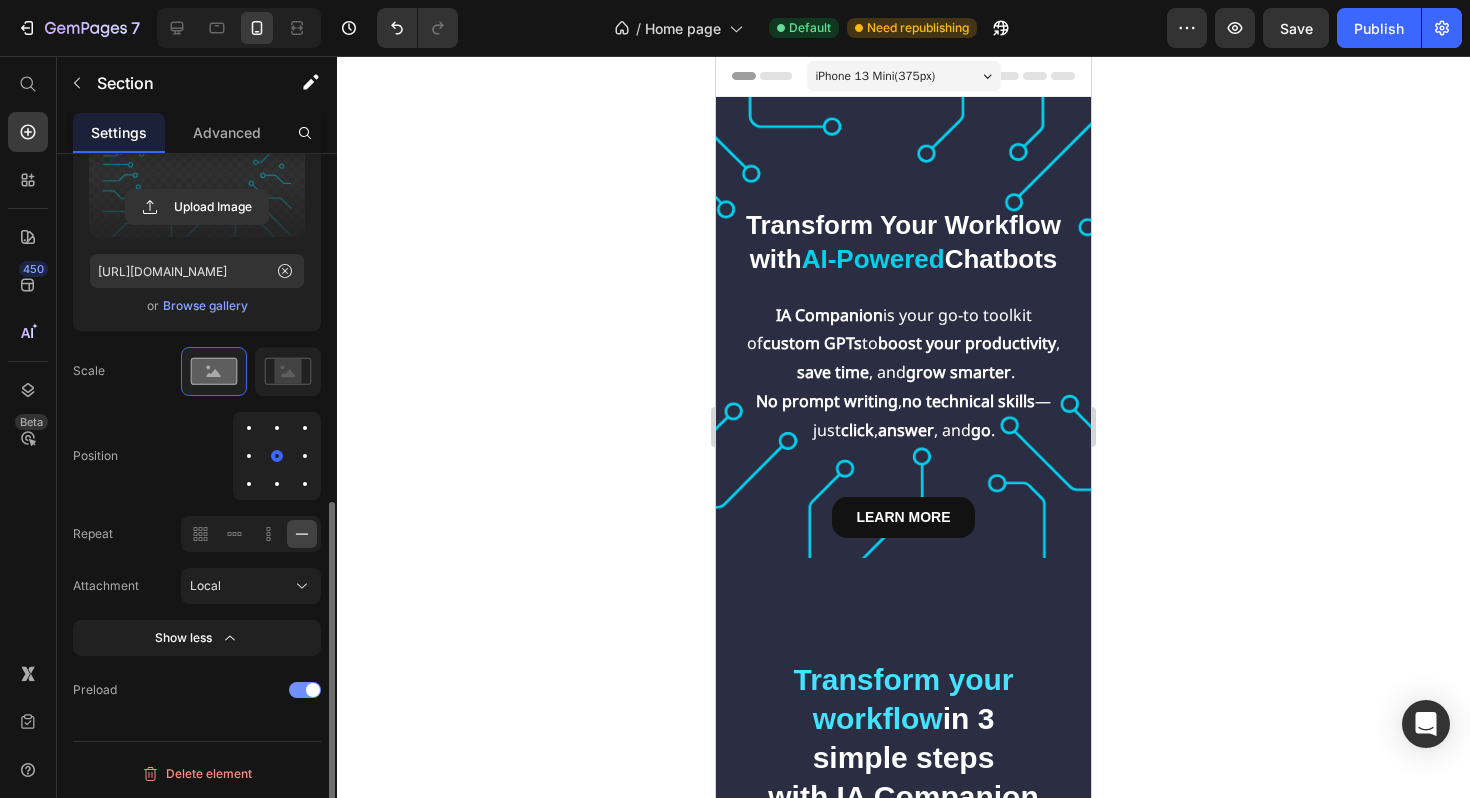 click at bounding box center [313, 690] 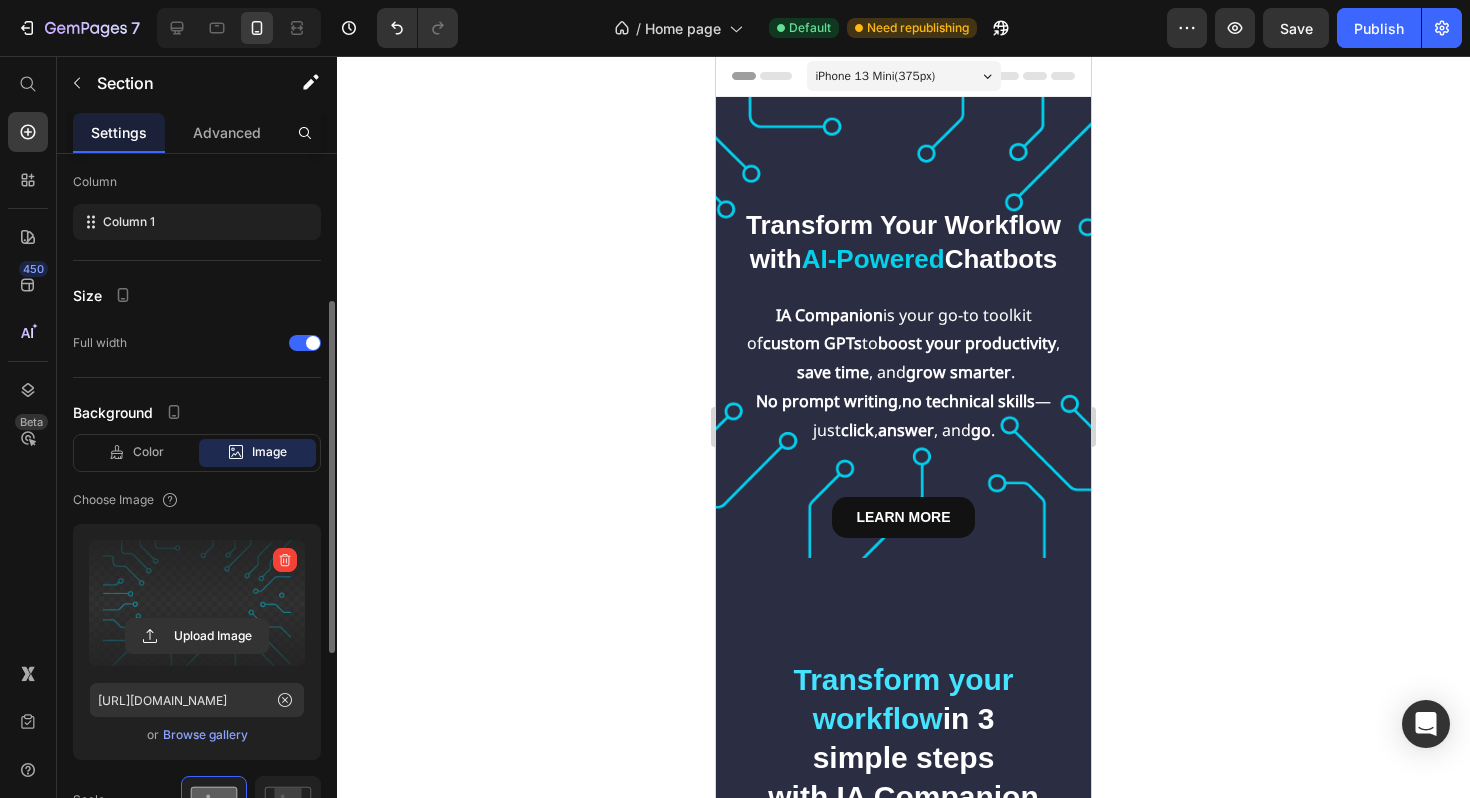 scroll, scrollTop: 260, scrollLeft: 0, axis: vertical 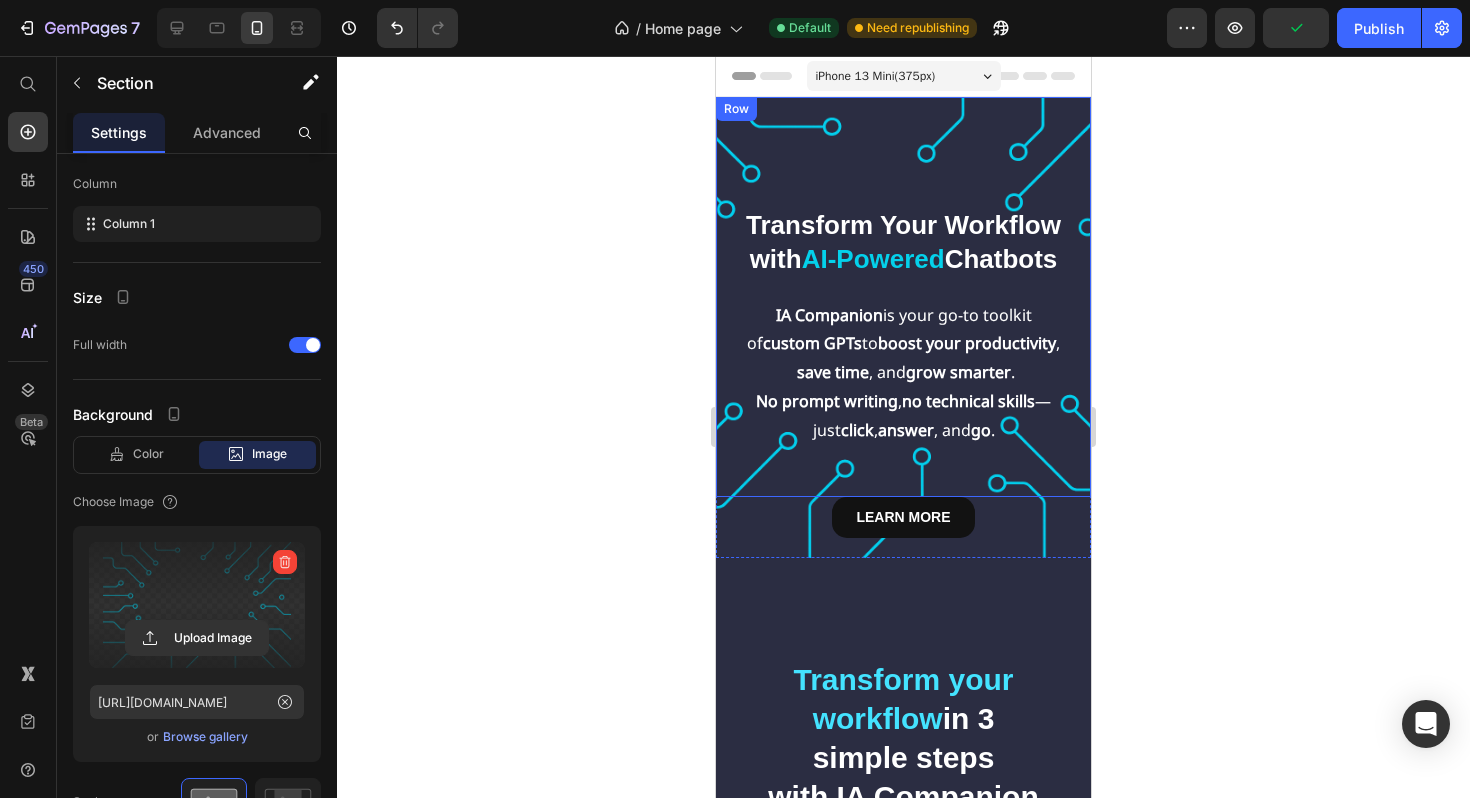 click on "Transform Your Workflow  with  AI-Powered  Chatbots Heading IA Companion  is your go-to toolkit of  custom GPTs  to  boost your productivity ,   save time , and  grow smarter .  No prompt writing ,  no technical skills  — just  click ,  answer , and  go . Text Block Row" at bounding box center [903, 297] 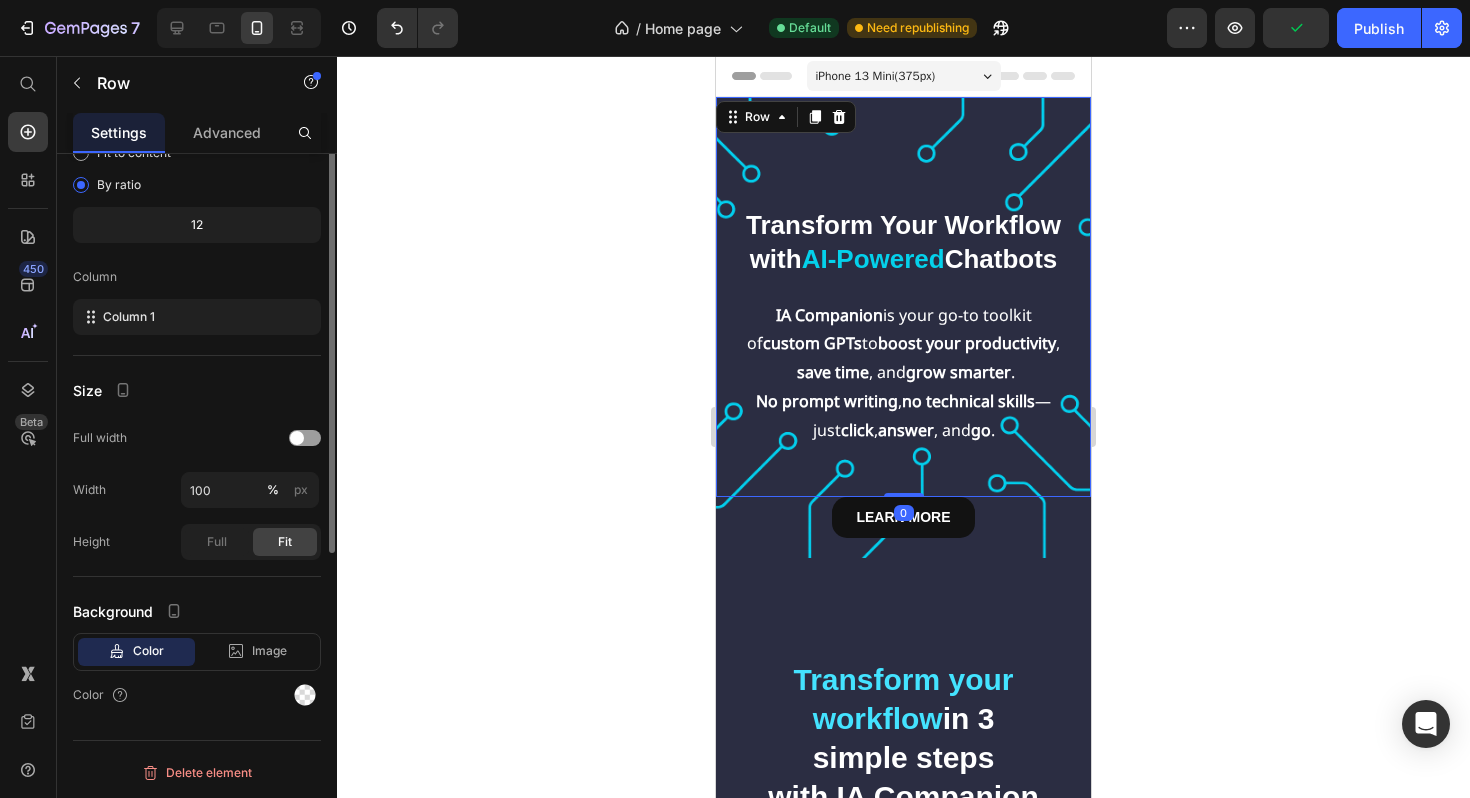 scroll, scrollTop: 0, scrollLeft: 0, axis: both 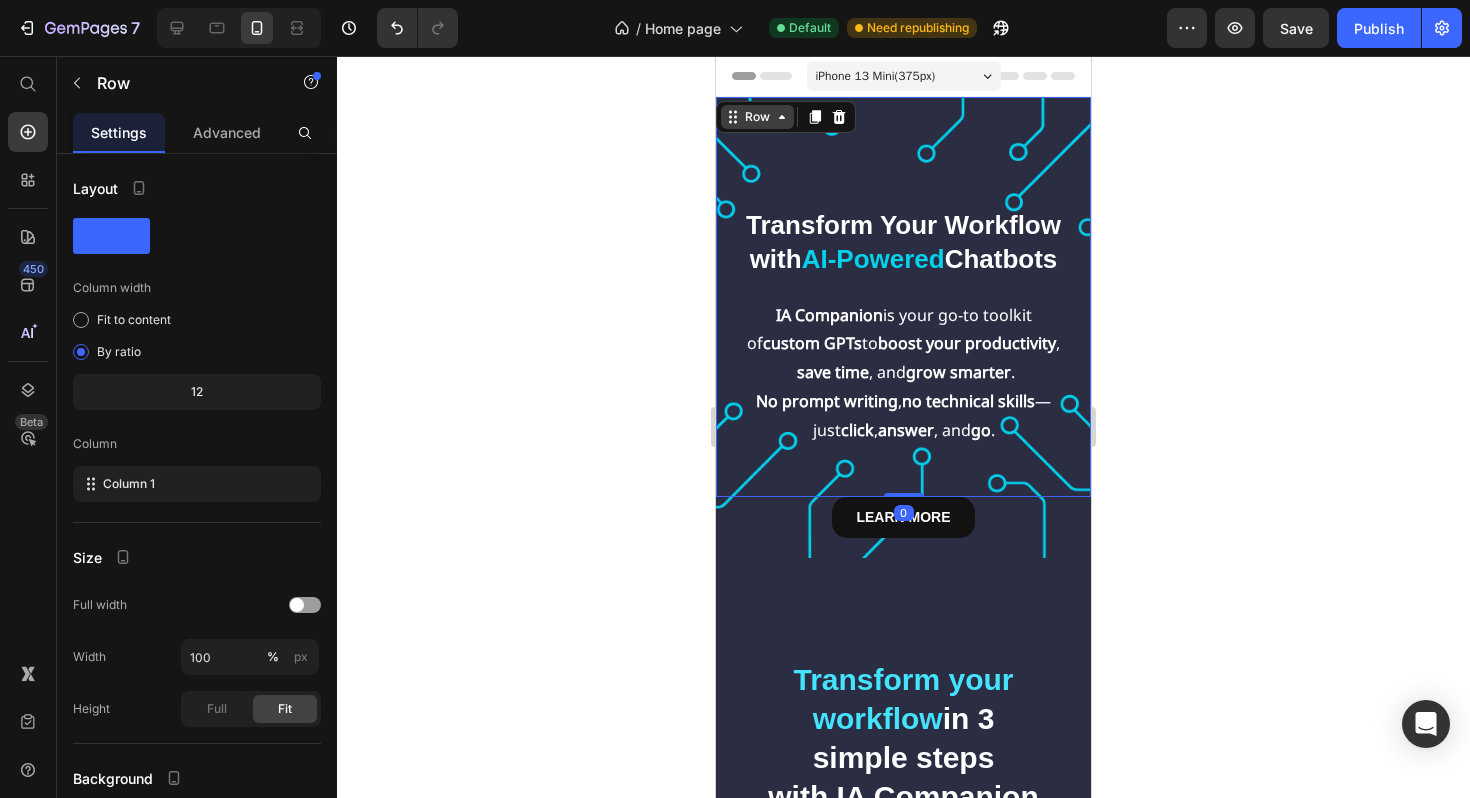 click 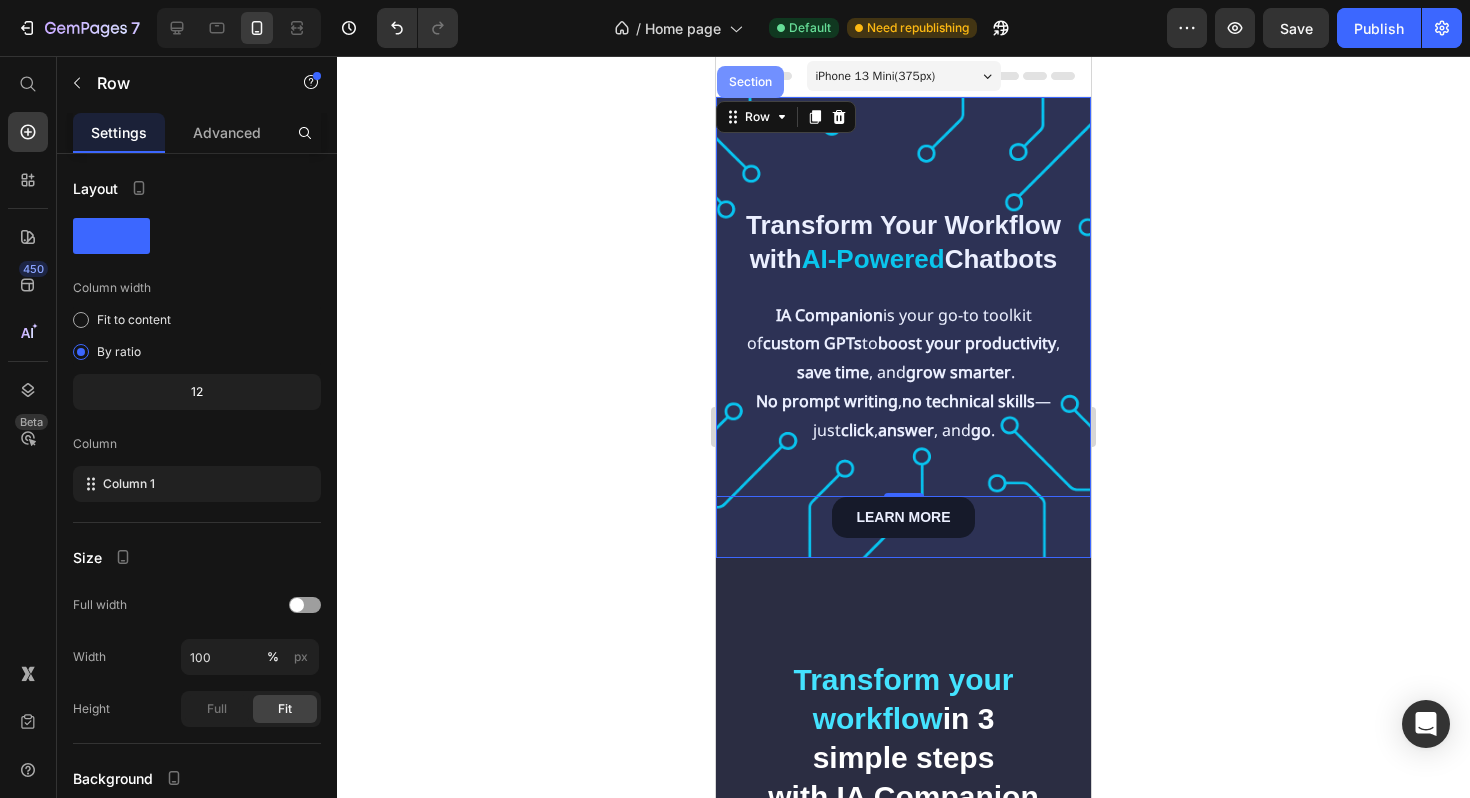 click on "Section" at bounding box center (750, 82) 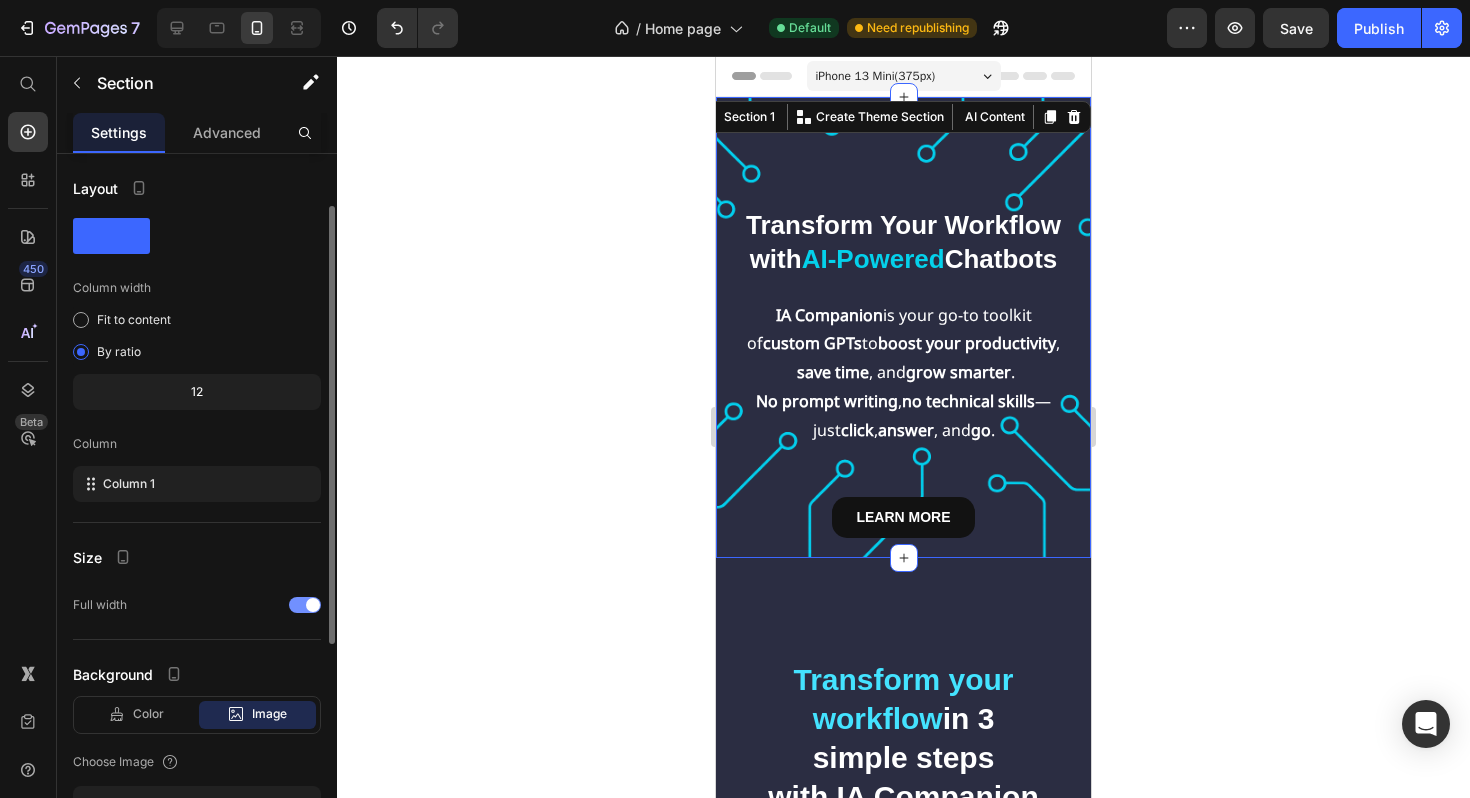 scroll, scrollTop: 419, scrollLeft: 0, axis: vertical 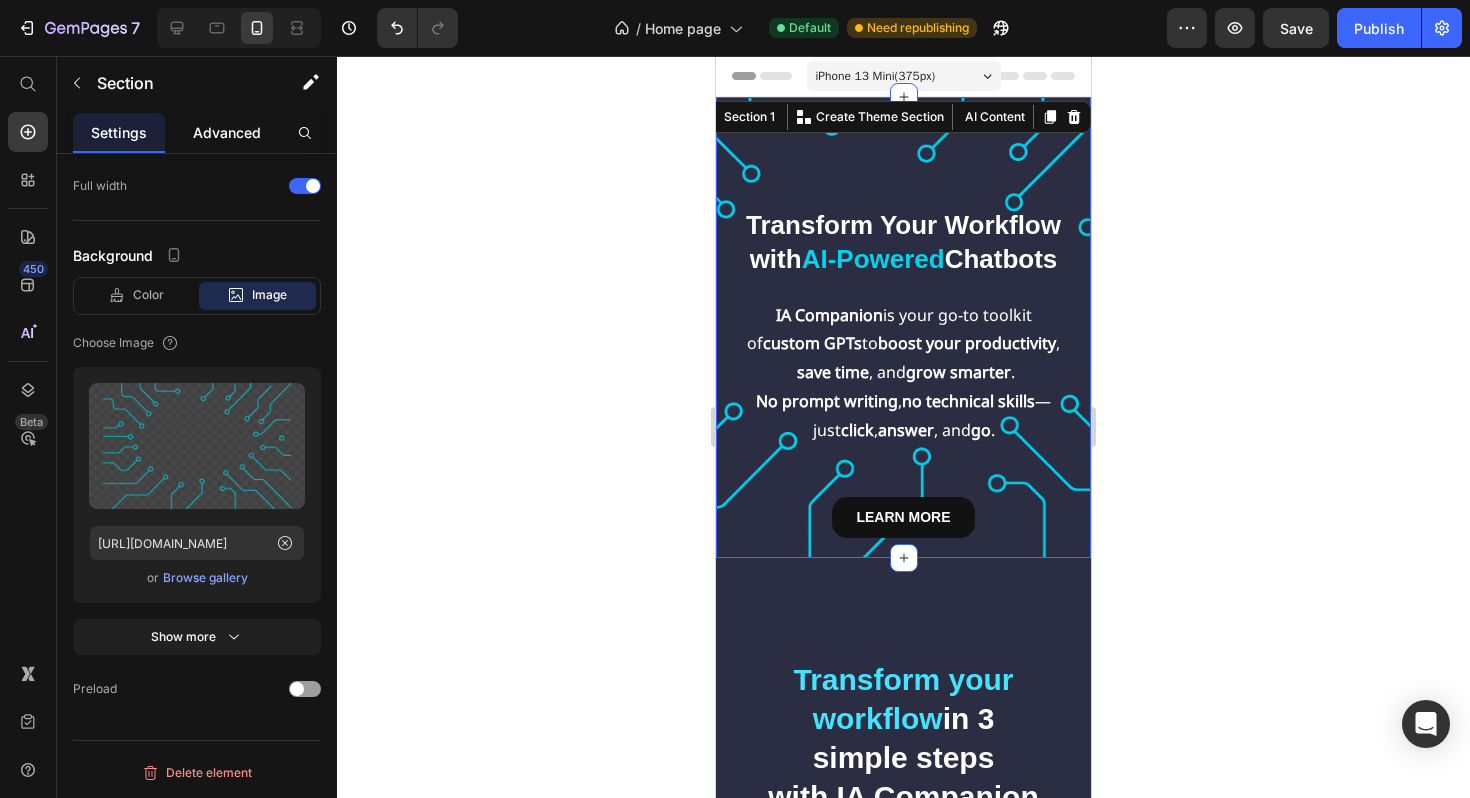 click on "Advanced" at bounding box center (227, 132) 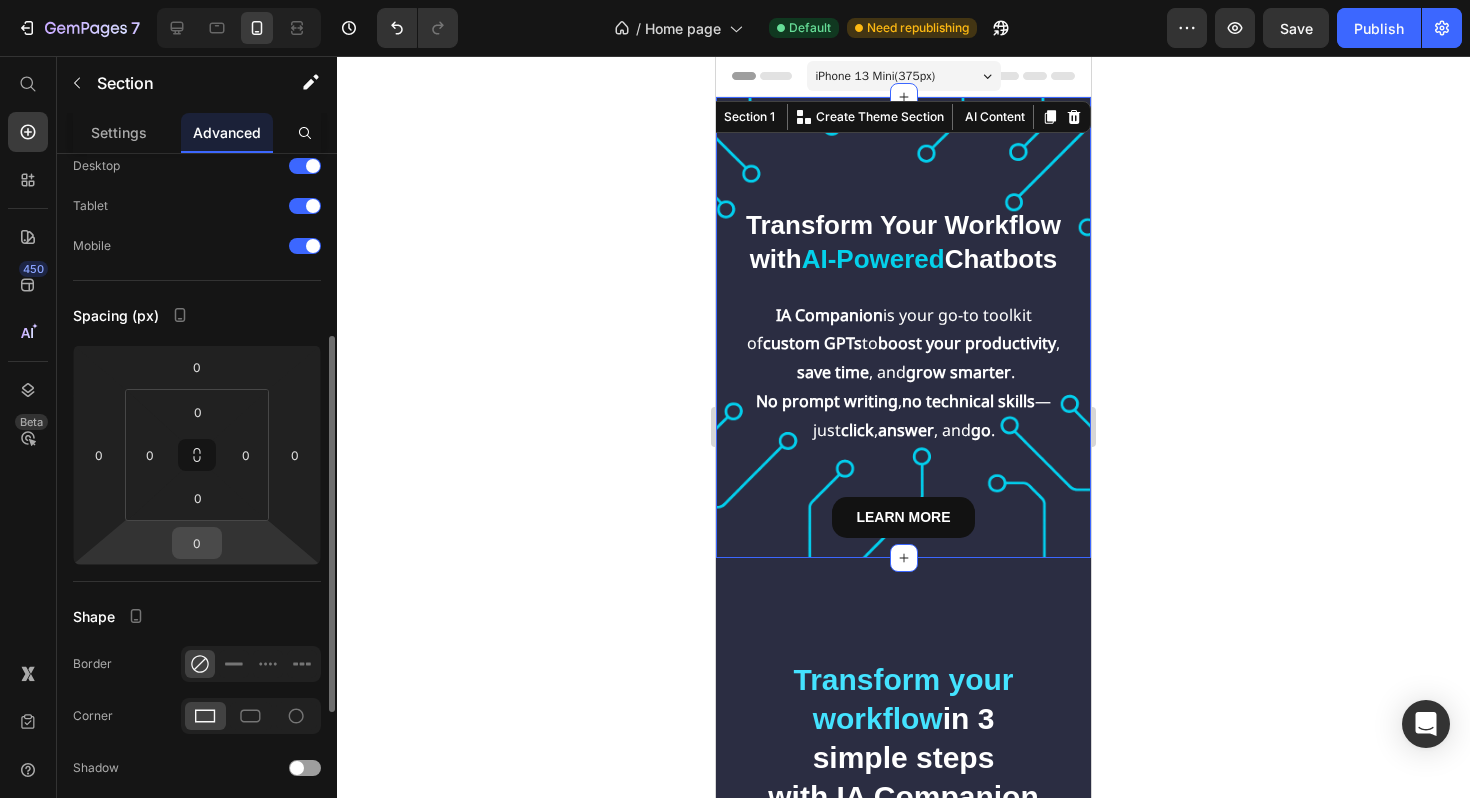 scroll, scrollTop: 0, scrollLeft: 0, axis: both 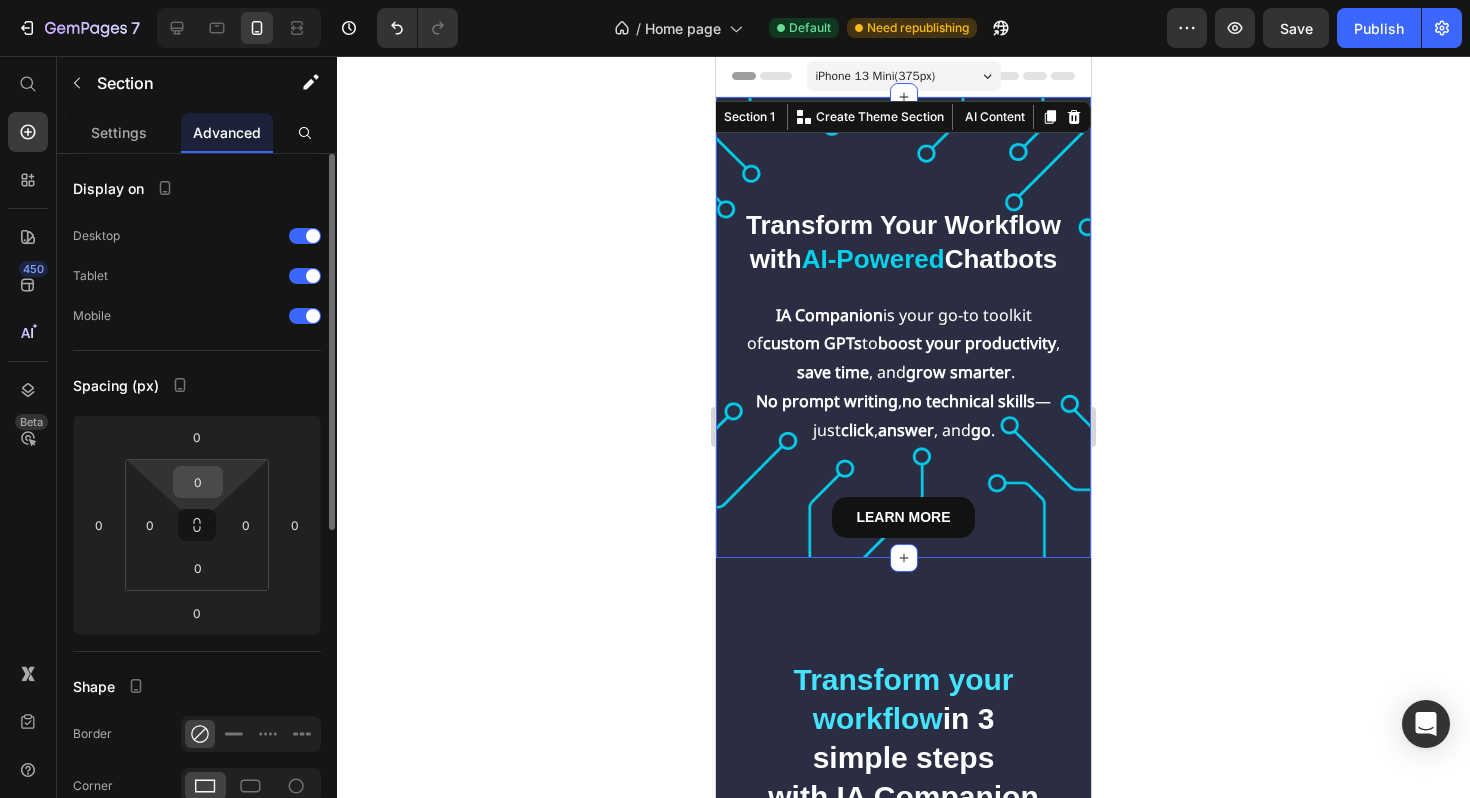 click on "0" at bounding box center [198, 482] 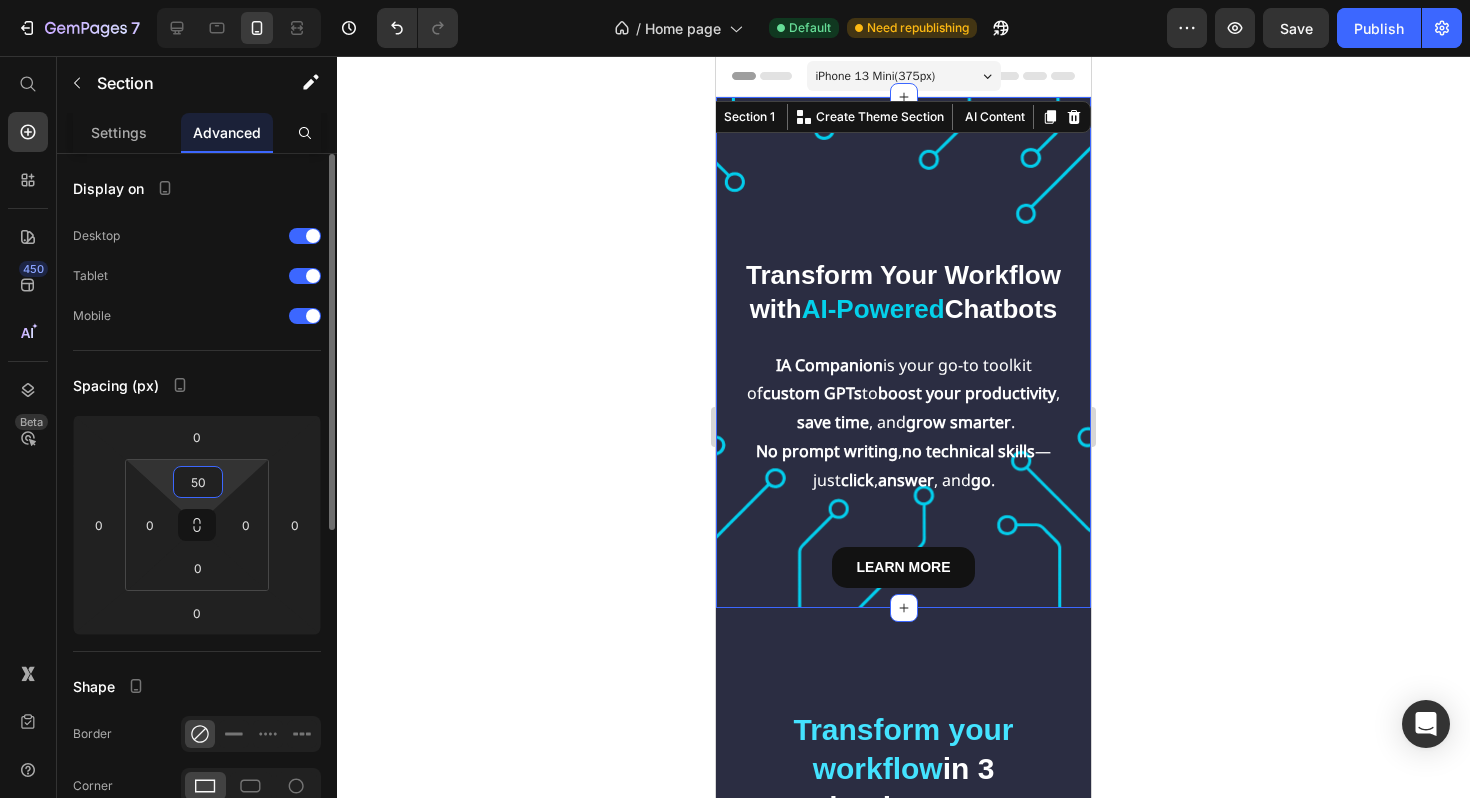 type on "5" 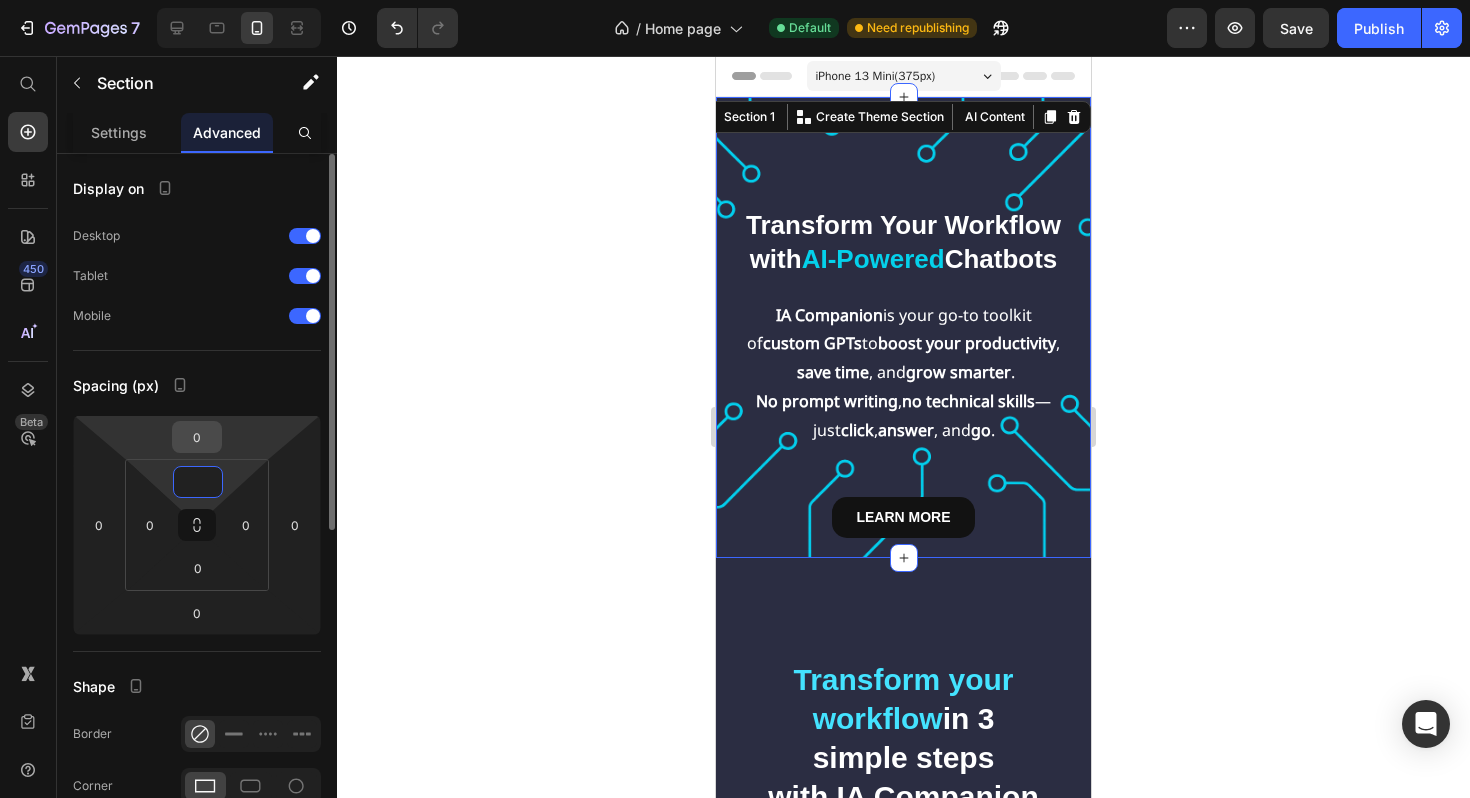 type on "0" 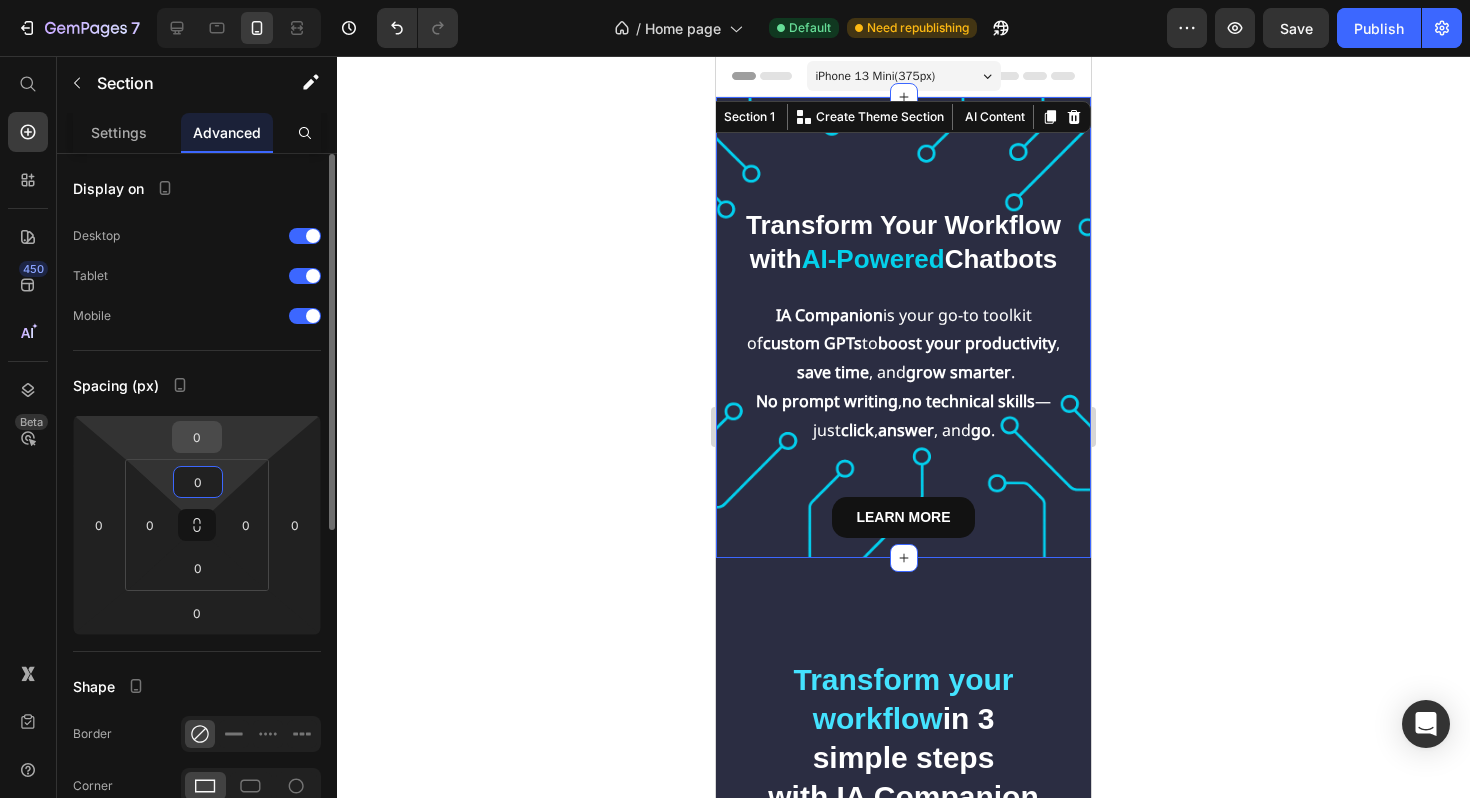 click on "0" at bounding box center [197, 437] 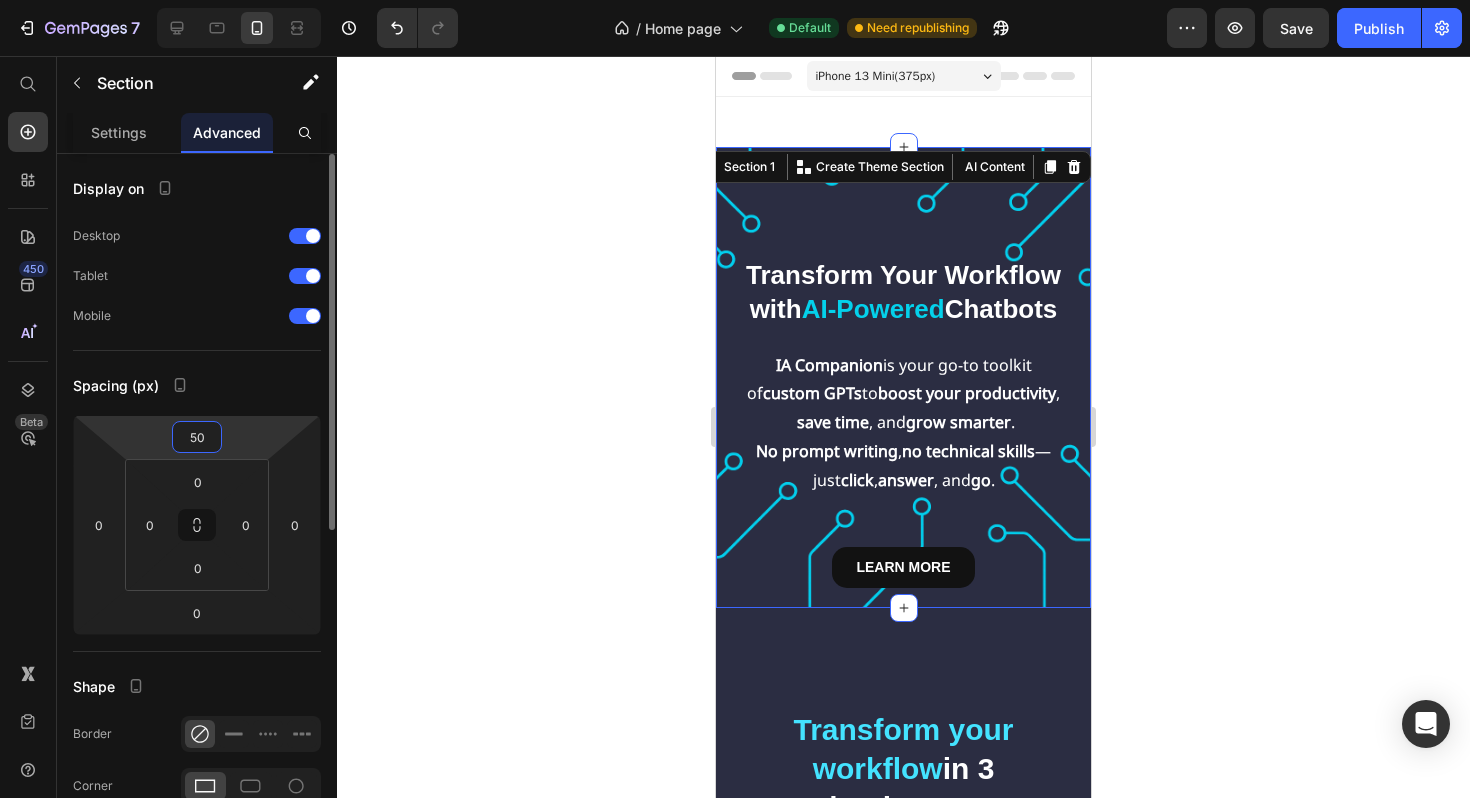 type on "5" 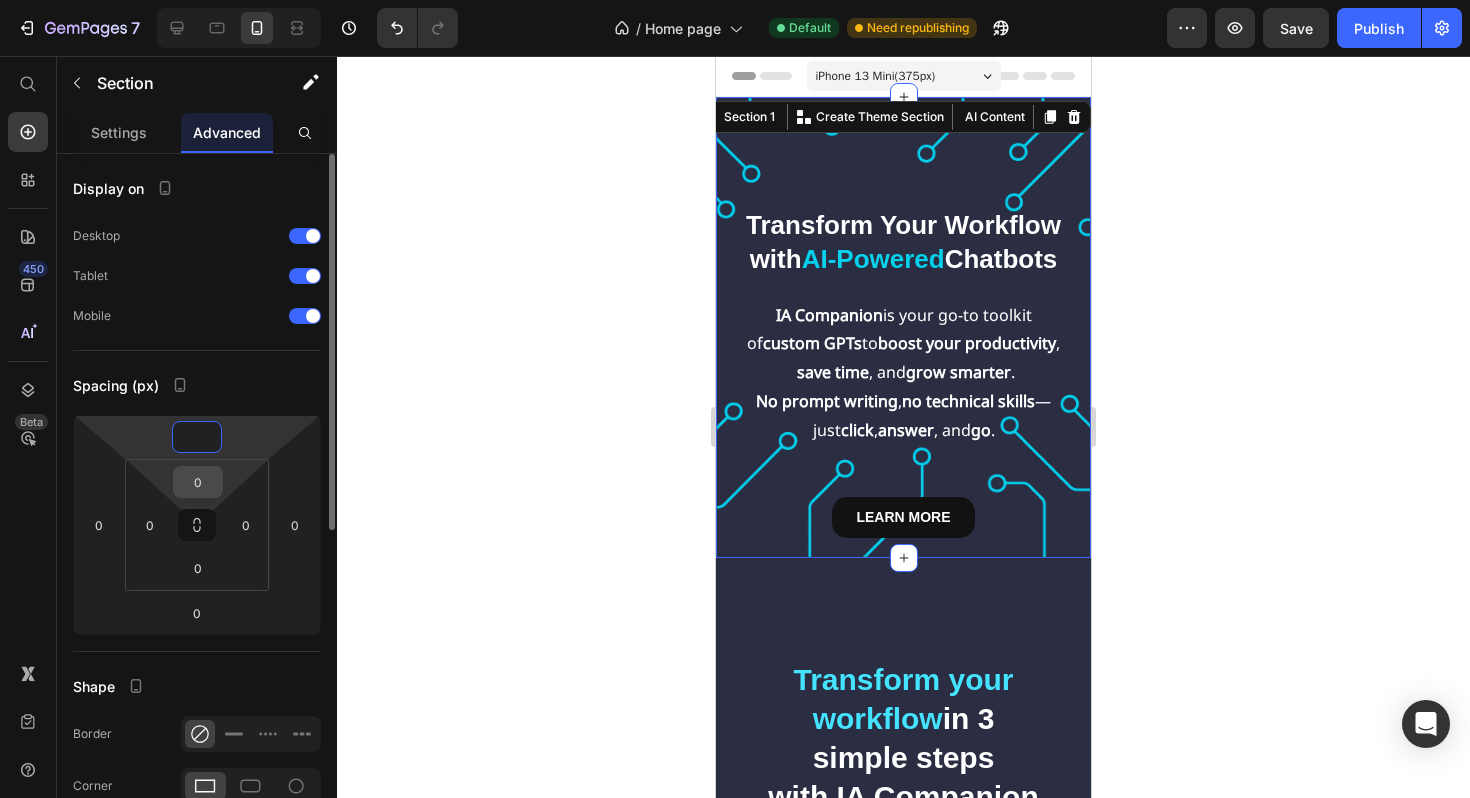type on "0" 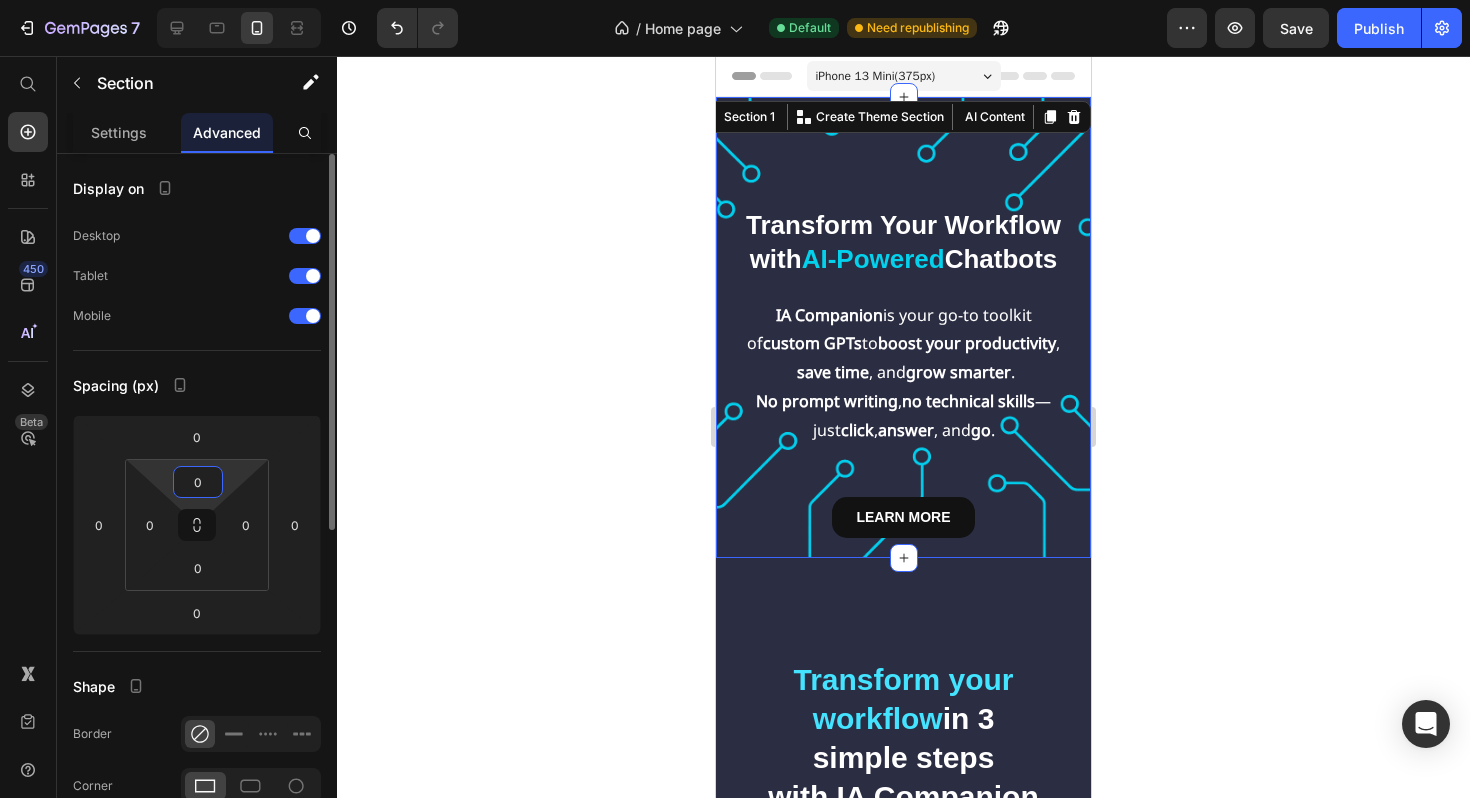 click on "0" at bounding box center (198, 482) 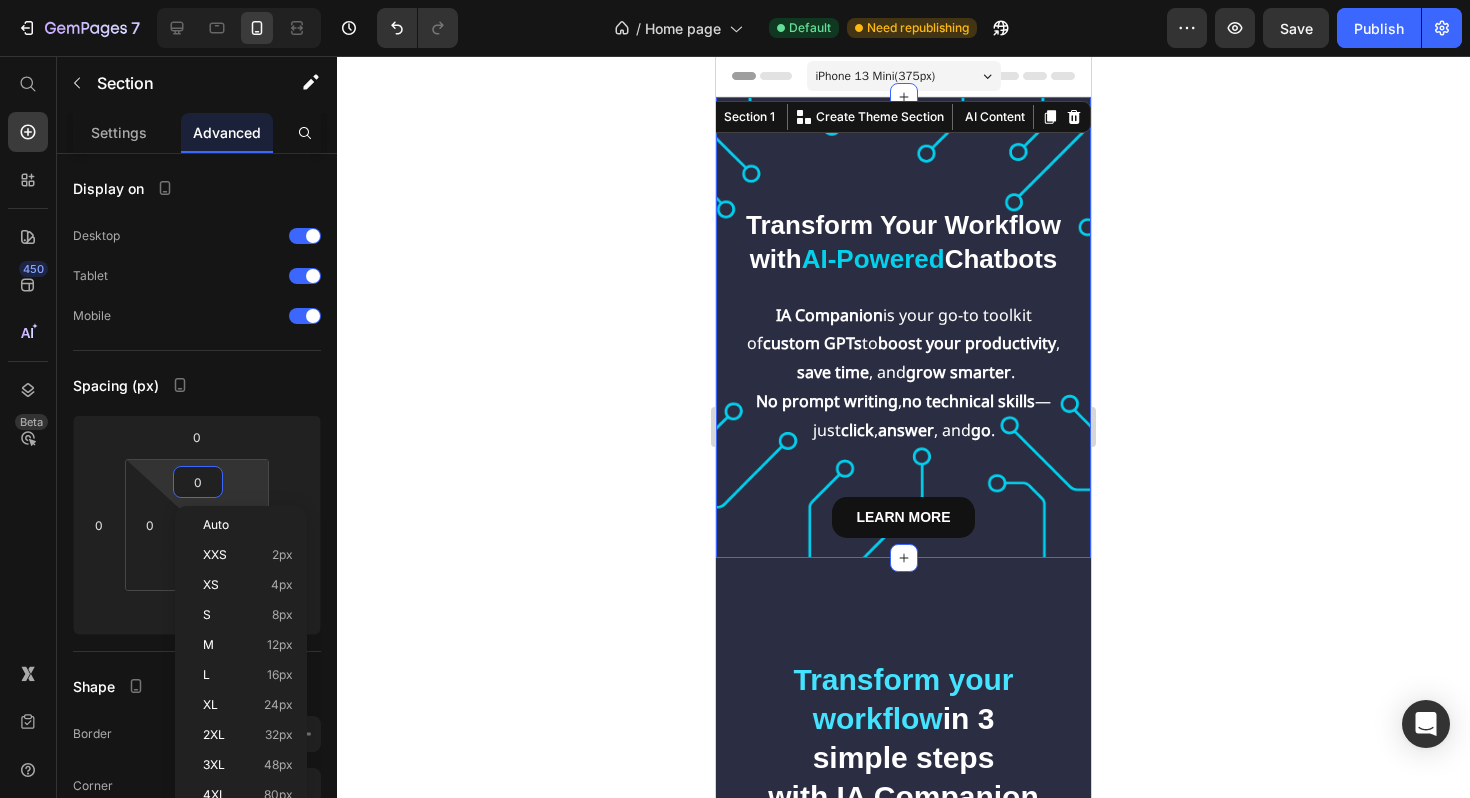 click on "7   /  Home page Default Need republishing Preview  Save   Publish  450 Beta Start with Sections Elements Hero Section Product Detail Brands Trusted Badges Guarantee Product Breakdown How to use Testimonials Compare Bundle FAQs Social Proof Brand Story Product List Collection Blog List Contact Sticky Add to Cart Custom Footer Browse Library 450 Layout
Row
Row
Row
Row Text
Heading
Text Block Button
Button
Button
Sticky Back to top Media
Image" at bounding box center (735, 0) 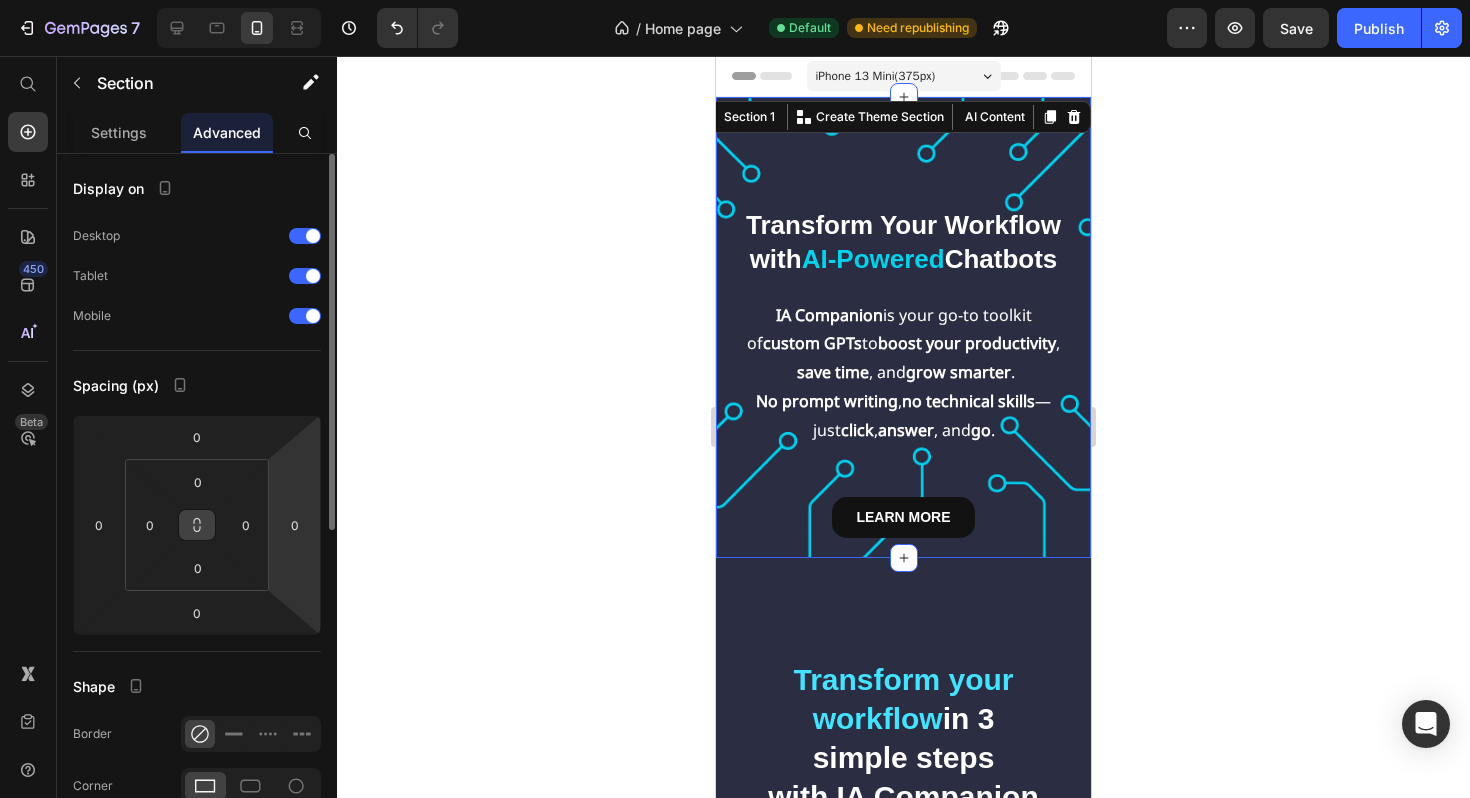 click 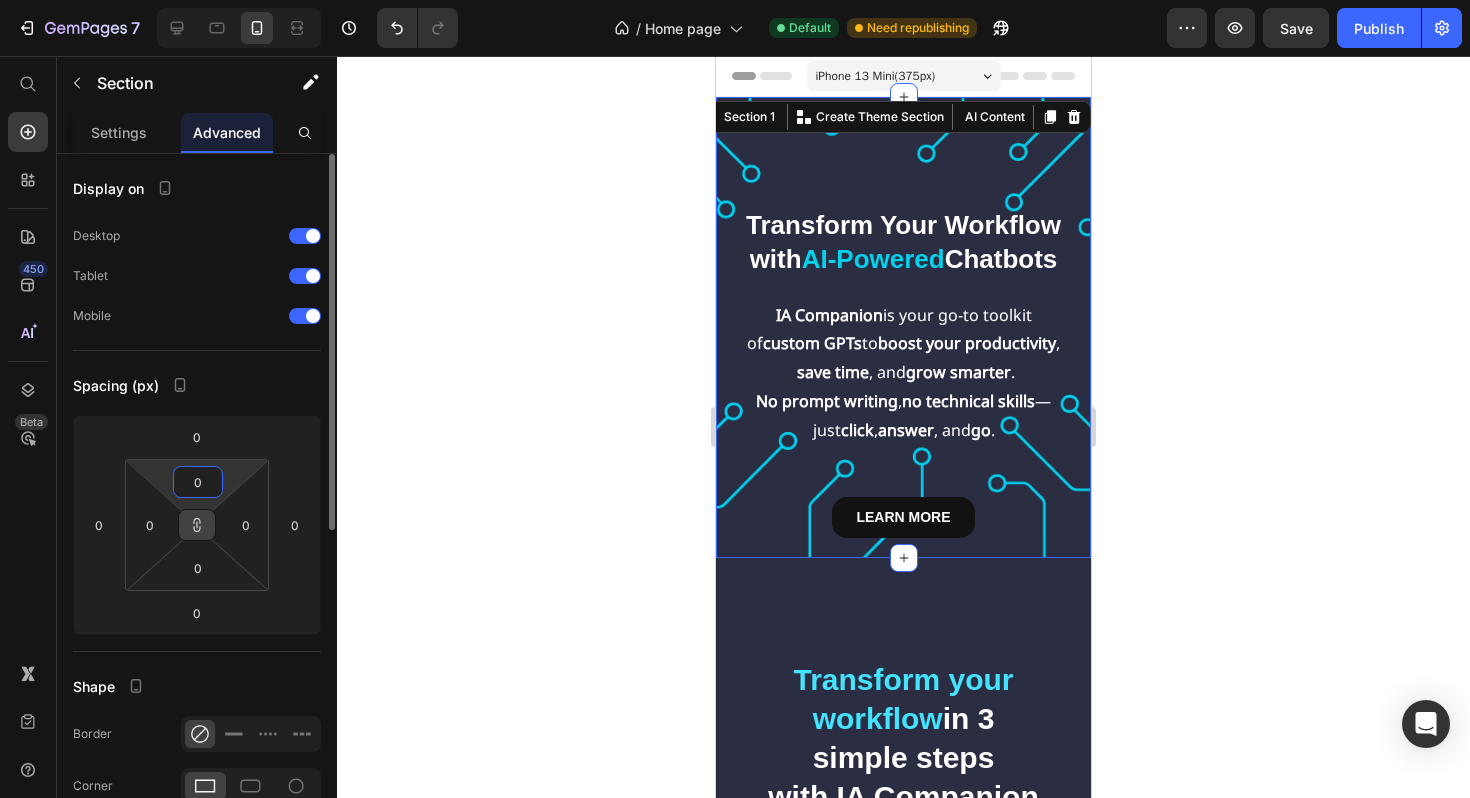 click on "0" at bounding box center (198, 482) 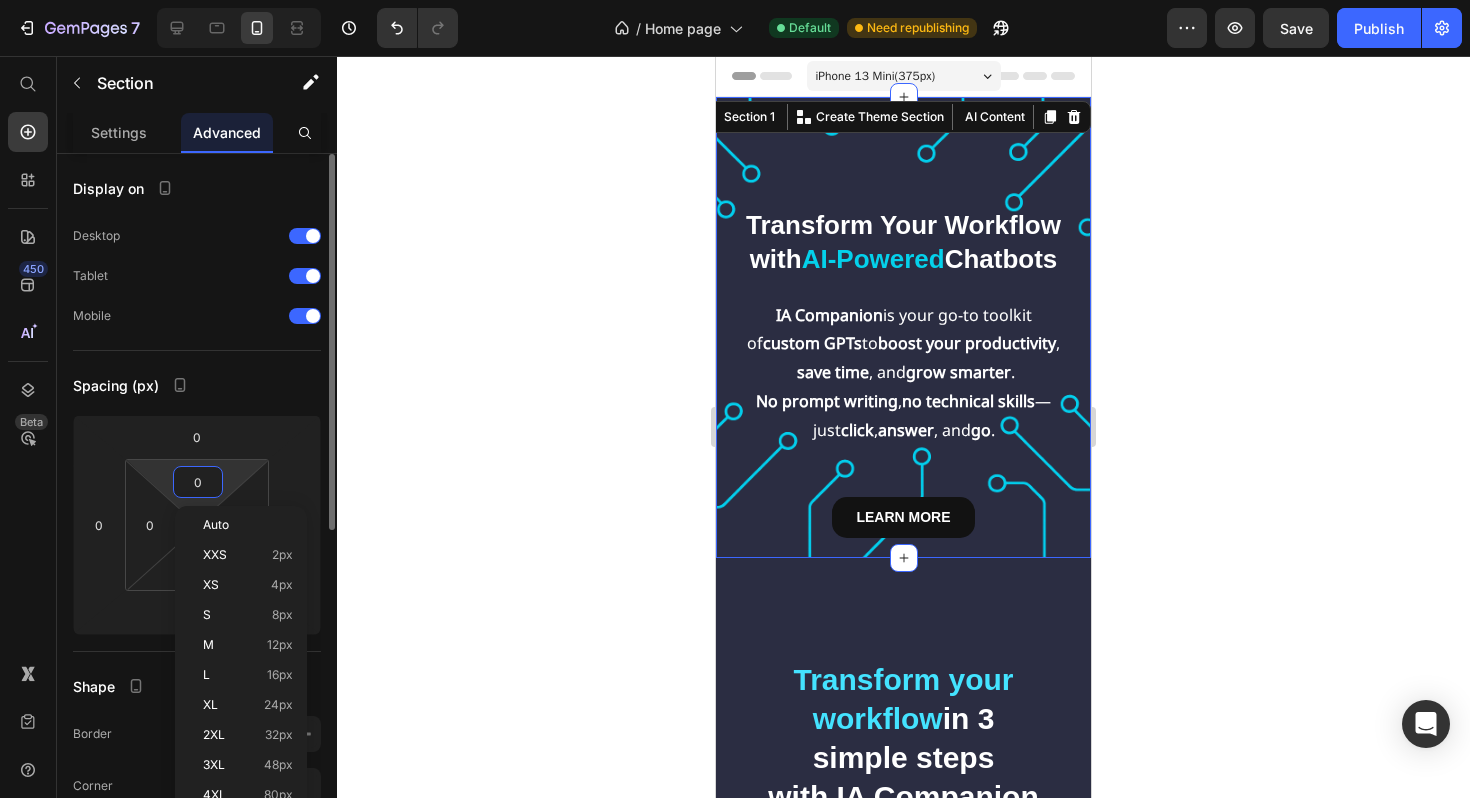 type on "5" 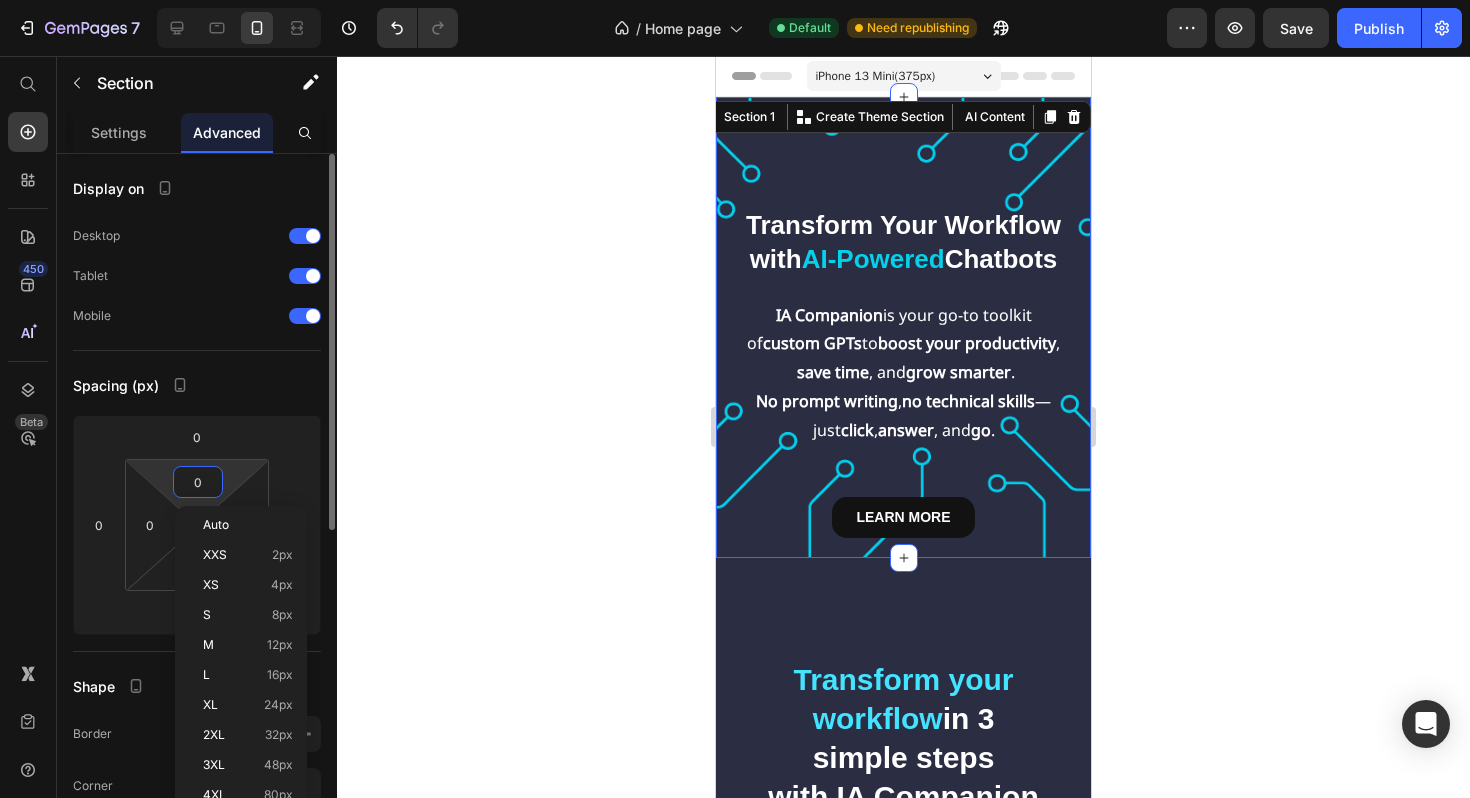 type on "5" 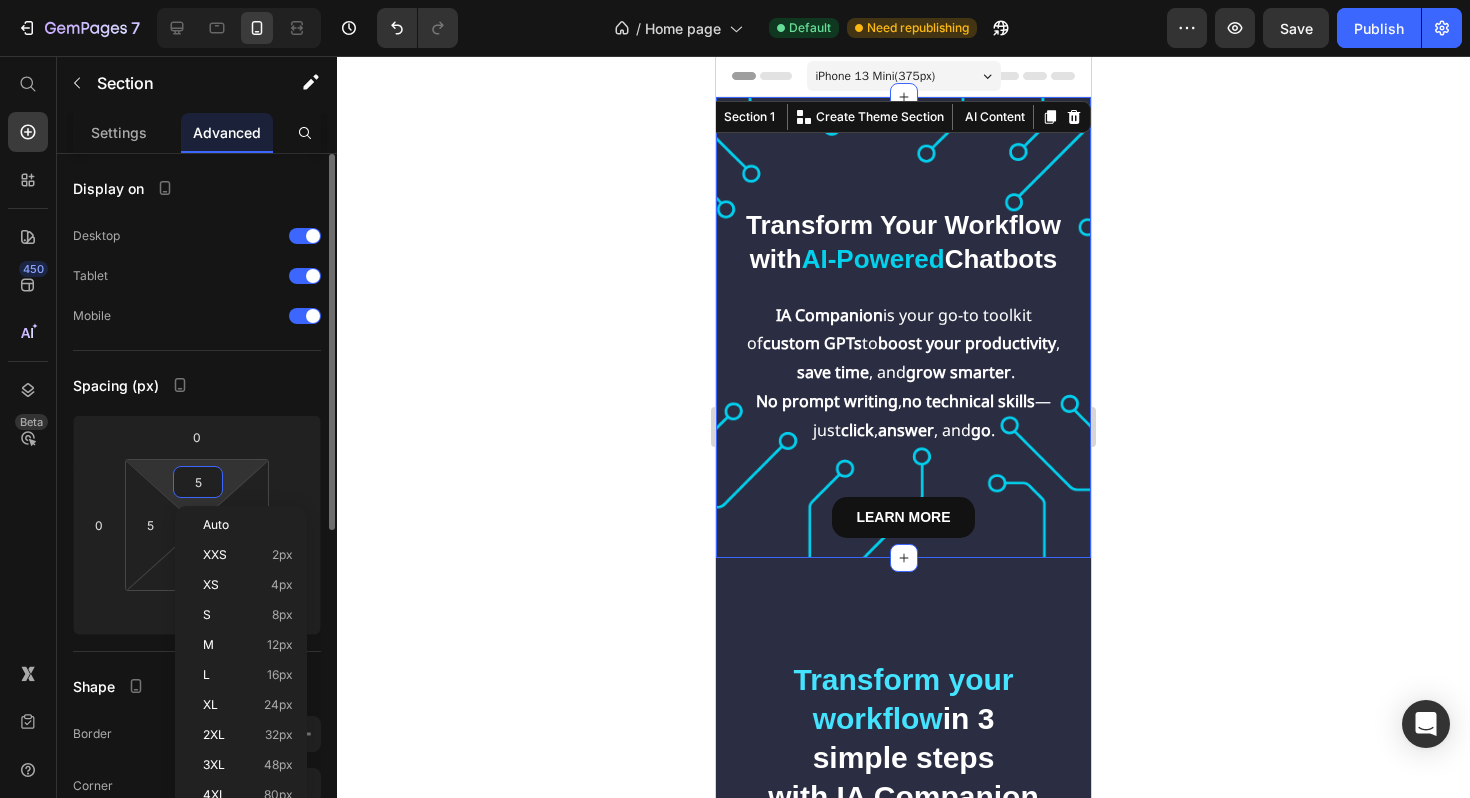 type on "50" 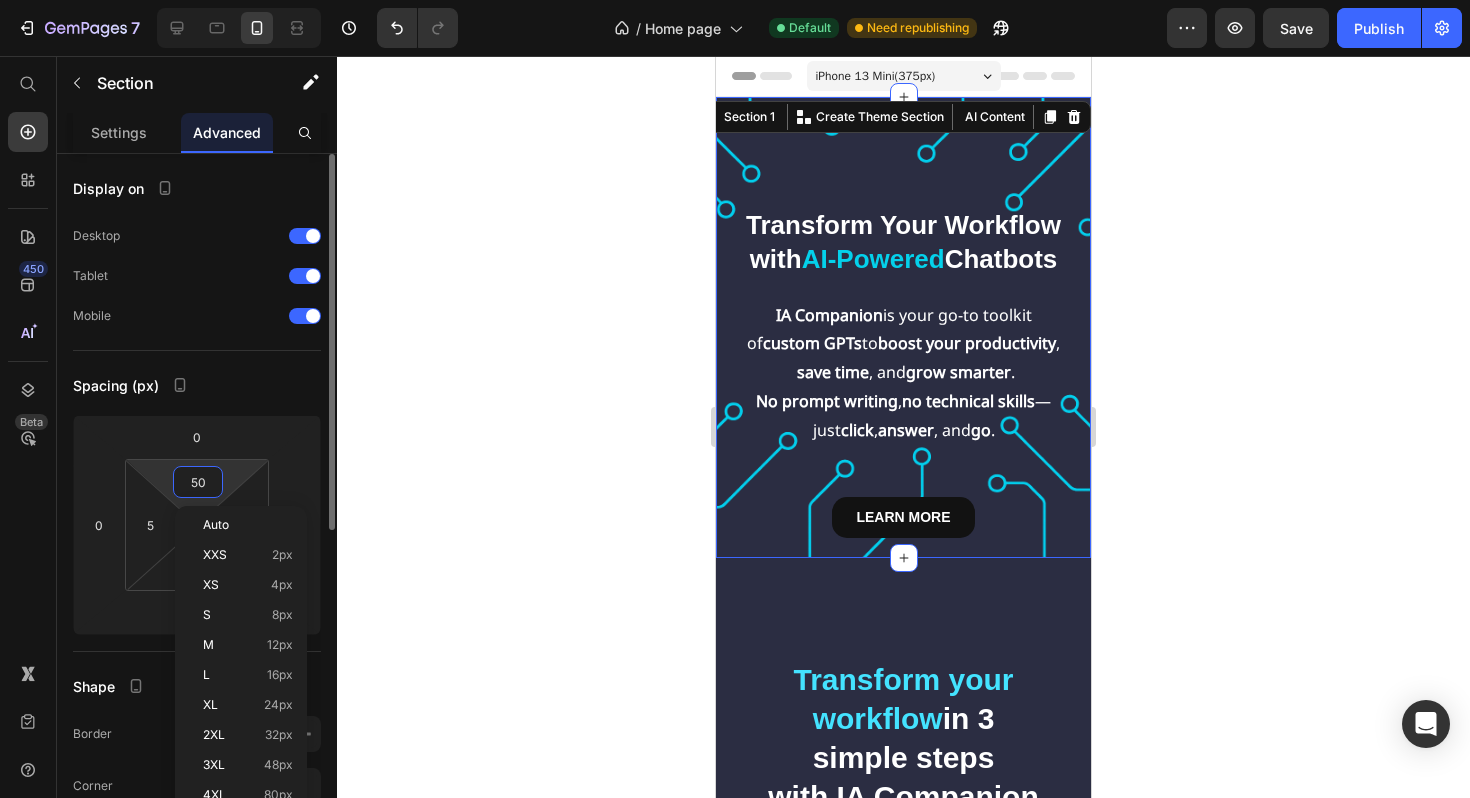 type on "50" 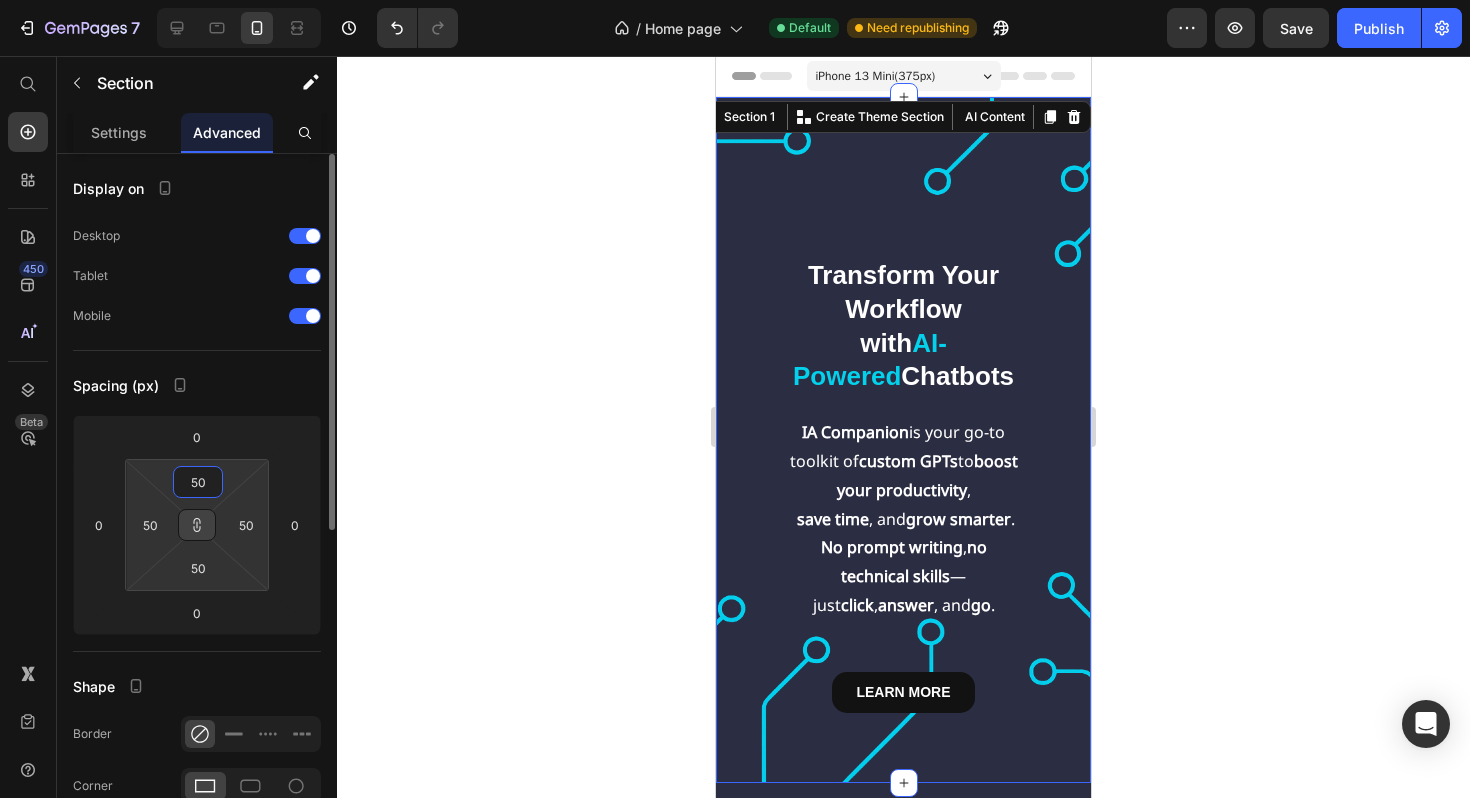 type on "5" 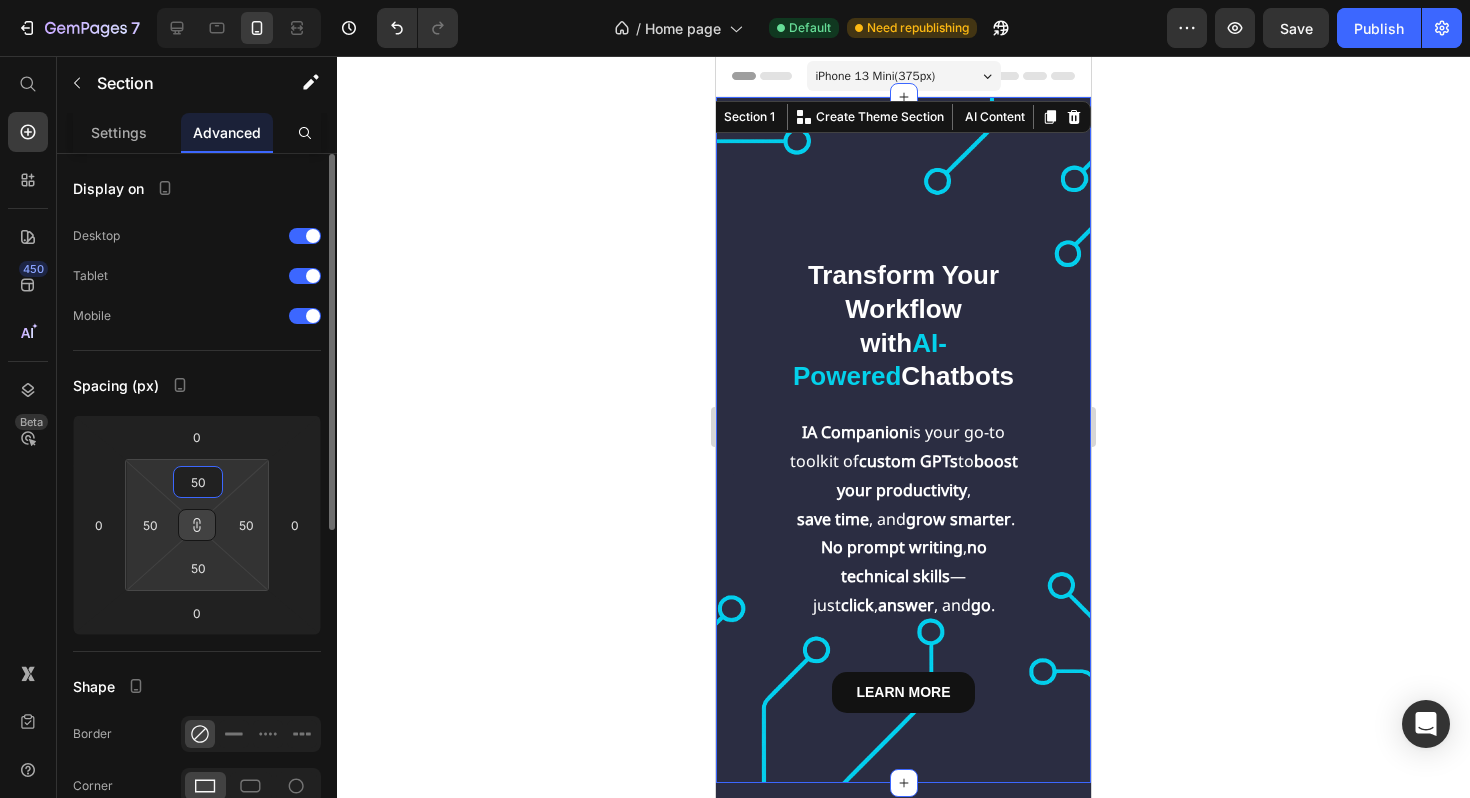 type on "5" 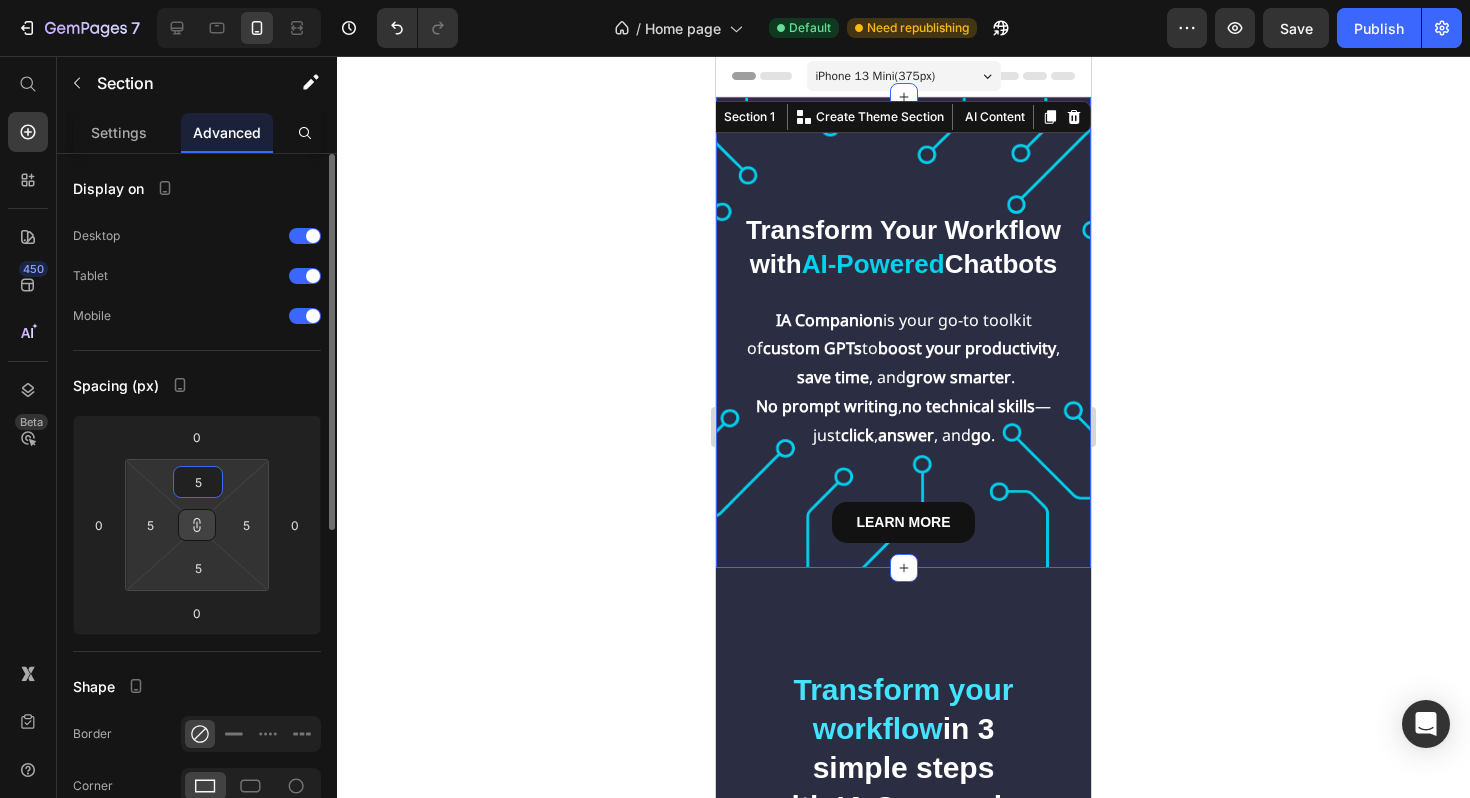 type on "0" 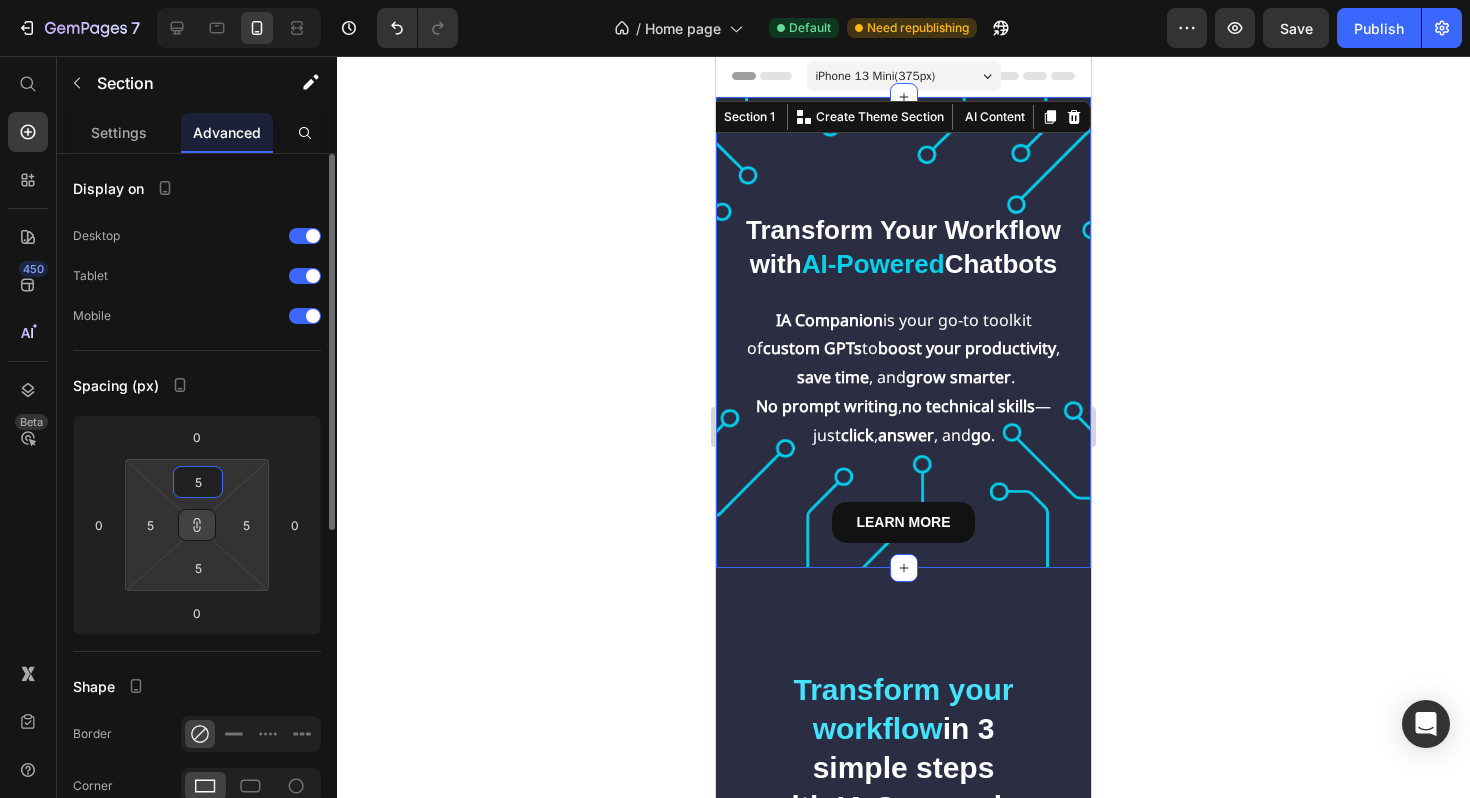 type on "0" 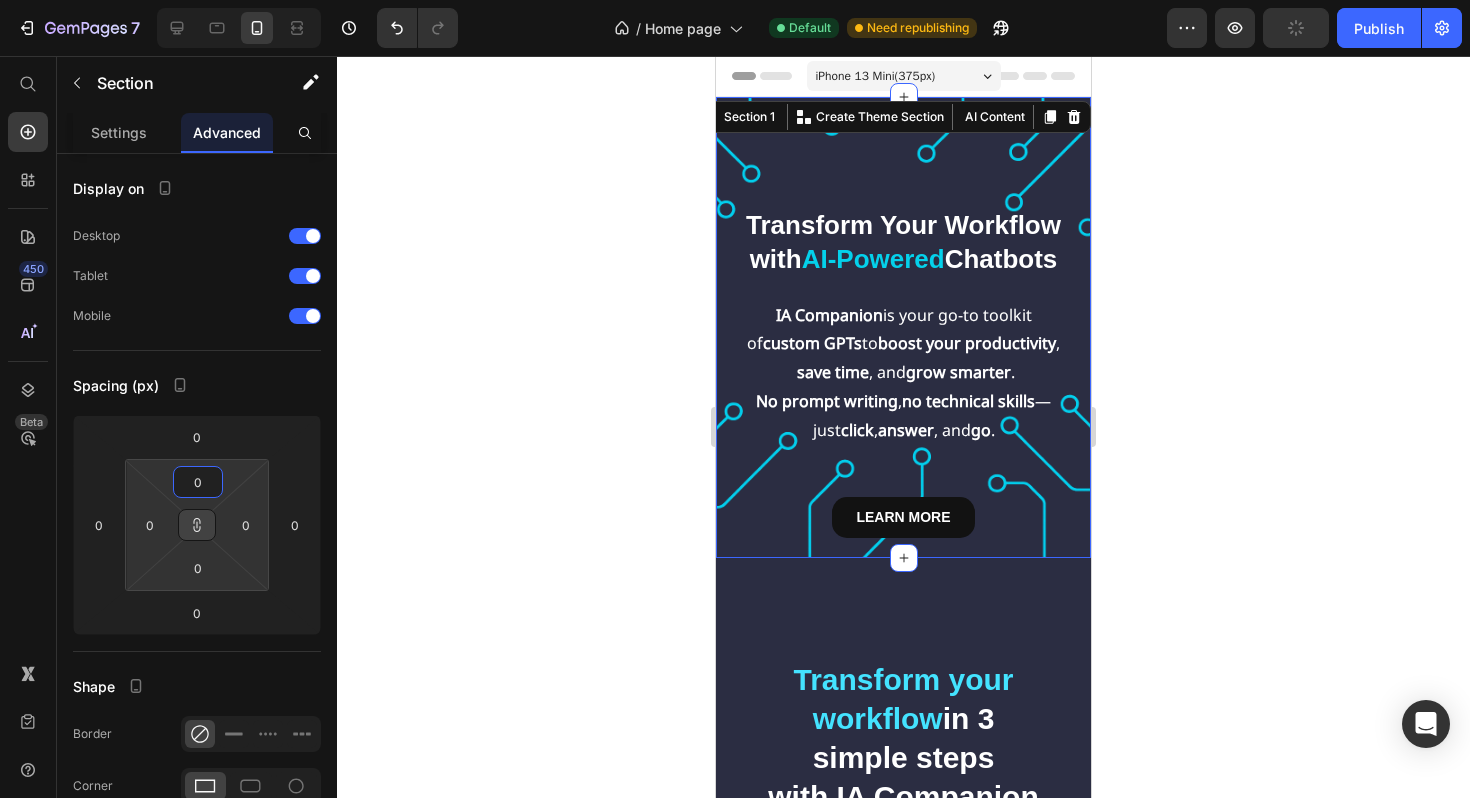 click 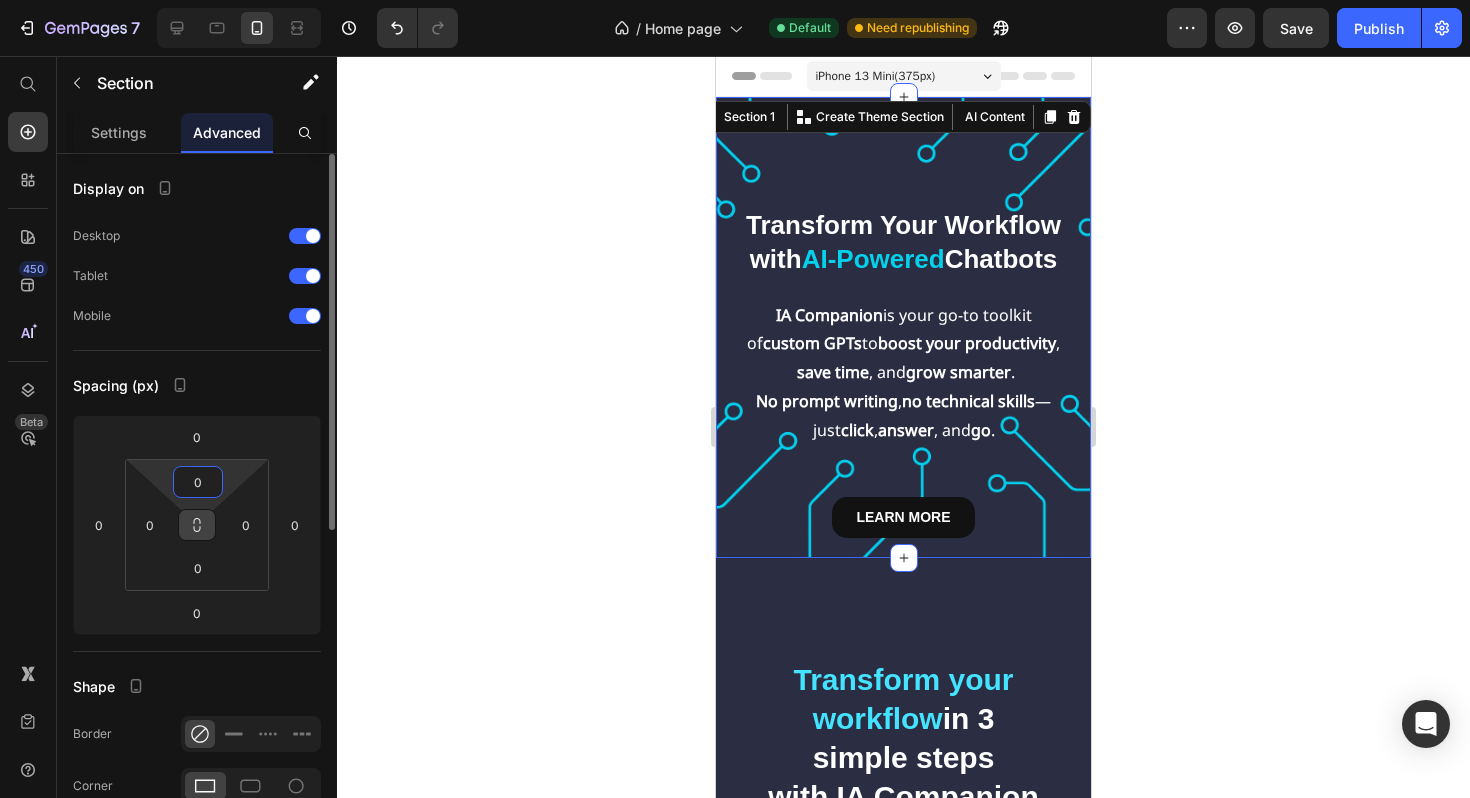 click on "0" at bounding box center [198, 482] 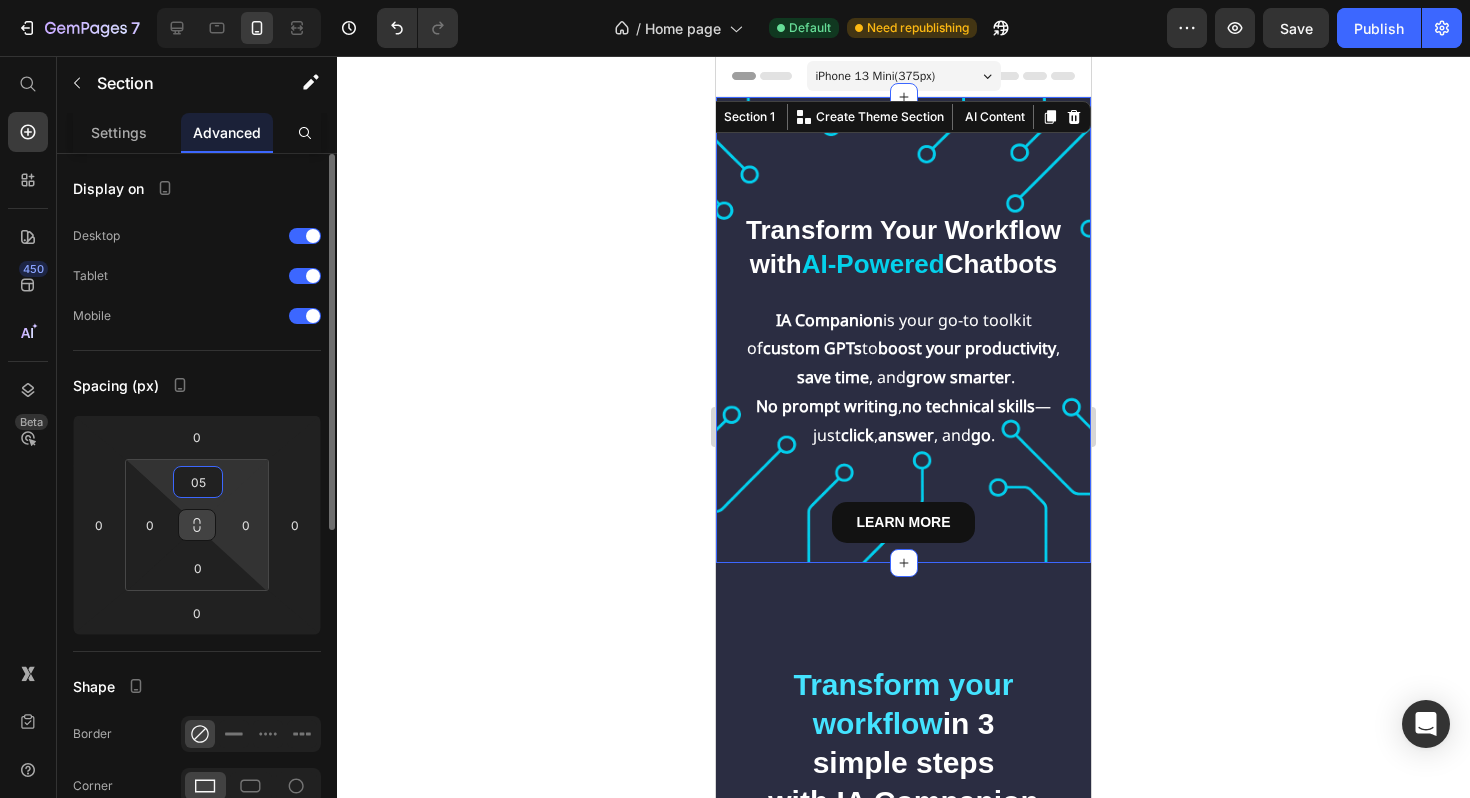 type on "0" 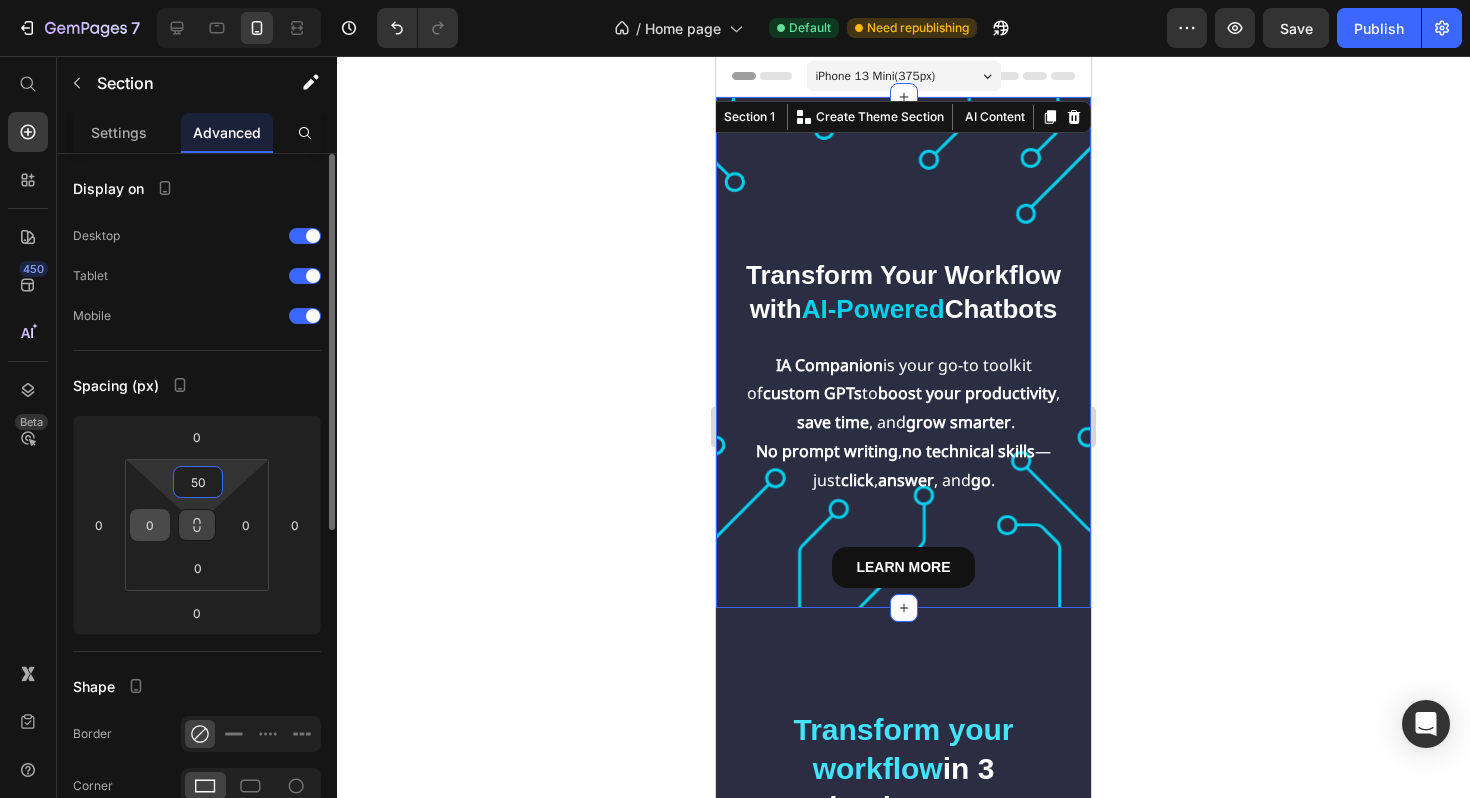type on "50" 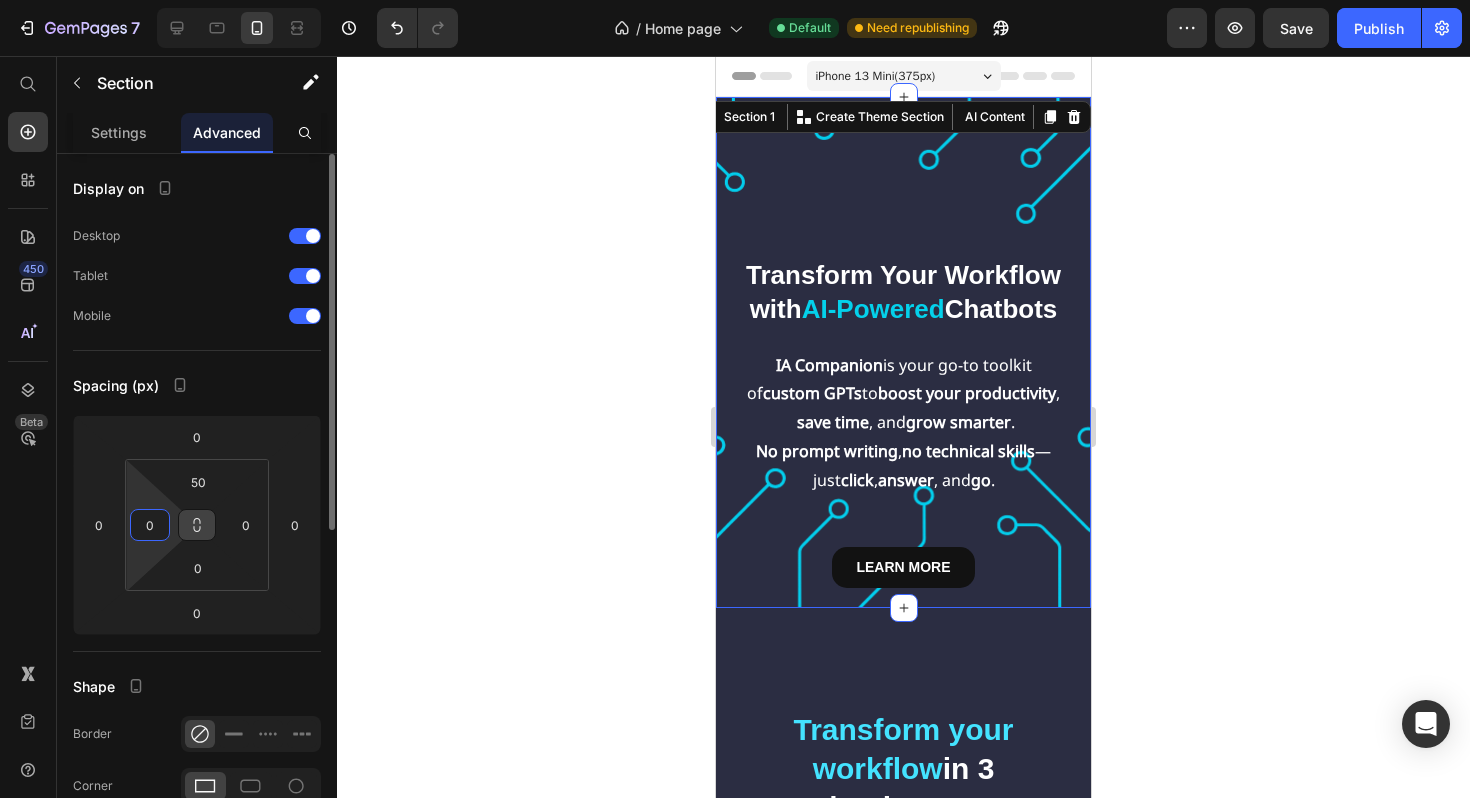 click on "0" at bounding box center (150, 525) 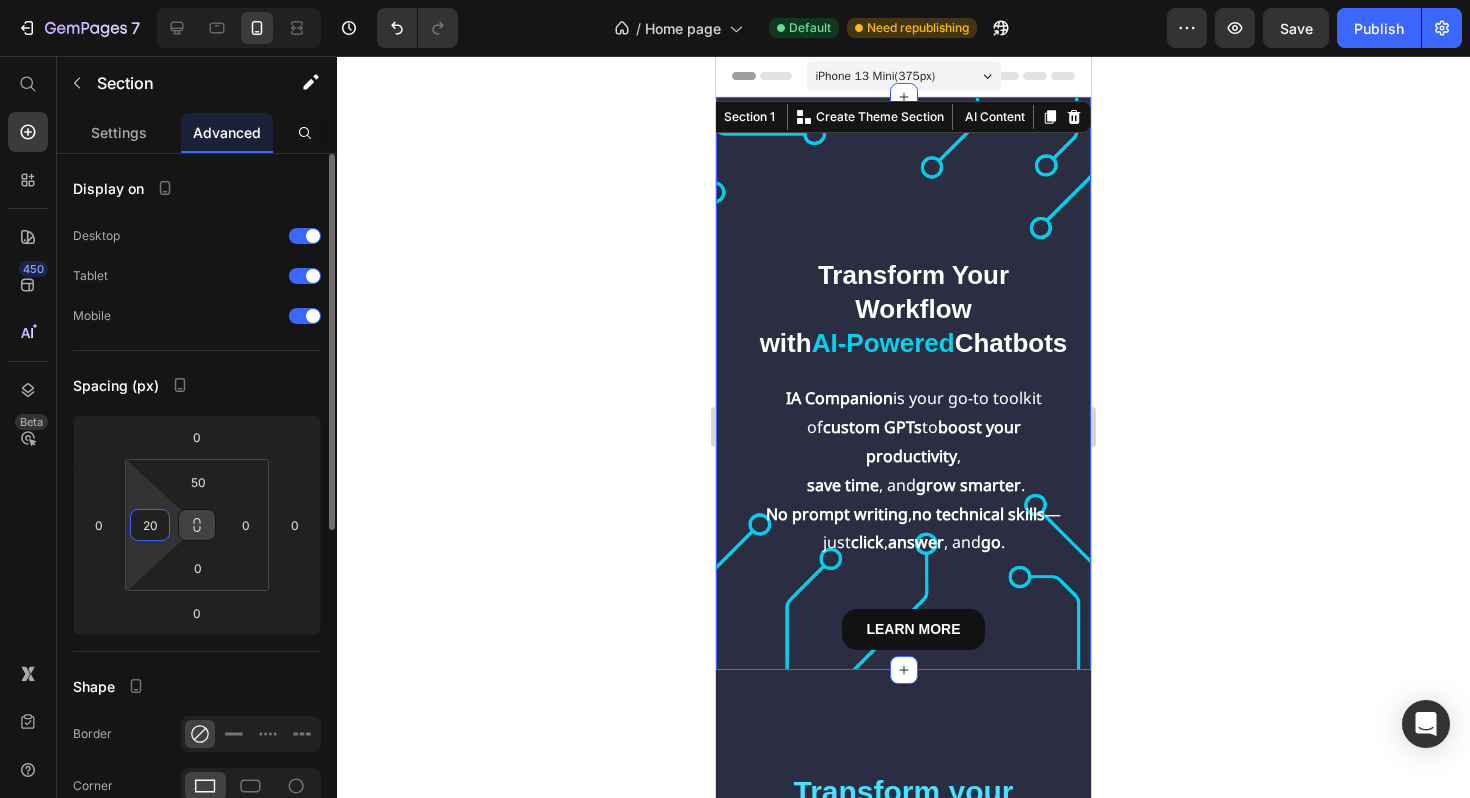 type on "2" 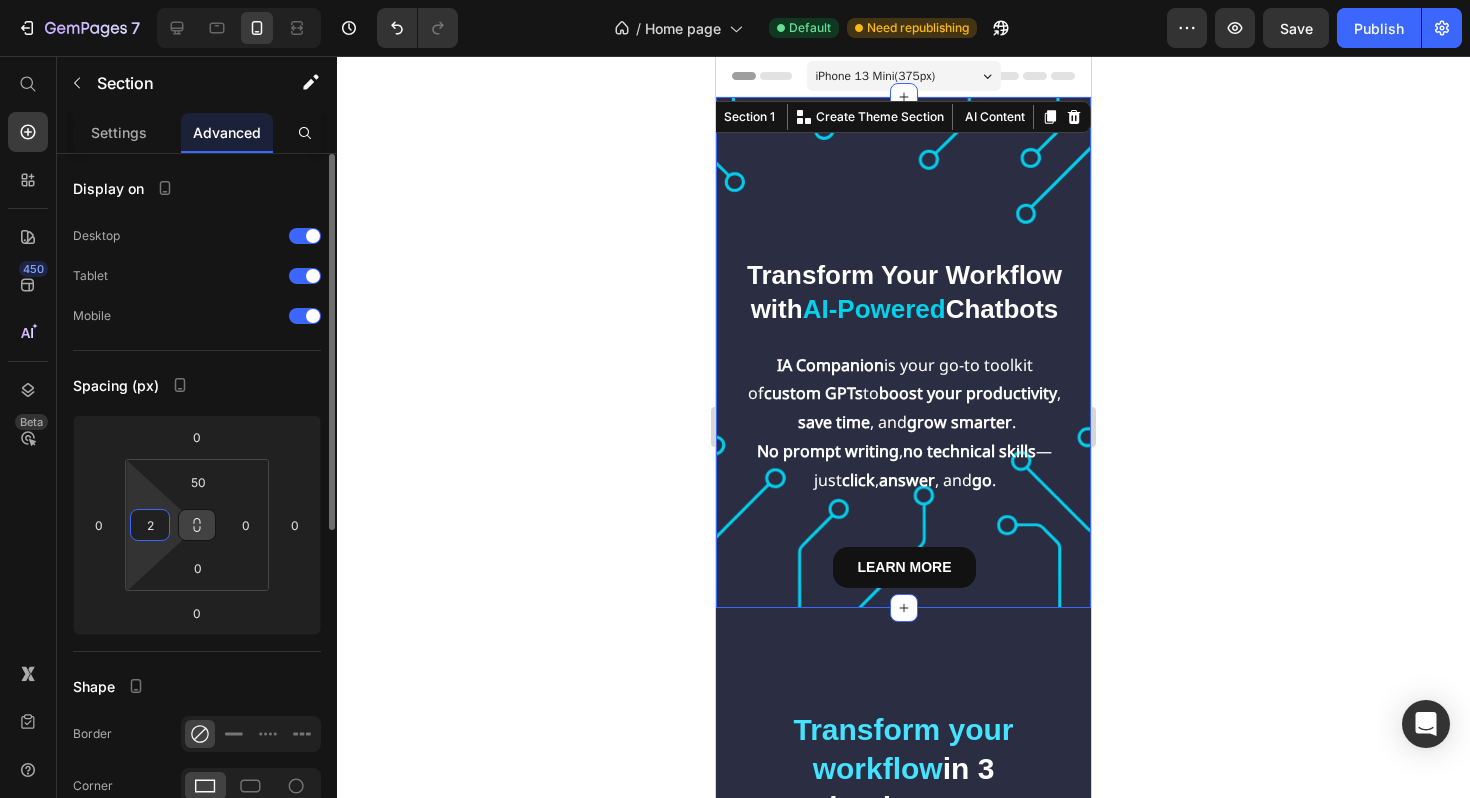 type 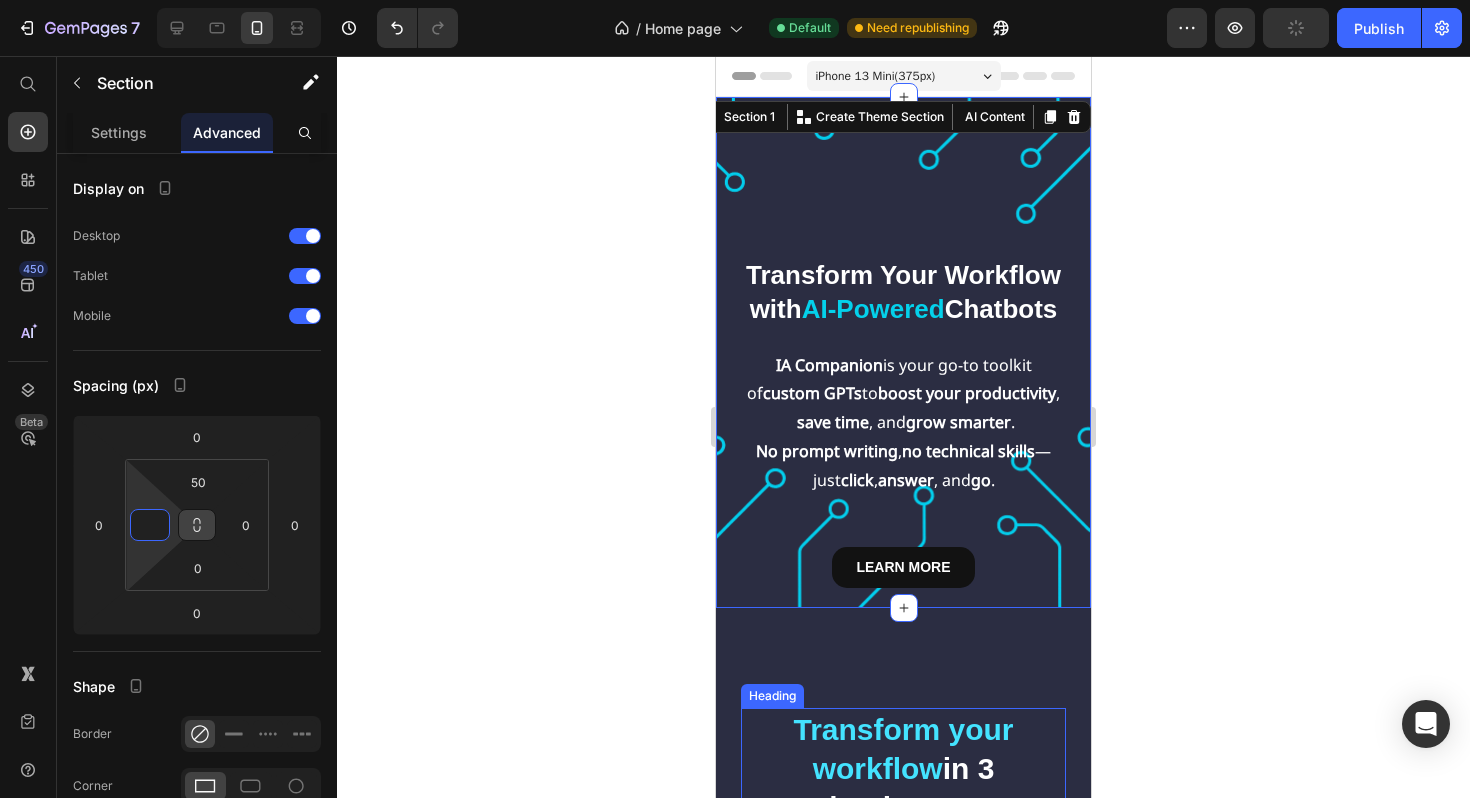 scroll, scrollTop: 218, scrollLeft: 0, axis: vertical 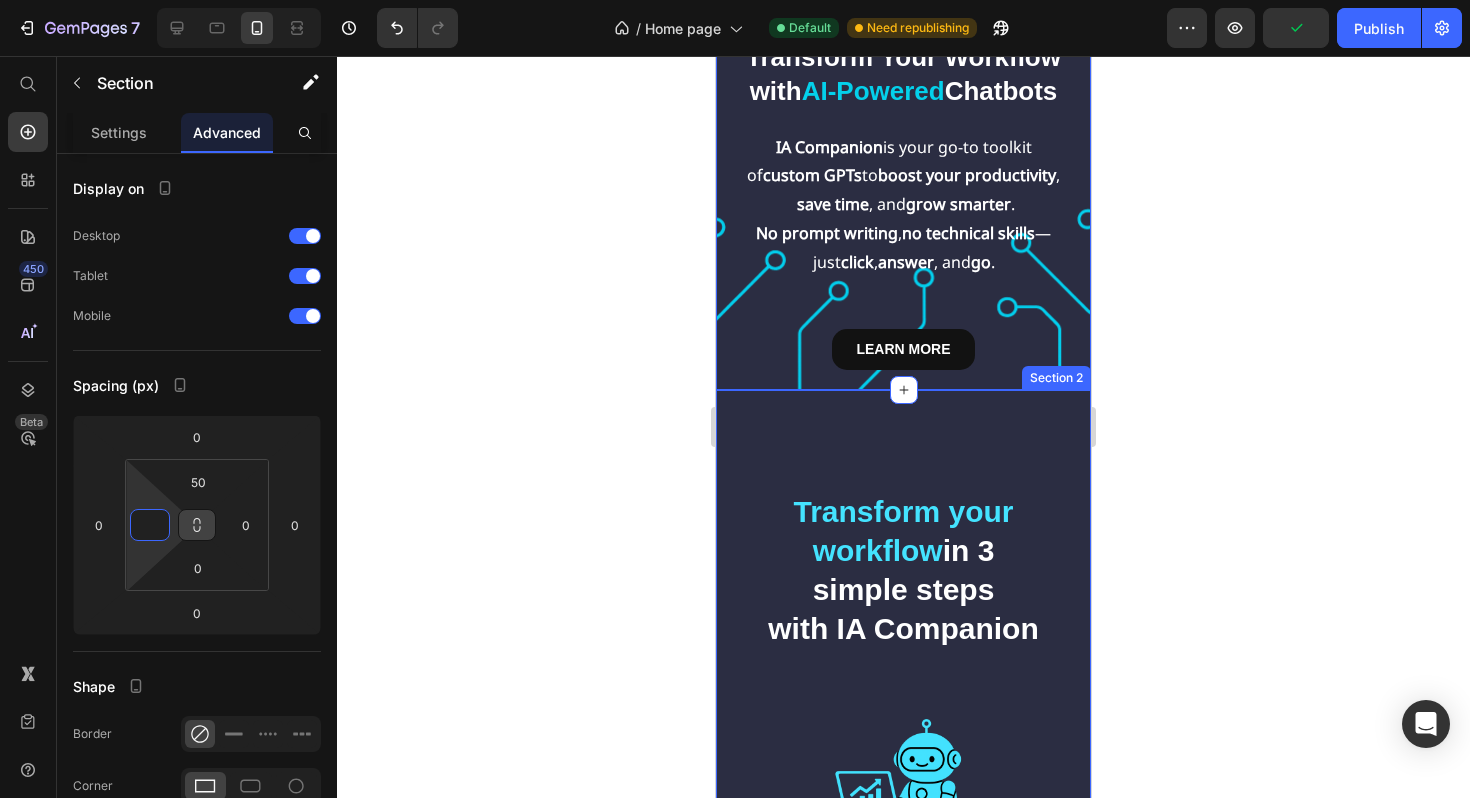 click on "Transform Your Workflow  In 3 Simple  Steps with IA Companion Heading Transform your workflow  in 3  simple steps  with IA Companion Heading Image 🧠 Boost productivity with  ready-to-use AI chatbots. Heading Choose the chatbot that fits your needs, click to start, and let AI handle the rest. Text Block Image 🎯 Select your desired chatbot from our curated collection.  Heading Our easy-to-navigate interface makes selection a breeze. Text Block Image ⚙️ Answer a few quick questions to customize your experience. Heading Our chatbots are designed to understand your needs instantly. Text Block Row Row Section 2" at bounding box center [903, 1129] 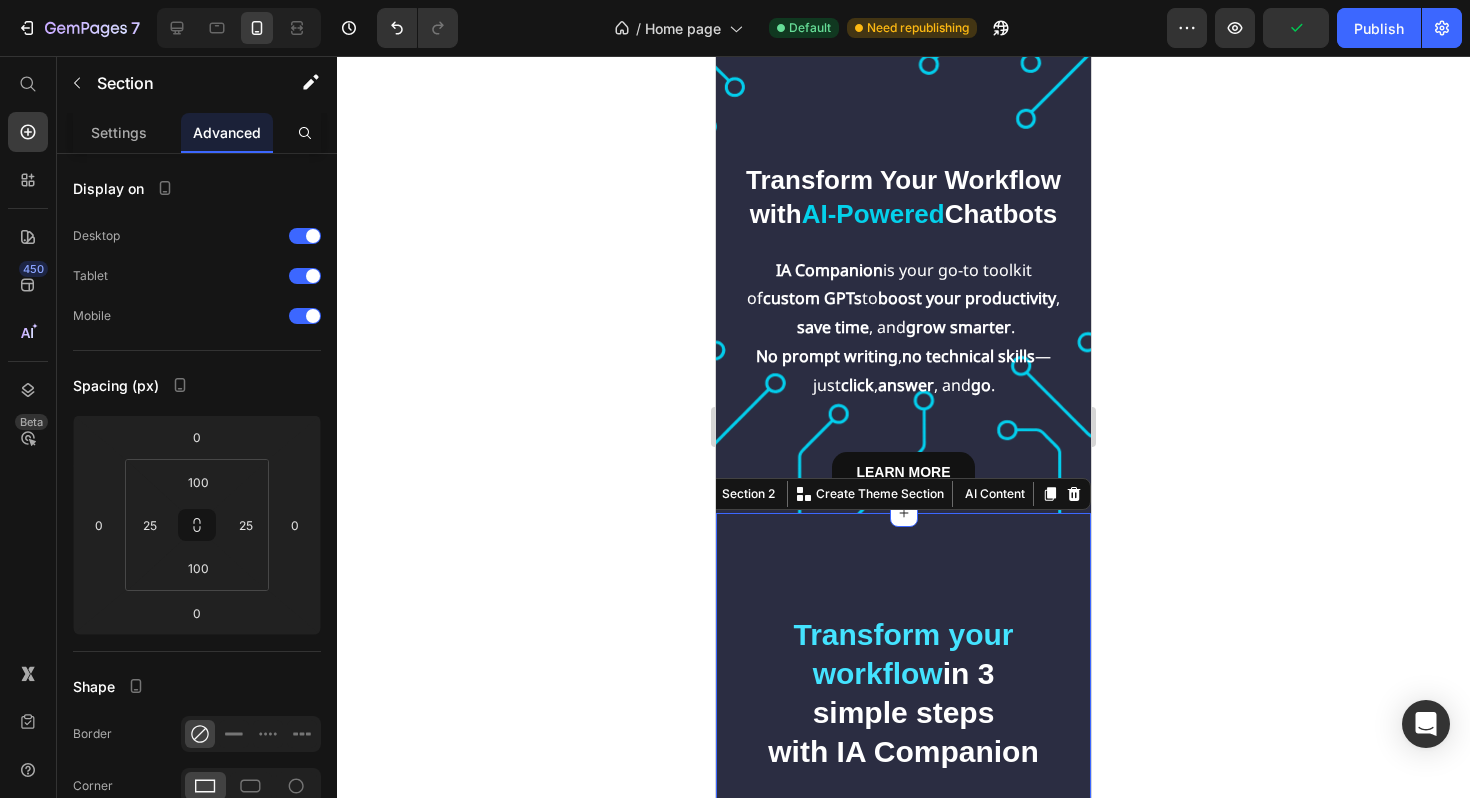 scroll, scrollTop: 0, scrollLeft: 0, axis: both 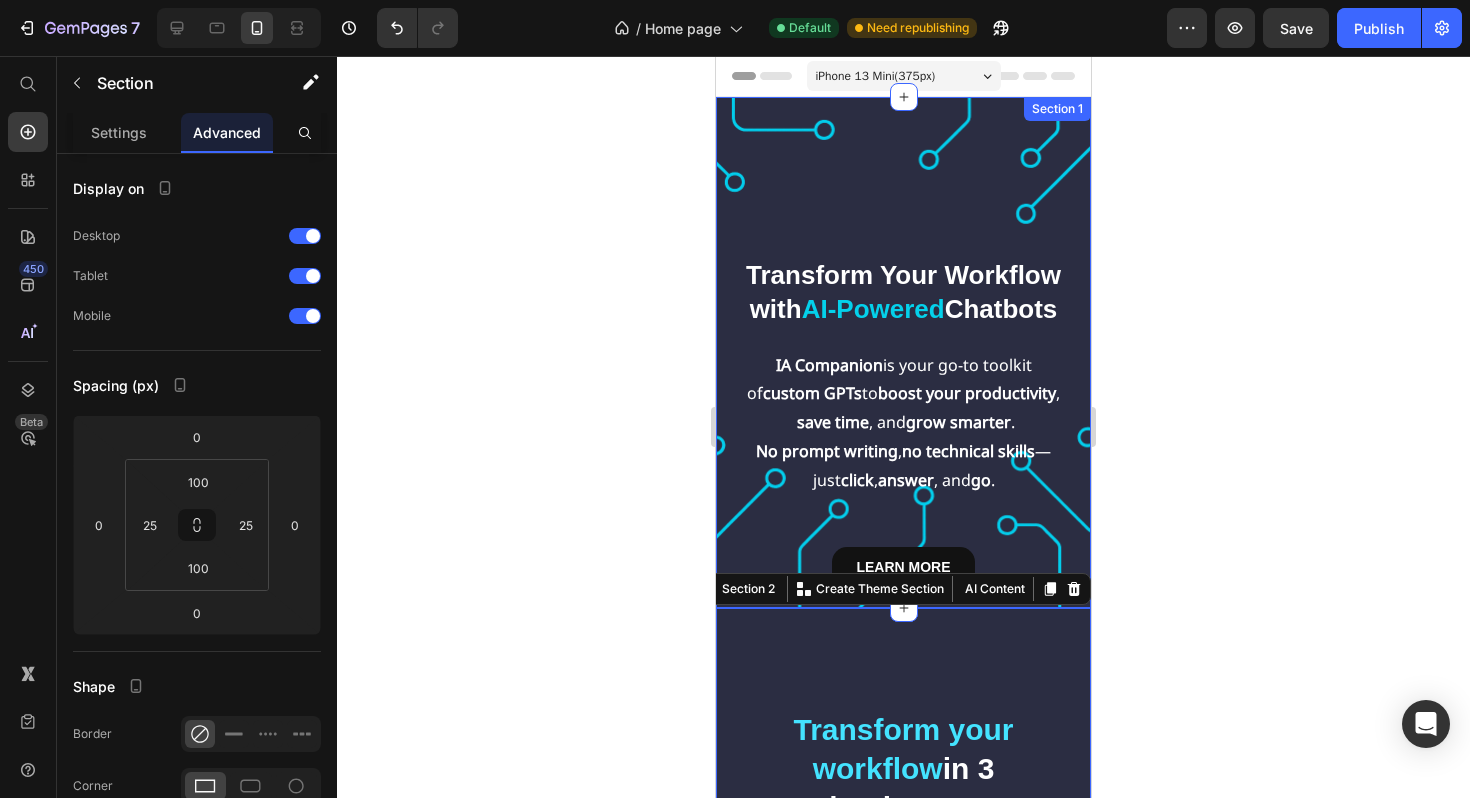 click on "Transform Your Workflow  with  AI-Powered  Chatbots Heading IA Companion  is your go-to toolkit of  custom GPTs  to  boost your productivity ,   save time , and  grow smarter .  No prompt writing ,  no technical skills  — just  click ,  answer , and  go . Text Block Row LEARN MORE Button Row Section 1" at bounding box center [903, 352] 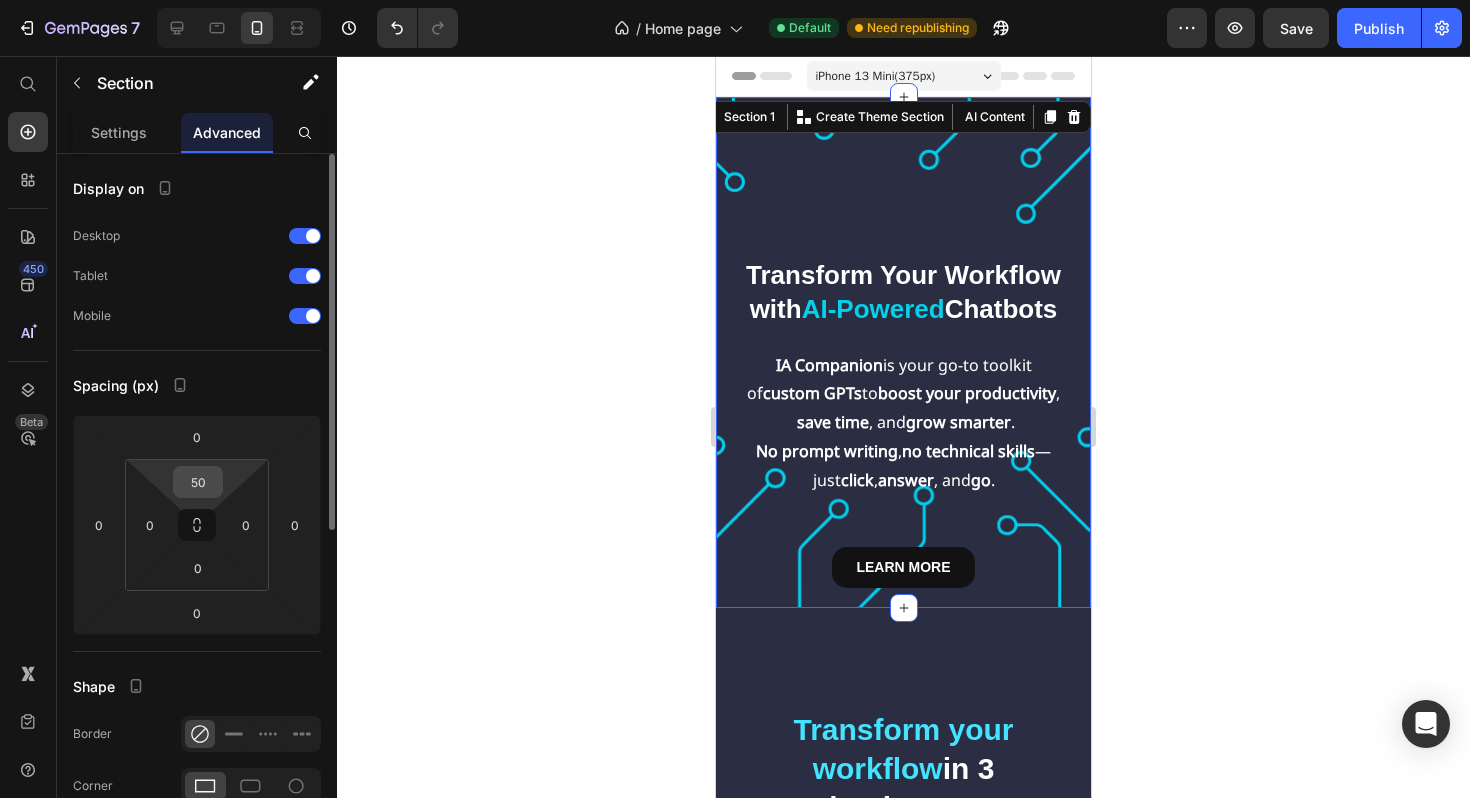click on "50" at bounding box center [198, 482] 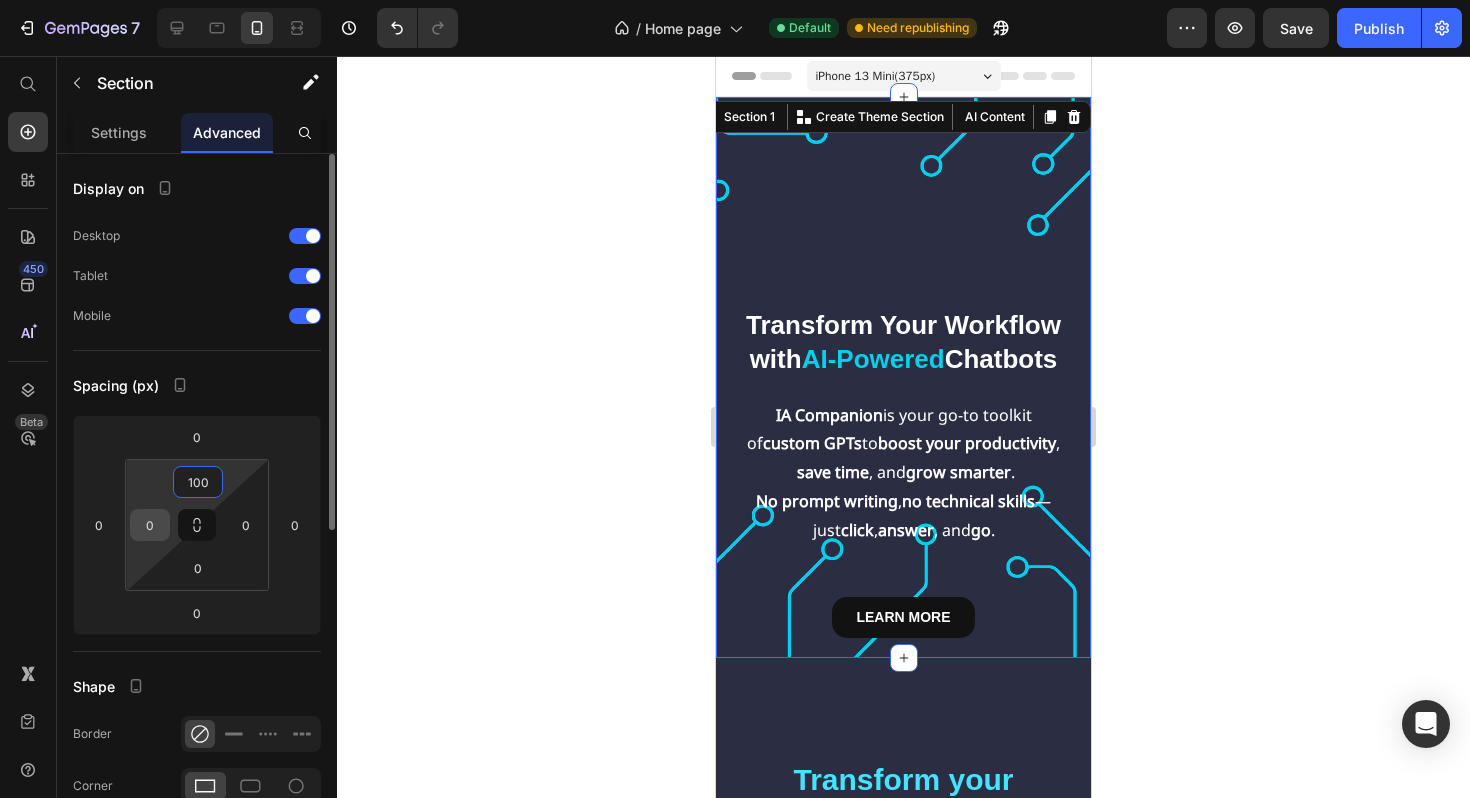 type on "100" 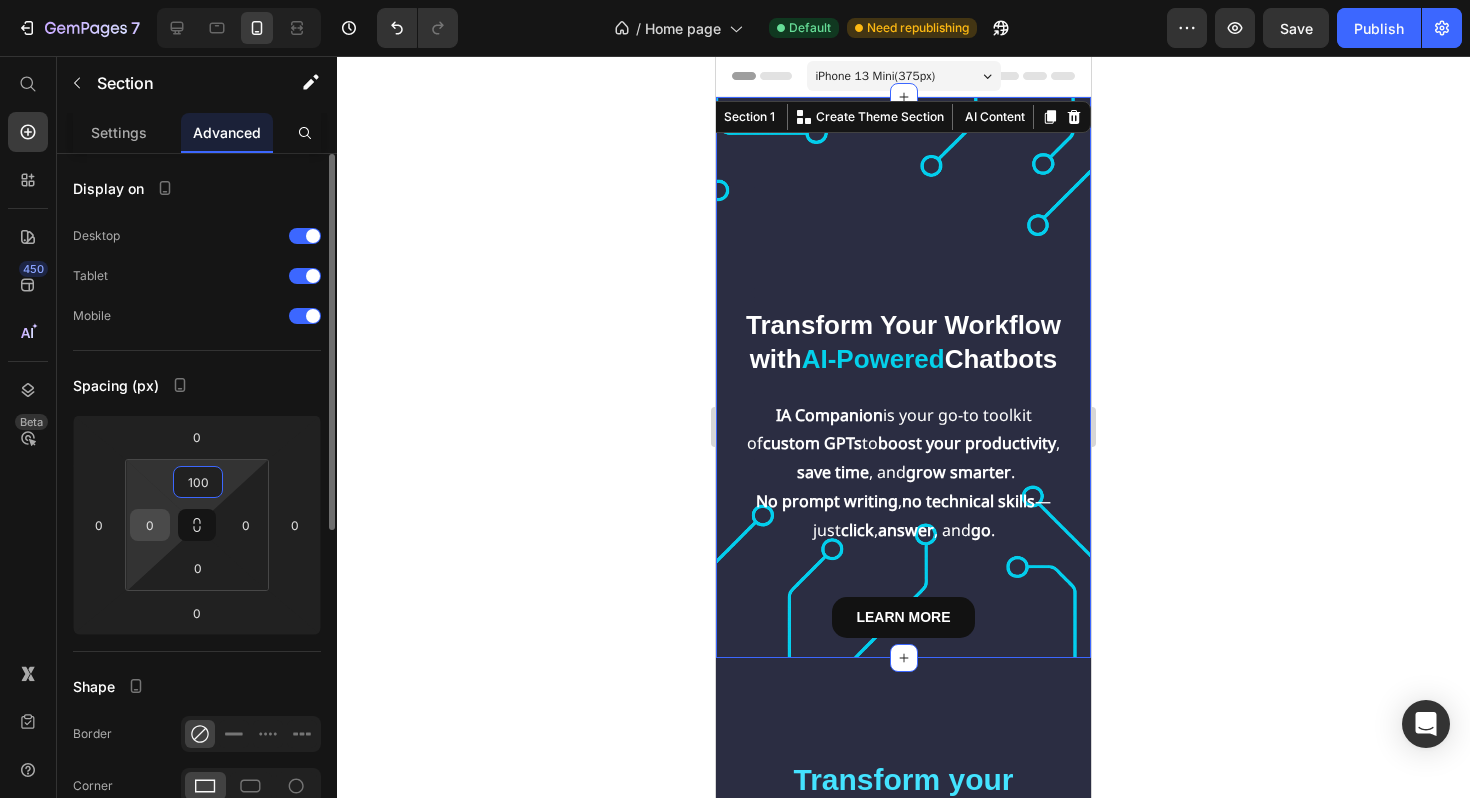 click on "0" at bounding box center (150, 525) 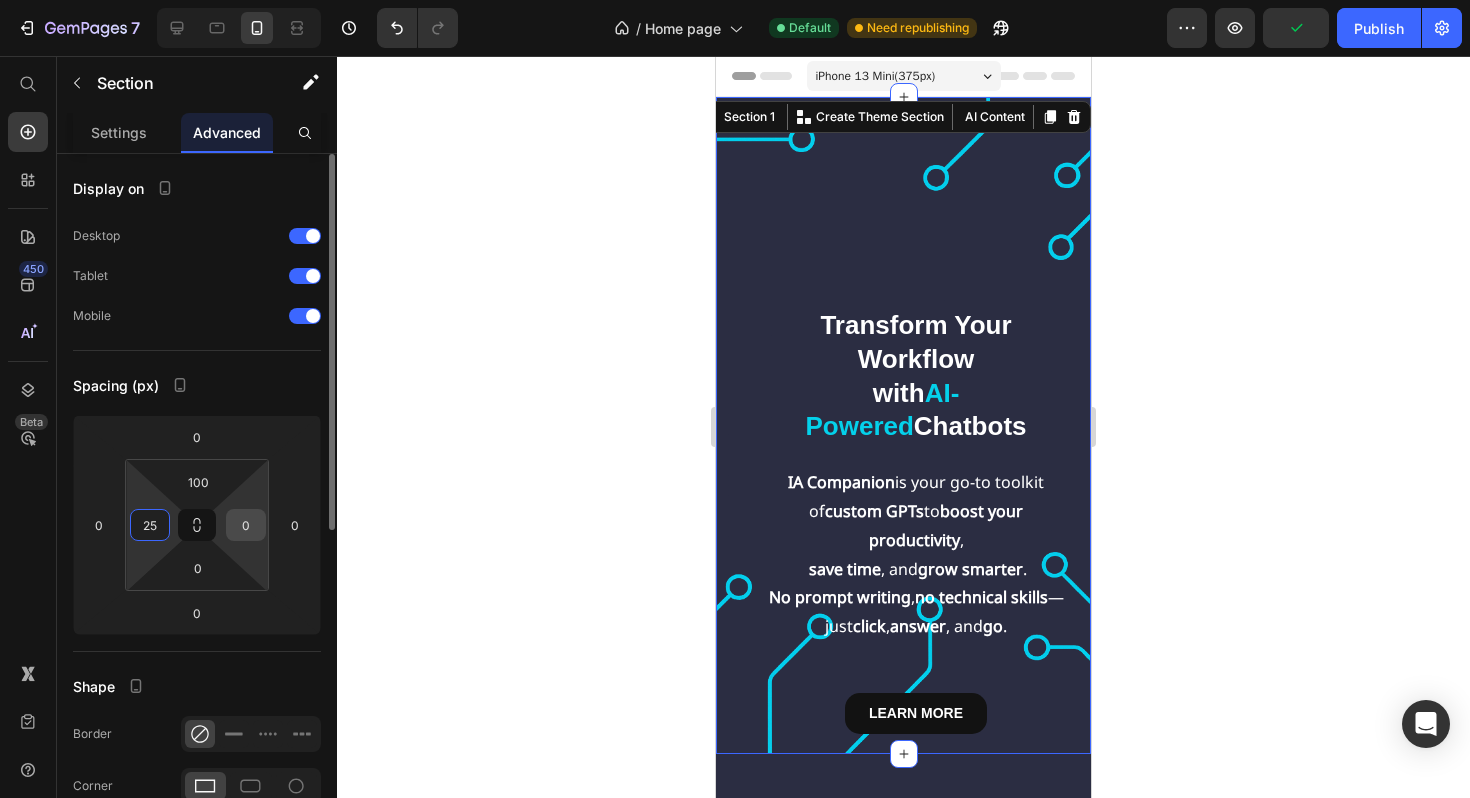 type on "25" 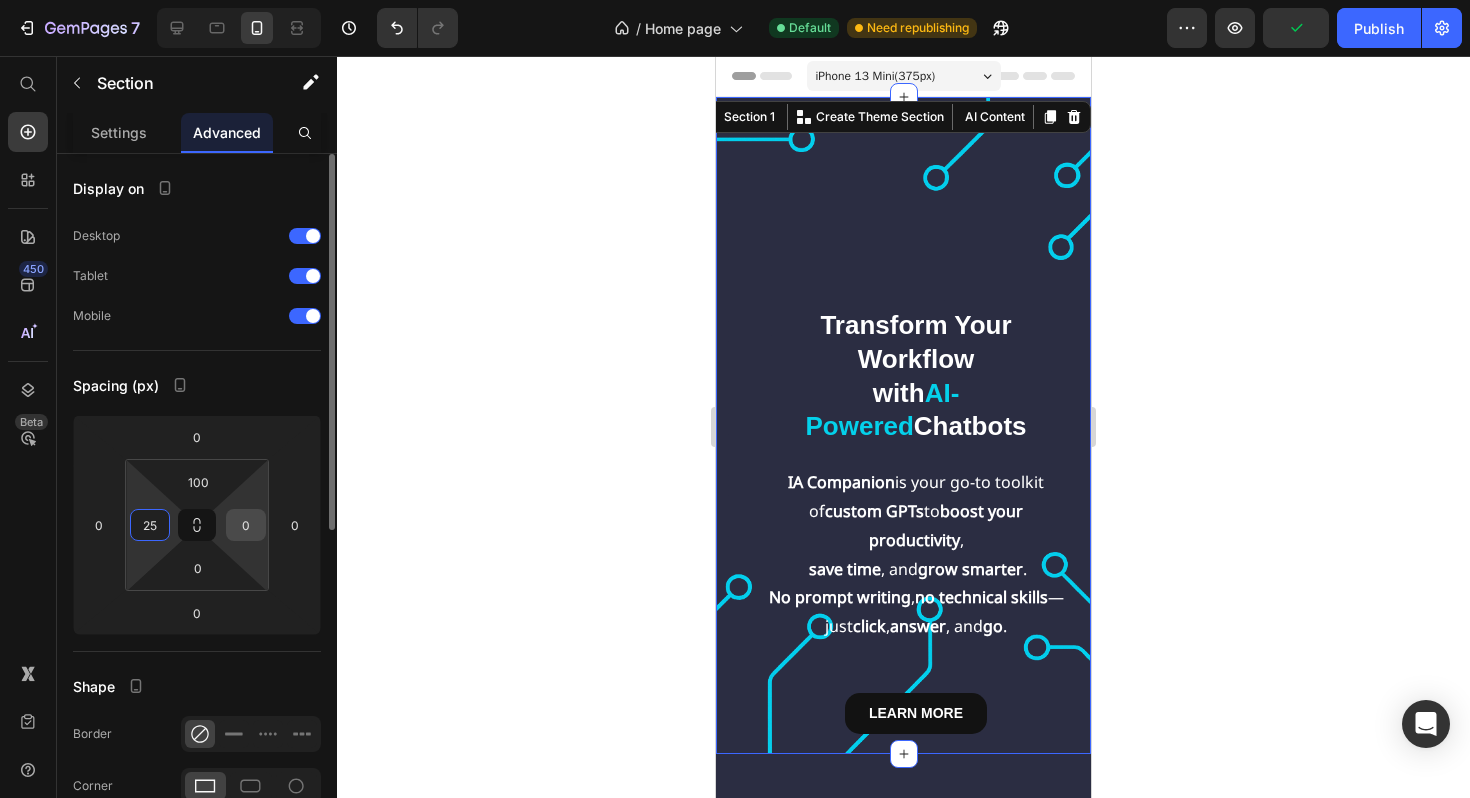 click on "0" at bounding box center (246, 525) 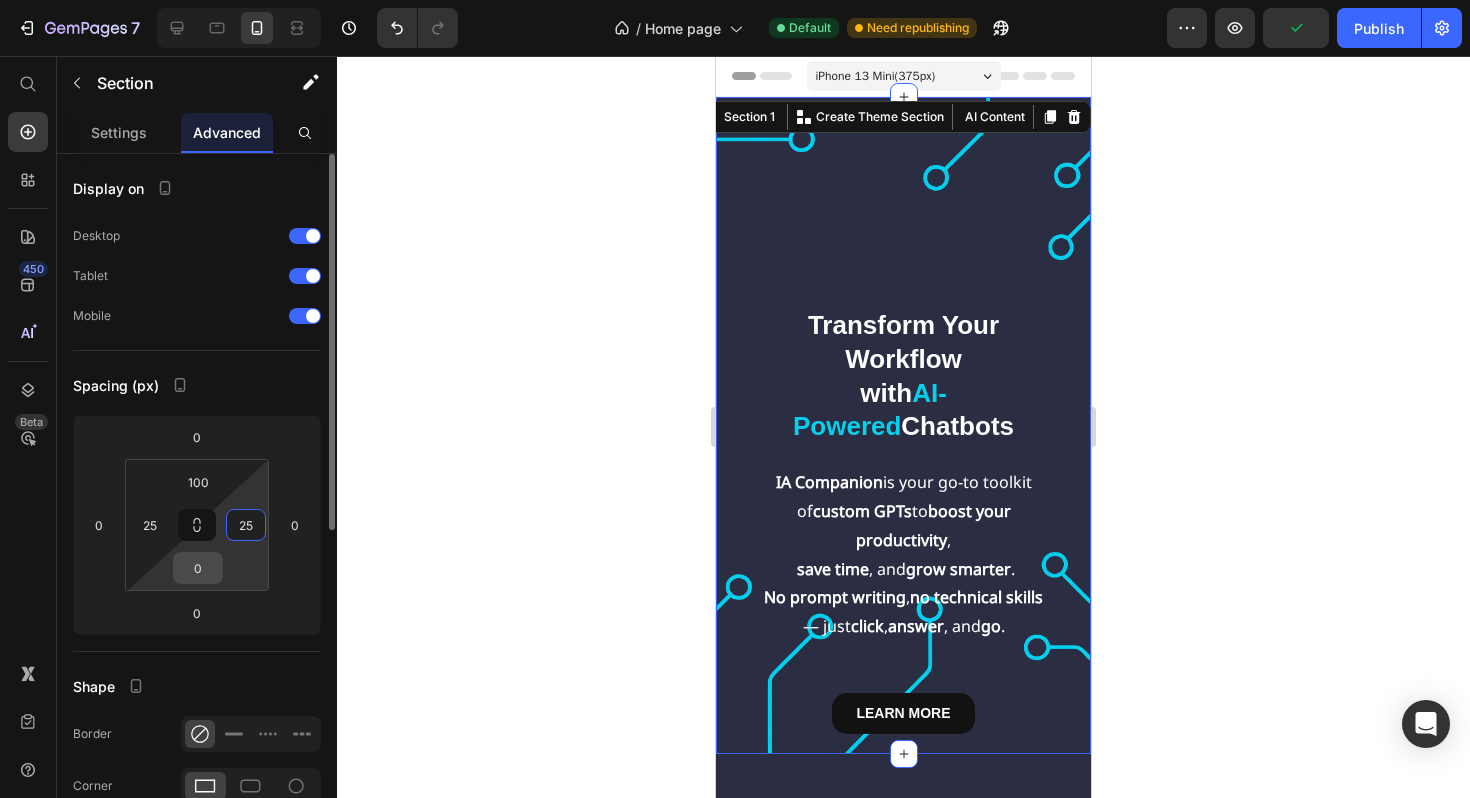 type on "25" 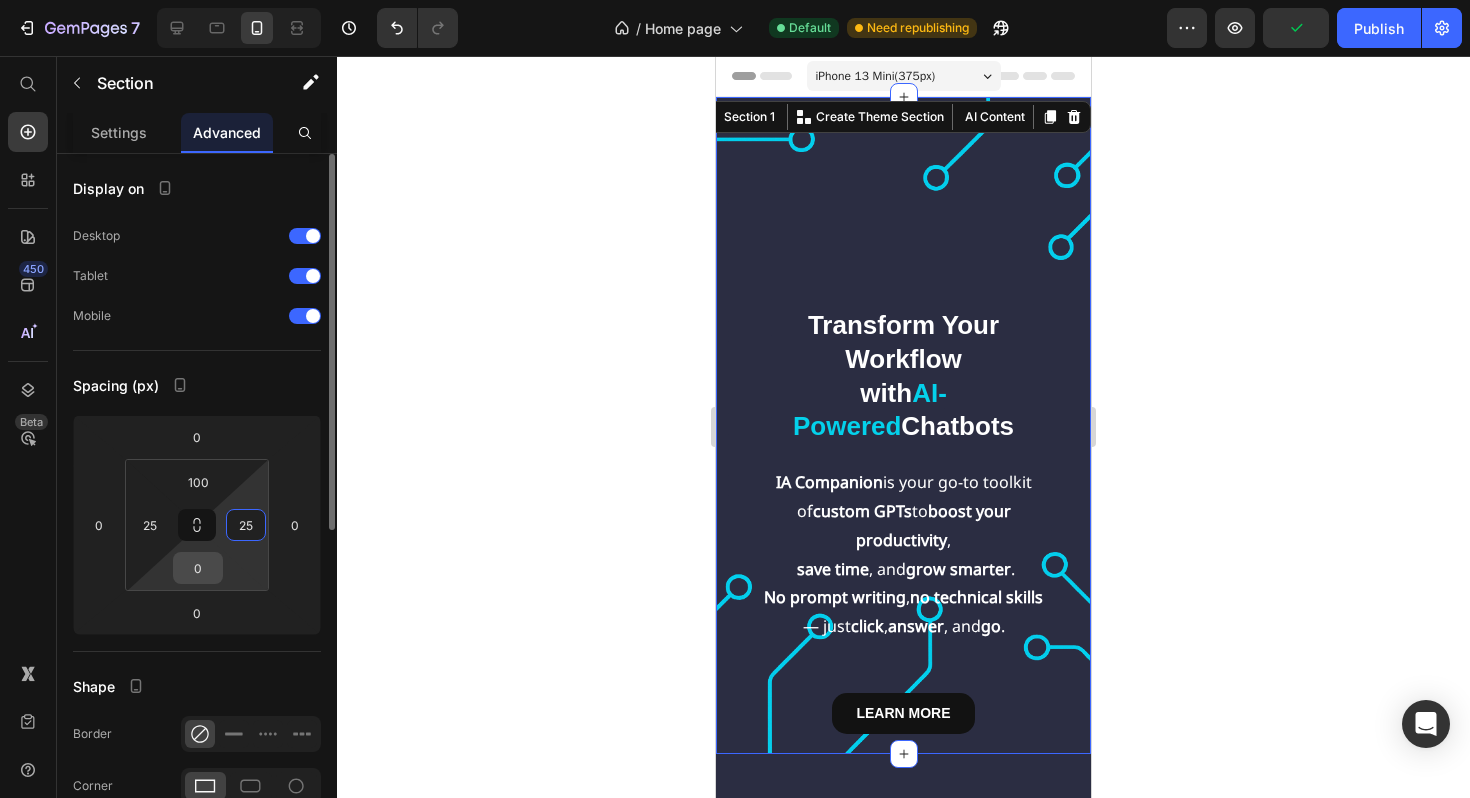 click on "0" at bounding box center (198, 568) 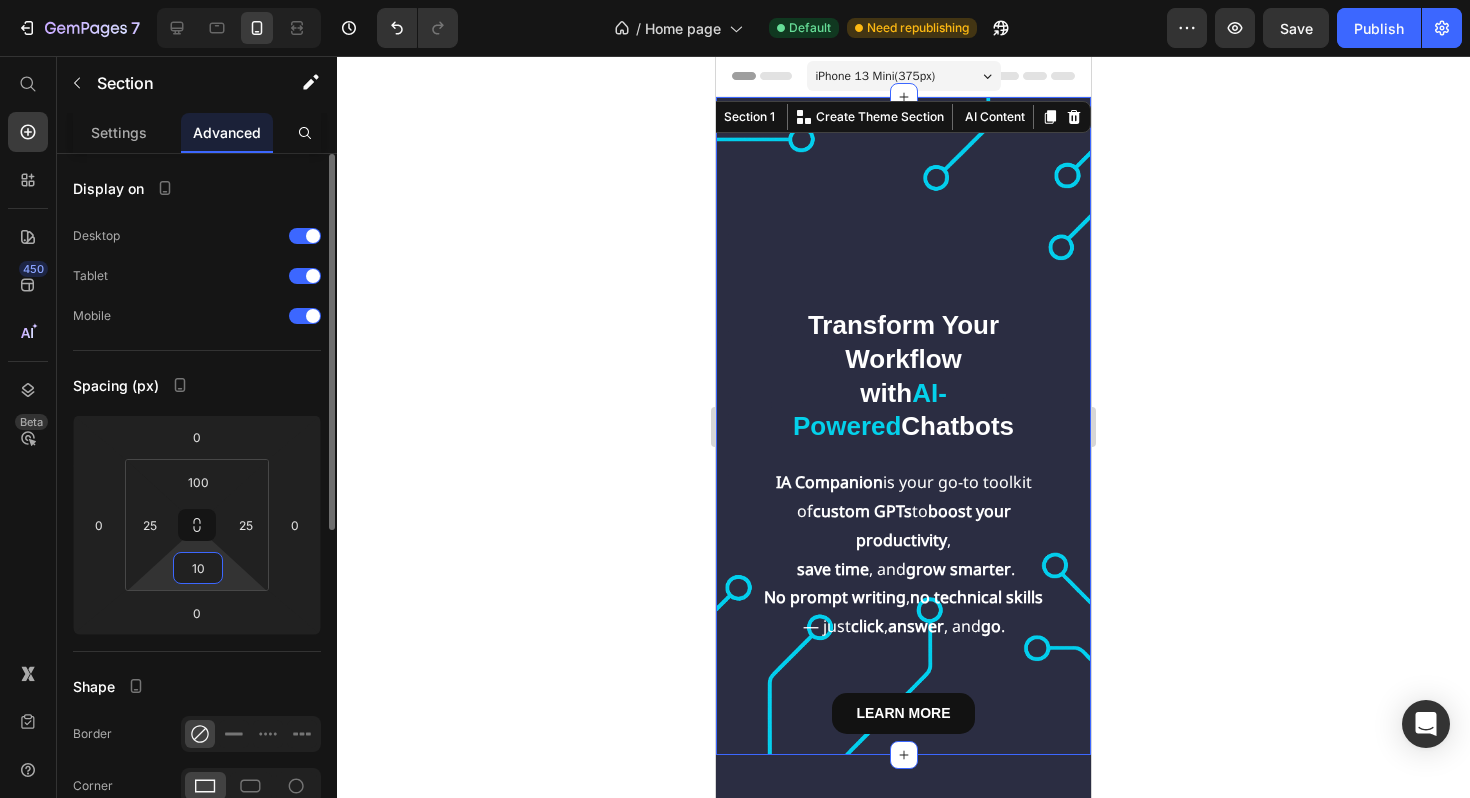 type on "100" 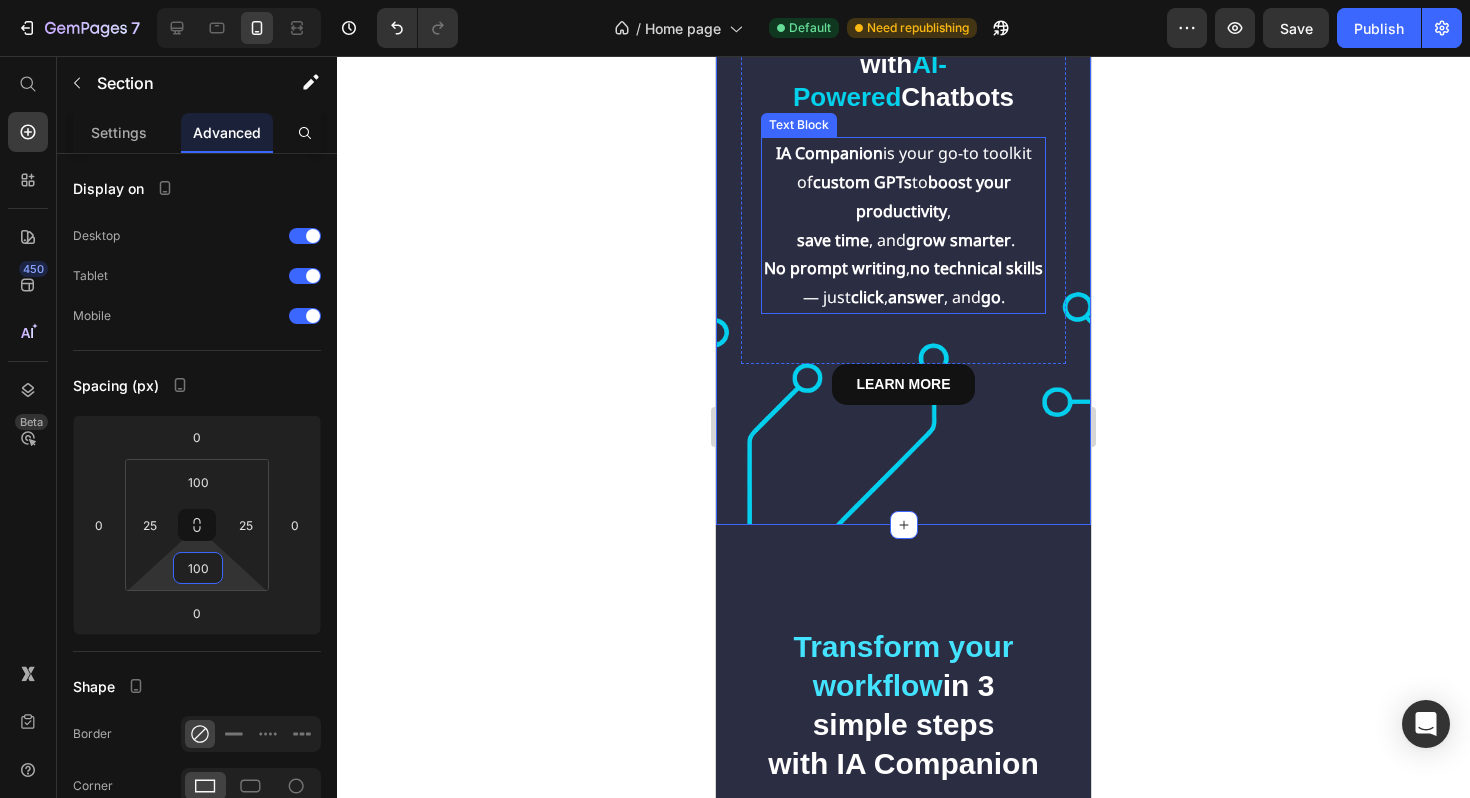 scroll, scrollTop: 548, scrollLeft: 0, axis: vertical 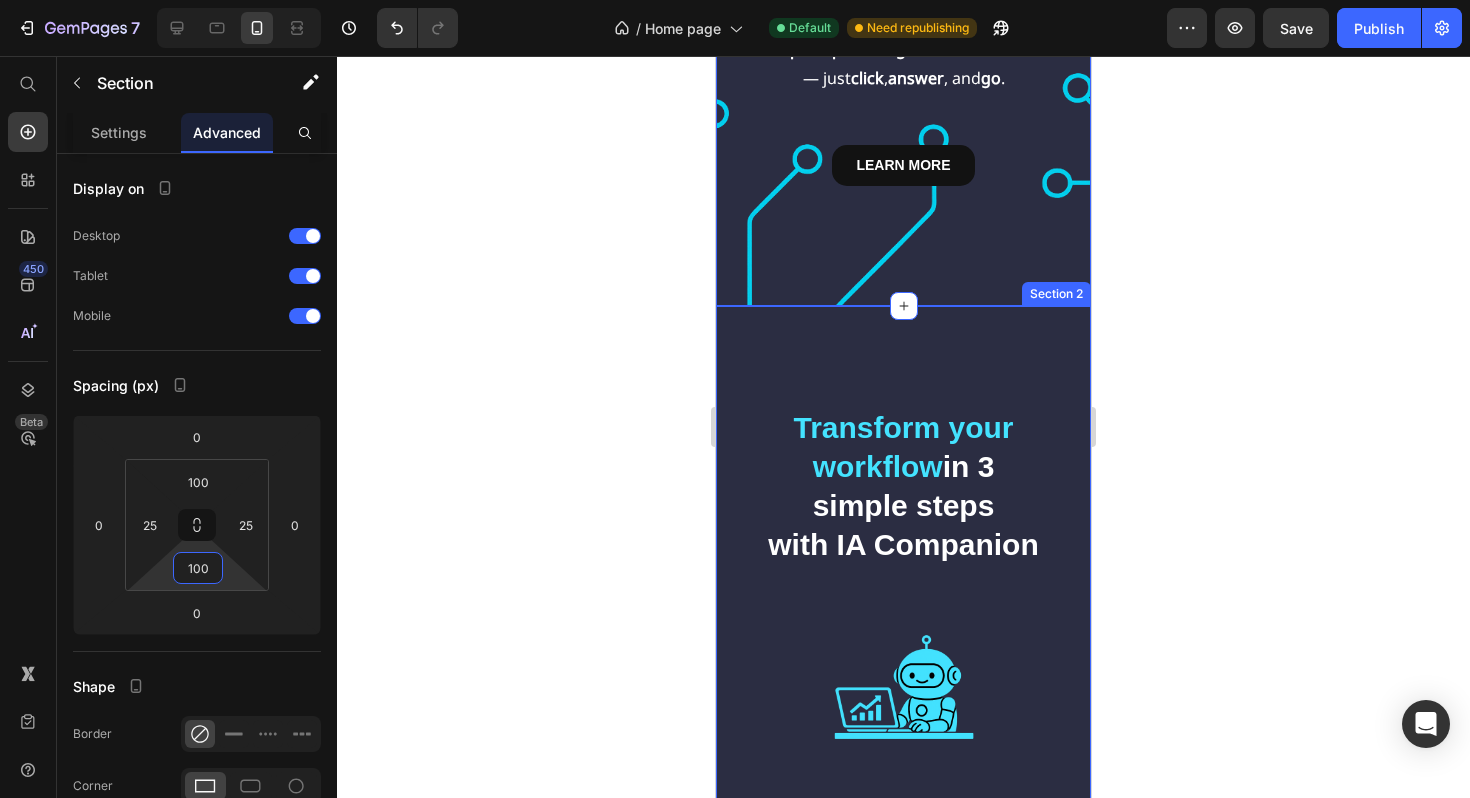 click on "Transform Your Workflow  In 3 Simple  Steps with IA Companion Heading Transform your workflow  in 3  simple steps  with IA Companion Heading Image 🧠 Boost productivity with  ready-to-use AI chatbots. Heading Choose the chatbot that fits your needs, click to start, and let AI handle the rest. Text Block Image 🎯 Select your desired chatbot from our curated collection.  Heading Our easy-to-navigate interface makes selection a breeze. Text Block Image ⚙️ Answer a few quick questions to customize your experience. Heading Our chatbots are designed to understand your needs instantly. Text Block Row Row Section 2" at bounding box center (903, 1045) 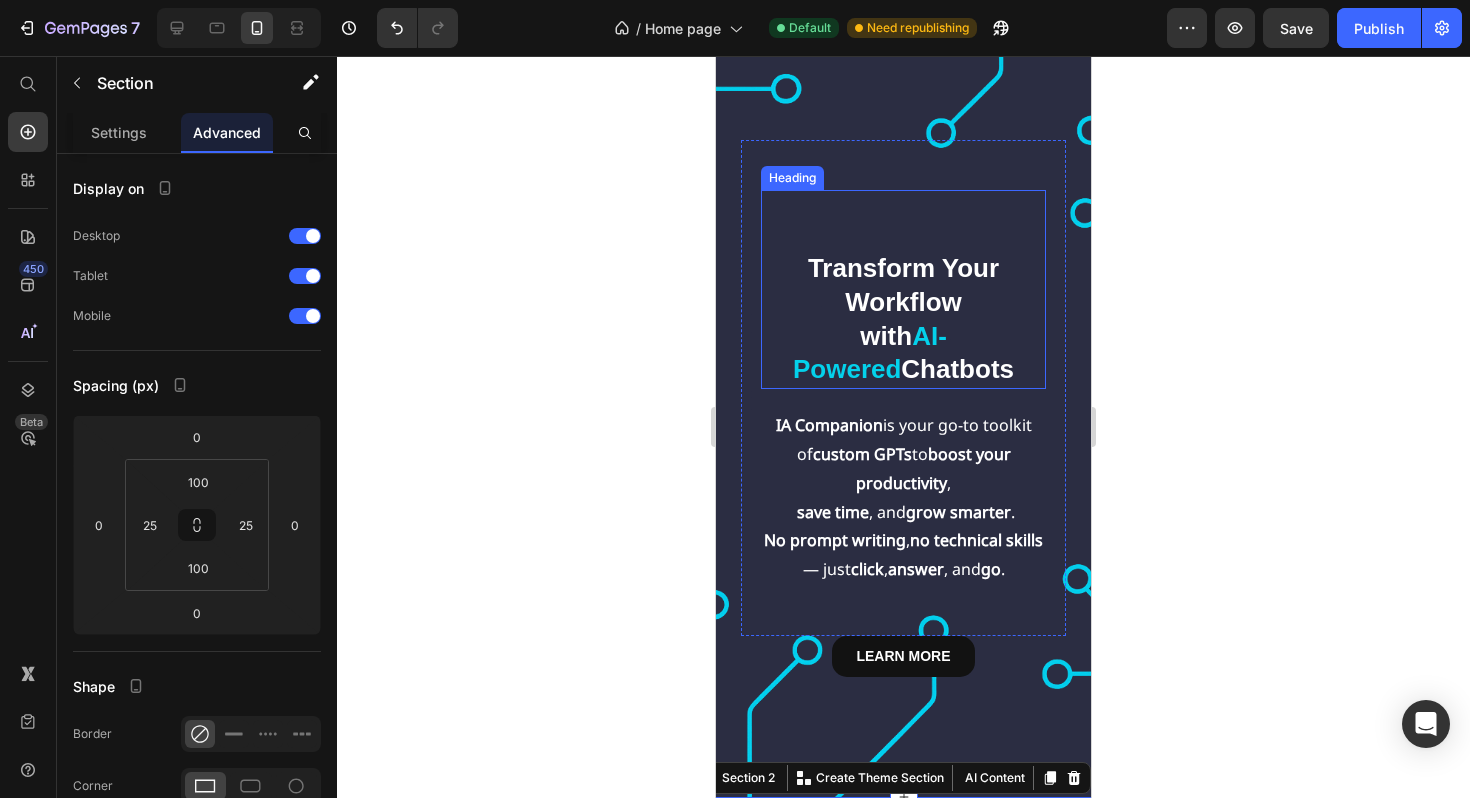 scroll, scrollTop: 0, scrollLeft: 0, axis: both 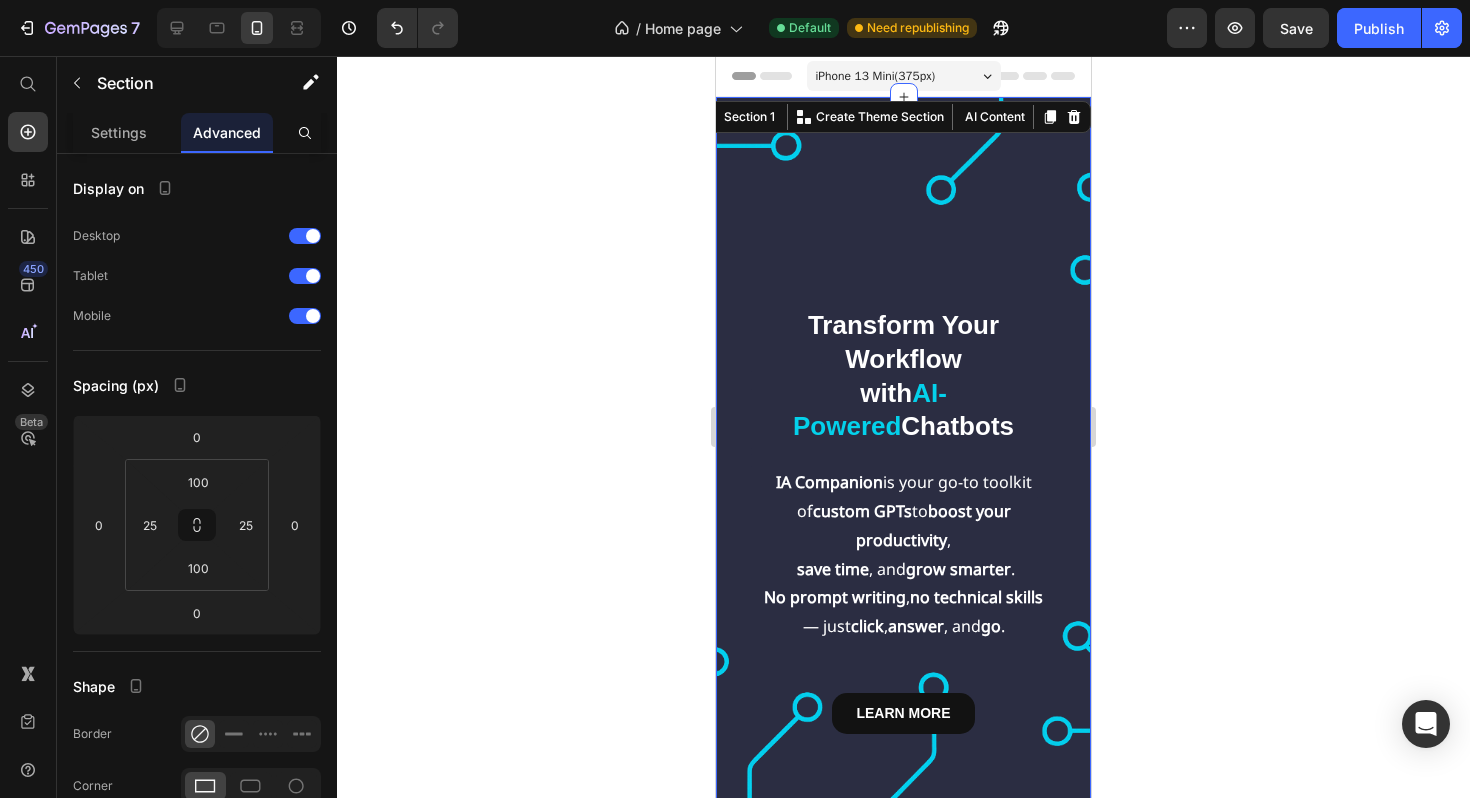 click on "Transform Your Workflow  with  AI-Powered  Chatbots Heading IA Companion  is your go-to toolkit of  custom GPTs  to  boost your productivity ,   save time , and  grow smarter .  No prompt writing ,  no technical skills  — just  click ,  answer , and  go . Text Block Row LEARN MORE Button Row Section 1   You can create reusable sections Create Theme Section AI Content Write with GemAI What would you like to describe here? Tone and Voice Persuasive Product AI Toolkit Starter (10 bot) Show more Generate" at bounding box center (903, 475) 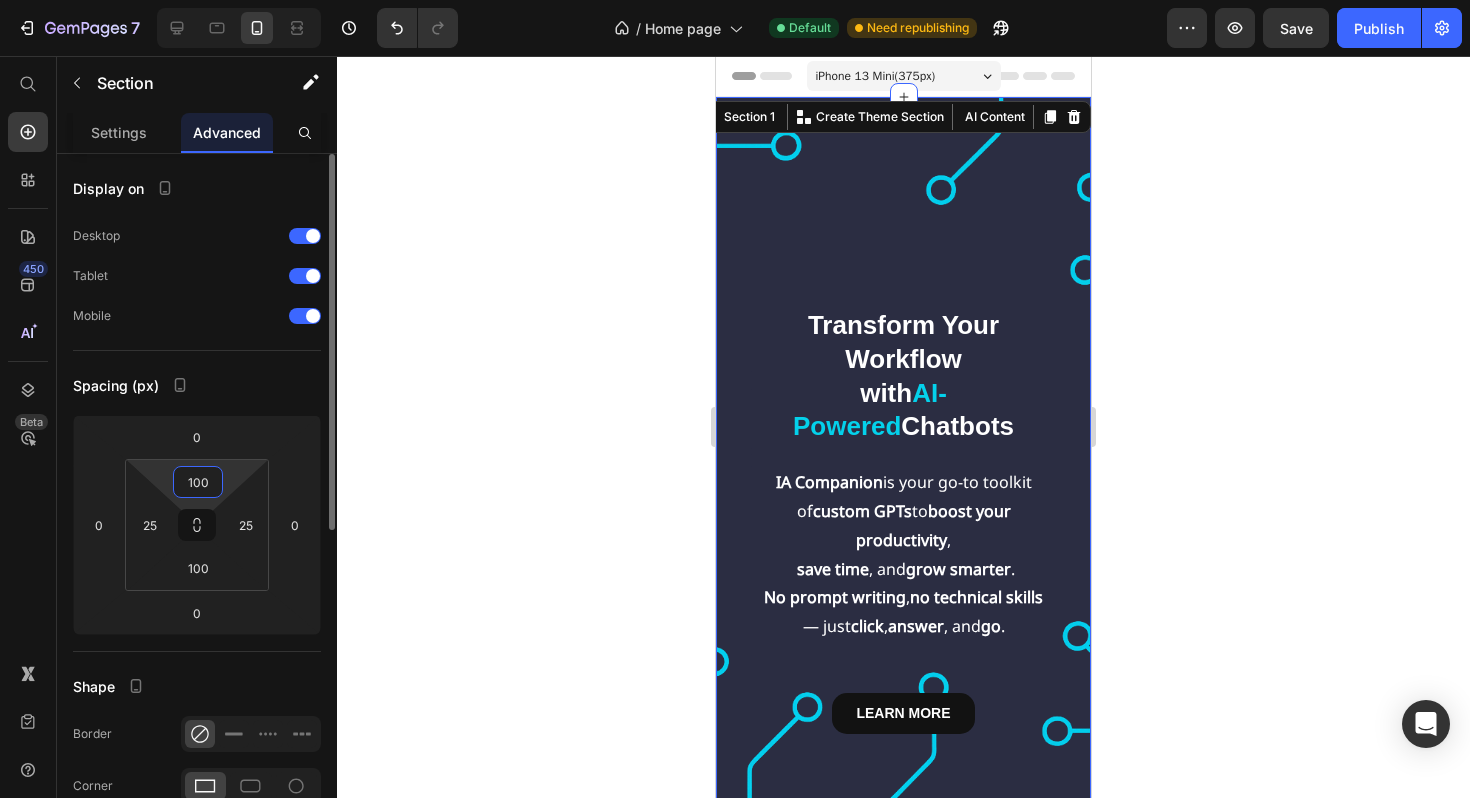 click on "100" at bounding box center [198, 482] 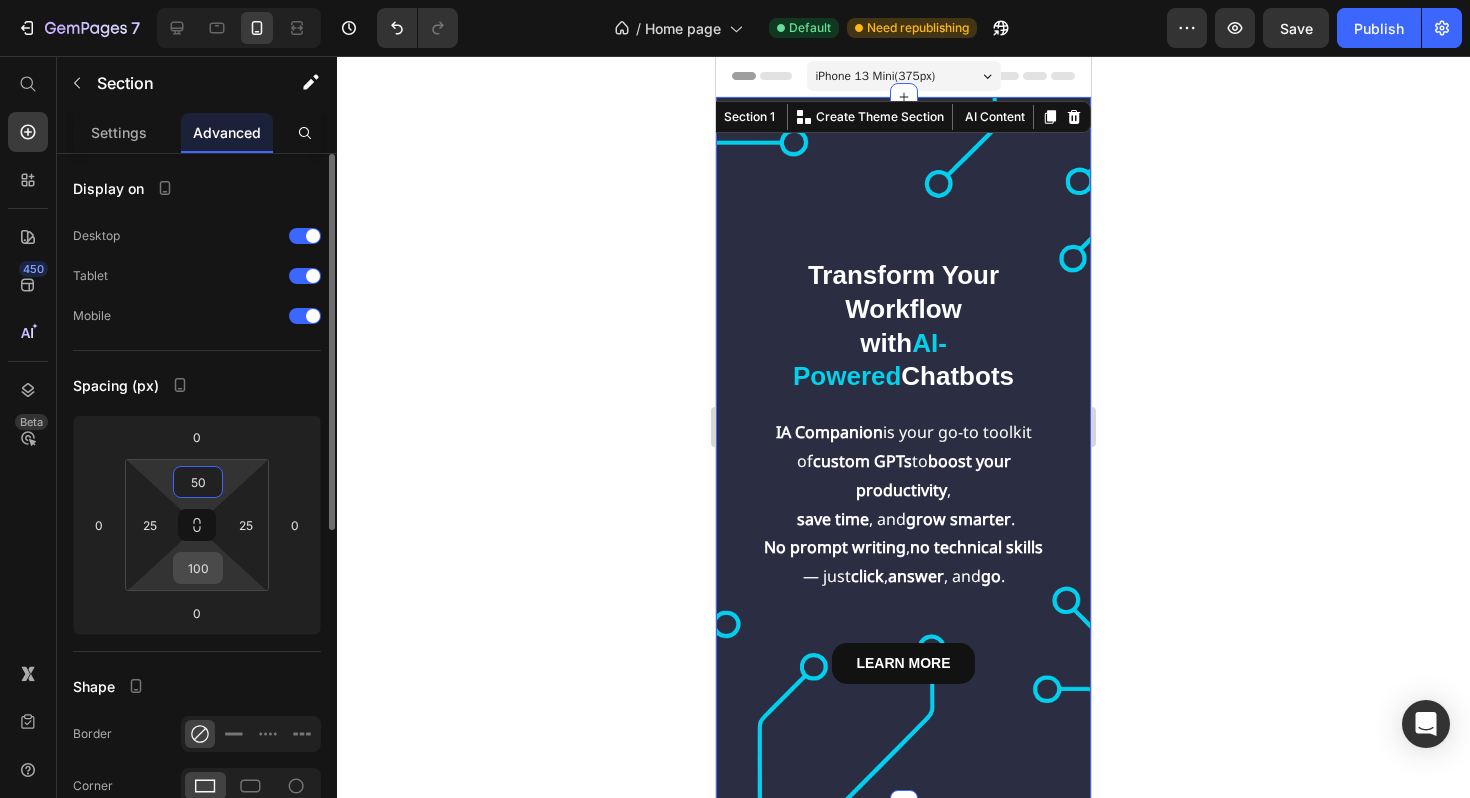 type on "50" 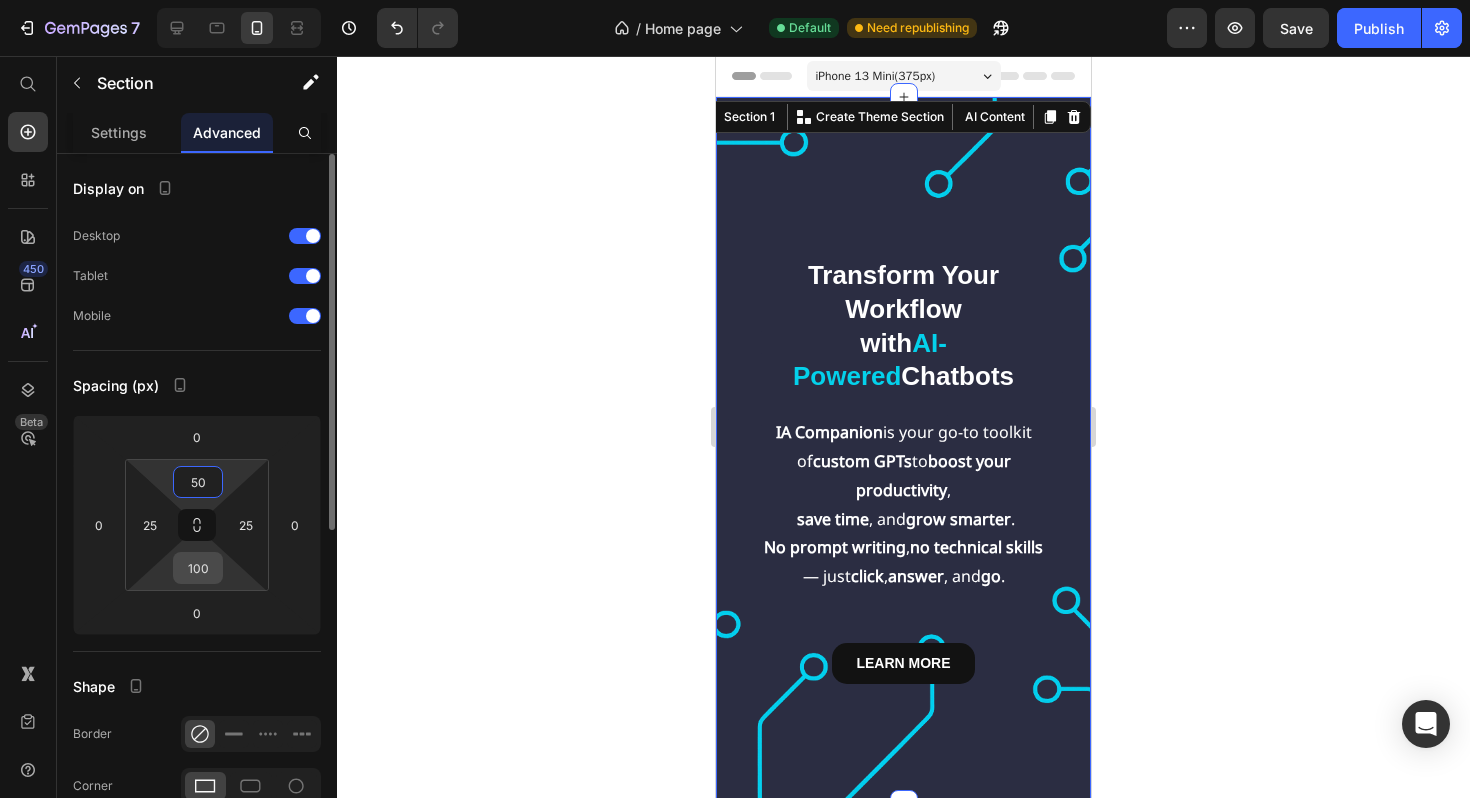 click on "100" at bounding box center [198, 568] 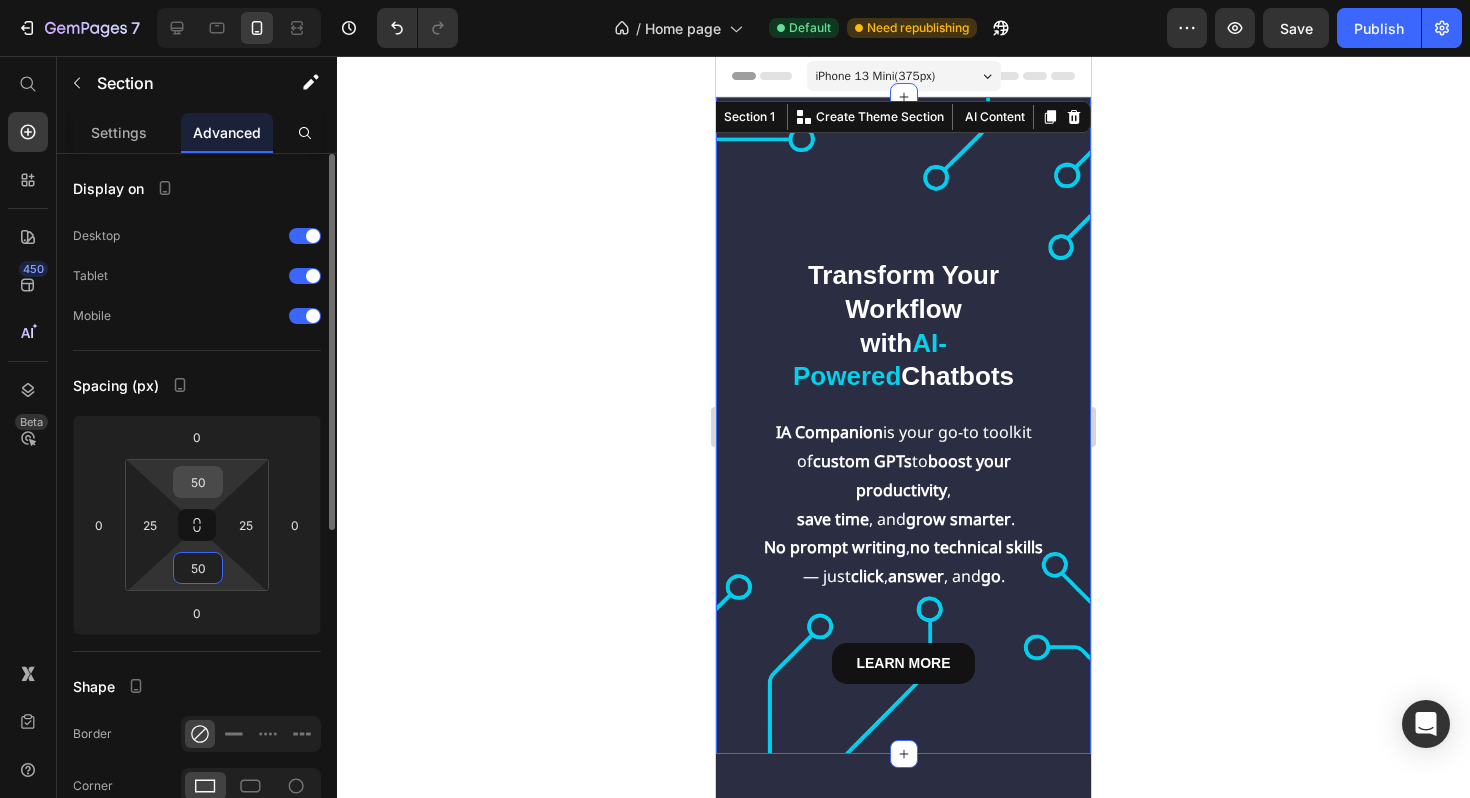 type on "50" 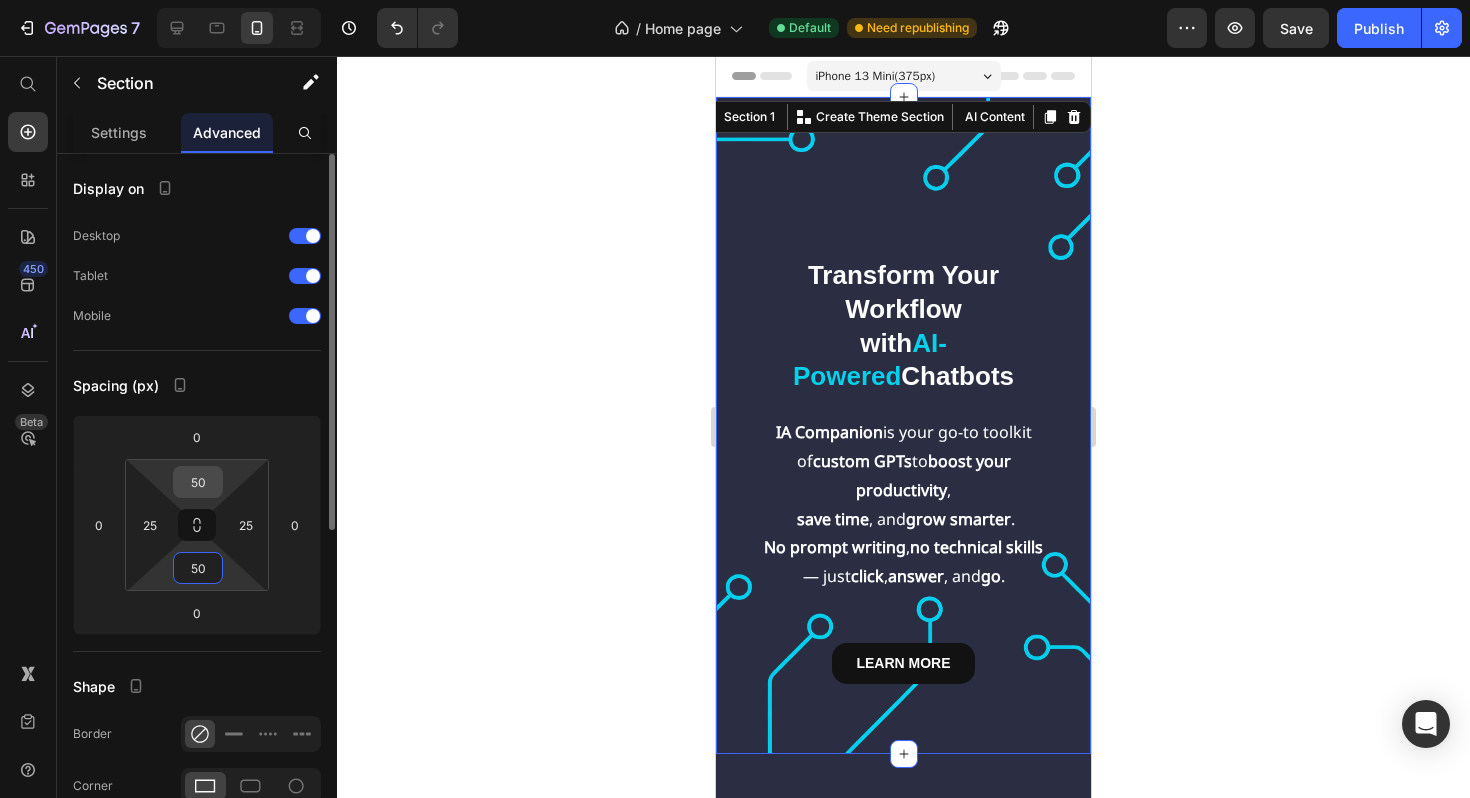 click on "50" at bounding box center (198, 482) 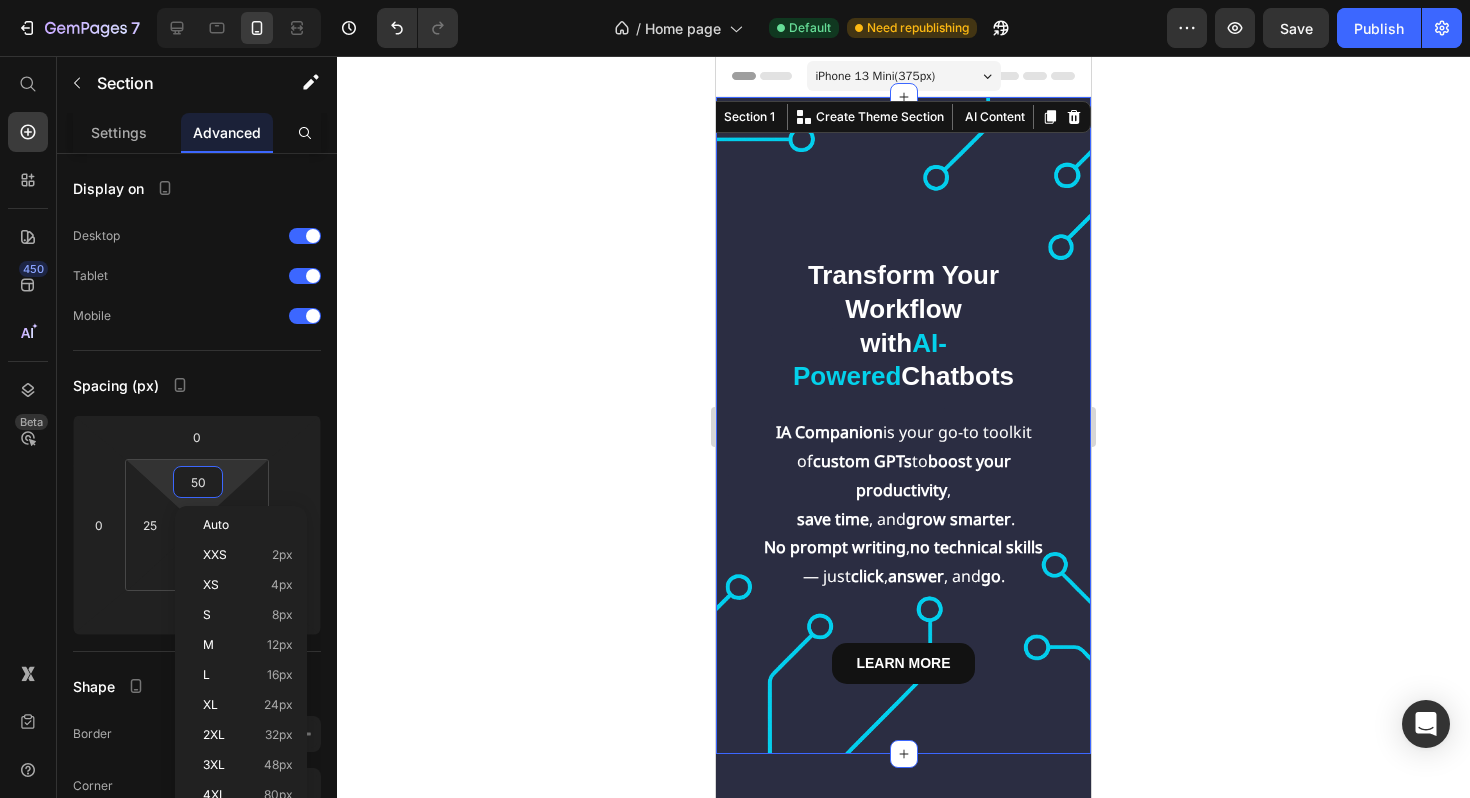 click 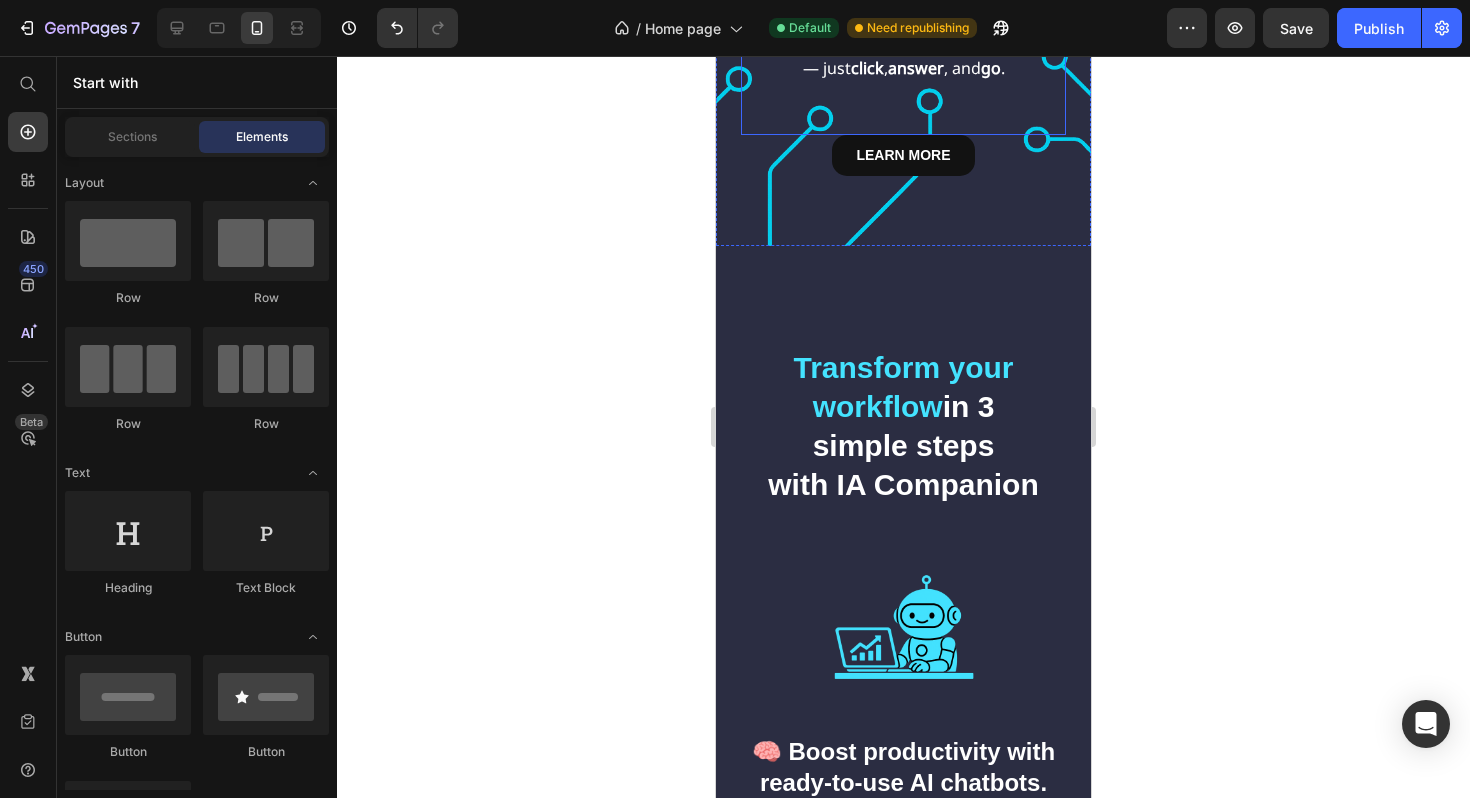 scroll, scrollTop: 0, scrollLeft: 0, axis: both 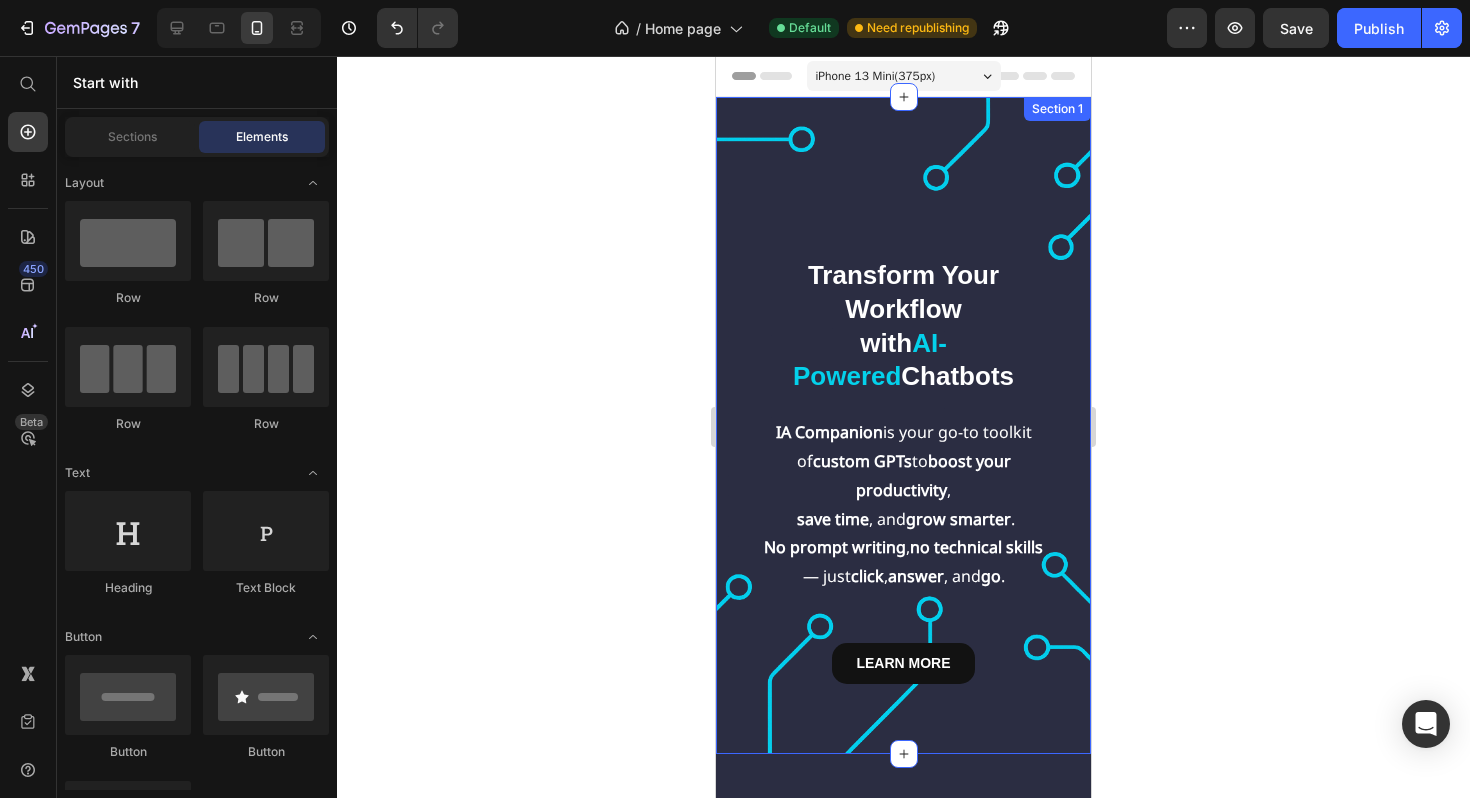 click on "Transform Your Workflow  with  AI-Powered  Chatbots Heading IA Companion  is your go-to toolkit of  custom GPTs  to  boost your productivity ,   save time , and  grow smarter .  No prompt writing ,  no technical skills  — just  click ,  answer , and  go . Text Block Row LEARN MORE Button Row Section 1" at bounding box center (903, 425) 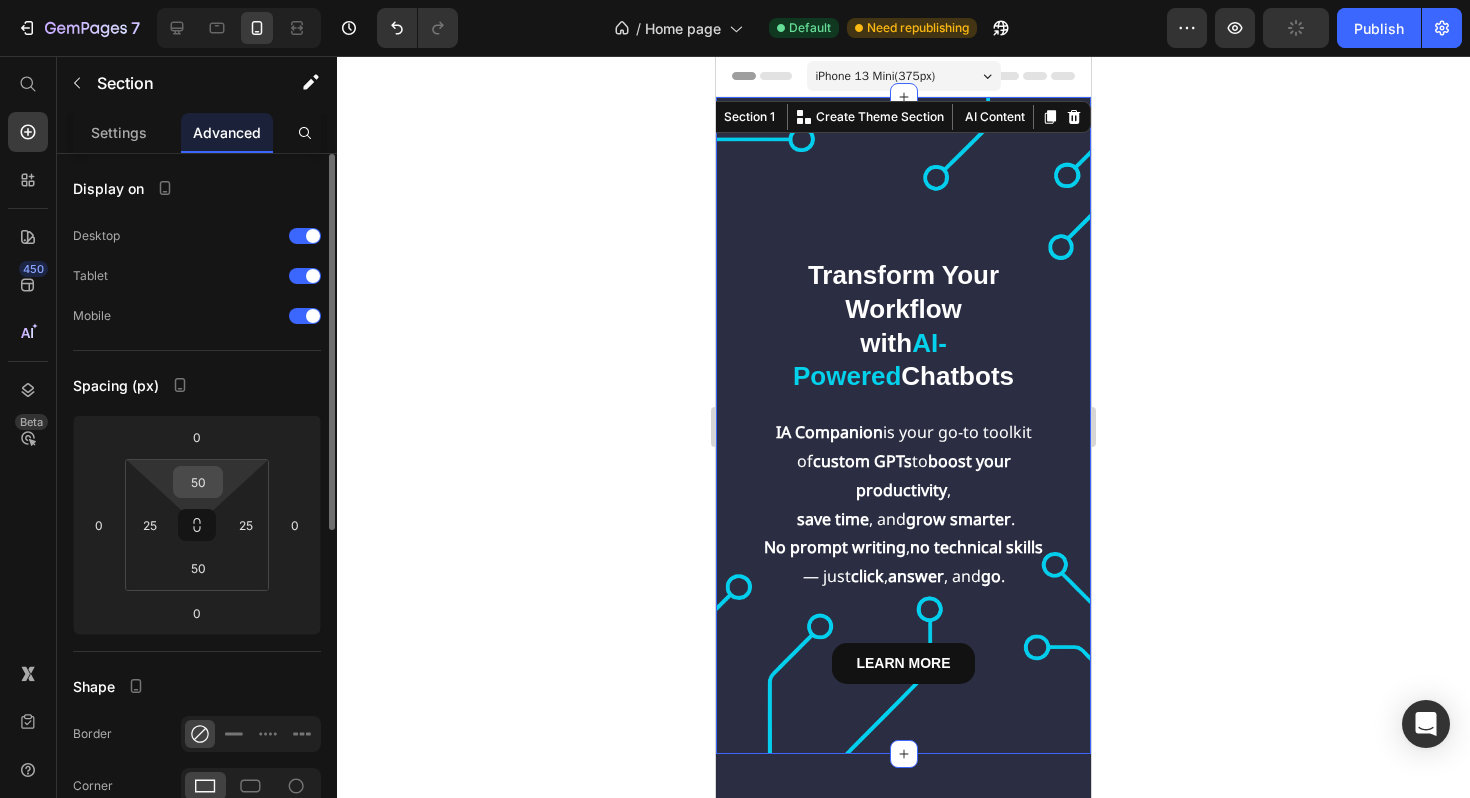 click on "50" at bounding box center (198, 482) 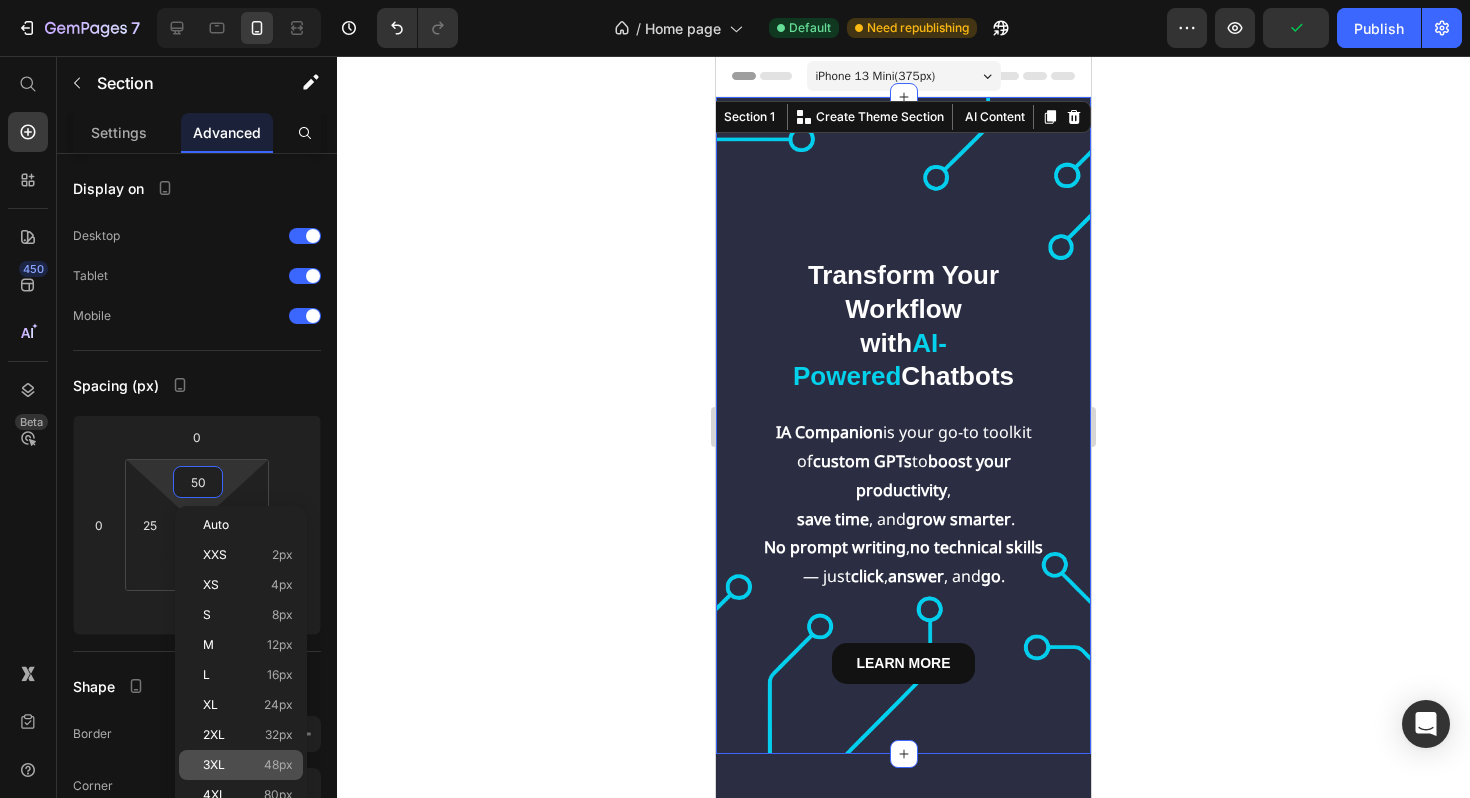 click on "48px" at bounding box center [278, 765] 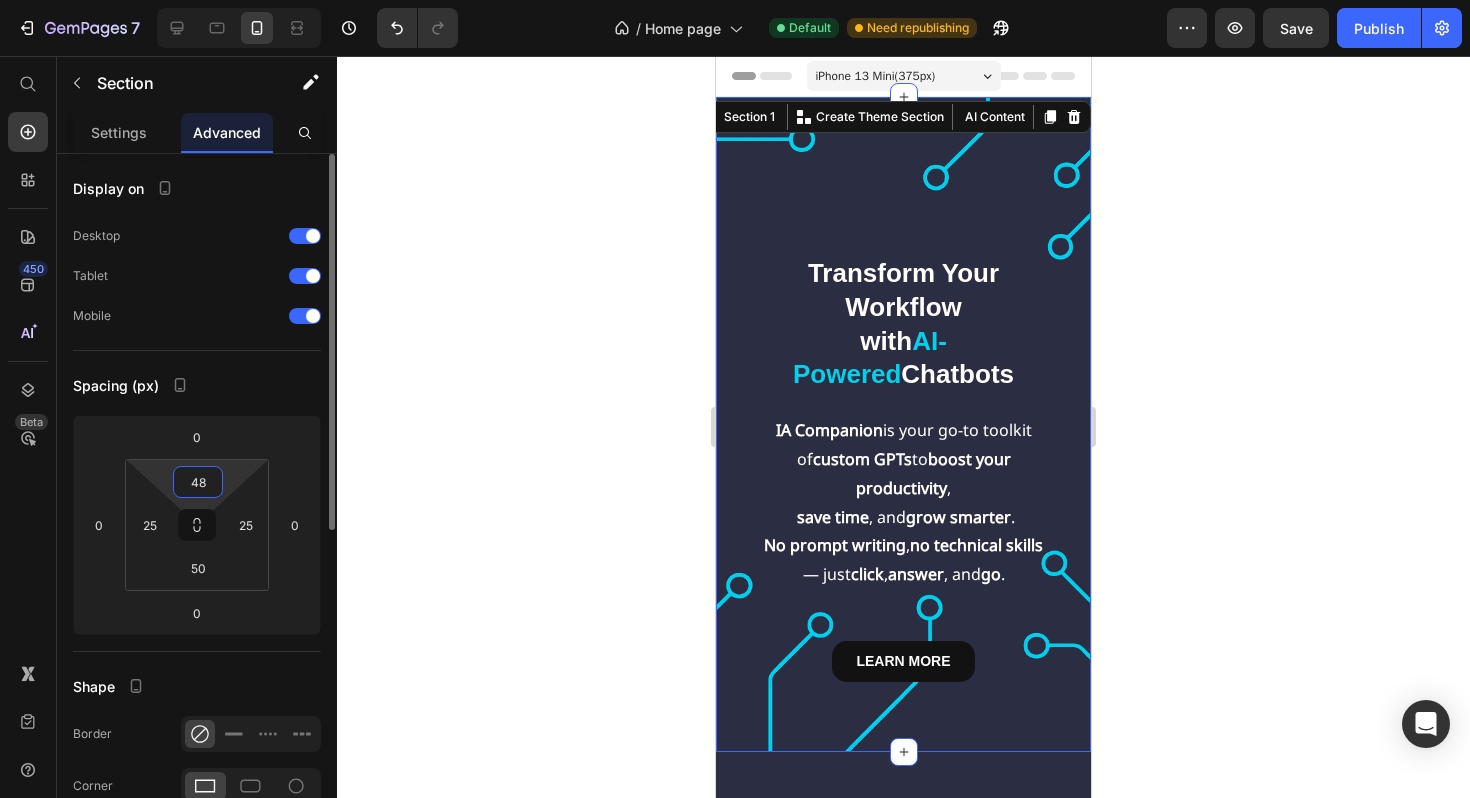 click on "48" at bounding box center [198, 482] 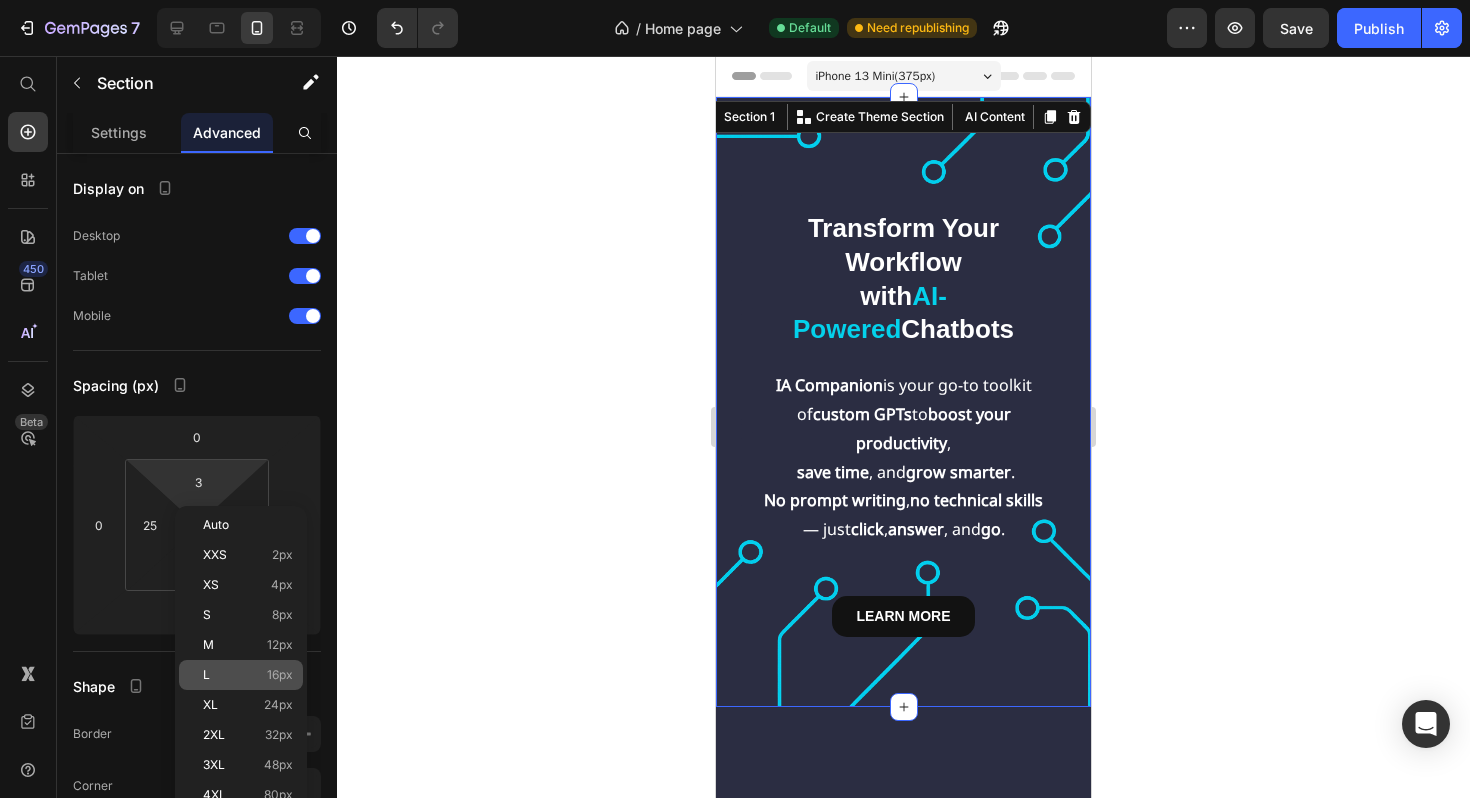 click on "L 16px" at bounding box center [248, 675] 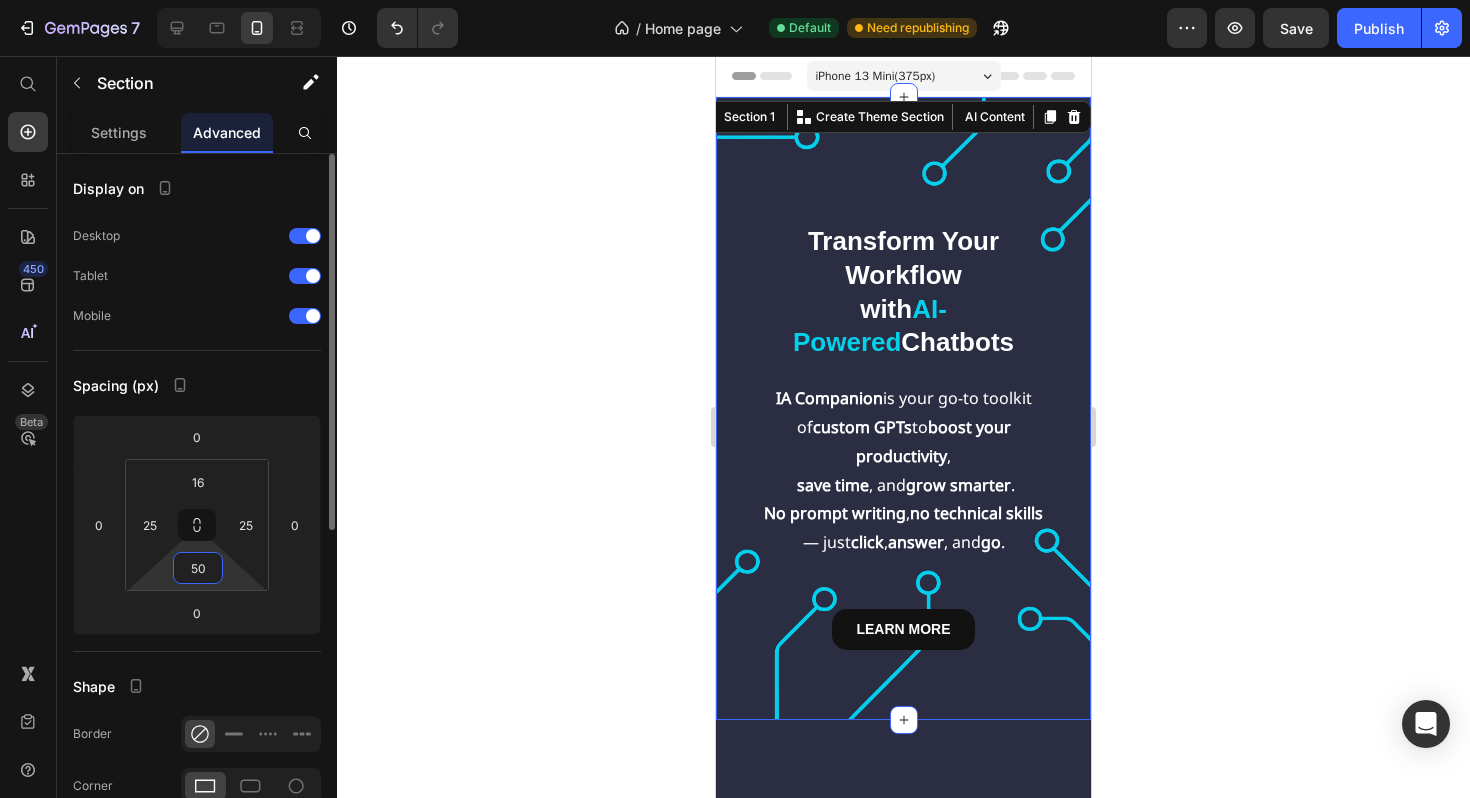 click on "50" at bounding box center [198, 568] 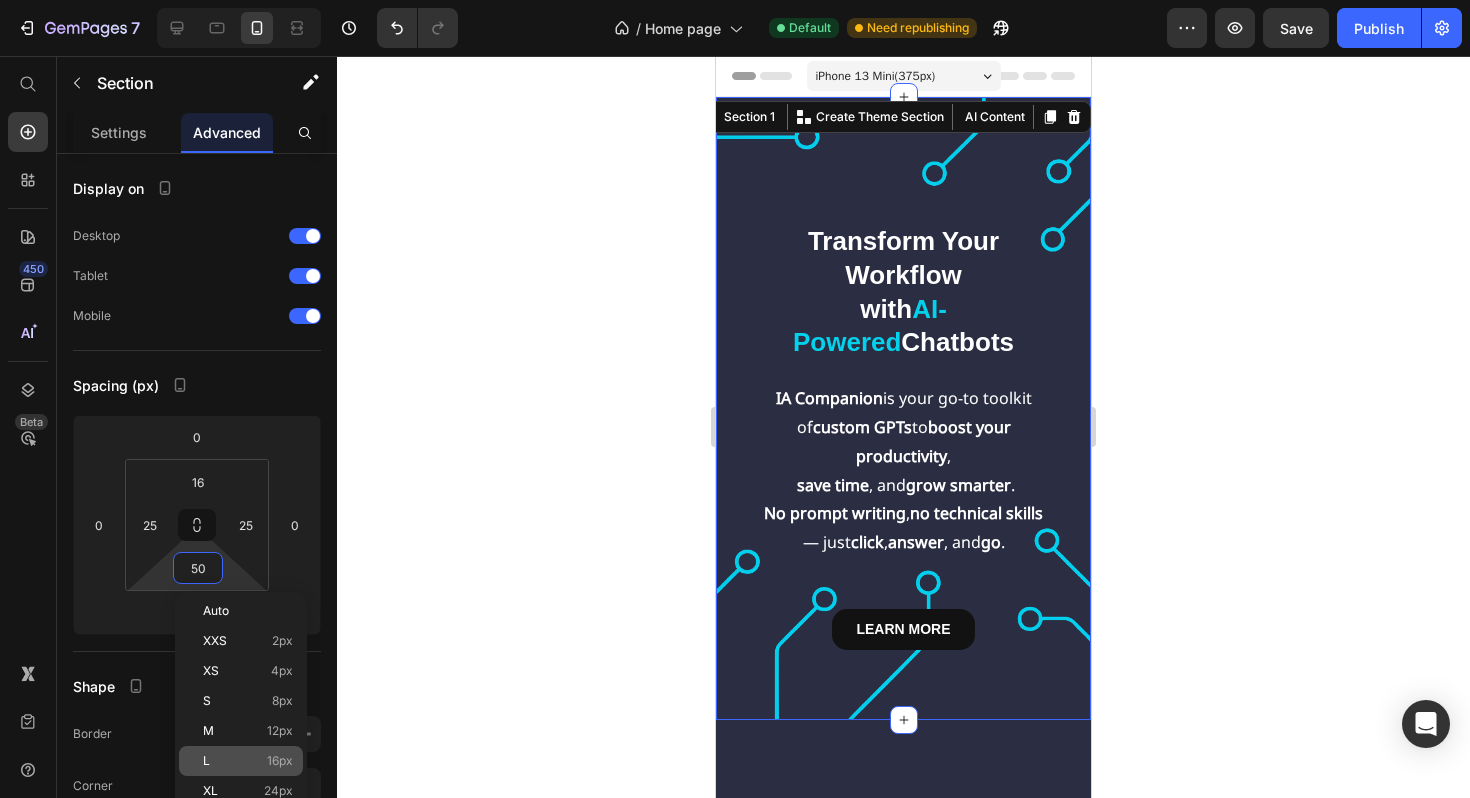 click on "L 16px" 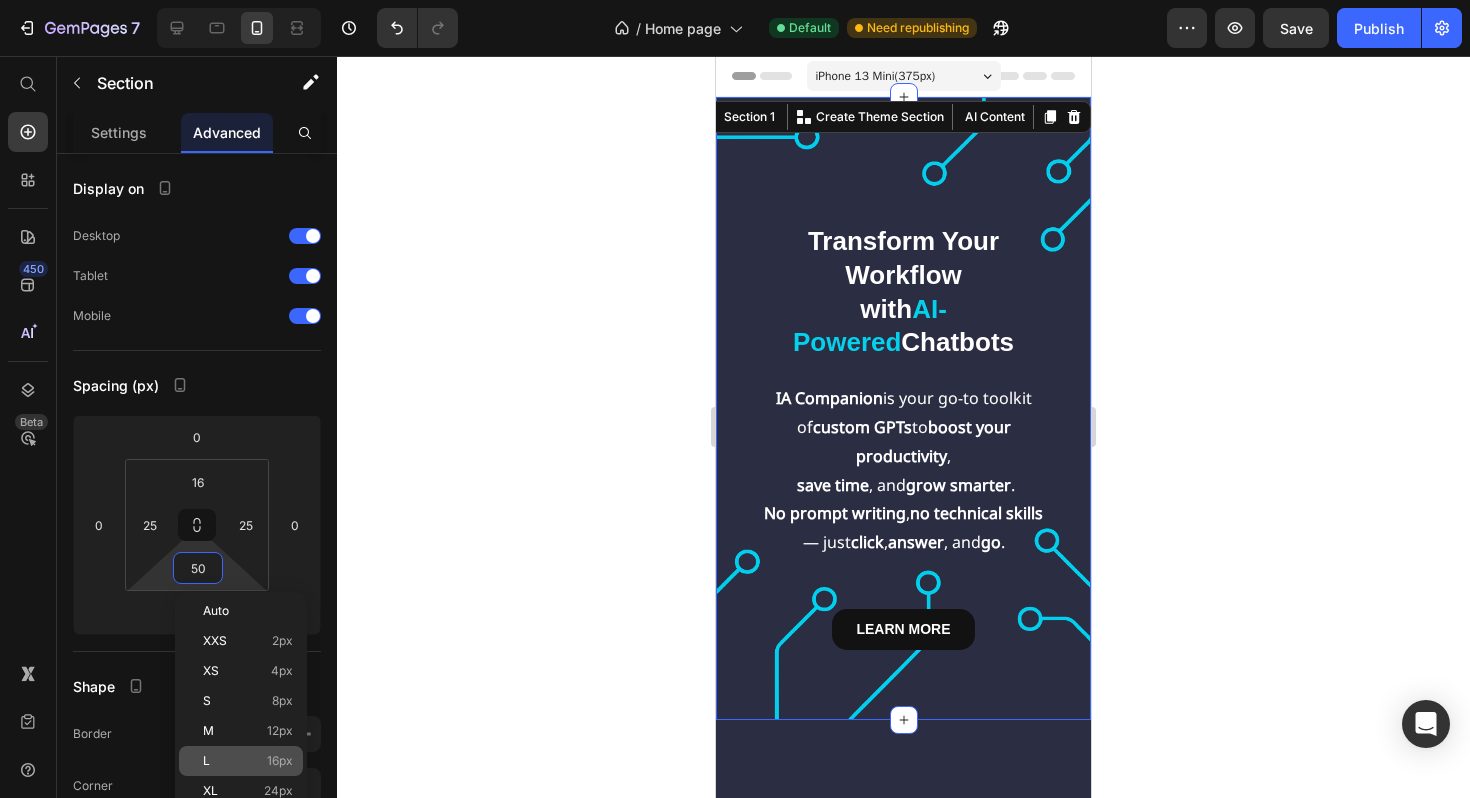 type on "16" 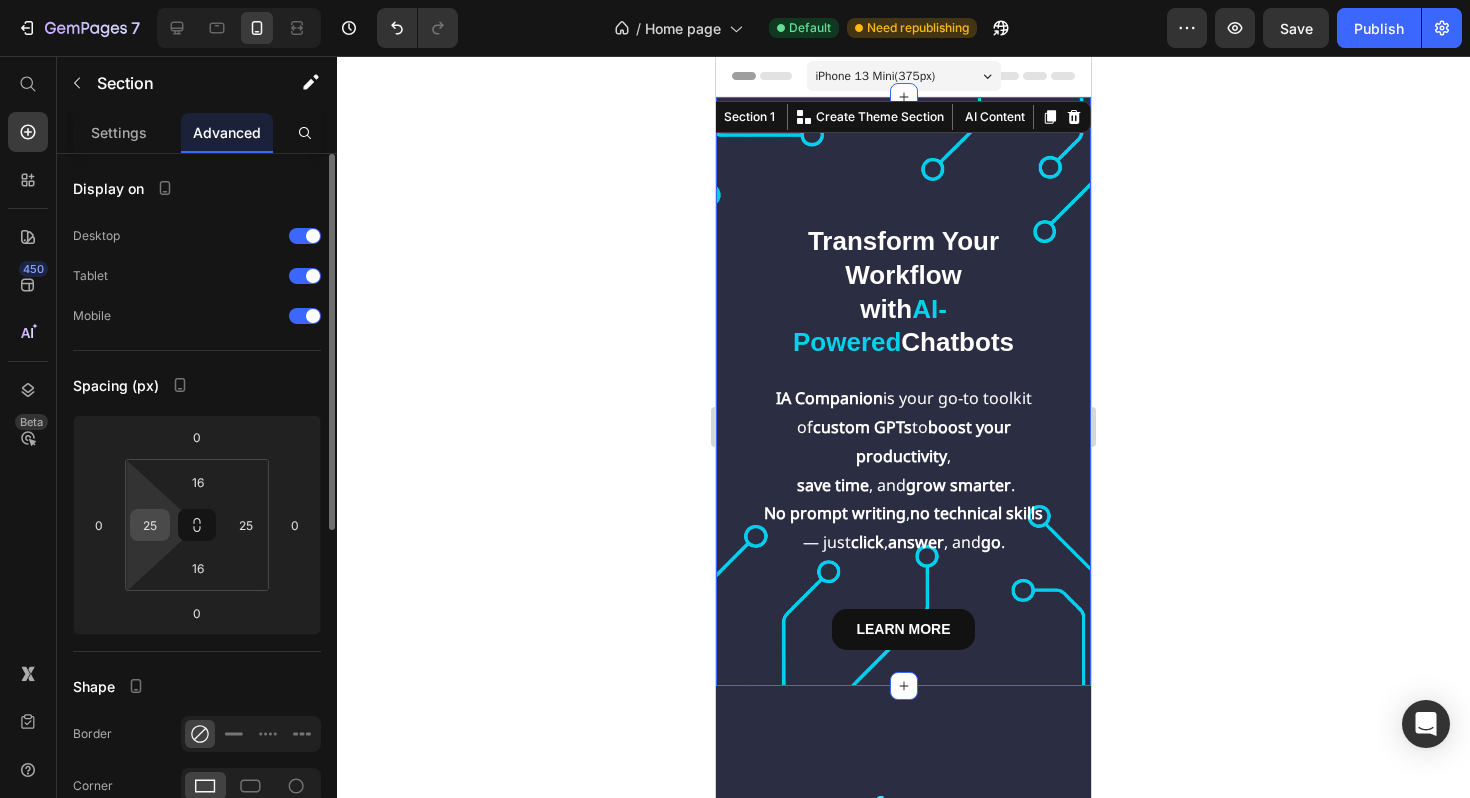 click on "25" at bounding box center [150, 525] 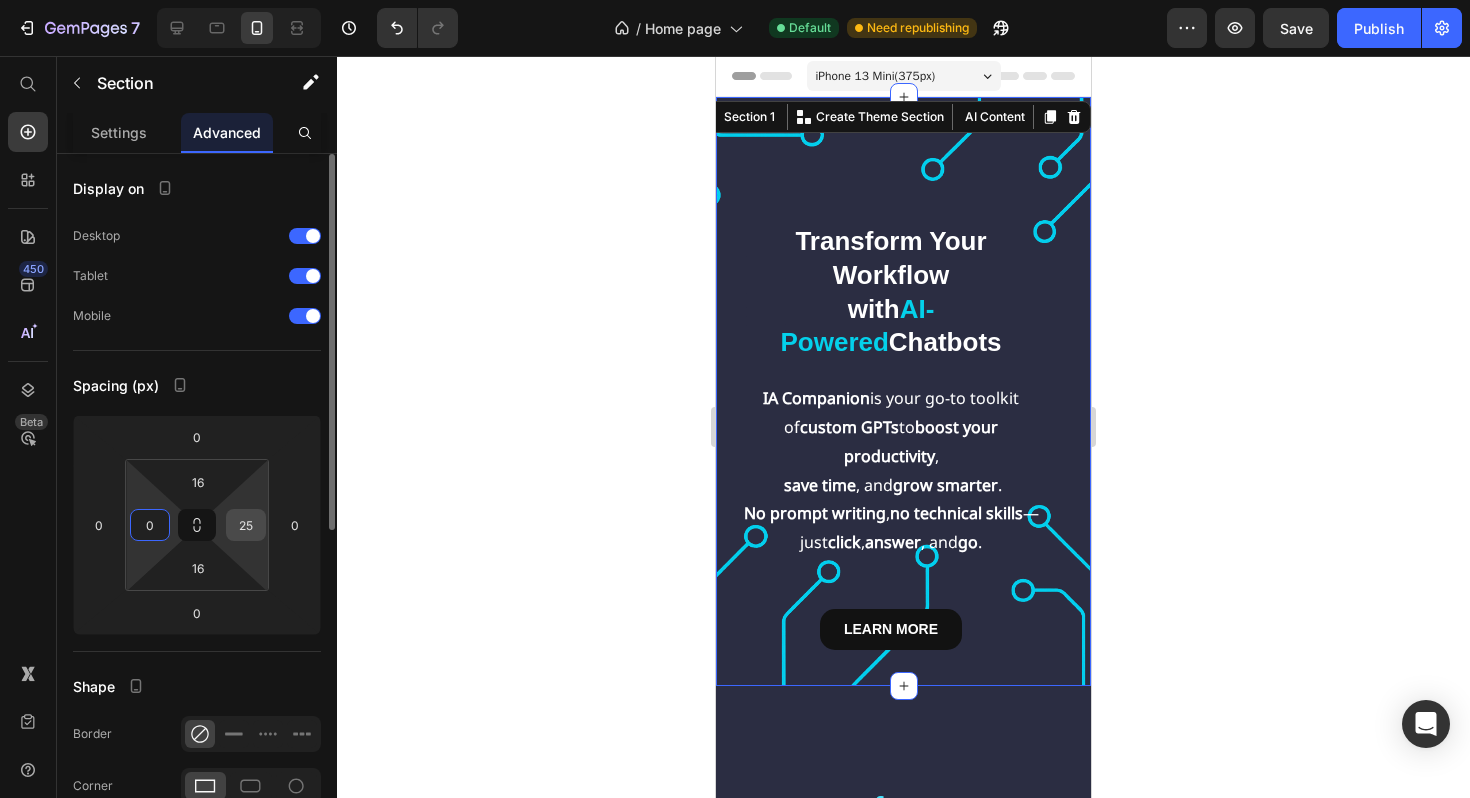 type on "0" 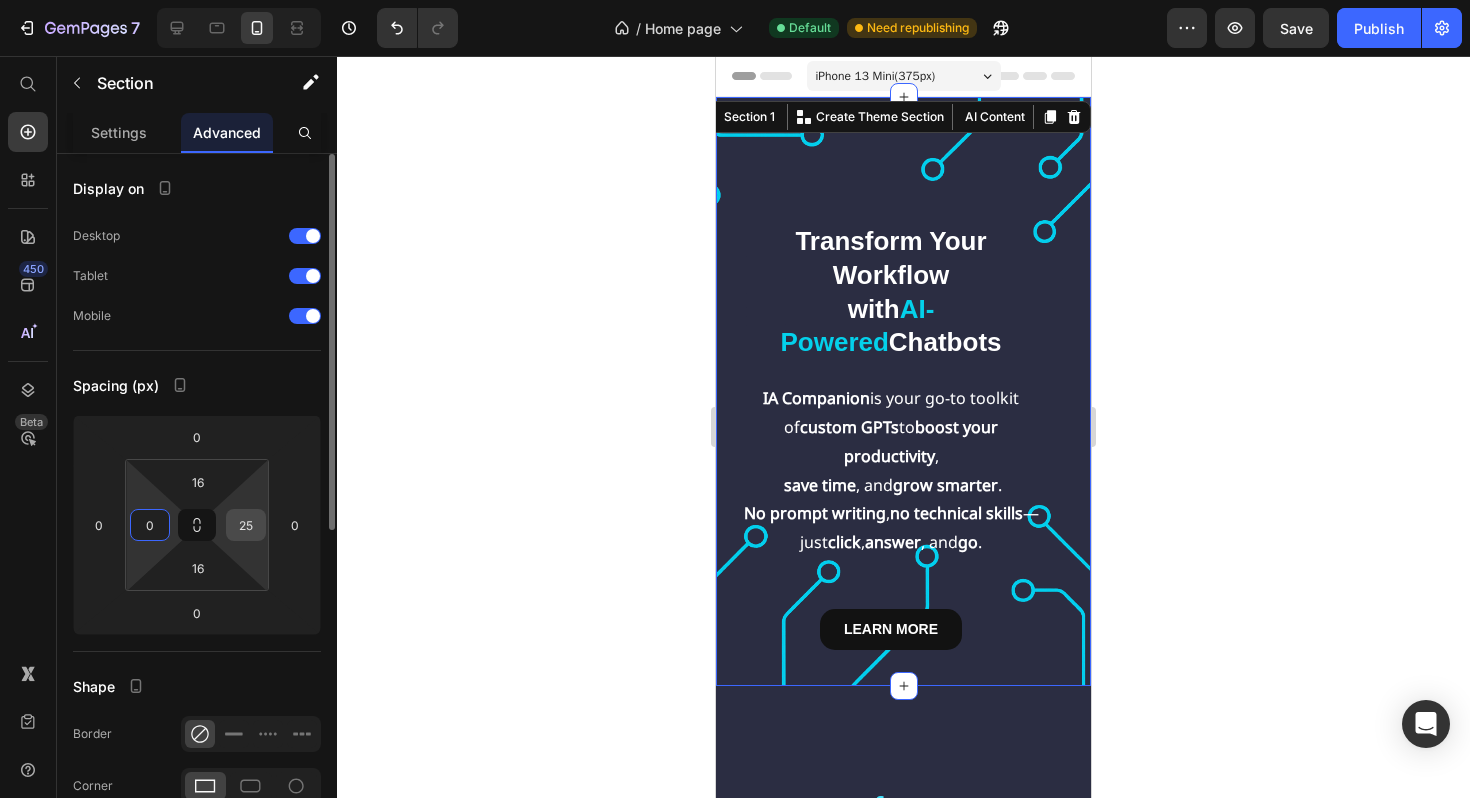 click on "25" at bounding box center [246, 525] 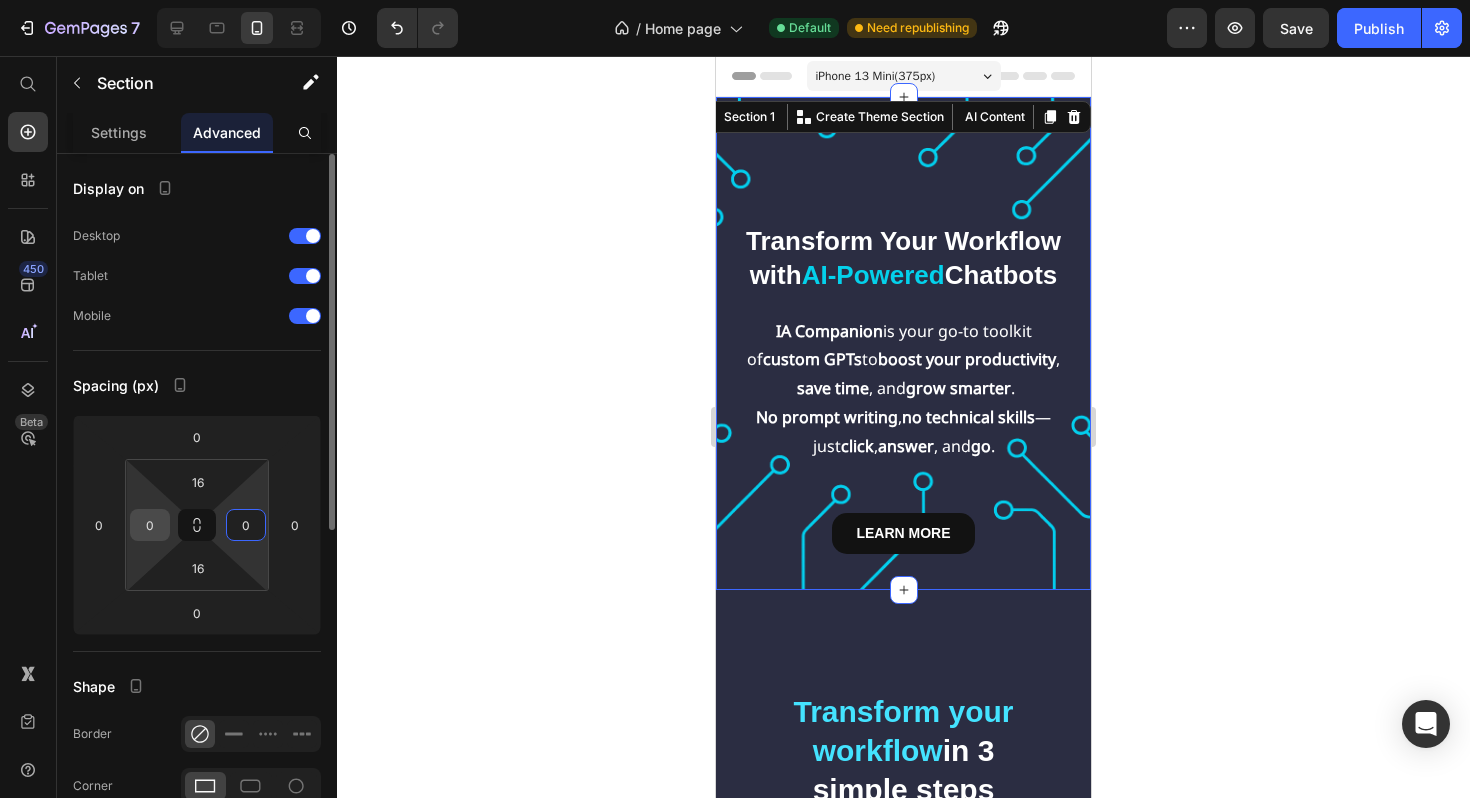type on "0" 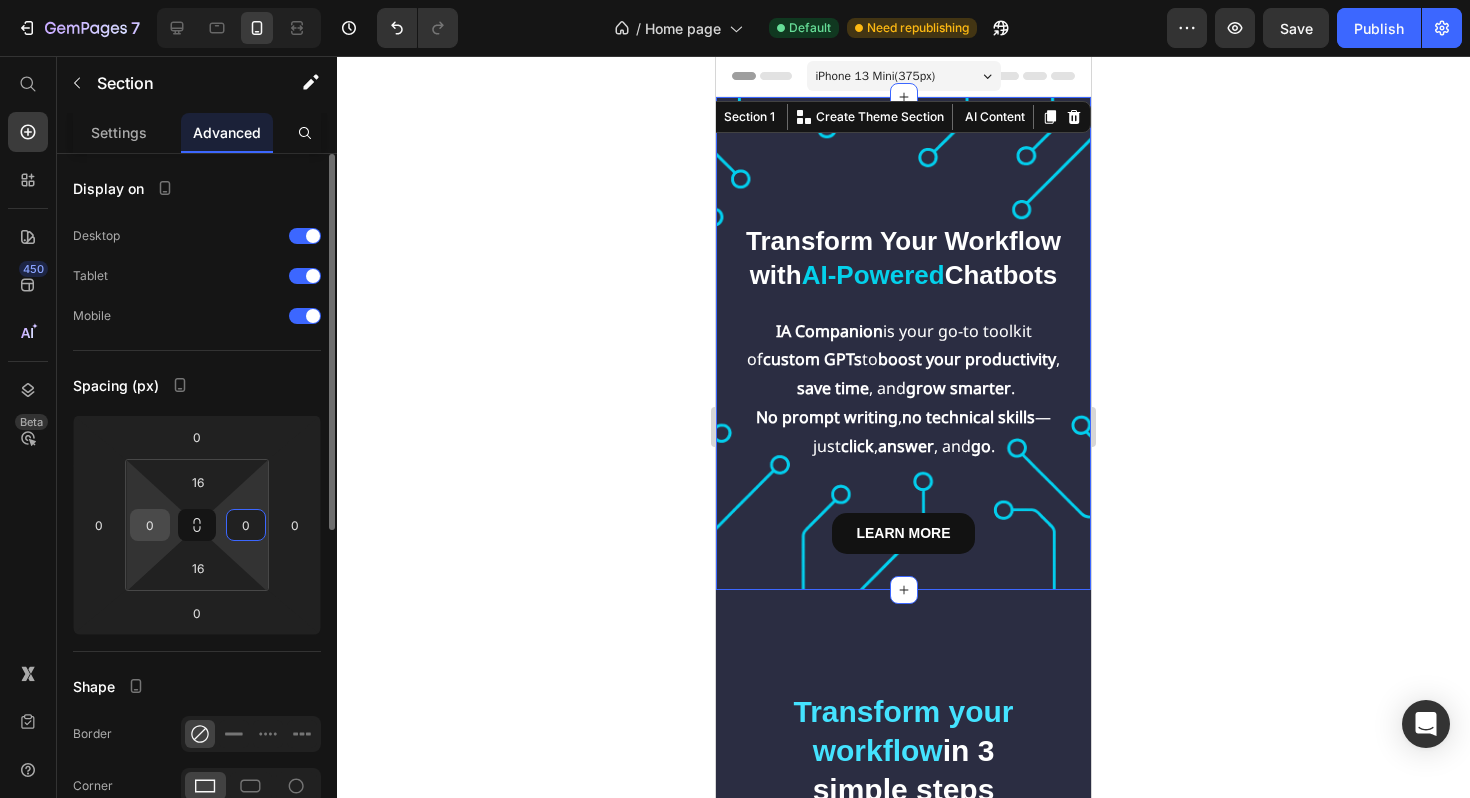 click on "0" at bounding box center (150, 525) 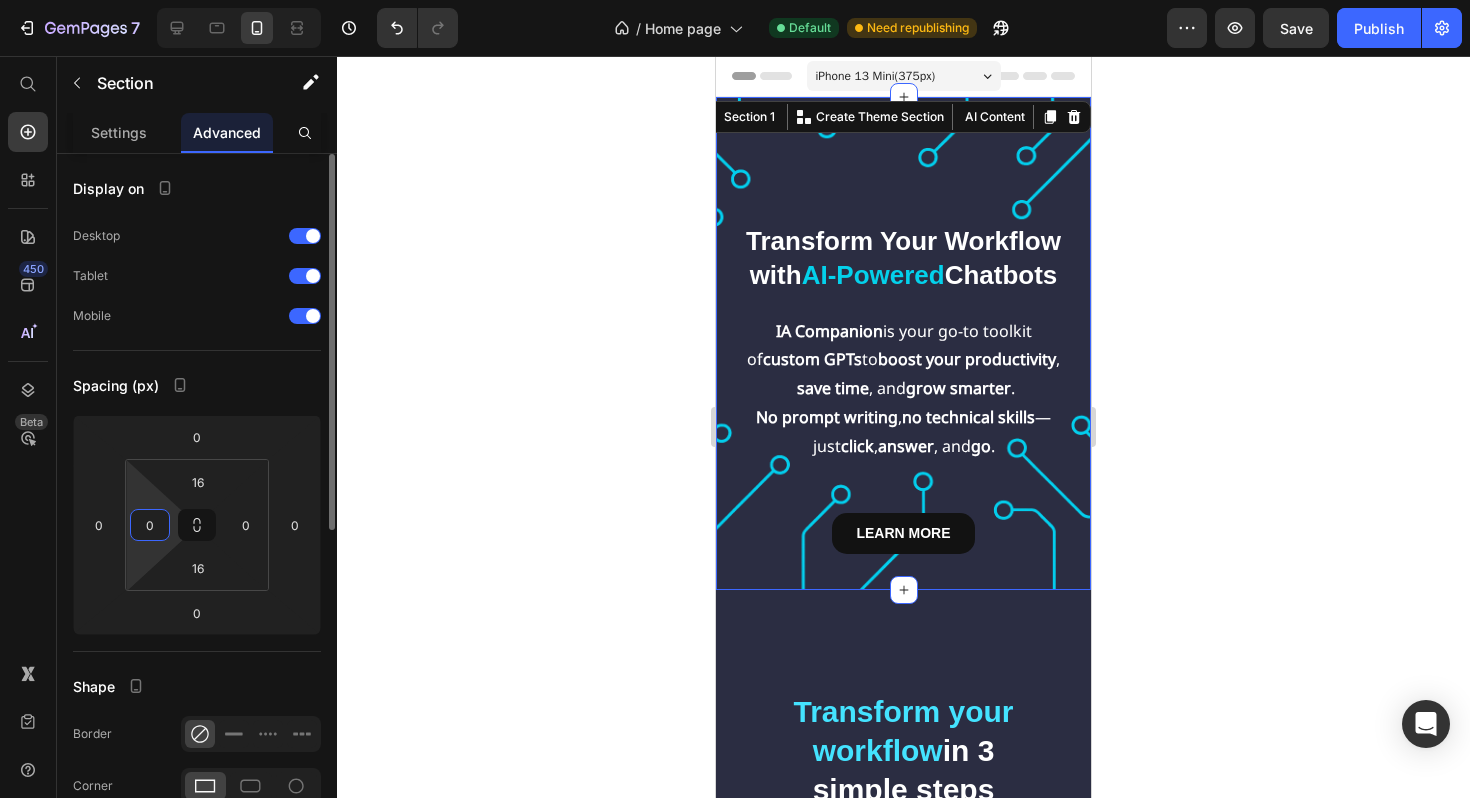 click on "0" at bounding box center [150, 525] 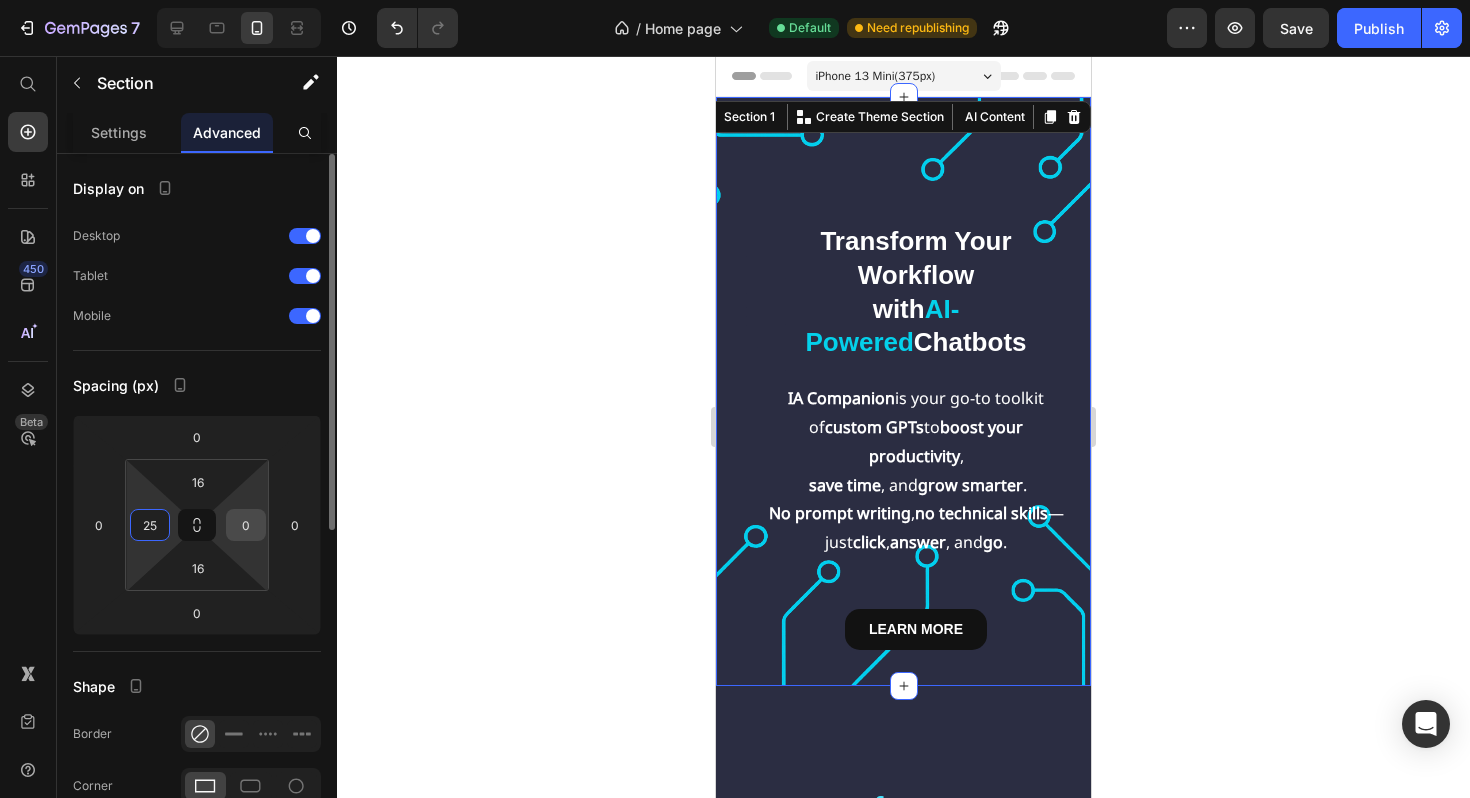 type on "25" 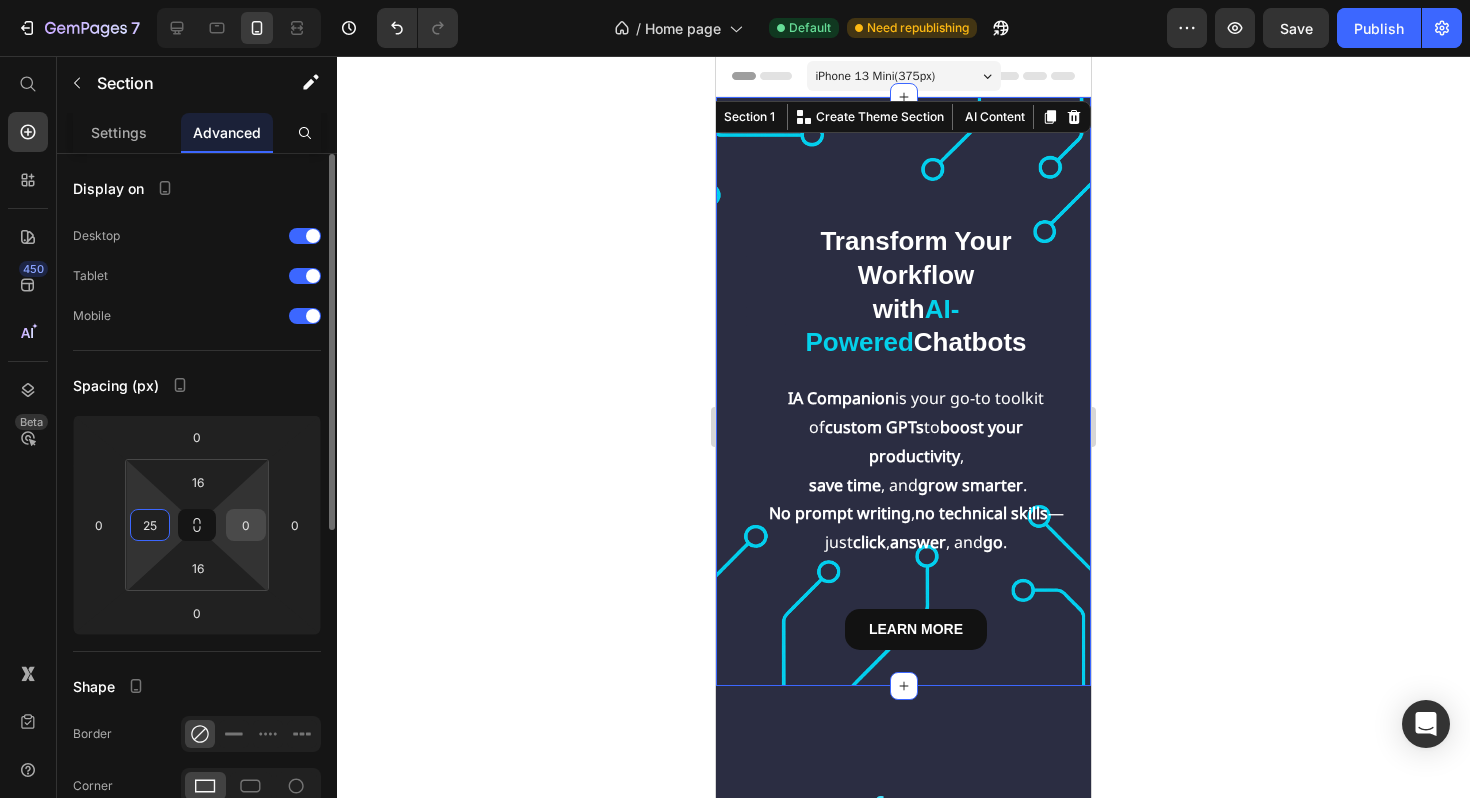 click on "0" at bounding box center [246, 525] 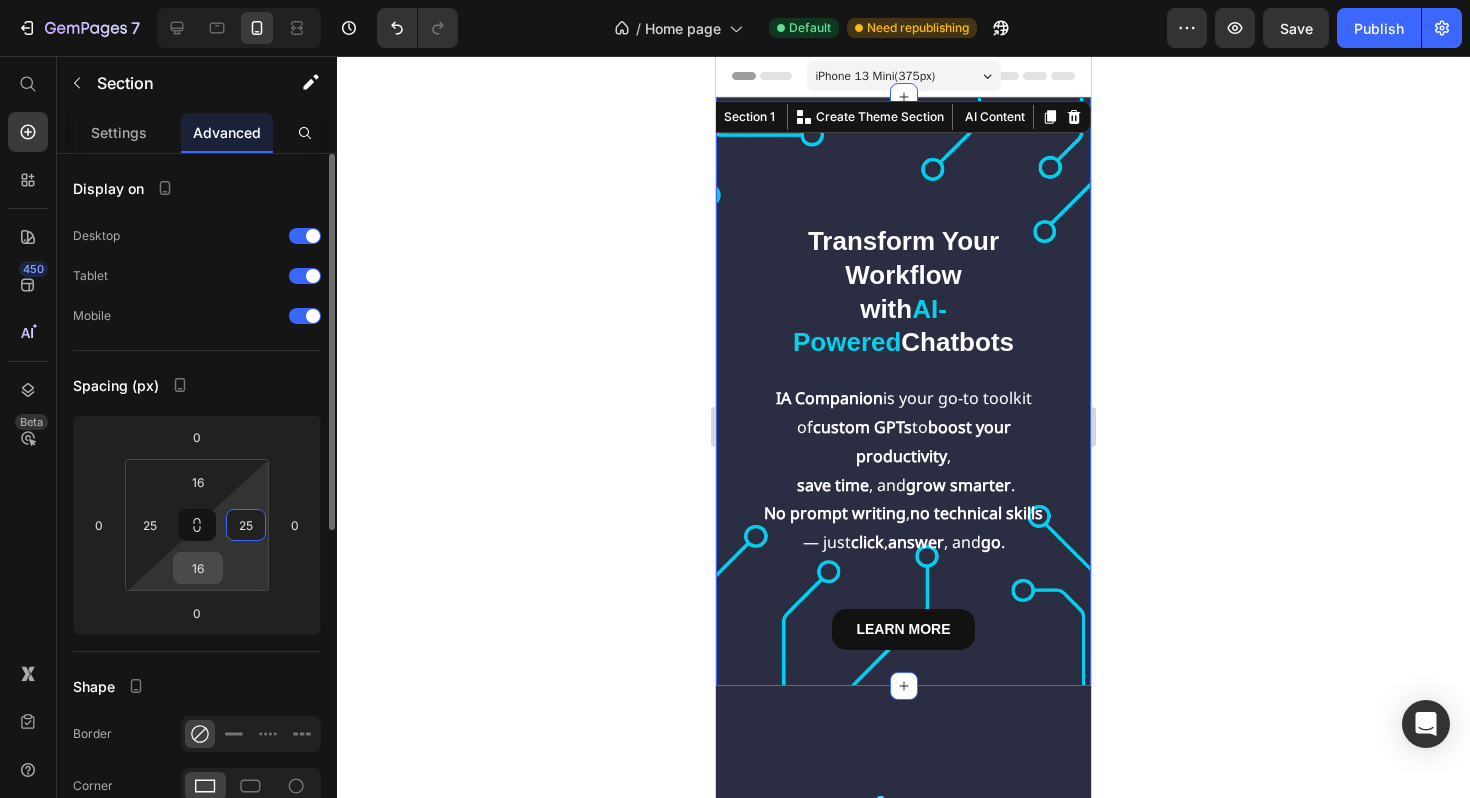 type on "25" 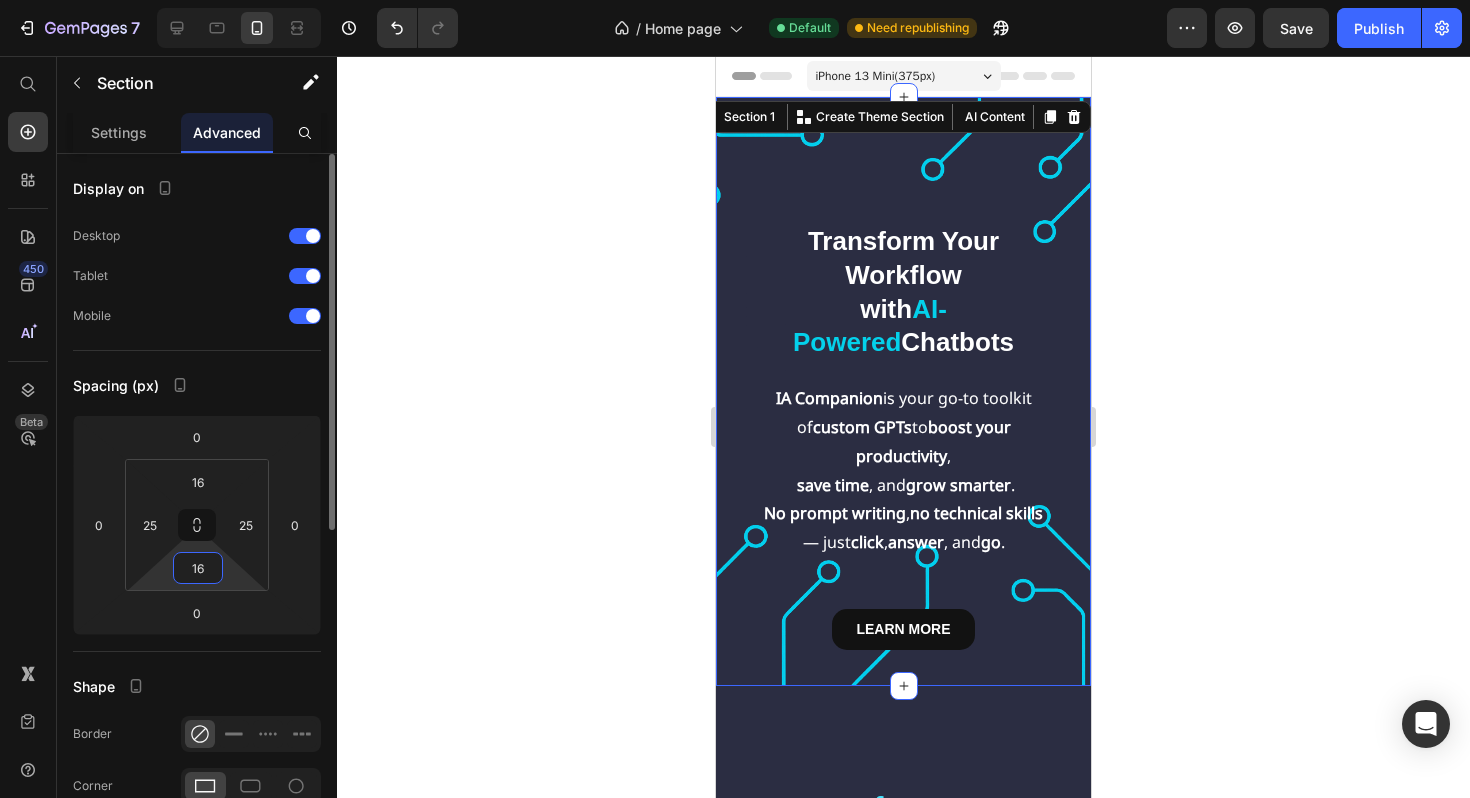 click on "16" at bounding box center (198, 568) 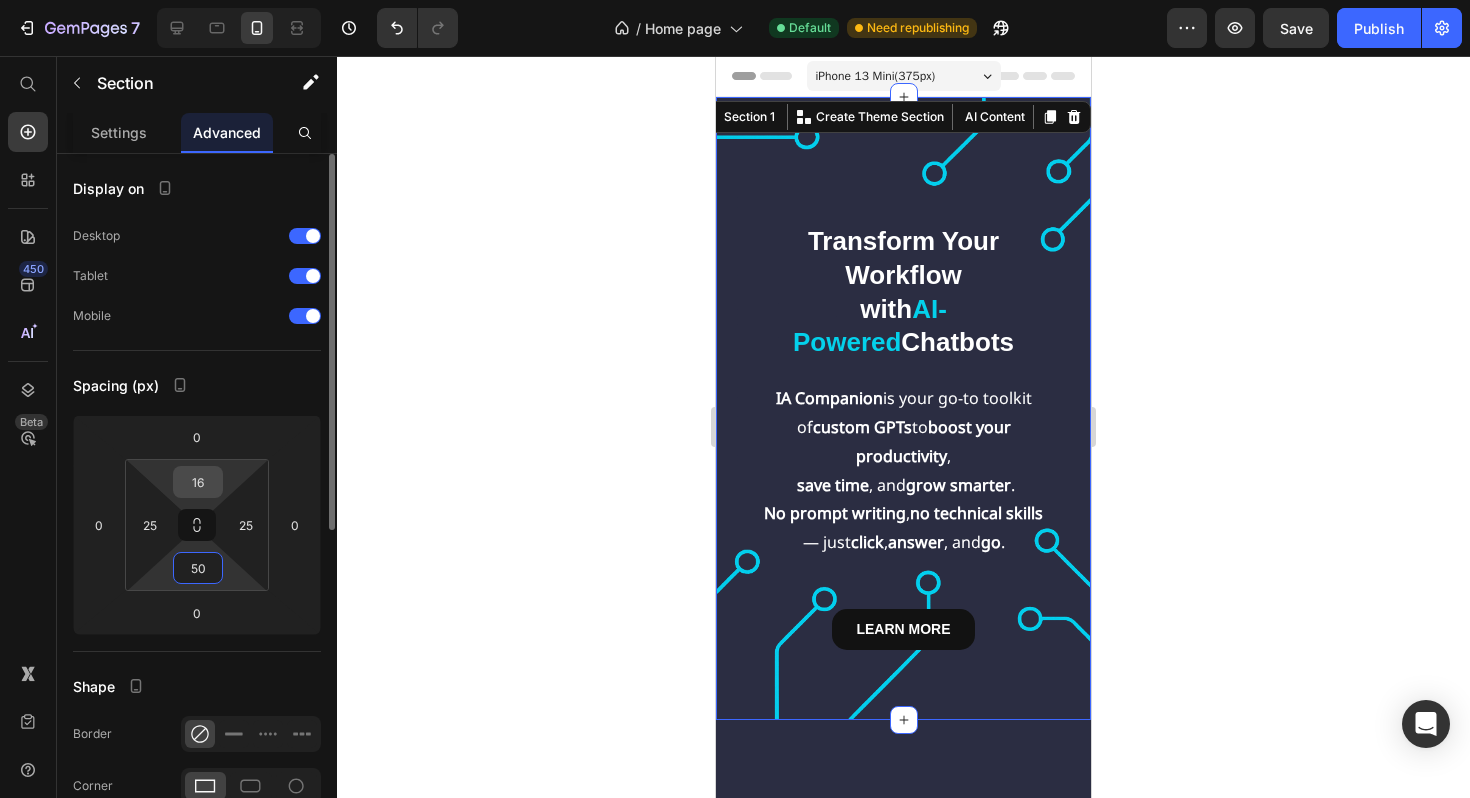 type on "50" 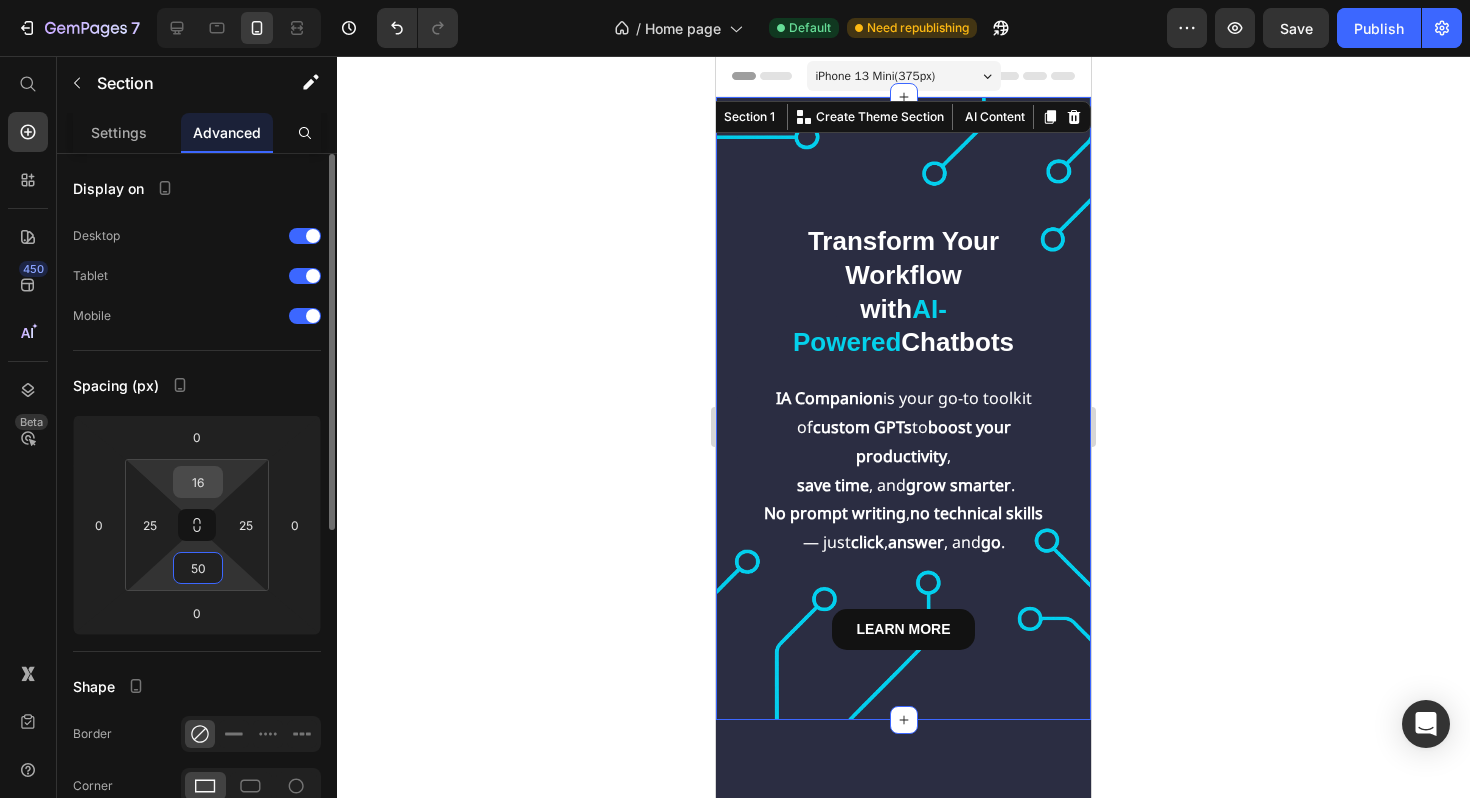 click on "16" at bounding box center [198, 482] 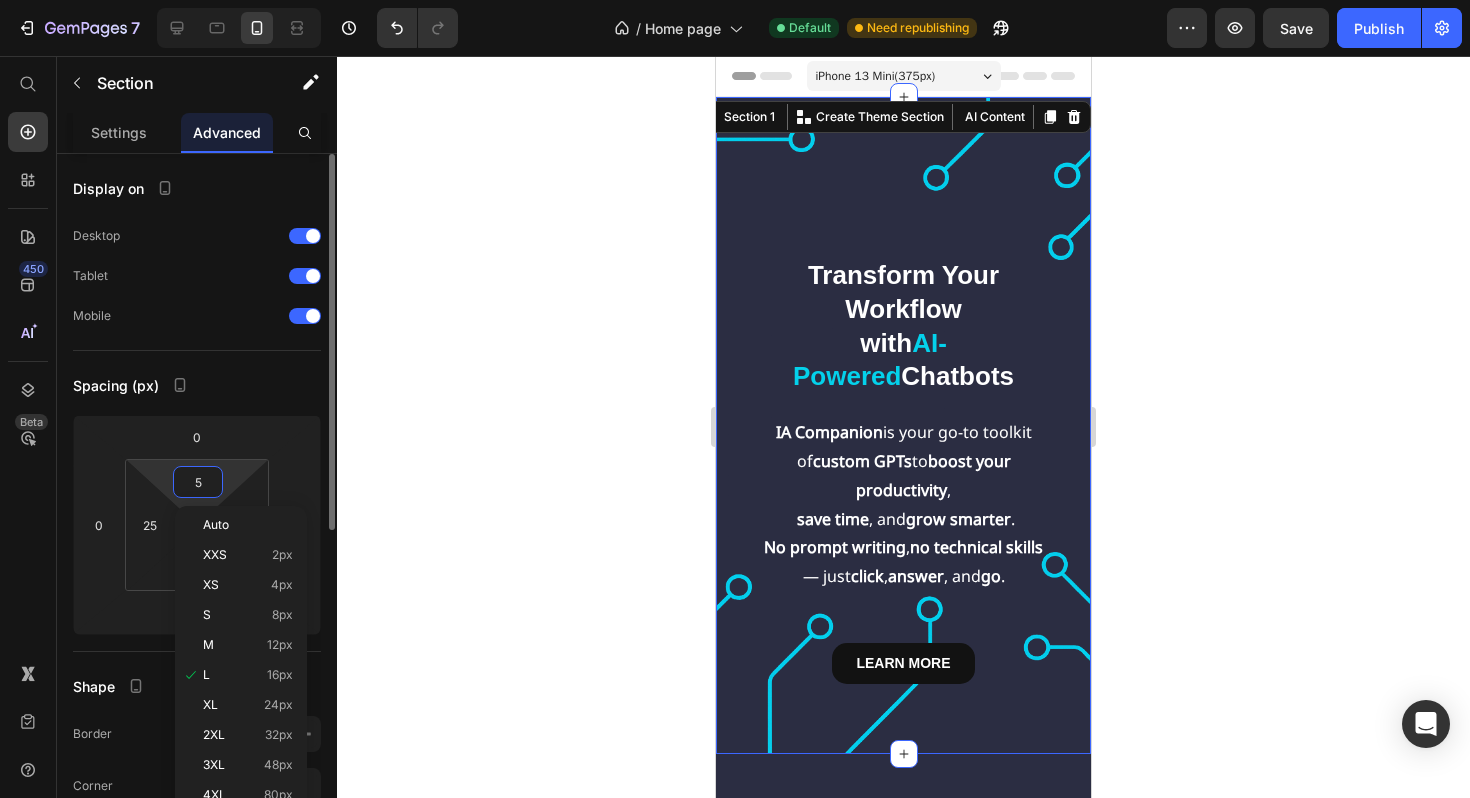 type on "50" 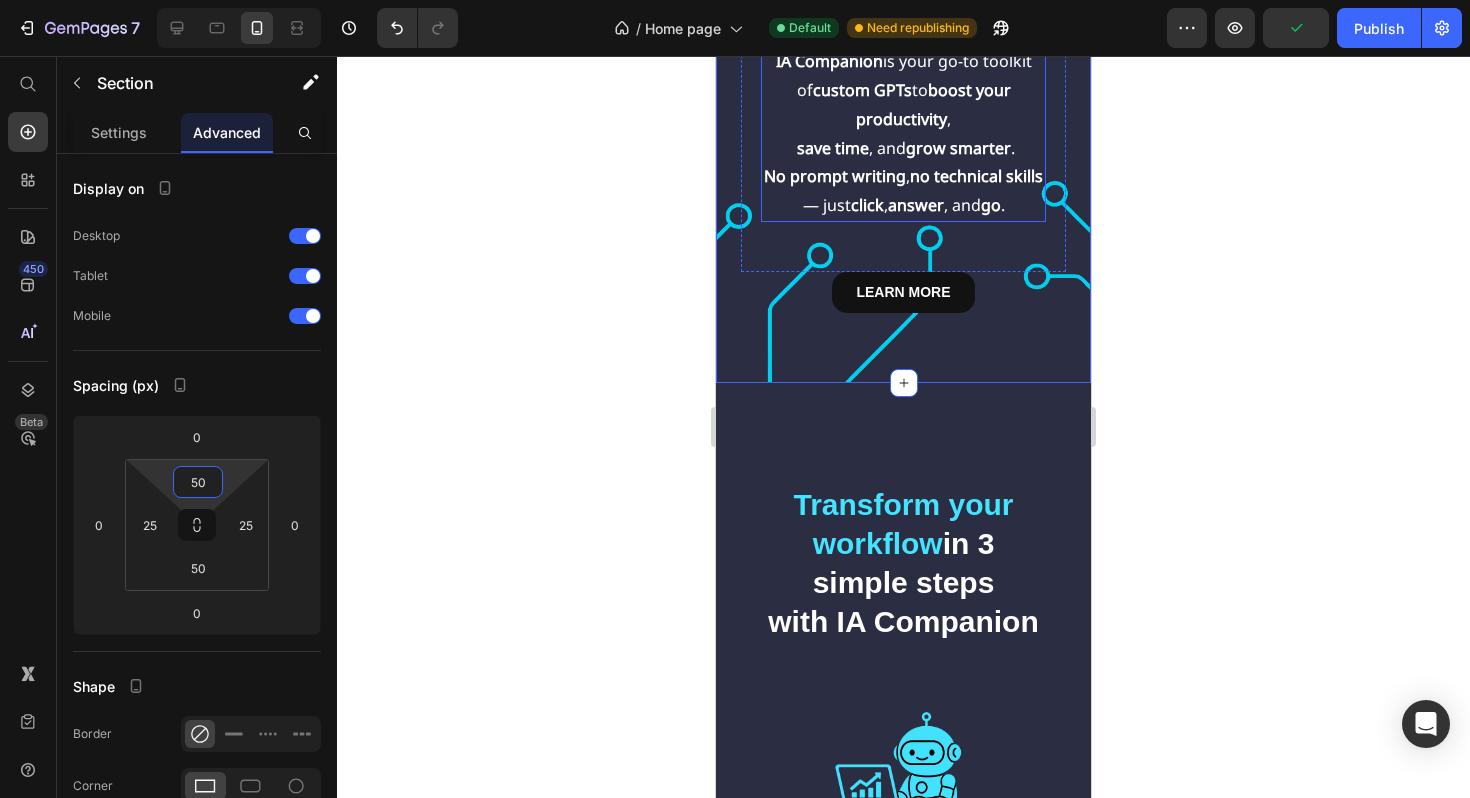 scroll, scrollTop: 574, scrollLeft: 0, axis: vertical 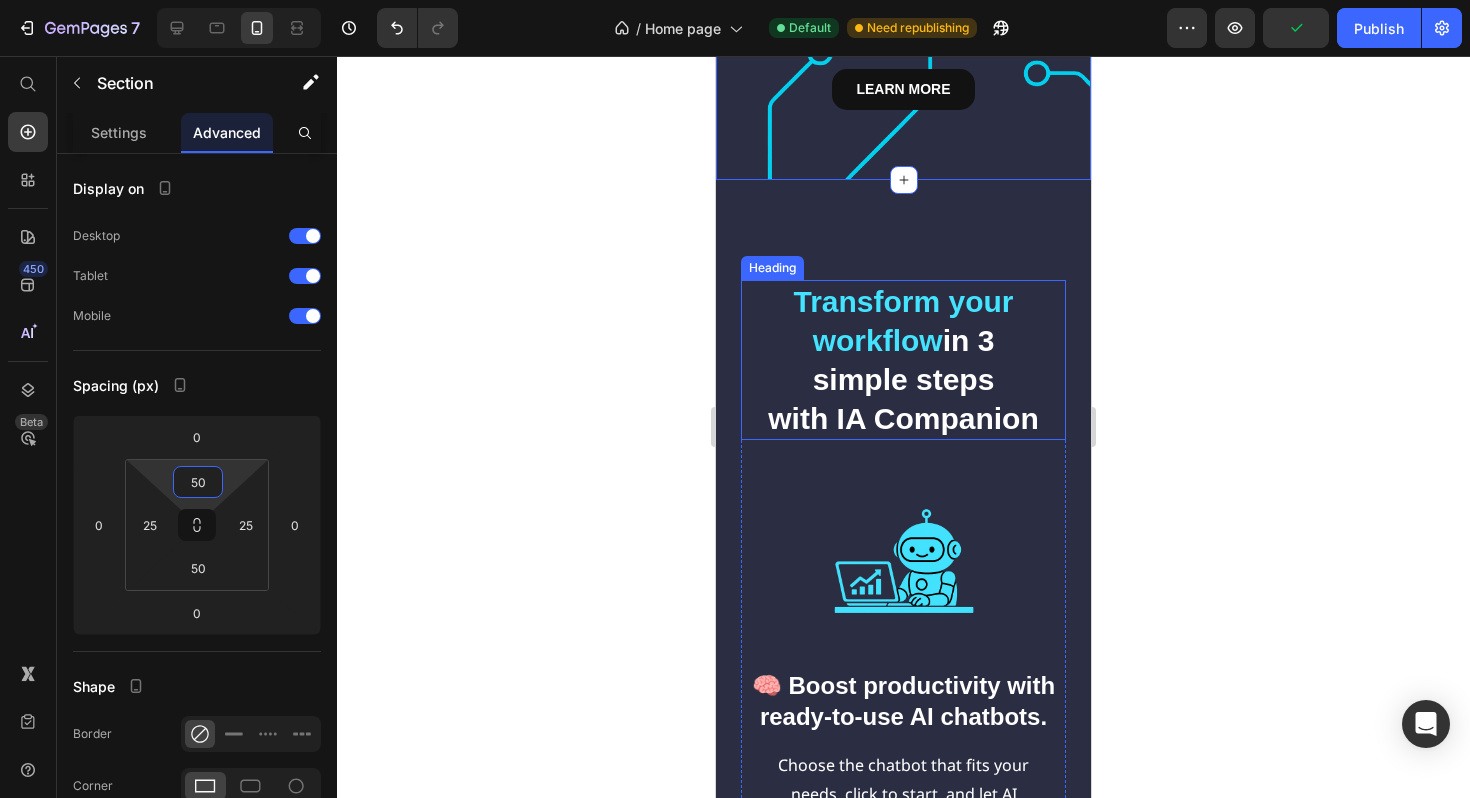 click on "Transform your workflow  in 3  simple steps  with IA Companion" at bounding box center [903, 360] 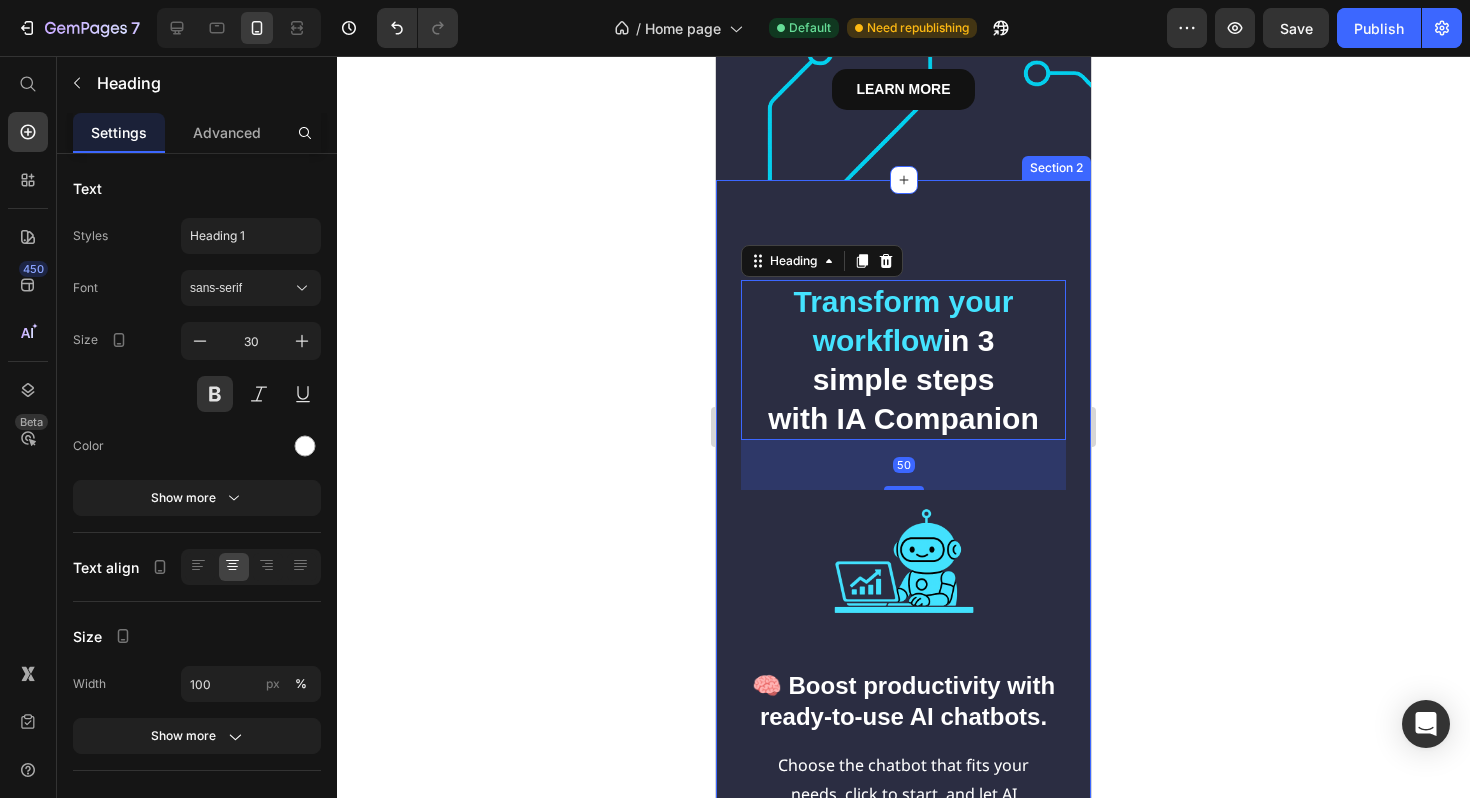 click on "Transform Your Workflow  In 3 Simple  Steps with IA Companion Heading Transform your workflow  in 3  simple steps  with IA Companion Heading   50 Image 🧠 Boost productivity with  ready-to-use AI chatbots. Heading Choose the chatbot that fits your needs, click to start, and let AI handle the rest. Text Block Image 🎯 Select your desired chatbot from our curated collection.  Heading Our easy-to-navigate interface makes selection a breeze. Text Block Image ⚙️ Answer a few quick questions to customize your experience. Heading Our chatbots are designed to understand your needs instantly. Text Block Row Row Section 2" at bounding box center [903, 919] 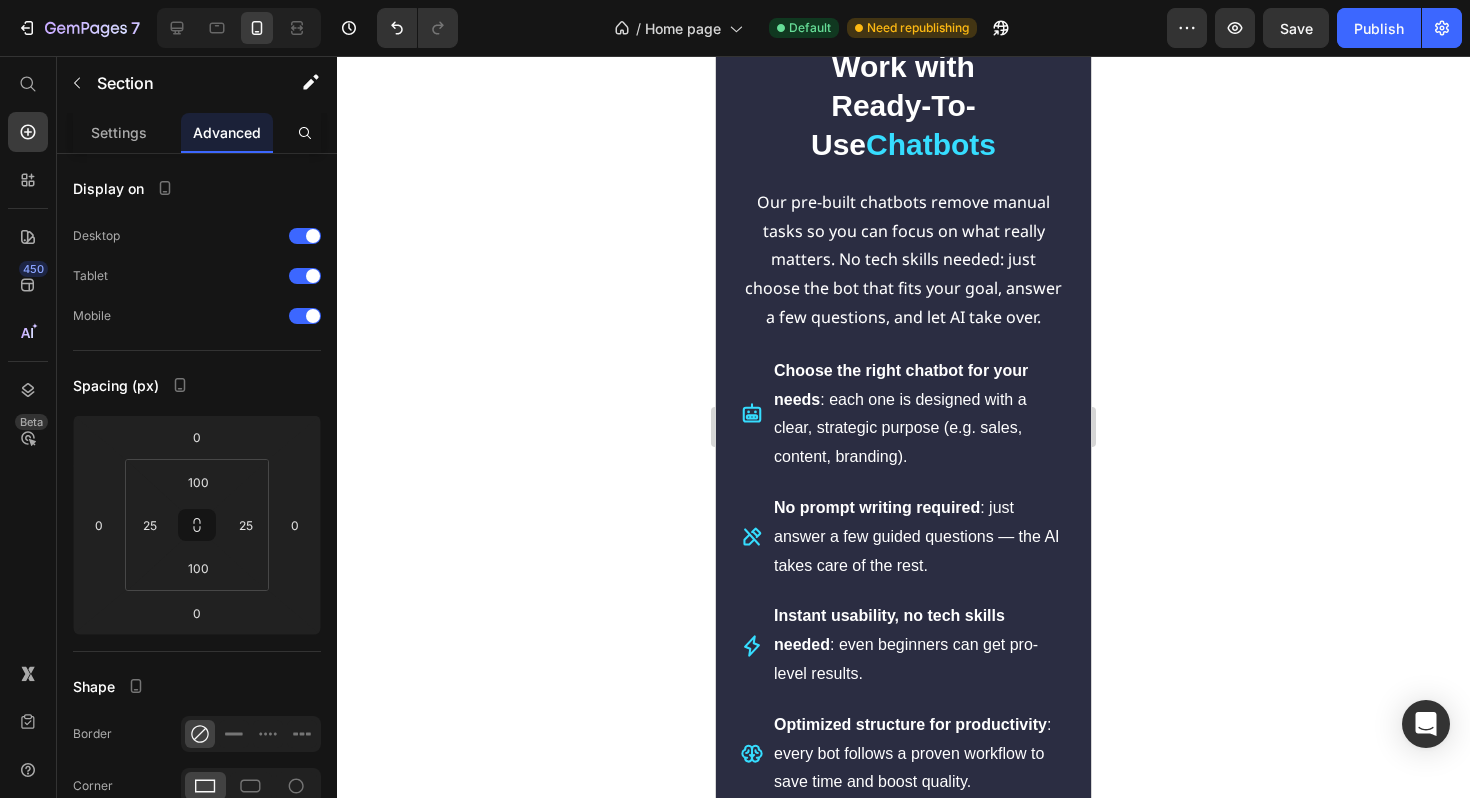 scroll, scrollTop: 2093, scrollLeft: 0, axis: vertical 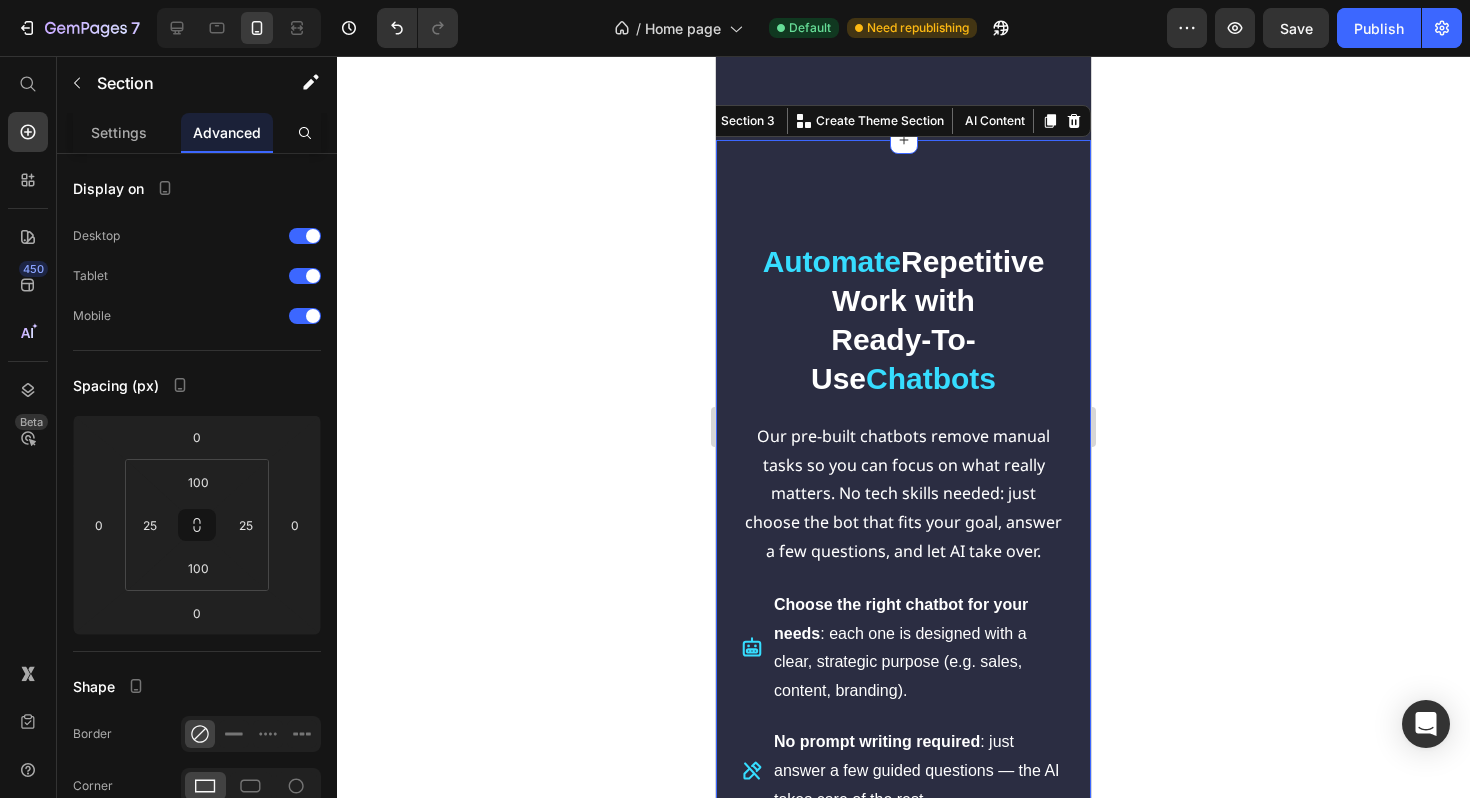 click on "Automate  Repetitive Work with  Ready-To-Use  Chatbots Heading Our pre-built chatbots remove manual tasks so you can focus on what really matters. No tech skills needed: just choose the bot that fits your goal, answer a few questions, and let AI take over. Text Block
Choose the right chatbot for your needs : each one is designed with a clear, strategic purpose (e.g. sales, content, branding).
No prompt writing required : just answer a few guided questions — the AI takes care of the rest.
Instant usability, no tech skills needed : even beginners can get pro-level results.
Optimized structure for productivity : every bot follows a proven workflow to save time and boost quality.
Immediate access, anytime and anywhere : ready-to-use tools at your fingertips.
One tool, dozens of practical use cases : from funnels and newsletters to landing pages and social content.
Item List Image Row Section 3" at bounding box center [903, 829] 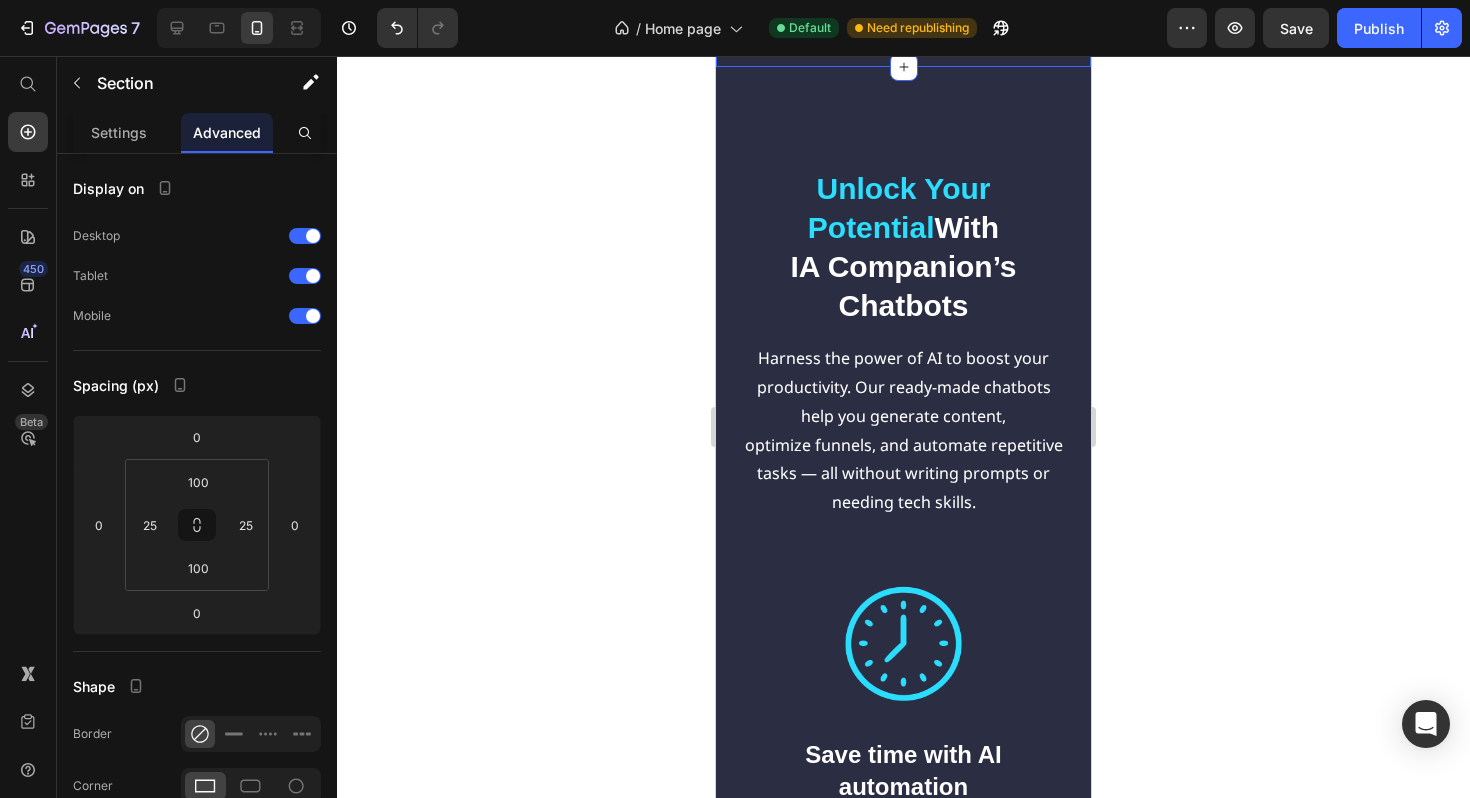 scroll, scrollTop: 3942, scrollLeft: 0, axis: vertical 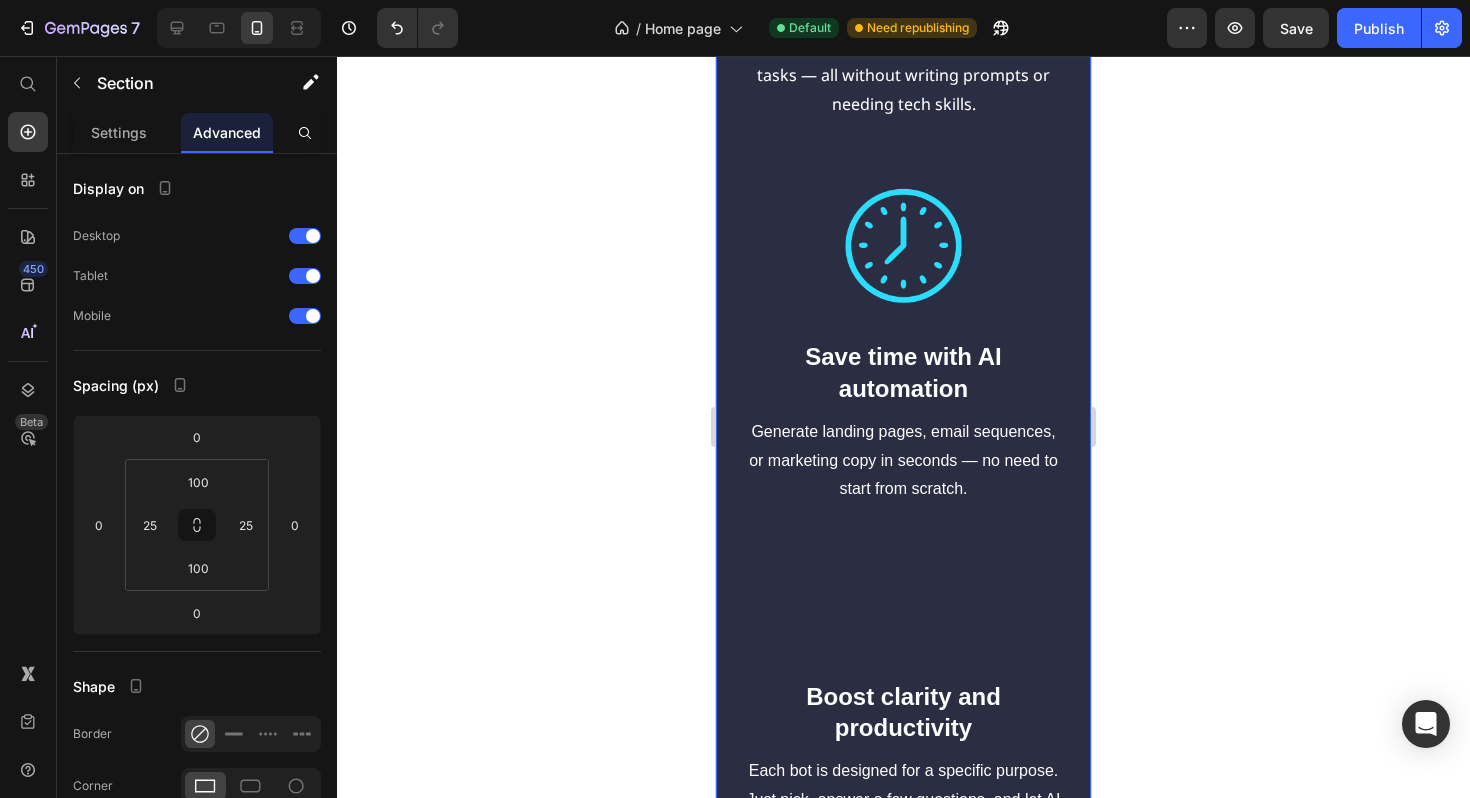 click on "Unlock Your Potential  With  IA Companion’s Chatbots Heading Unlock Your  Potential  With  IA Companion’s Chatbots Heading Harness the power of AI to boost your productivity. Our ready-made chatbots help you generate content,  optimize funnels, and automate repetitive tasks — all without writing prompts or needing tech skills. Text Block Row Image Save time with AI automation Heading Generate landing pages, email sequences, or marketing copy in seconds — no need to start from scratch. Text Block Image Boost clarity and productivity Heading Each bot is designed for a specific purpose. Just pick, answer a few questions, and let AI do the work. Text Block Image Experience real AI results Heading Streamline your freelance or digital business with fast, effective tools made for action — not theory. Text Block Row Section 4   You can create reusable sections Create Theme Section AI Content Write with GemAI What would you like to describe here? Tone and Voice Persuasive Product Show more Generate" at bounding box center (903, 461) 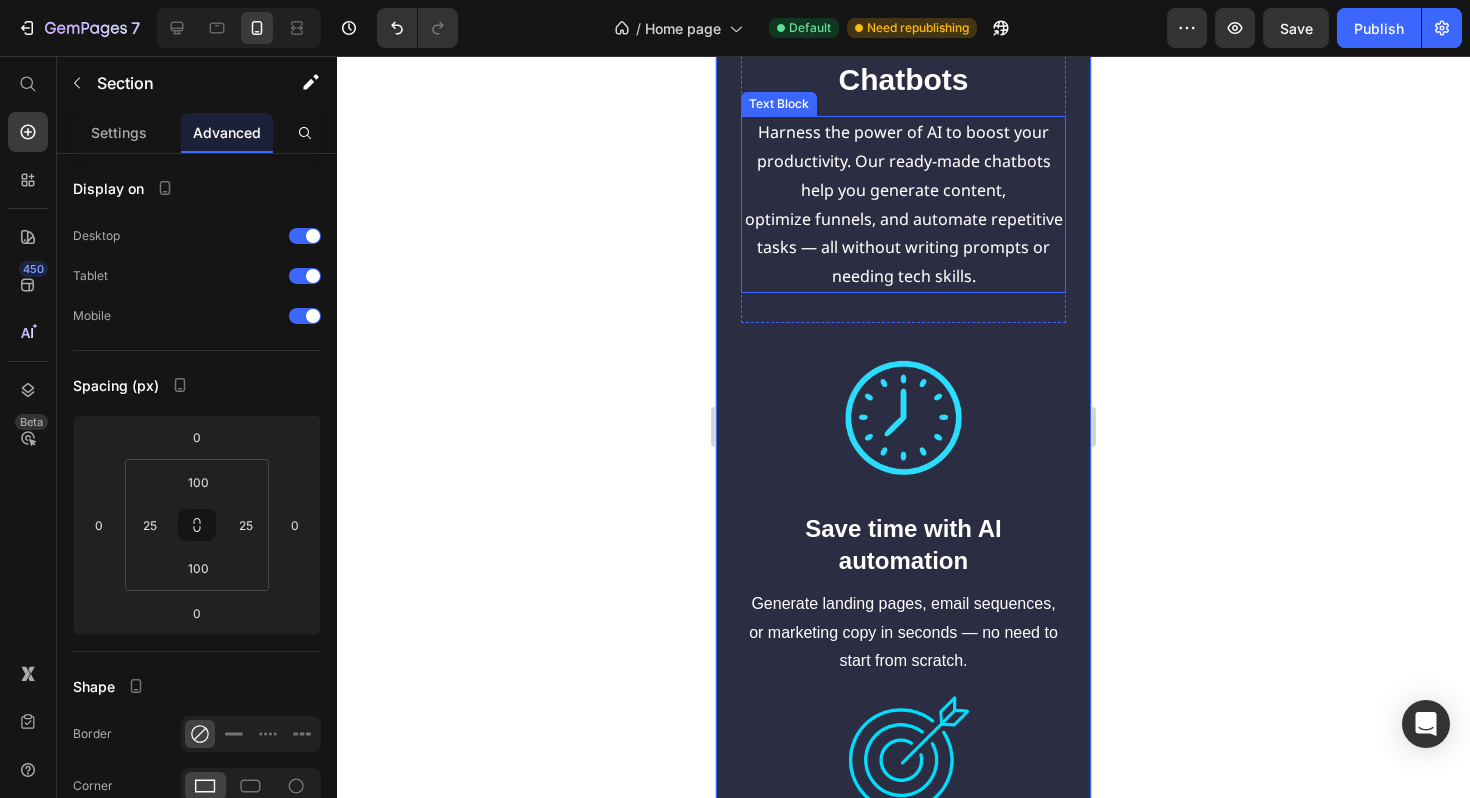 scroll, scrollTop: 3535, scrollLeft: 0, axis: vertical 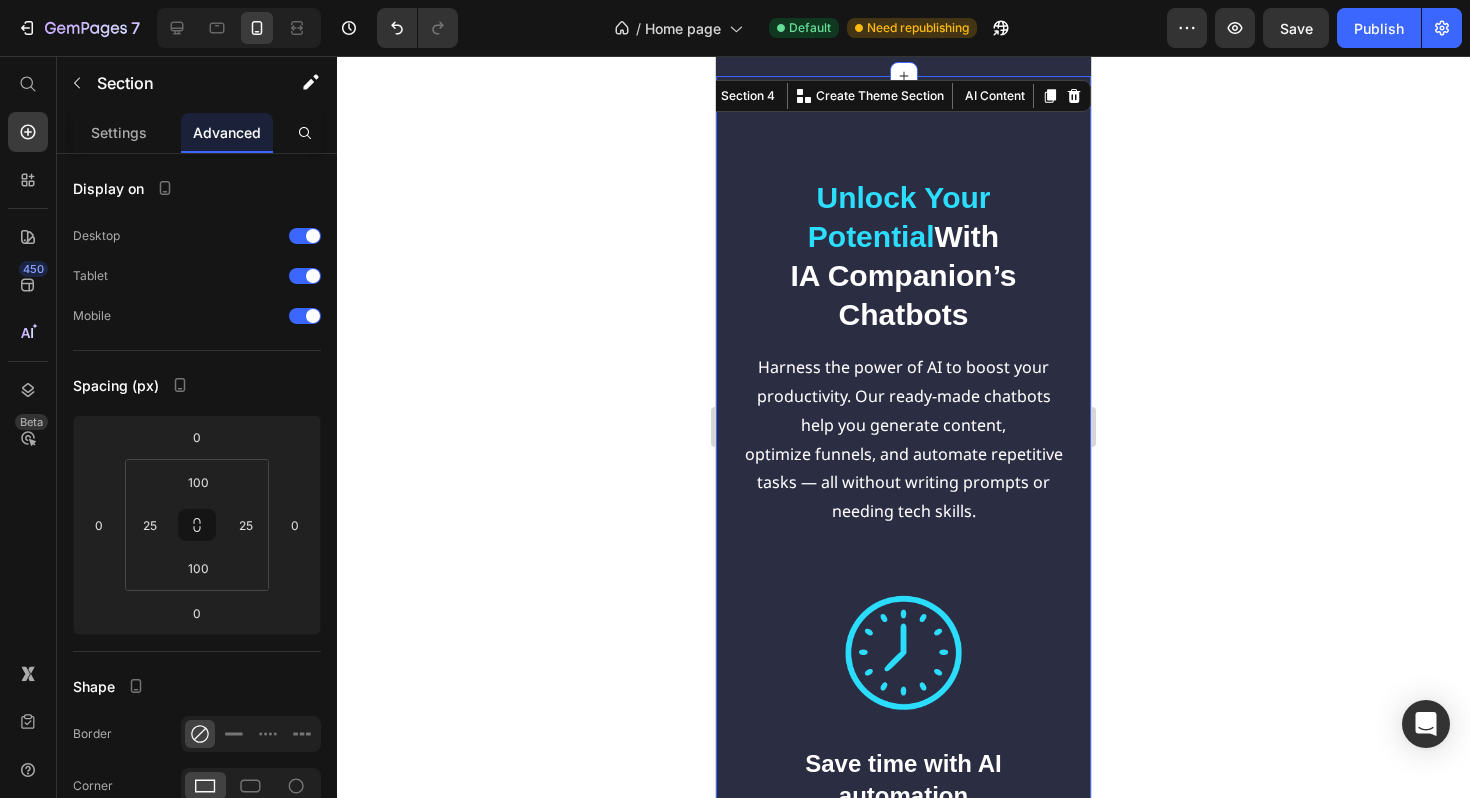 click on "Unlock Your Potential  With  IA Companion’s Chatbots Heading Unlock Your  Potential  With  IA Companion’s Chatbots Heading Harness the power of AI to boost your productivity. Our ready-made chatbots help you generate content,  optimize funnels, and automate repetitive tasks — all without writing prompts or needing tech skills. Text Block Row Image Save time with AI automation Heading Generate landing pages, email sequences, or marketing copy in seconds — no need to start from scratch. Text Block Image Boost clarity and productivity Heading Each bot is designed for a specific purpose. Just pick, answer a few questions, and let AI do the work. Text Block Image Experience real AI results Heading Streamline your freelance or digital business with fast, effective tools made for action — not theory. Text Block Row Section 4   You can create reusable sections Create Theme Section AI Content Write with GemAI What would you like to describe here? Tone and Voice Persuasive Product Show more Generate" at bounding box center [903, 868] 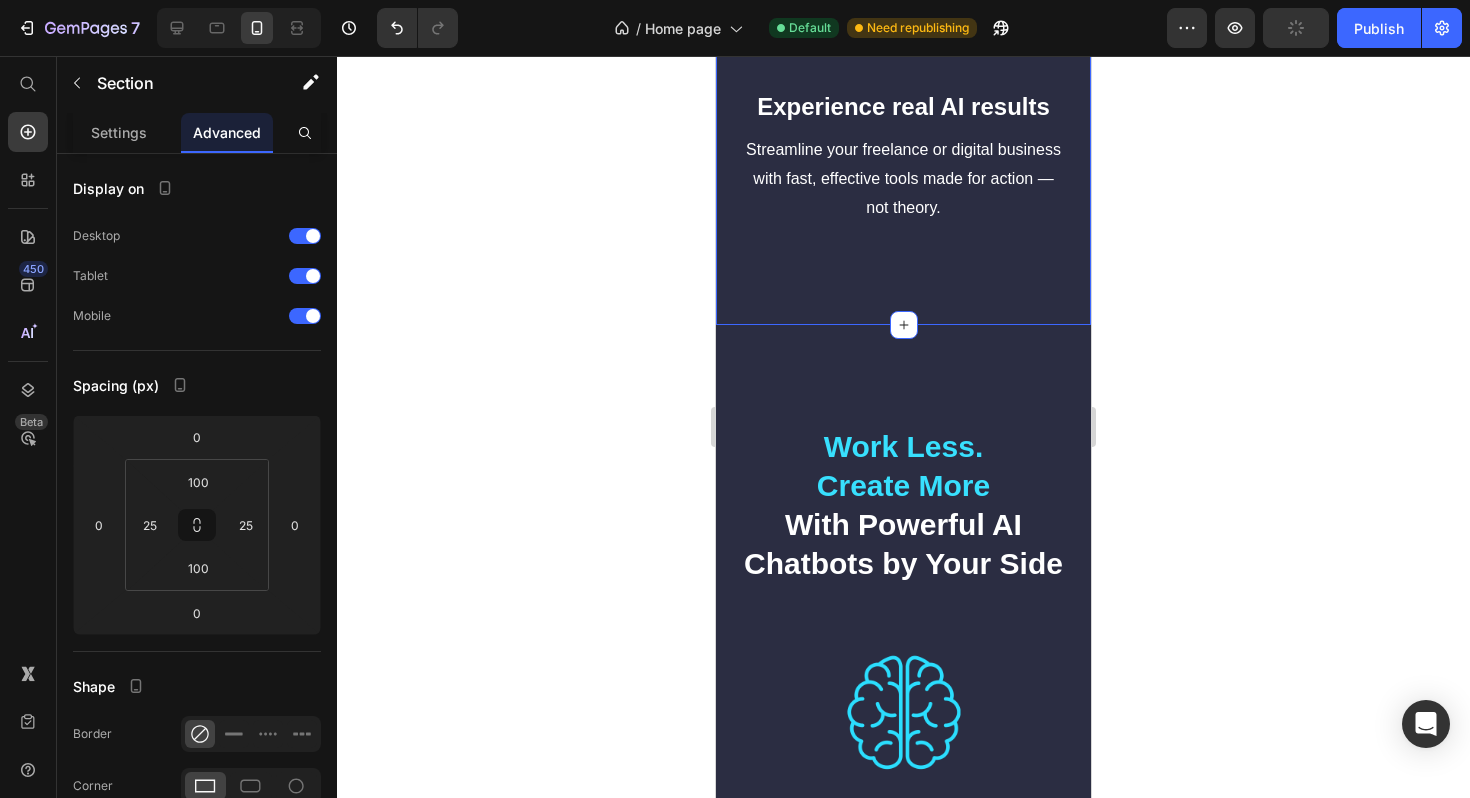 scroll, scrollTop: 5198, scrollLeft: 0, axis: vertical 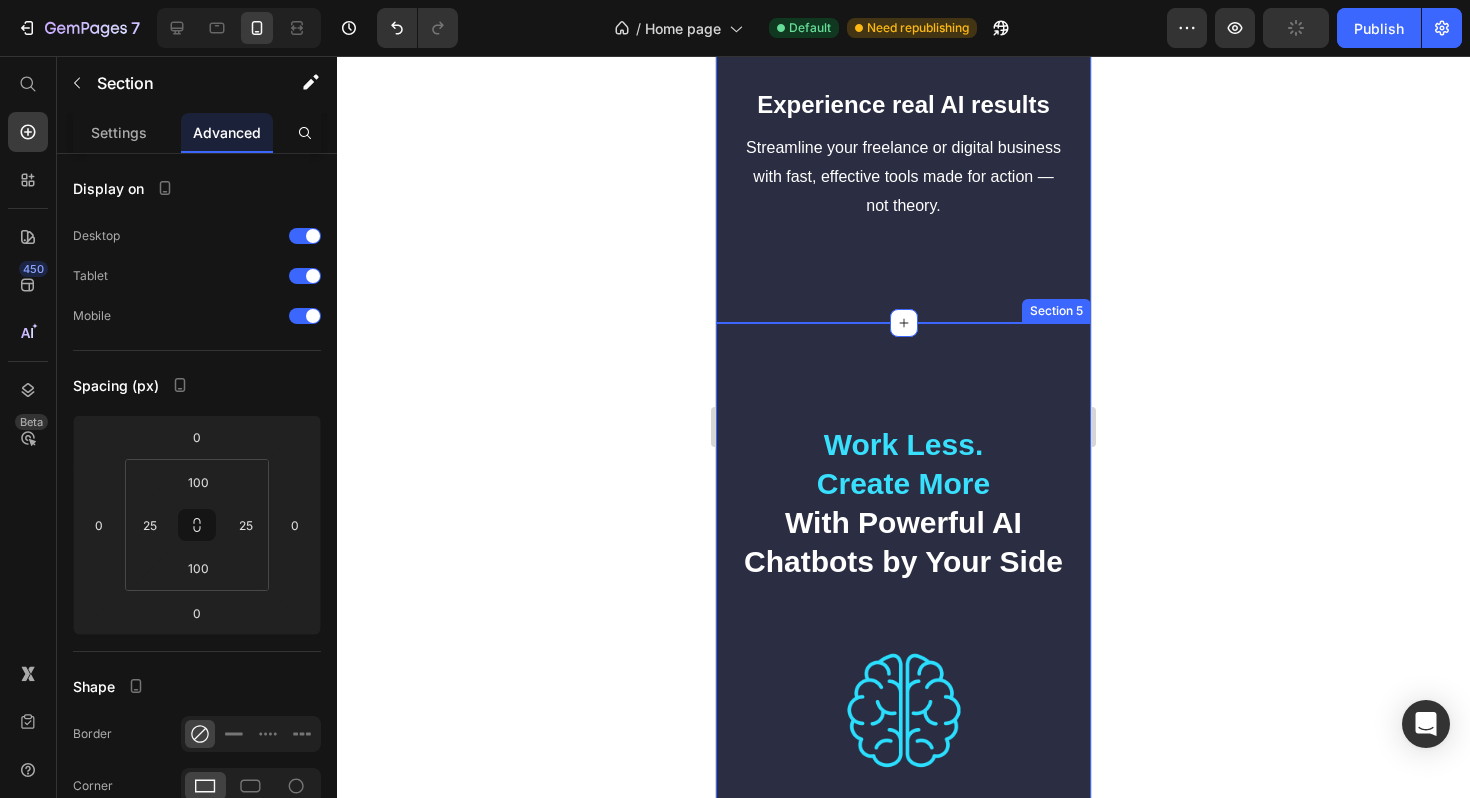 click on "Work Less. Create More With Powerful AI Chatbots by Your Side Heading Work Less.  Create More With Powerful AI Chatbots by Your Side Heading Image Let AI handle the heavy lifting —  so you can focus on growth. Text Block Image Automate time-consuming tasks and reclaim your schedule. Text Block Image Designed for solopreneurs, creators, and digital business owners. Text Block Row Section 5" at bounding box center [903, 925] 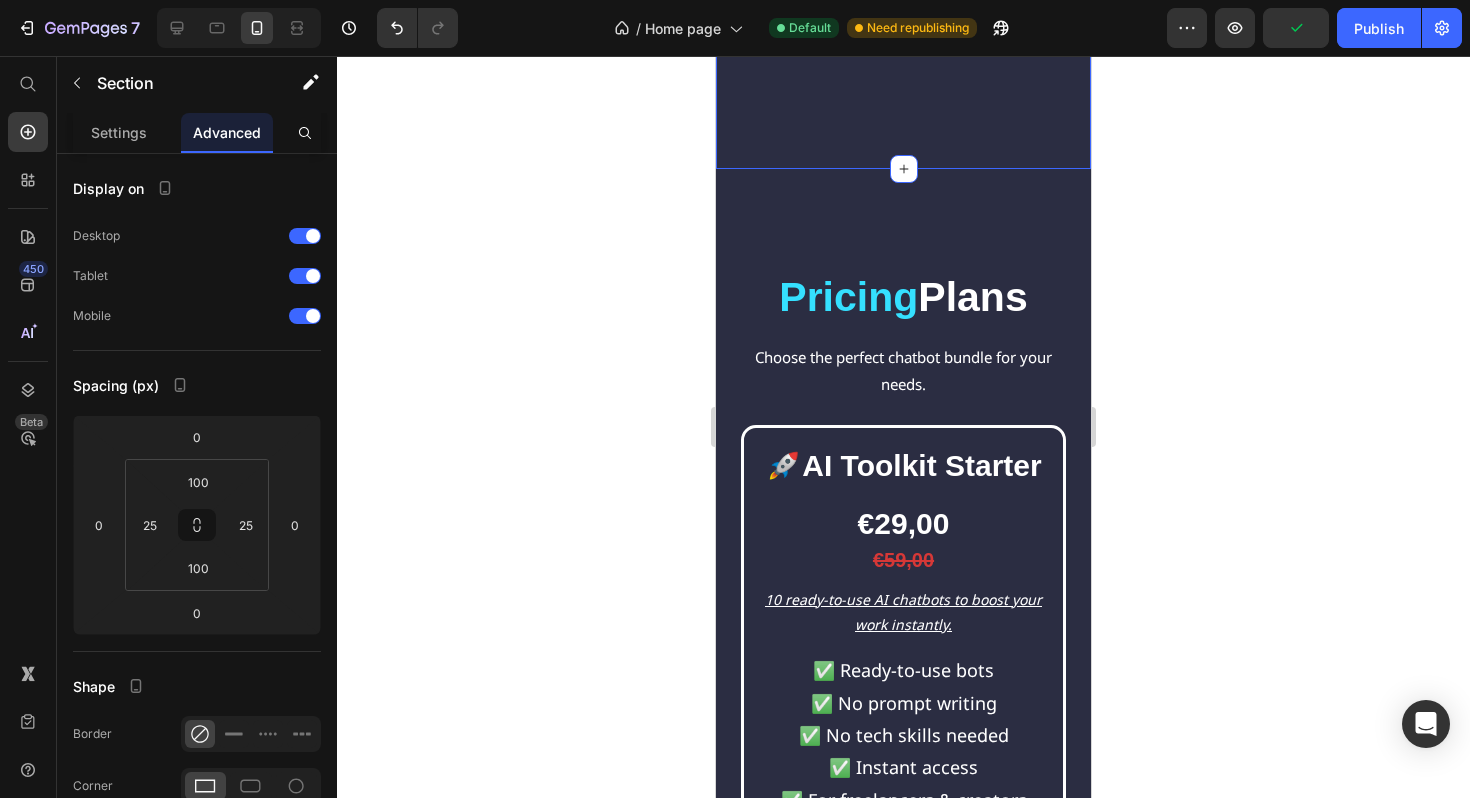 scroll, scrollTop: 6584, scrollLeft: 0, axis: vertical 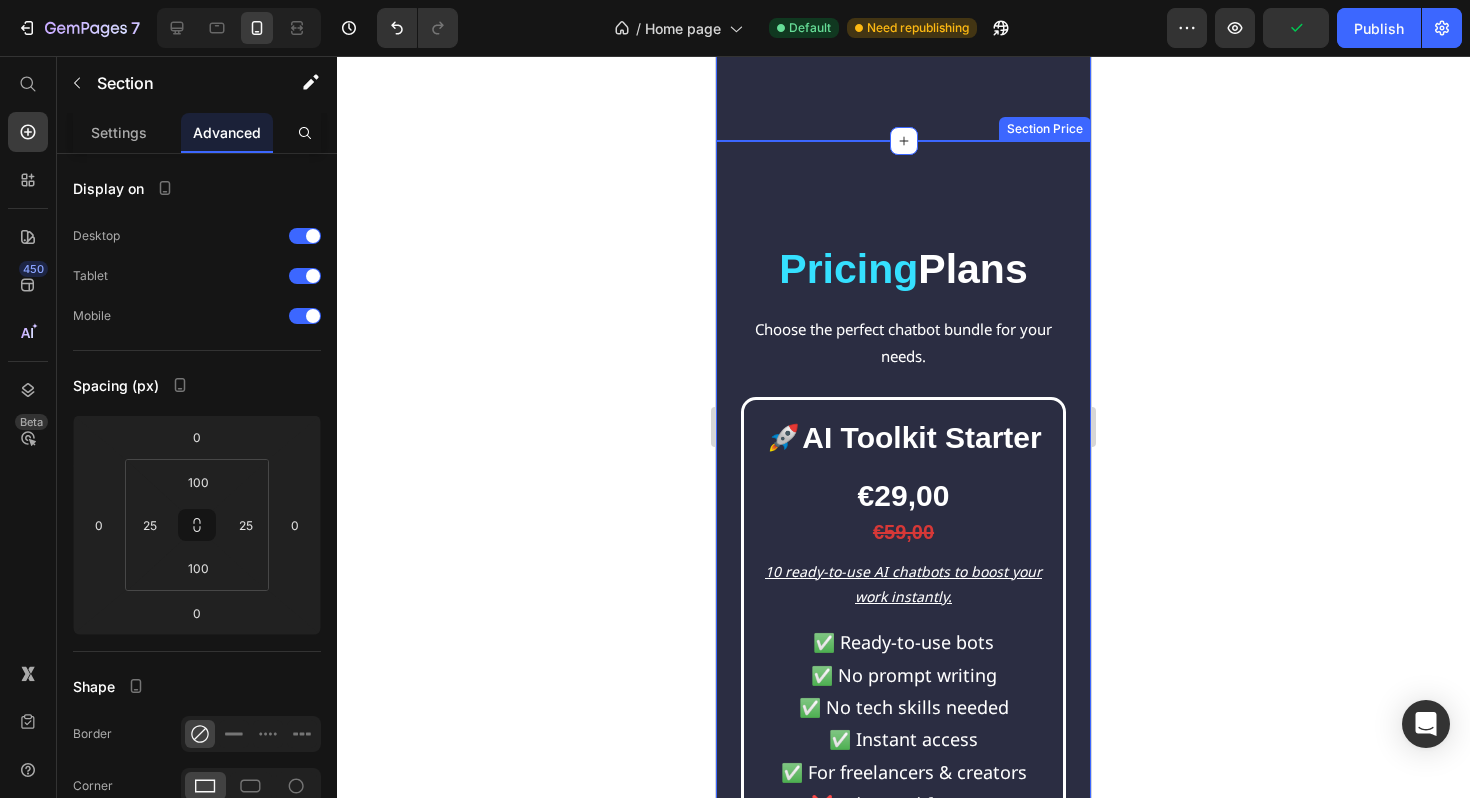 click on "Pricing  Plans Heading Choose the perfect chatbot bundle for your needs. Text Block 🚀  AI Toolkit Starter Heading €29,00 Product Price €59,00 Product Price Row 10 ready-to-use AI chatbots to boost your work instantly. Text Block ✅ Ready-to-use bots ✅ No prompt writing ✅ No tech skills needed ✅ Instant access ✅ For freelancers & creators ❌ Advanced features ❌ Custom workflows ❌ Bot updates included ❌ Priority support Text Block Row Included Chatbots Heading 🧲 MARKETING & FUNNEL ✅ Landing Page Copy Bot ✅ Lead Magnet Idea Bot ❌ 3-Email Funnel Writer ❌ Sales Page Optimizer ❌ CTA Generator   ✍️ COPY & CONTENT ✅ Caption Builder ✅ Blog Post Generator ❌ Carousel Hook Generator ❌ Thread Writer ❌ Newsletter Builder Bot   🧠 BRANDING & POSITIONING ✅ Brand Story Generator ✅ USP Positioning Assistant ❌ Tone of Voice Designer ❌ Elevator Pitch Bot ❌ Brand Value Statement Builder   📂 BUSINESS & CLIENT OPS ✅ Proposal Generator ❌ FAQ Page Assistant" at bounding box center (903, 2359) 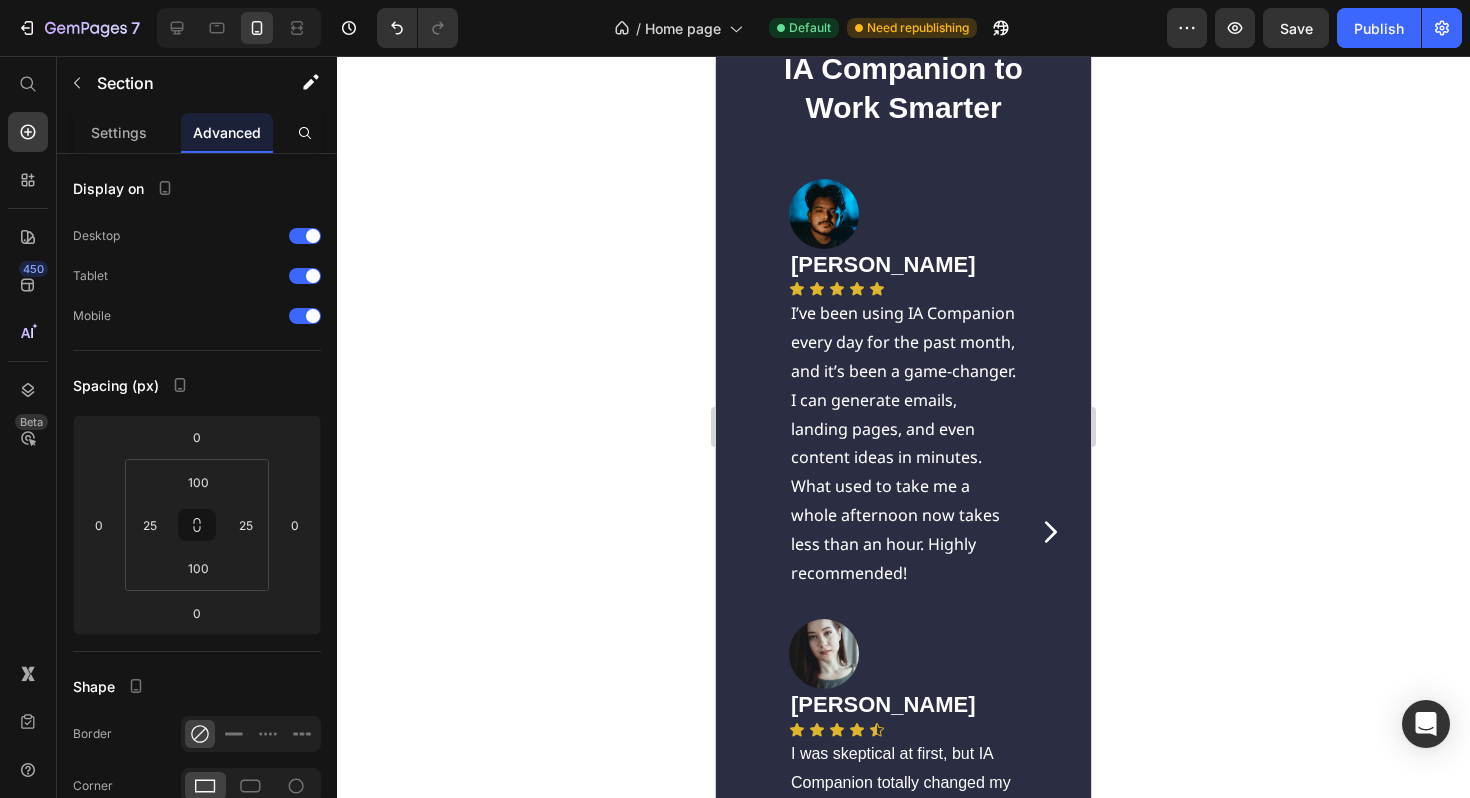 scroll, scrollTop: 11241, scrollLeft: 0, axis: vertical 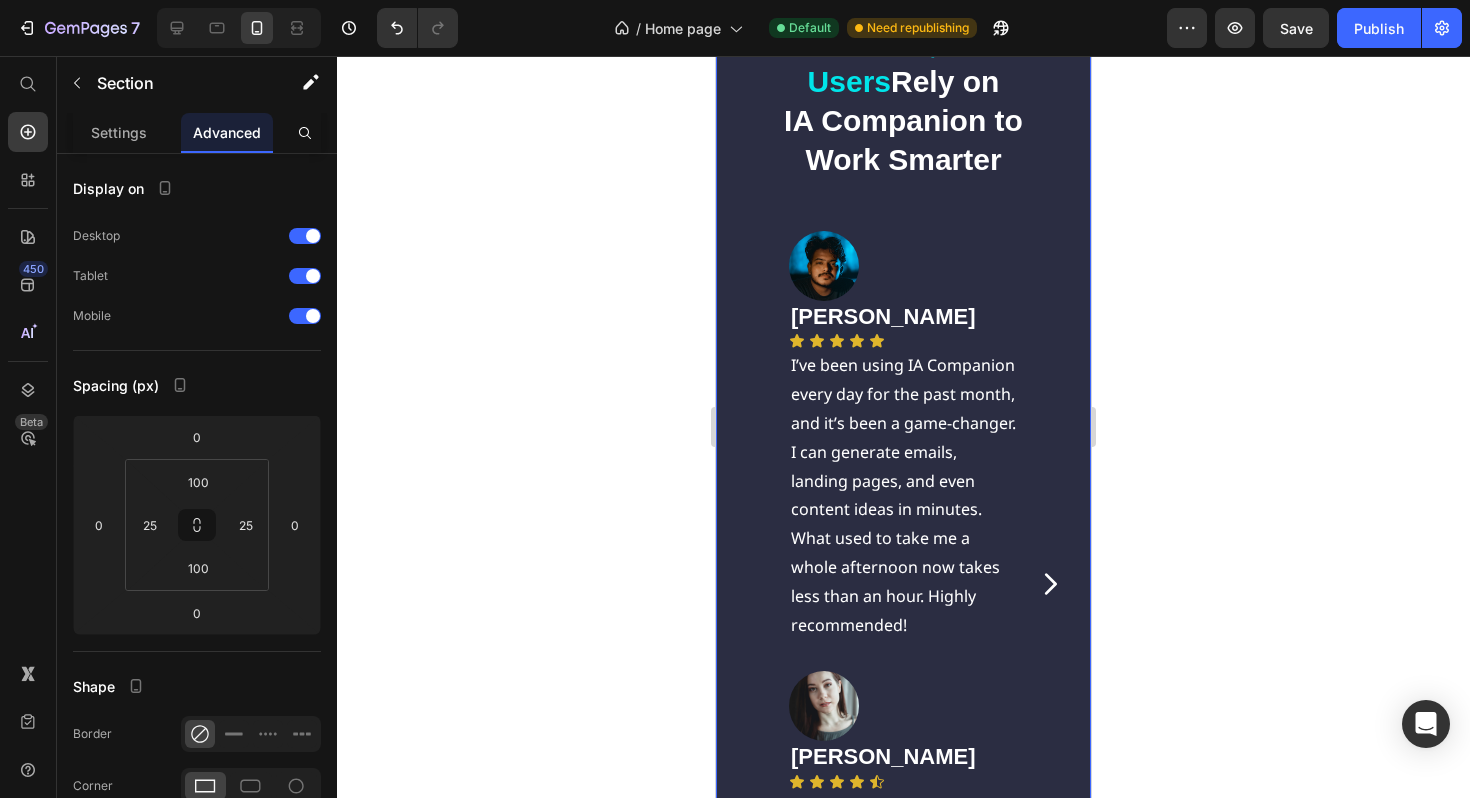 click on "Over 10,000 Users  Rely on  IA Companion to Work Smarter Heading
Image [PERSON_NAME] Heading Icon Icon Icon Icon Icon Icon List I’ve been using IA Companion every day for the past month, and it’s been a game-changer. I can generate emails, landing pages, and even content ideas in minutes. What used to take me a whole afternoon now takes less than an hour. Highly recommended! Text Block Image [PERSON_NAME] Heading Icon Icon Icon Icon Icon Icon List I was skeptical at first, but IA Companion totally changed my workflow. Everything’s clearer and more automated. Text Block Row Image [PERSON_NAME] Heading Icon Icon Icon Icon Icon Icon List Finally a tool that gets straight to the point. Text Block Image [PERSON_NAME] Heading Icon Icon Icon Icon Icon Icon List As someone who isn’t very tech-savvy, I was afraid this kind of tool would be too complex. But IA Companion is super friendly and efficient. The bots guide you step by step, and you get results that actually help you grow your business. Row Icon" at bounding box center (903, 479) 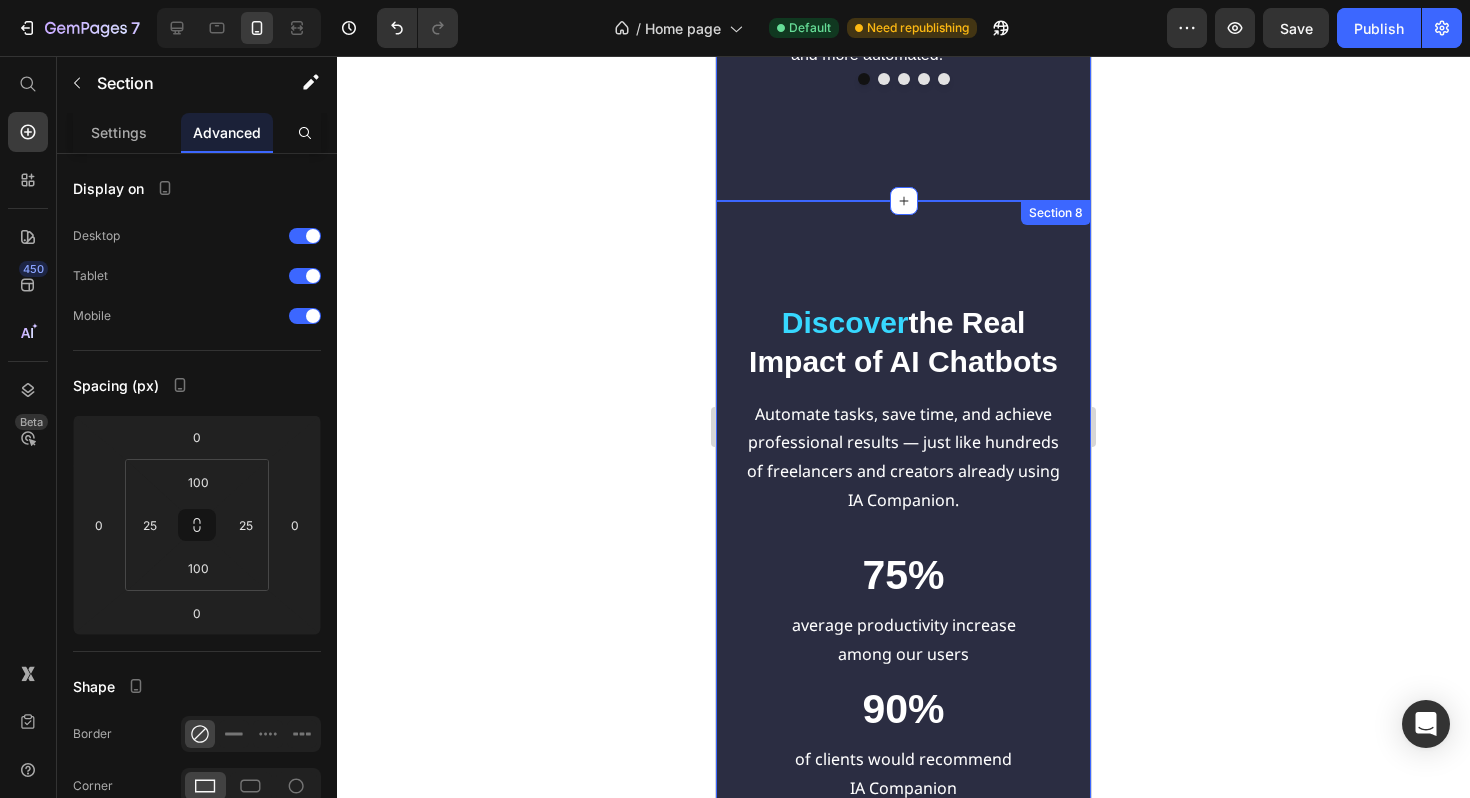 scroll, scrollTop: 11968, scrollLeft: 0, axis: vertical 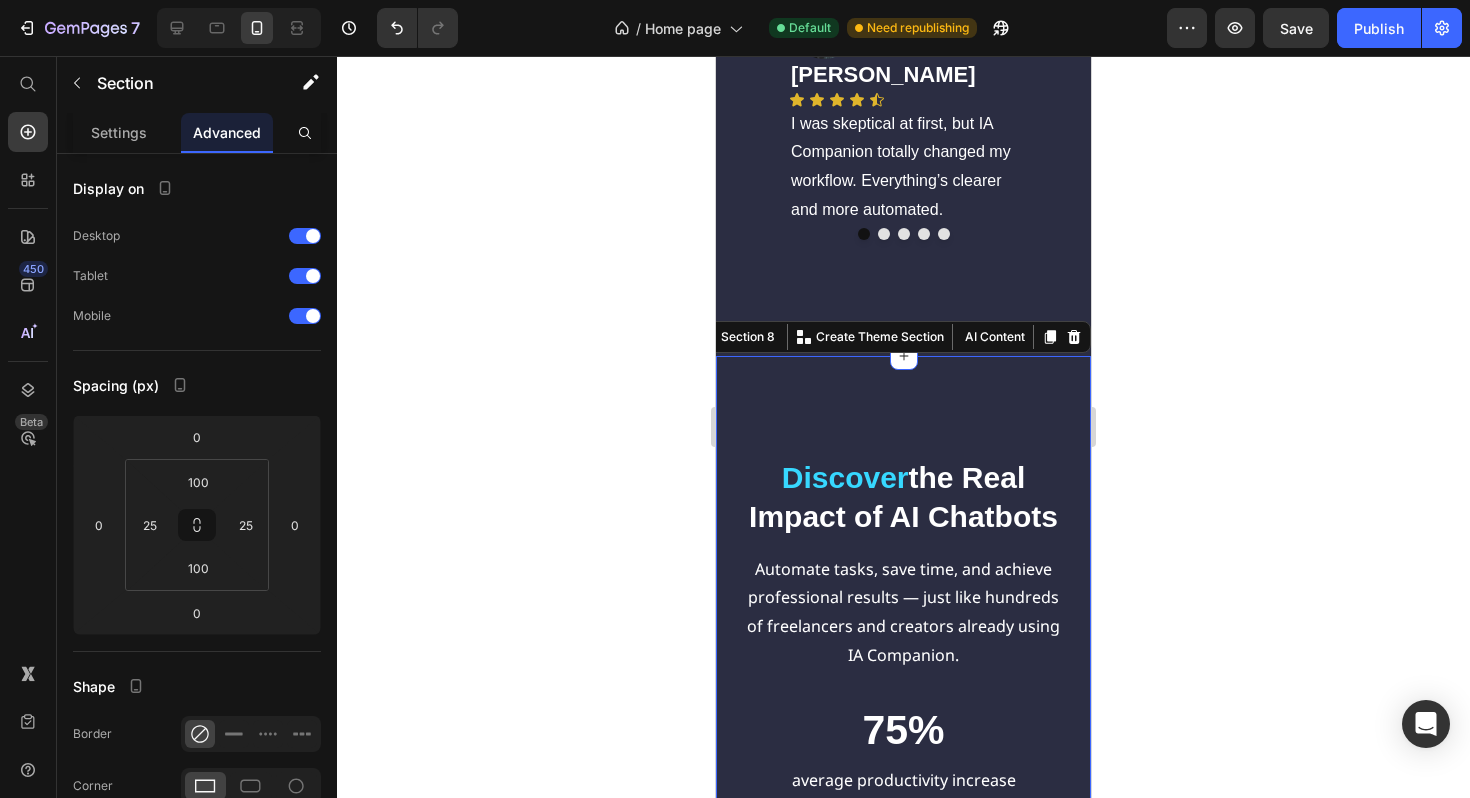 click on "Discover  the Real Impact of AI Chatbots Heading Automate tasks, save time, and achieve professional results — just like hundreds of freelancers and creators already using IA Companion. Text Block 75% Heading average productivity increase  among our users Text Block 90% Heading of clients would recommend IA Companion Text Block Row Image Row Section 8   You can create reusable sections Create Theme Section AI Content Write with GemAI What would you like to describe here? Tone and Voice Persuasive Product AI Toolkit Starter (10 bot) Show more Generate" at bounding box center (903, 708) 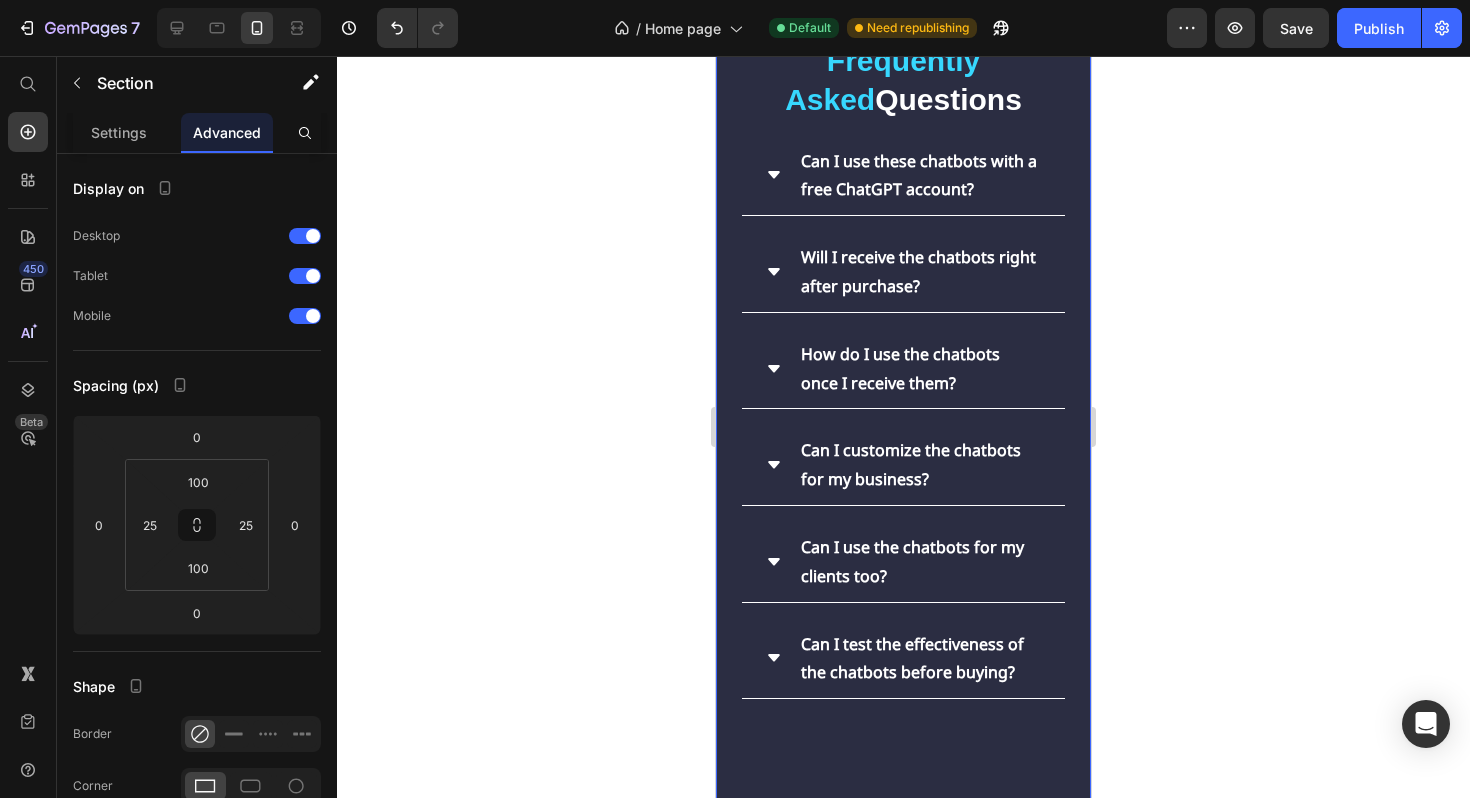 scroll, scrollTop: 13065, scrollLeft: 0, axis: vertical 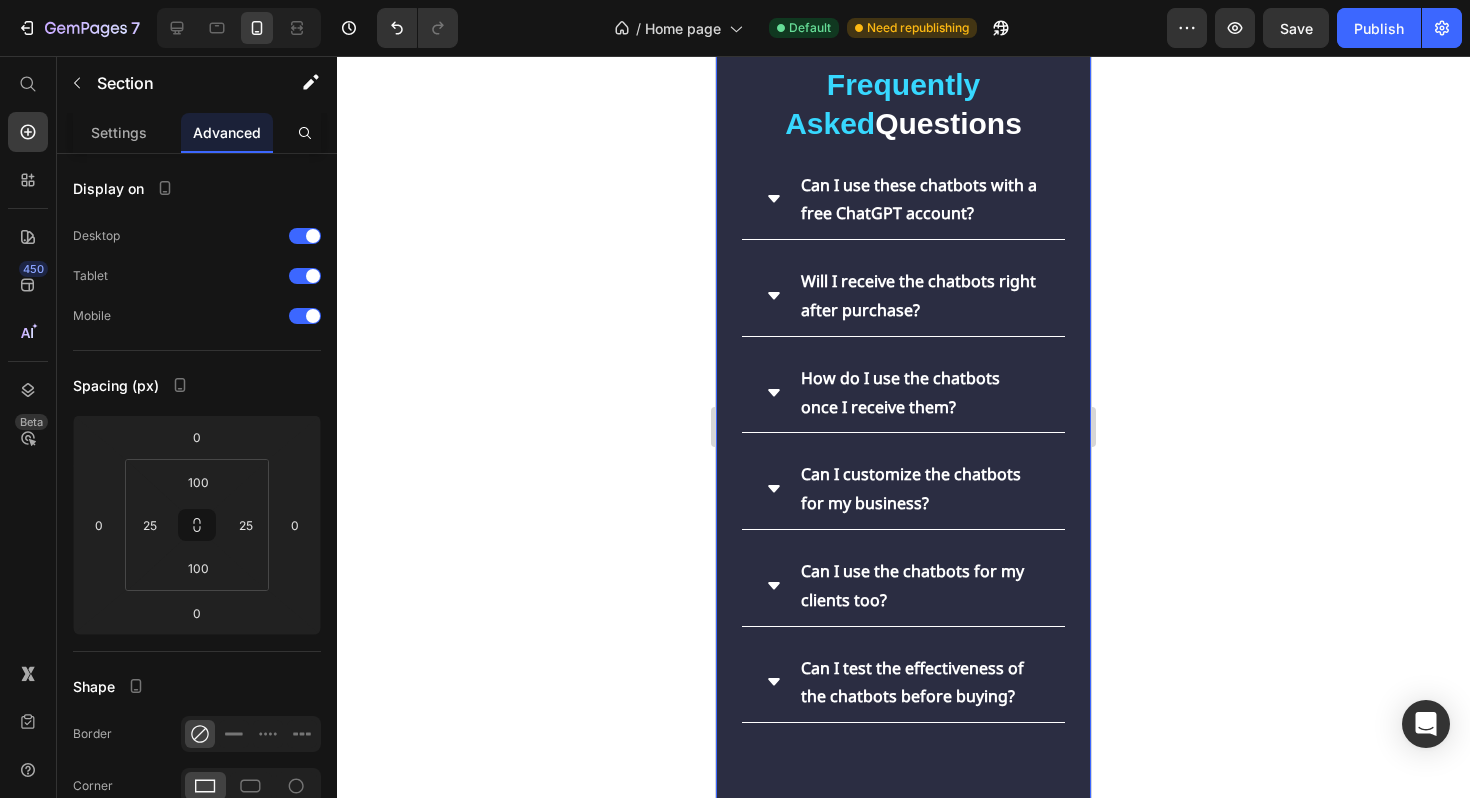 click on "Frequently Asked  Questions Heading
Can I use these chatbots with a free ChatGPT account?
Will I receive the chatbots right after purchase?
How do I use the chatbots once I receive them?
Can I customize the chatbots for my business?
Can I use the chatbots for my clients too?
Can I test the effectiveness of the chatbots before buying? Accordion Row Section 9" at bounding box center [903, 401] 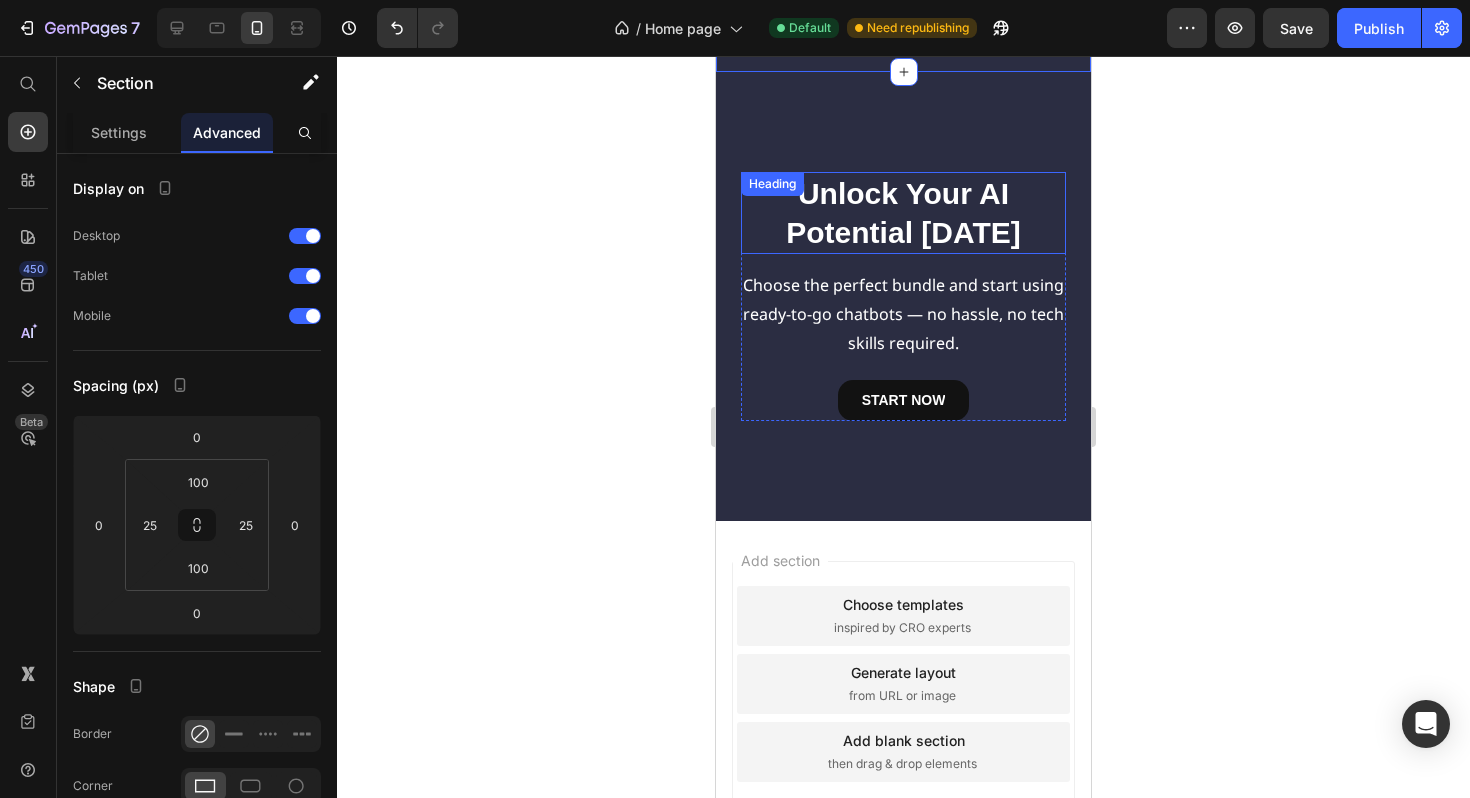 scroll, scrollTop: 13969, scrollLeft: 0, axis: vertical 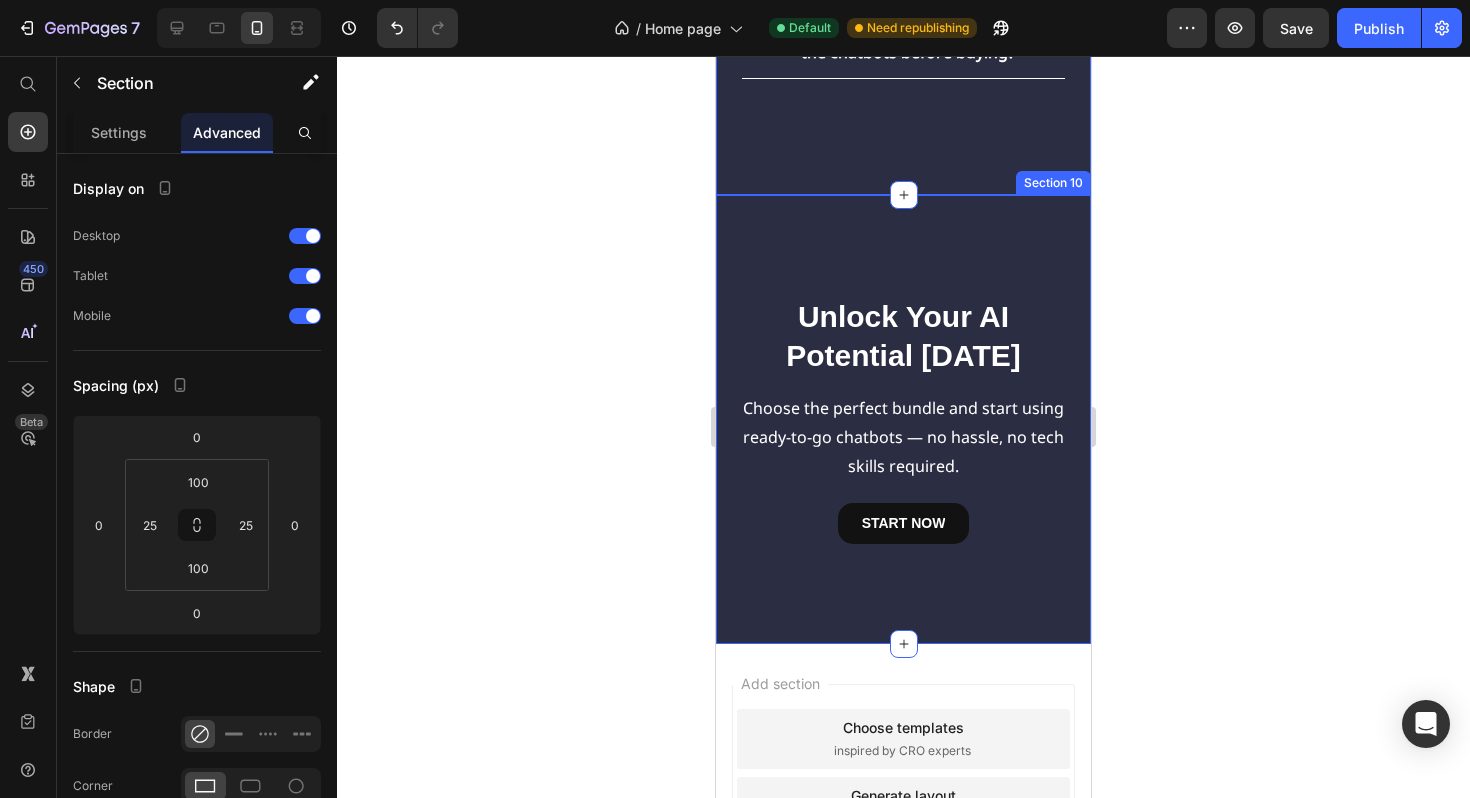 click on "Unlock Your AI Potential [DATE] Heading Choose the perfect bundle and start using ready-to-go chatbots — no hassle, no tech skills required. Text Block START NOW   Button Row Row Section 10" at bounding box center (903, 419) 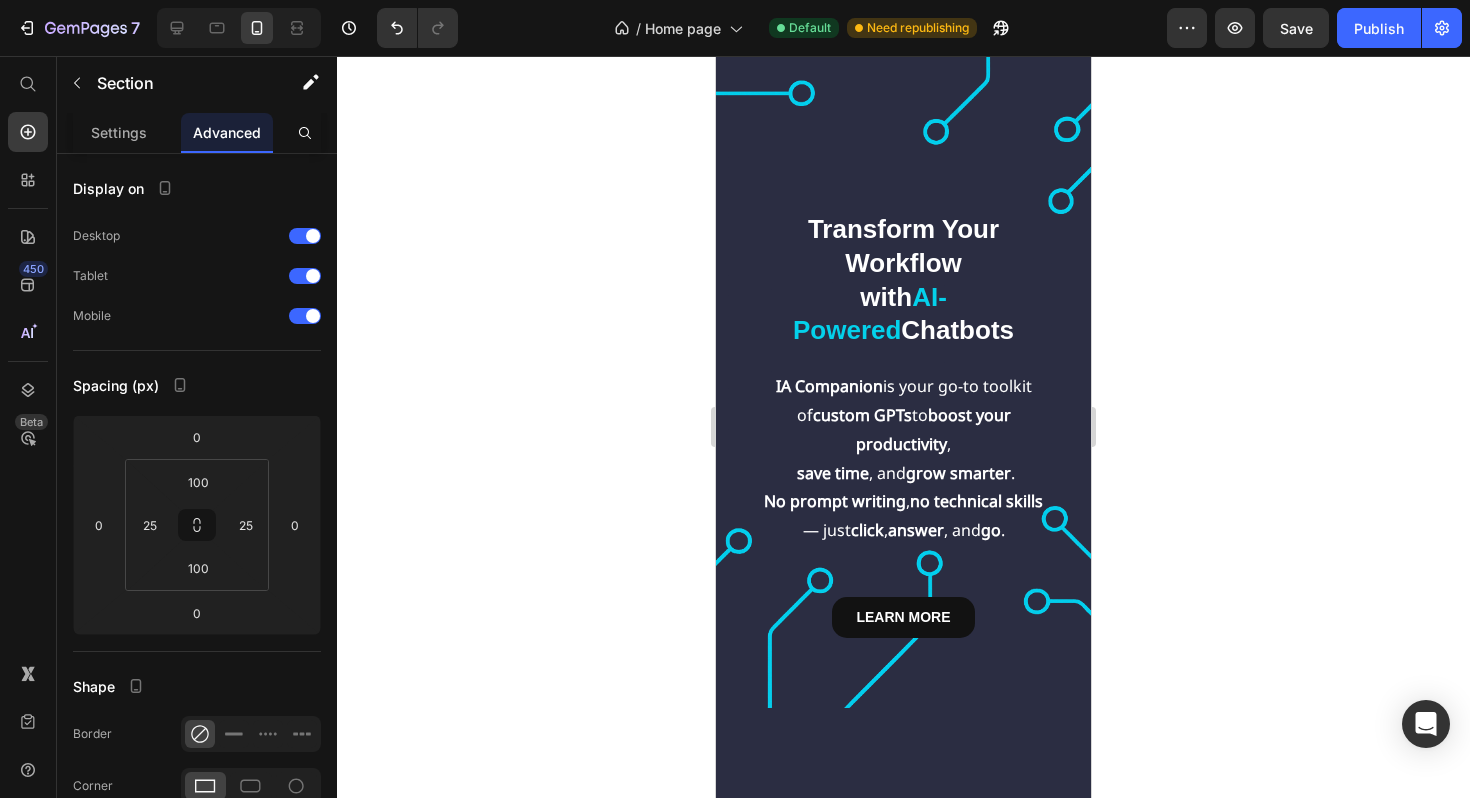 scroll, scrollTop: 0, scrollLeft: 0, axis: both 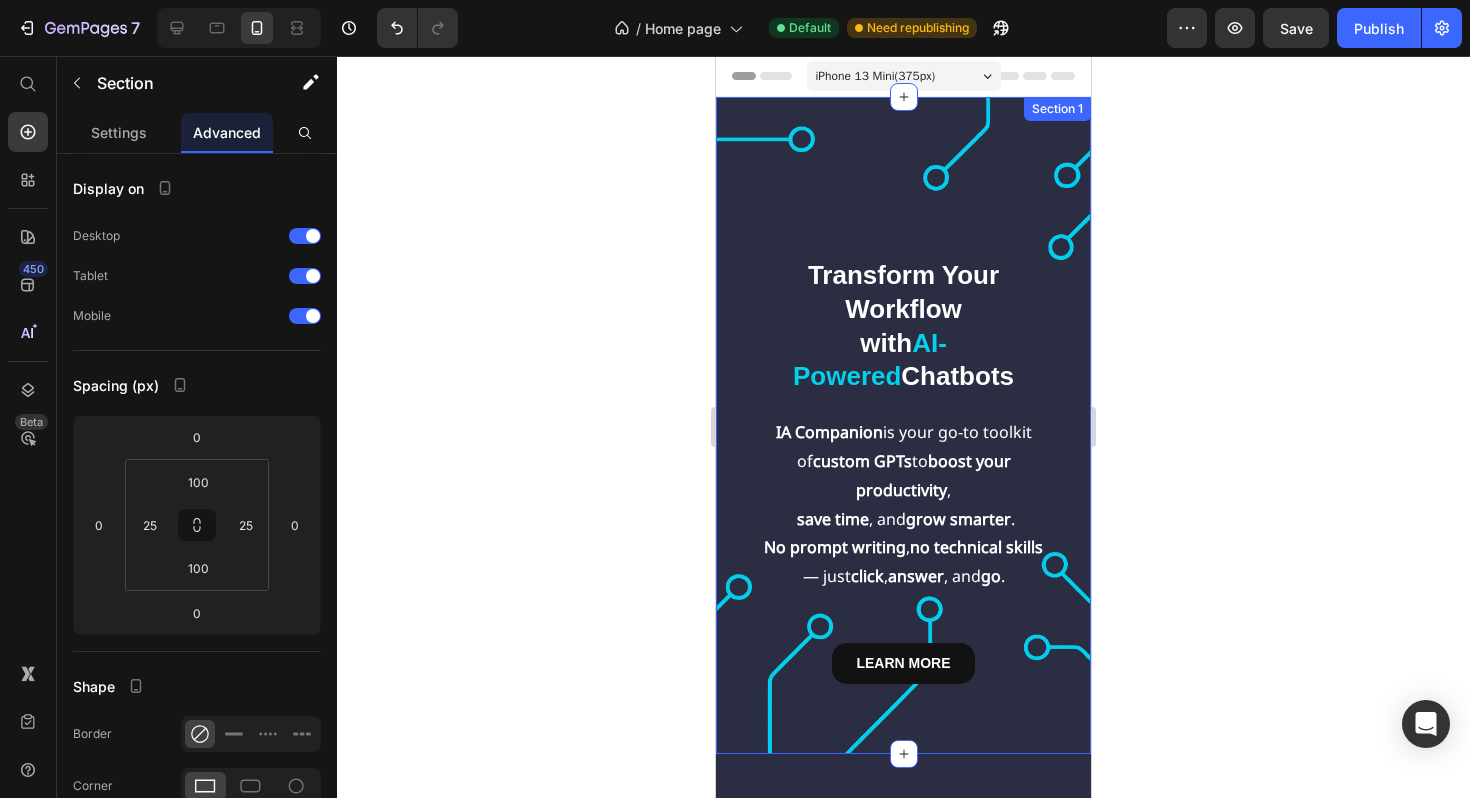 click on "Transform Your Workflow  with  AI-Powered  Chatbots Heading IA Companion  is your go-to toolkit of  custom GPTs  to  boost your productivity ,   save time , and  grow smarter .  No prompt writing ,  no technical skills  — just  click ,  answer , and  go . Text Block Row LEARN MORE Button Row Section 1" at bounding box center [903, 425] 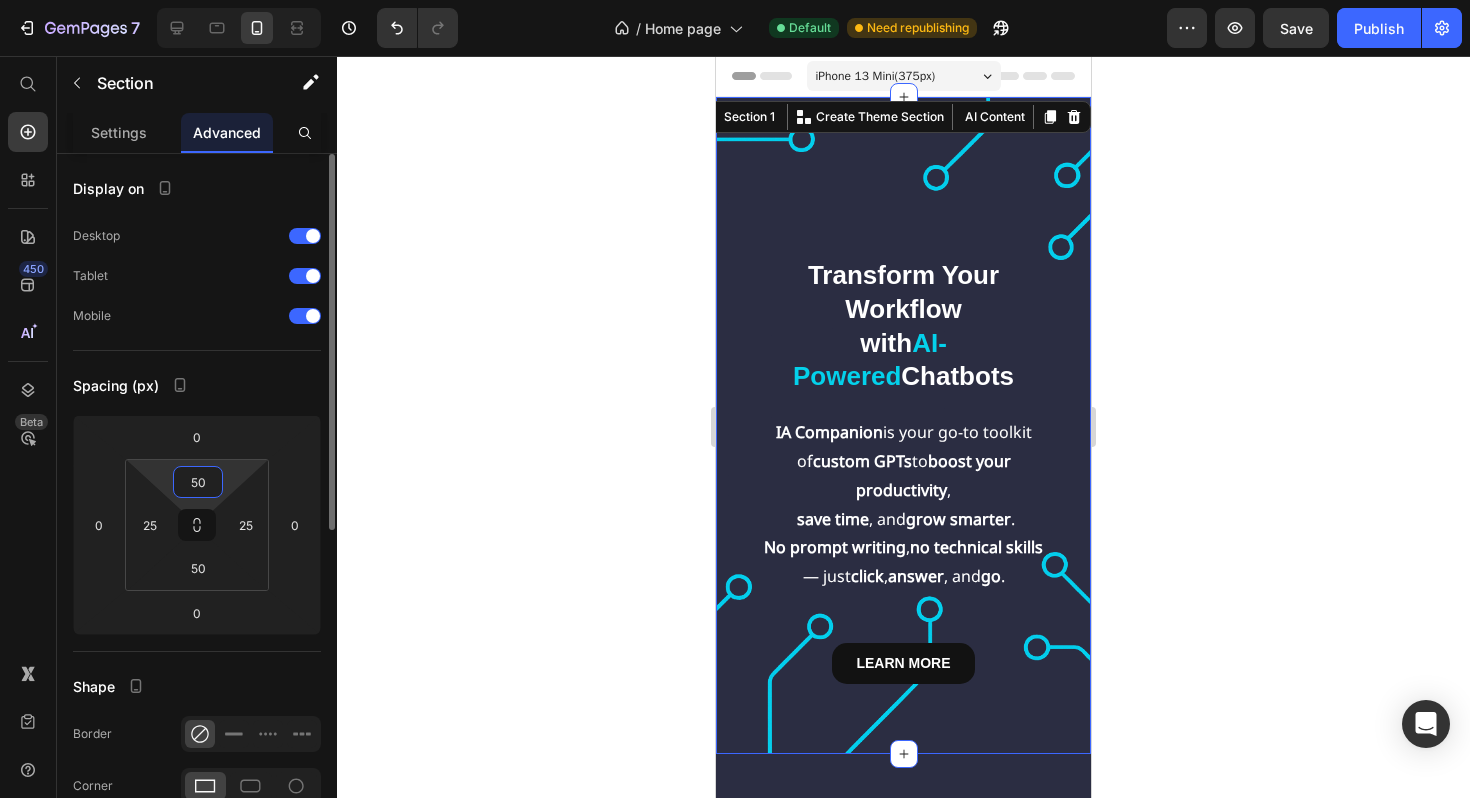 click on "50" at bounding box center (198, 482) 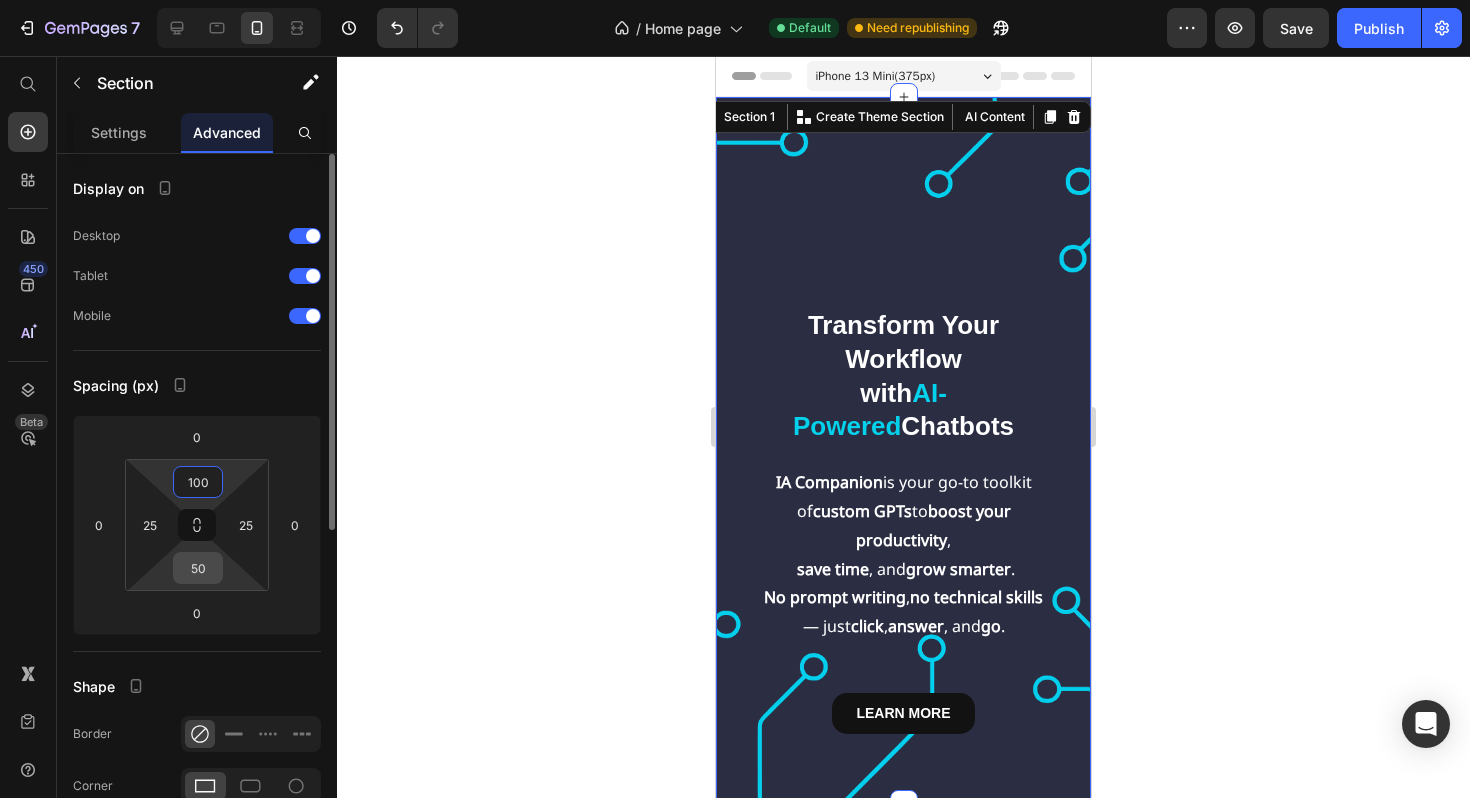 type on "100" 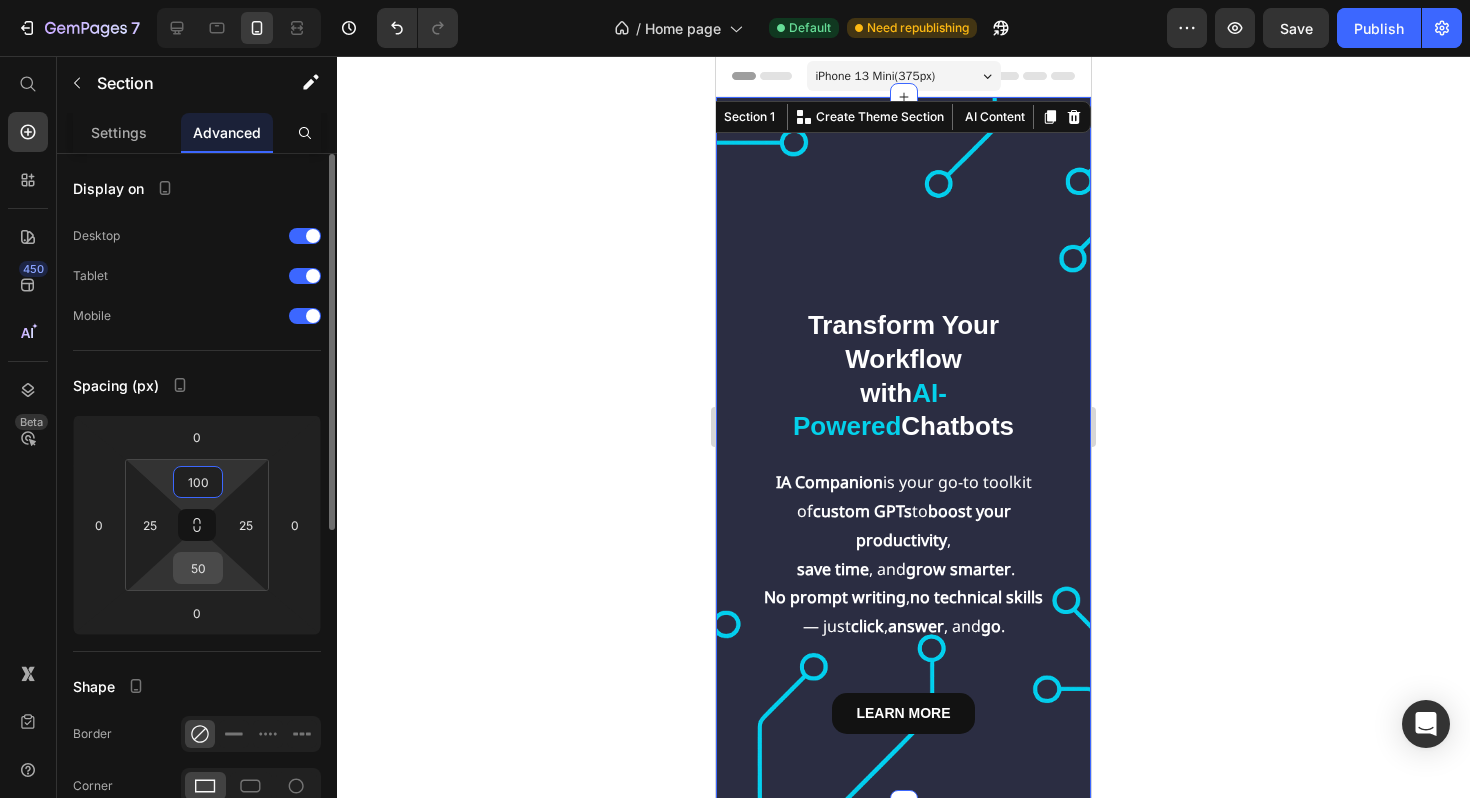 click on "50" at bounding box center (198, 568) 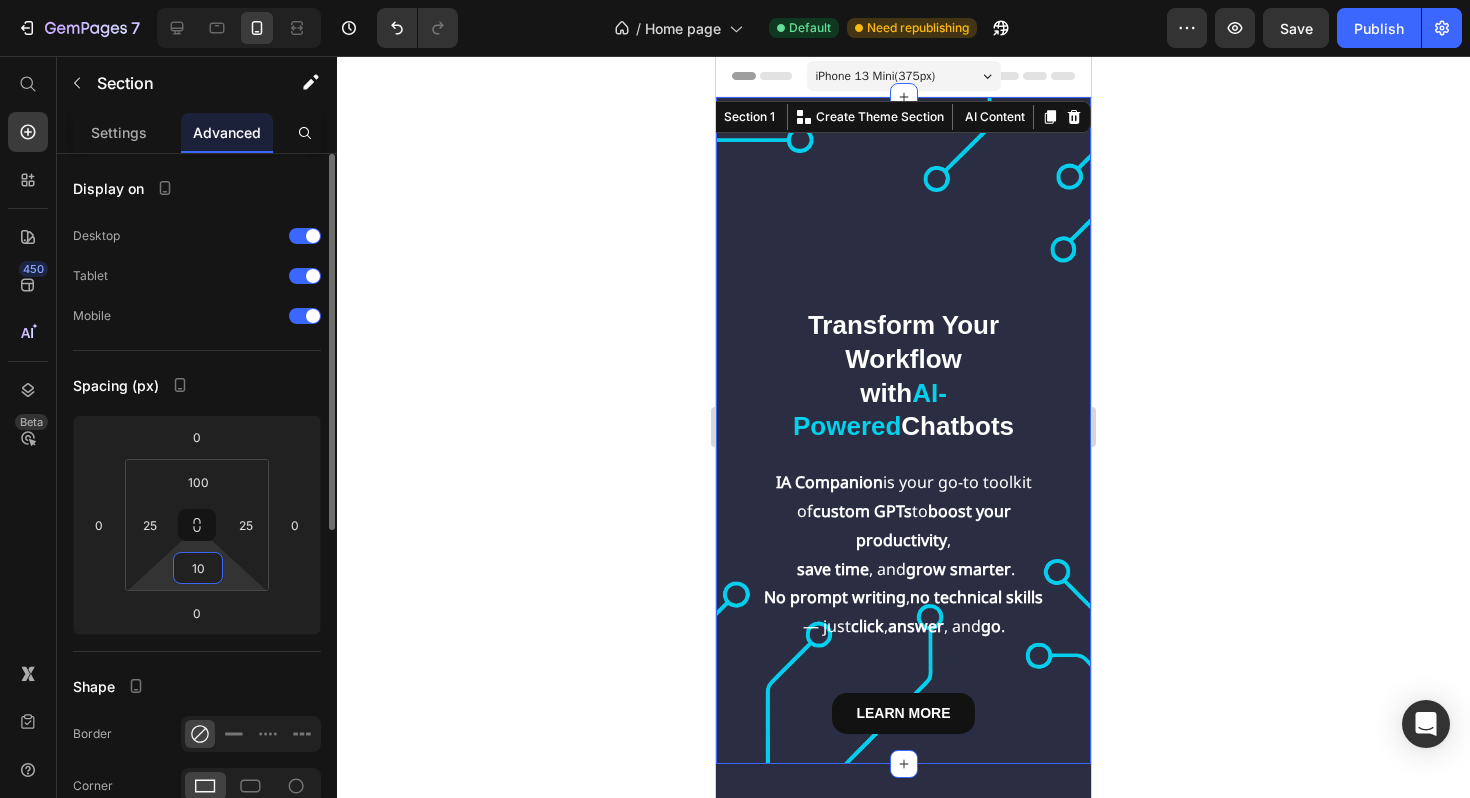 type on "100" 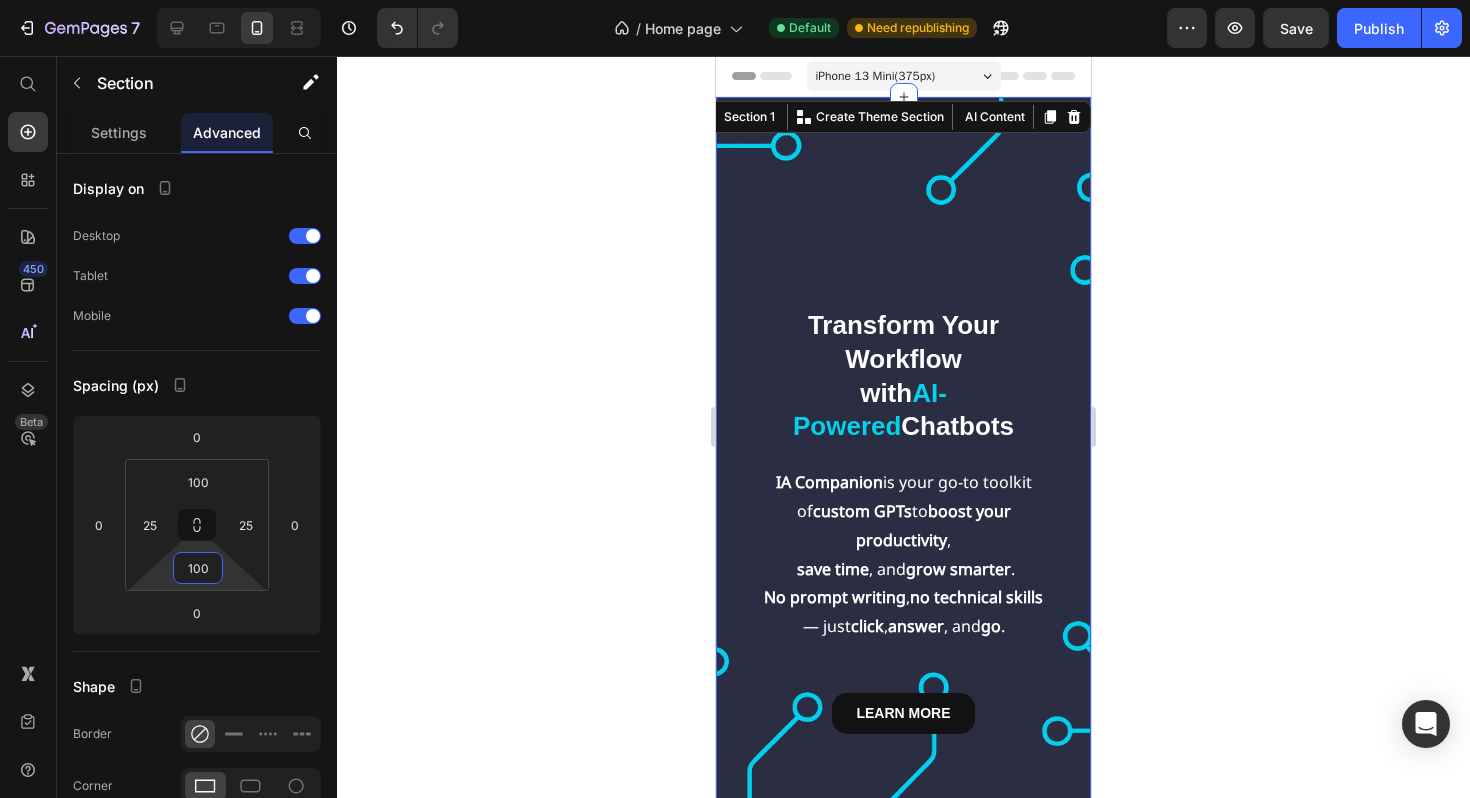 click 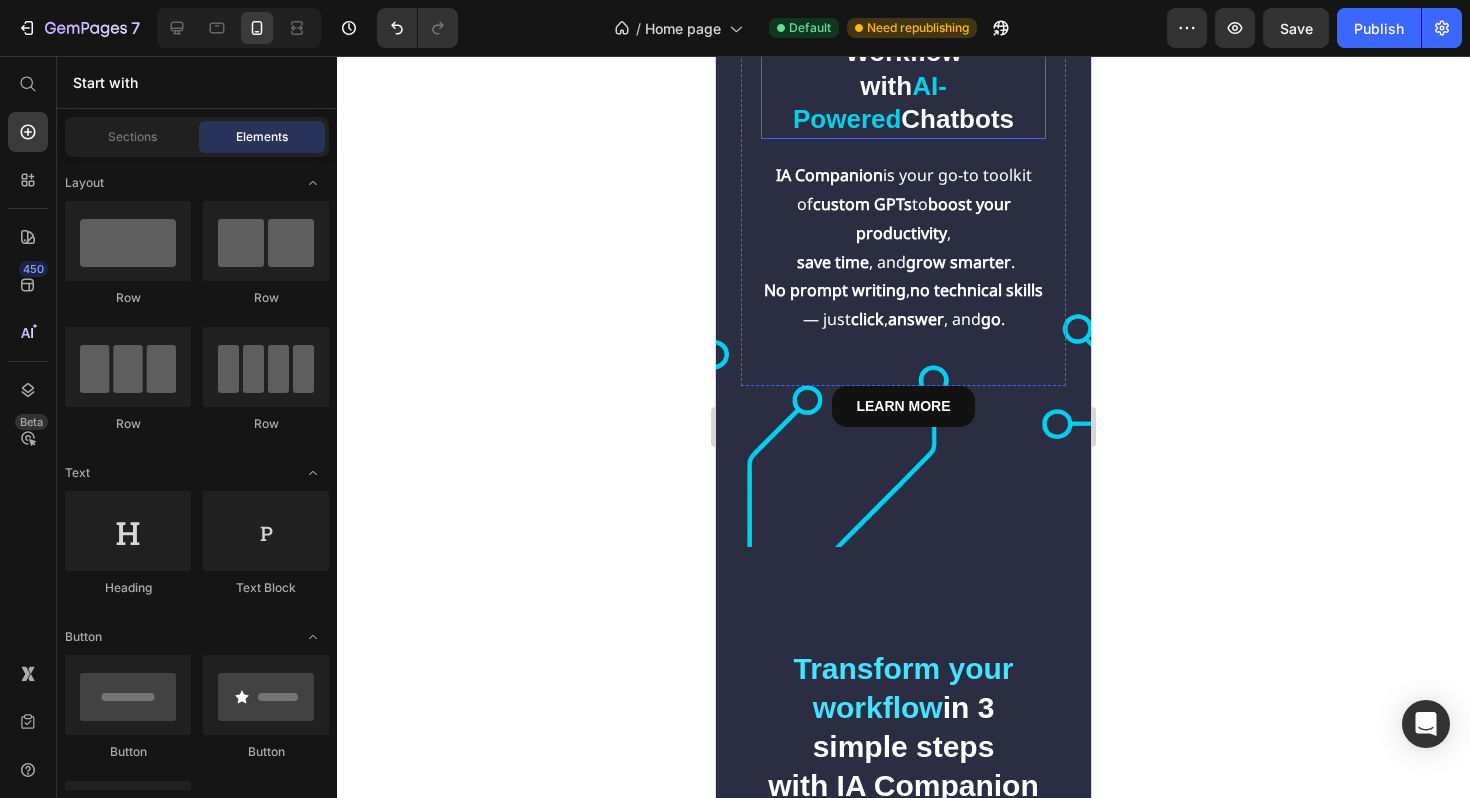 scroll, scrollTop: 244, scrollLeft: 0, axis: vertical 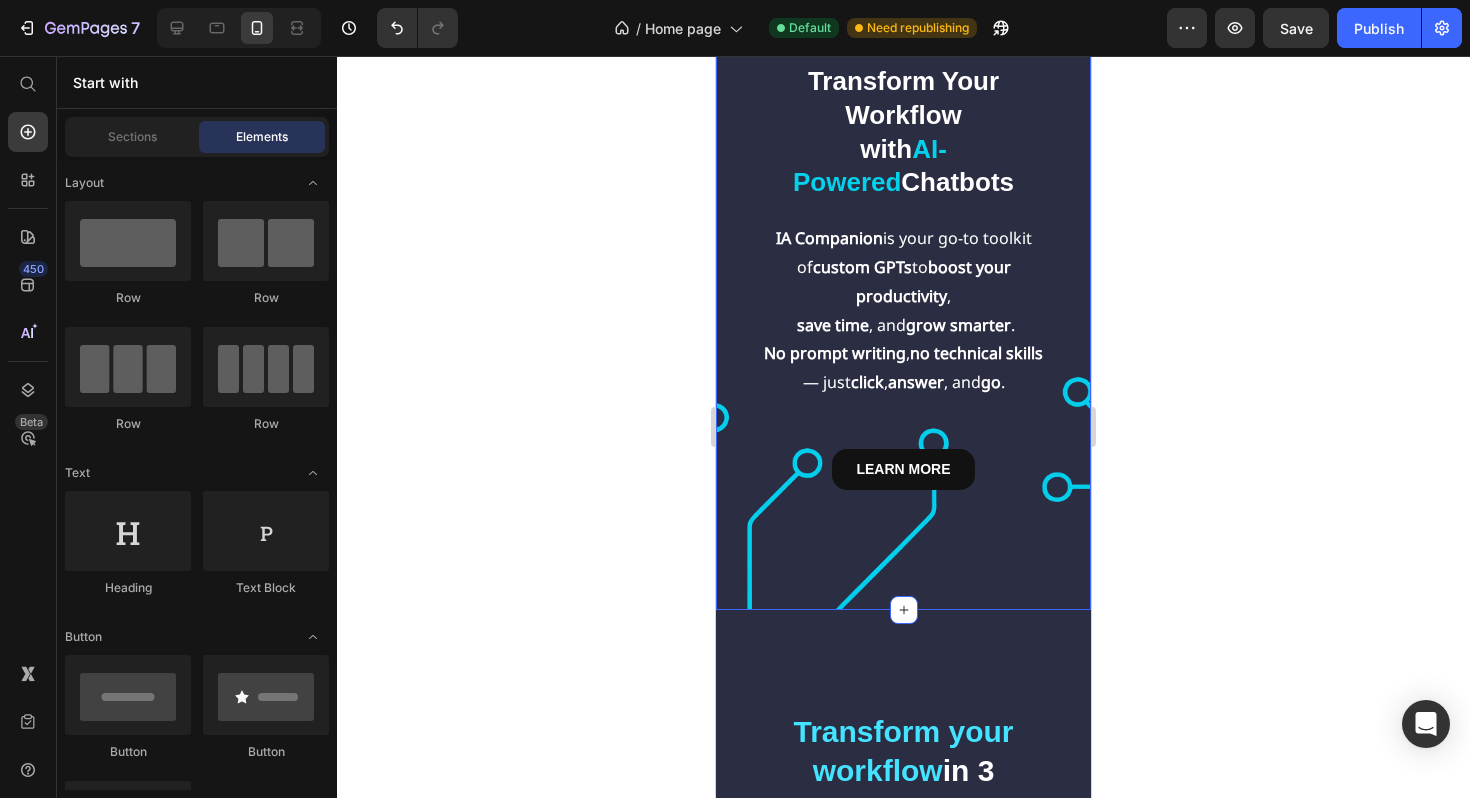 click on "Transform Your Workflow  with  AI-Powered  Chatbots Heading IA Companion  is your go-to toolkit of  custom GPTs  to  boost your productivity ,   save time , and  grow smarter .  No prompt writing ,  no technical skills  — just  click ,  answer , and  go . Text Block Row LEARN MORE Button Row Section 1" at bounding box center (903, 231) 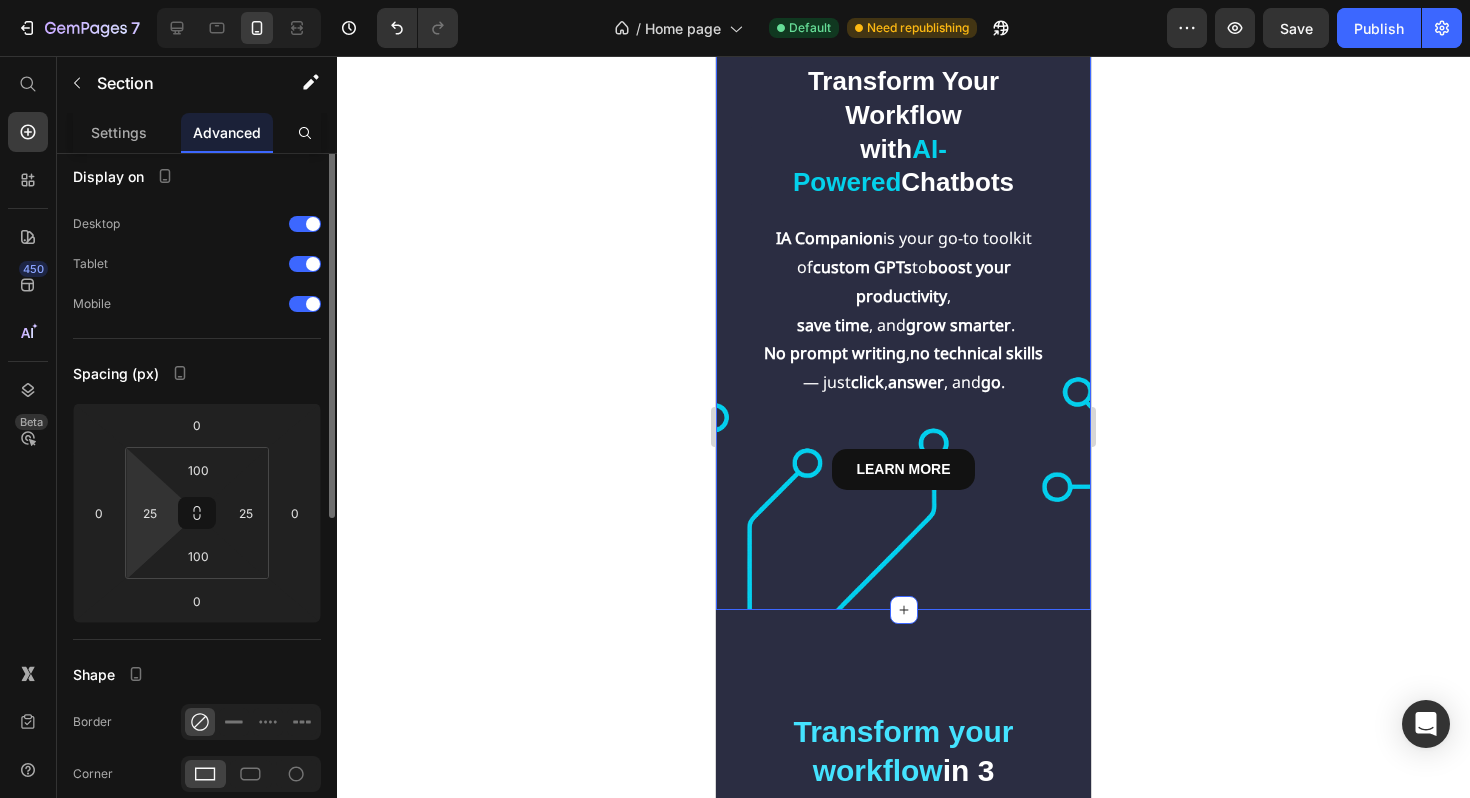 scroll, scrollTop: 0, scrollLeft: 0, axis: both 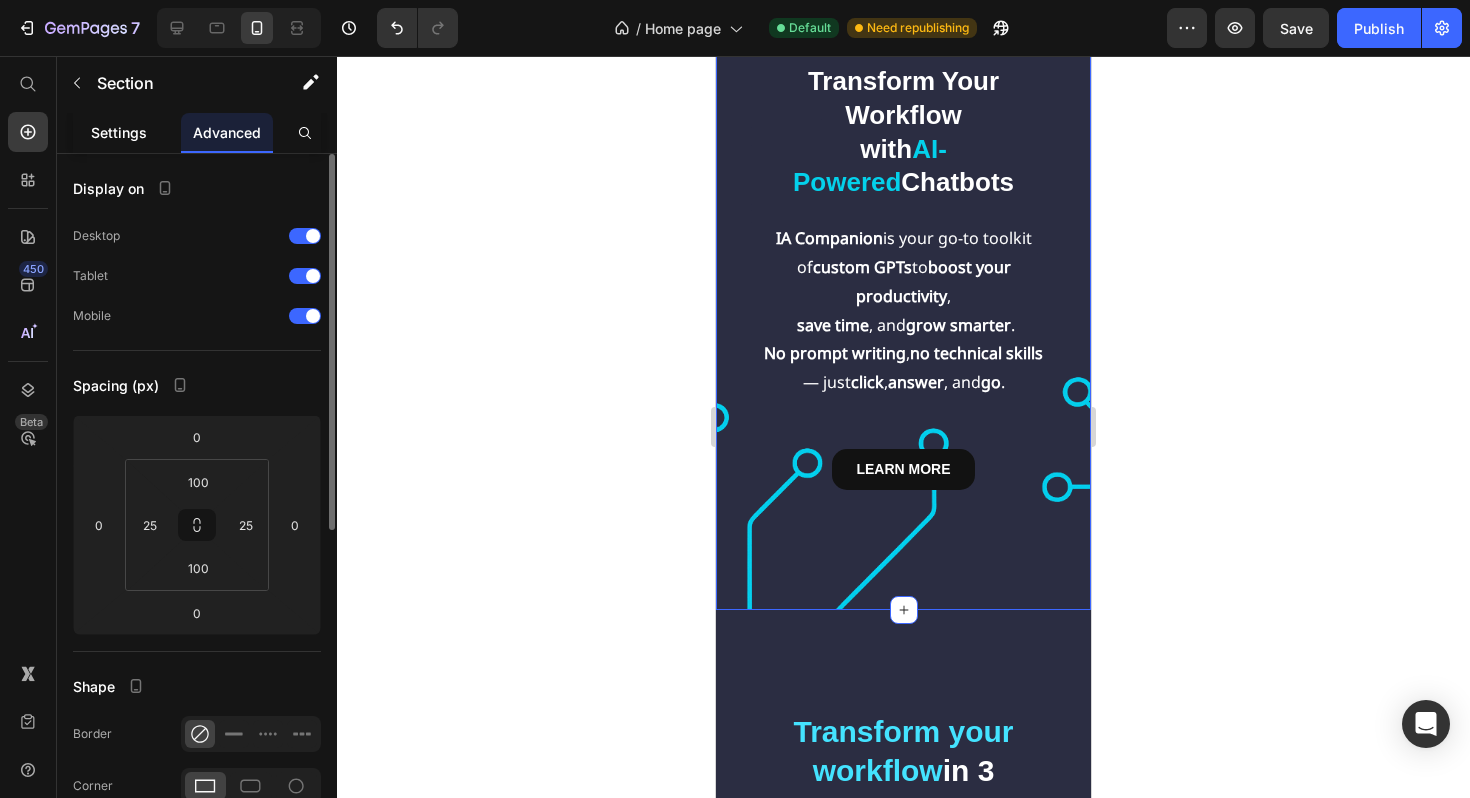 click on "Settings" at bounding box center [119, 132] 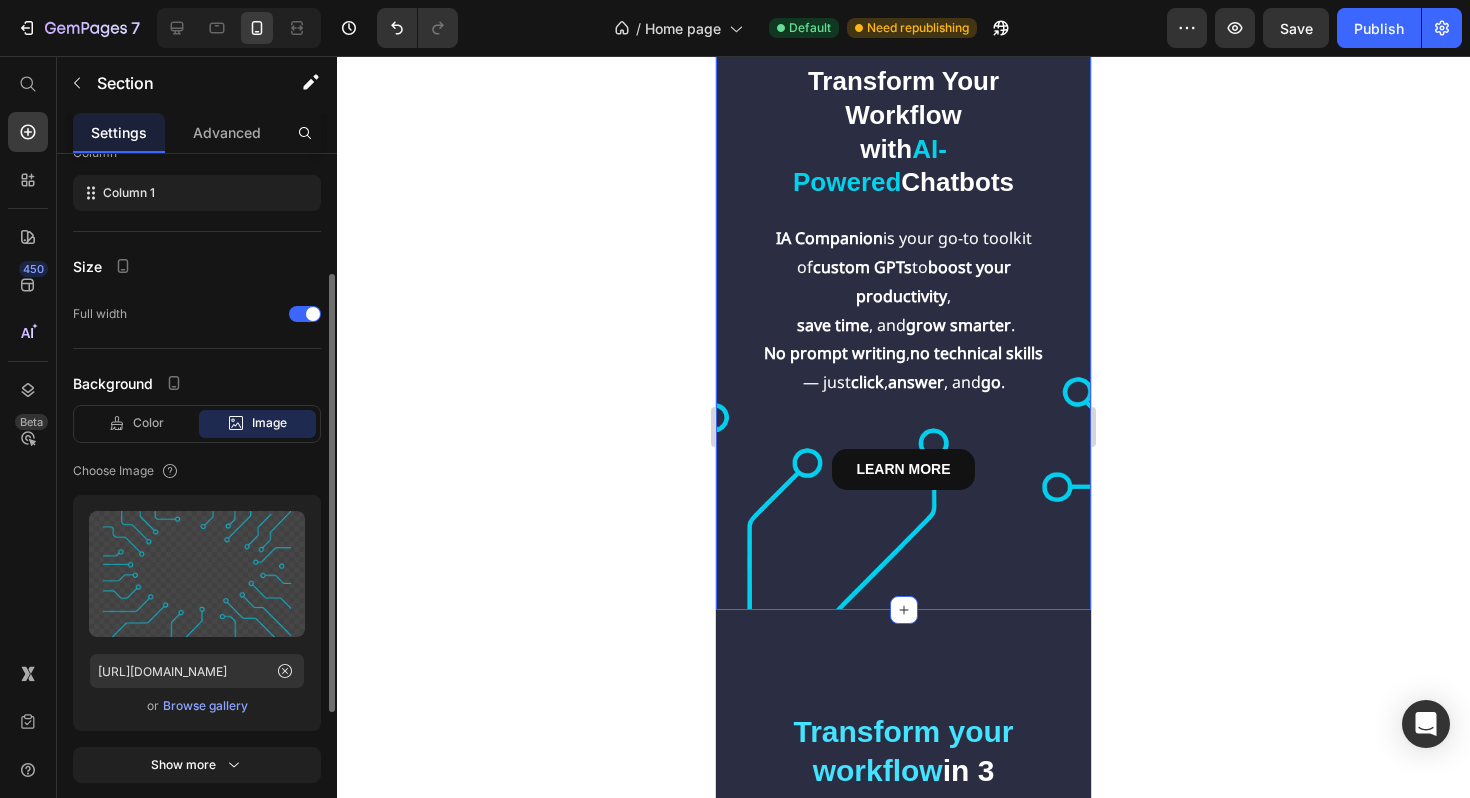 scroll, scrollTop: 253, scrollLeft: 0, axis: vertical 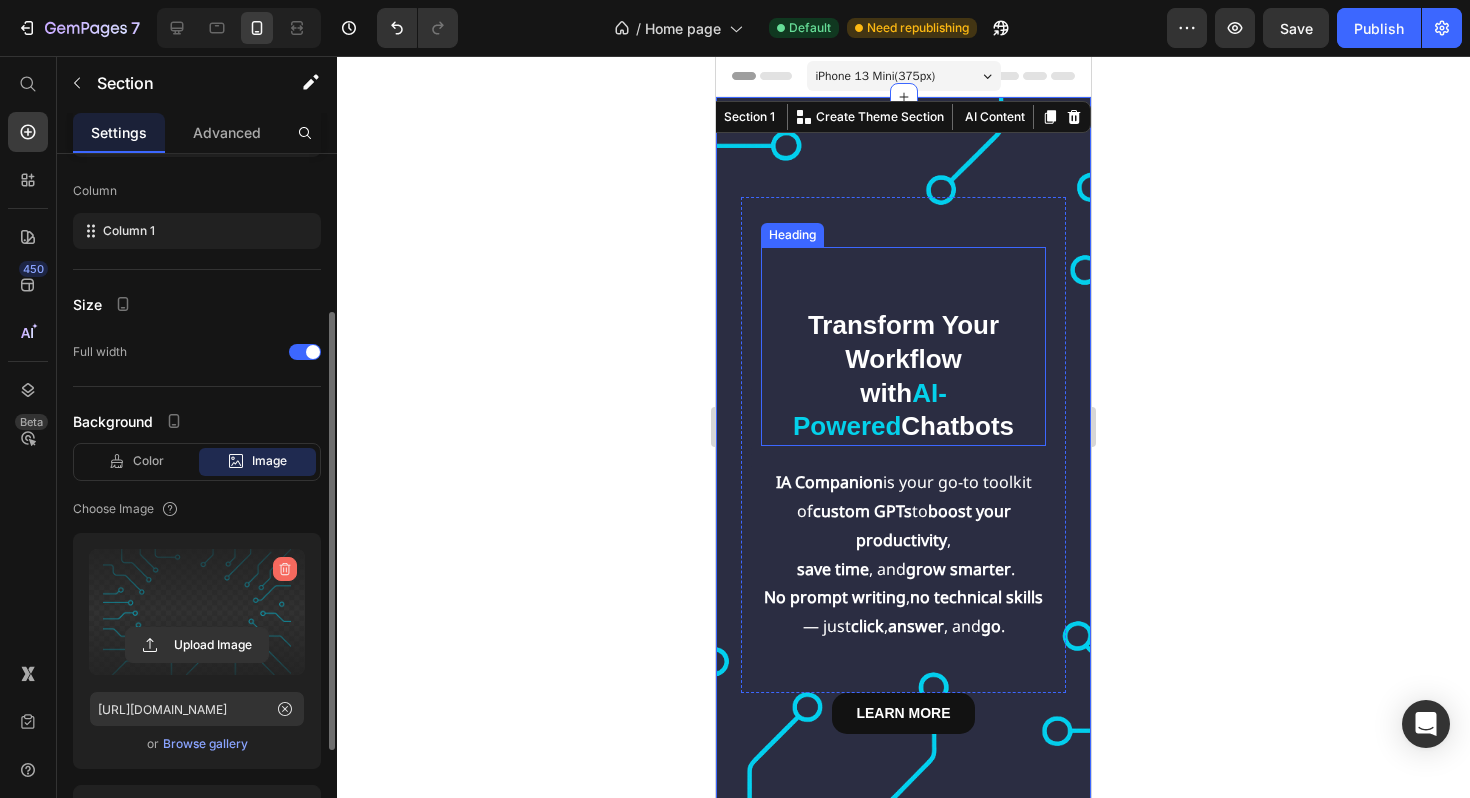 click 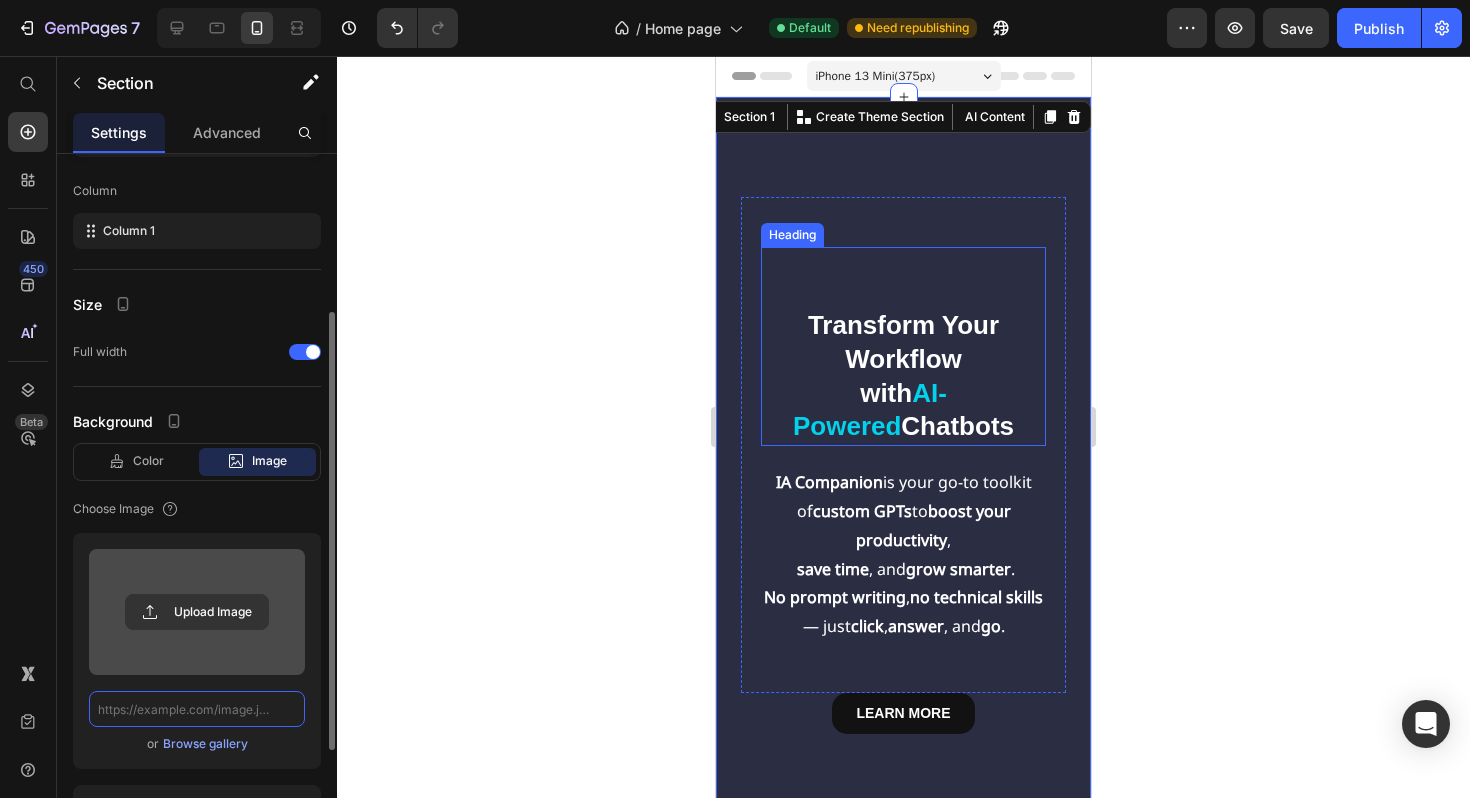 scroll, scrollTop: 0, scrollLeft: 0, axis: both 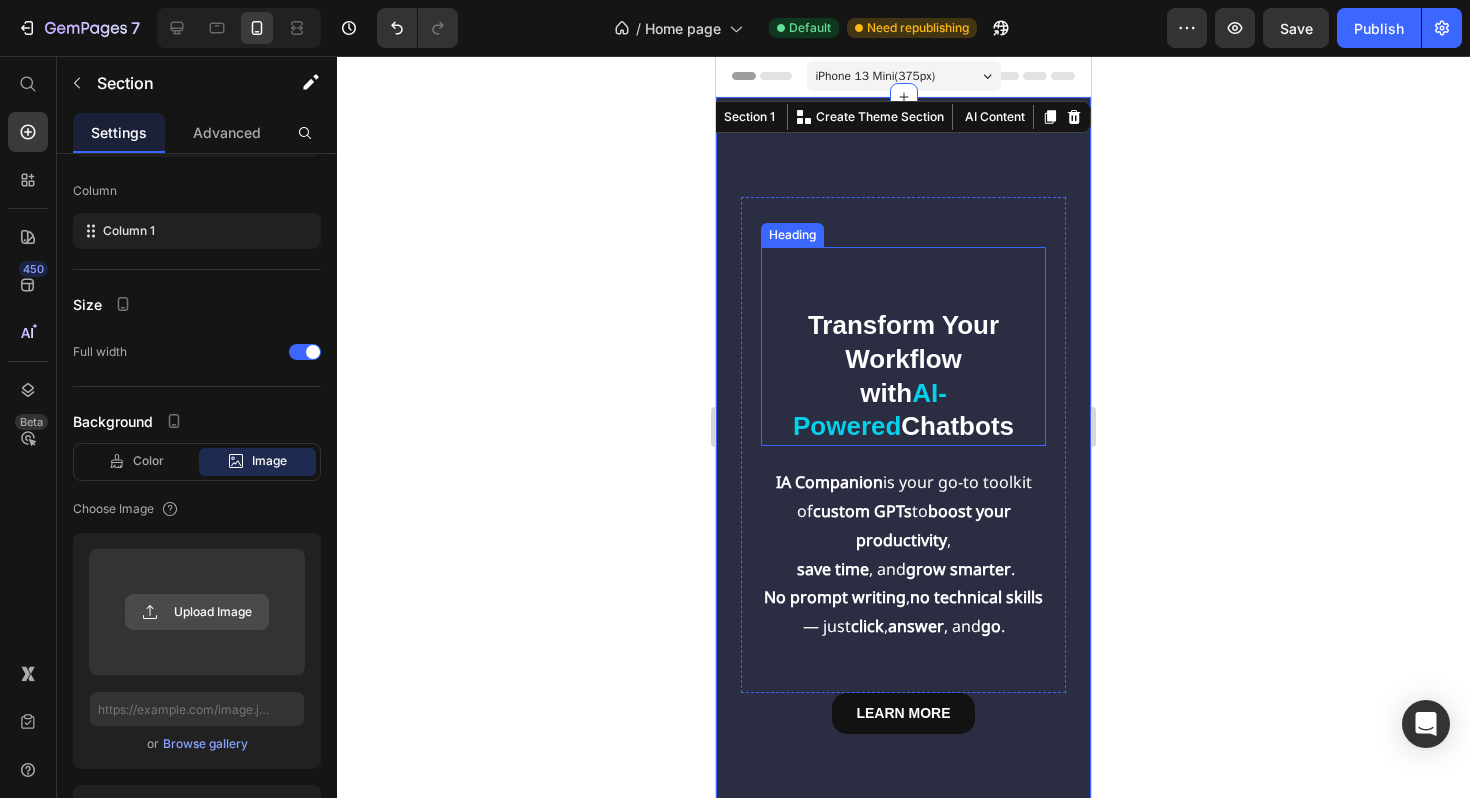 click 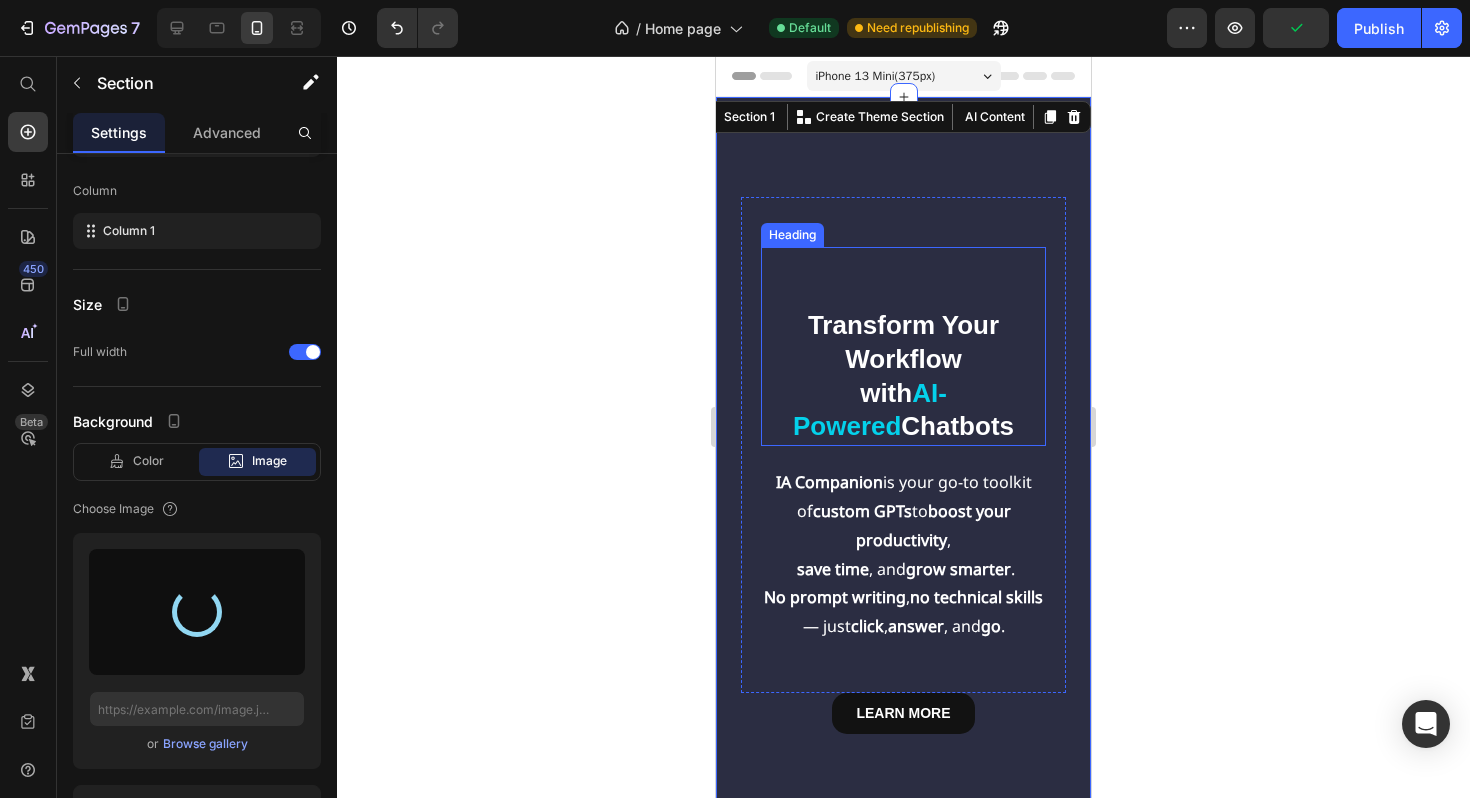 type on "[URL][DOMAIN_NAME]" 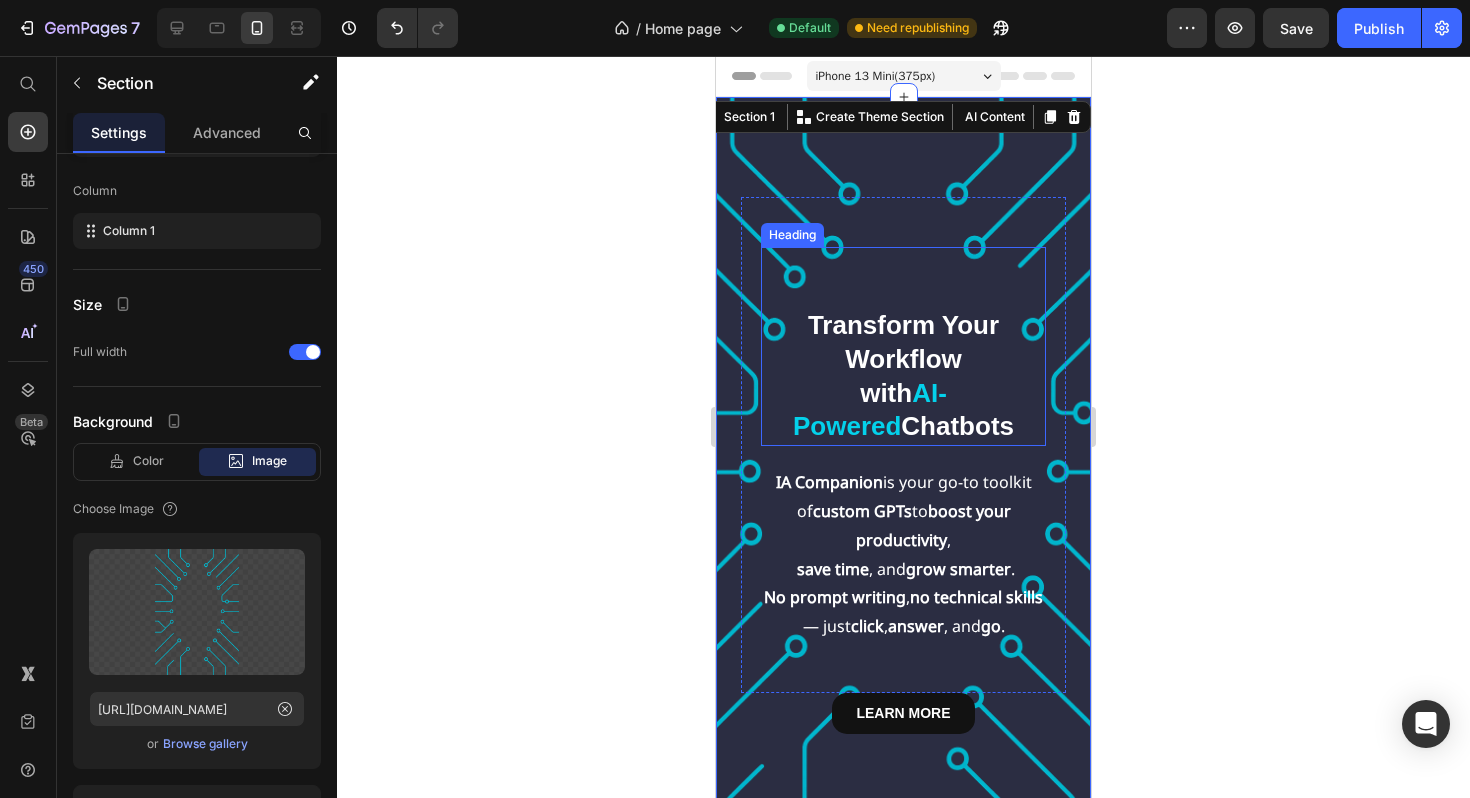 click 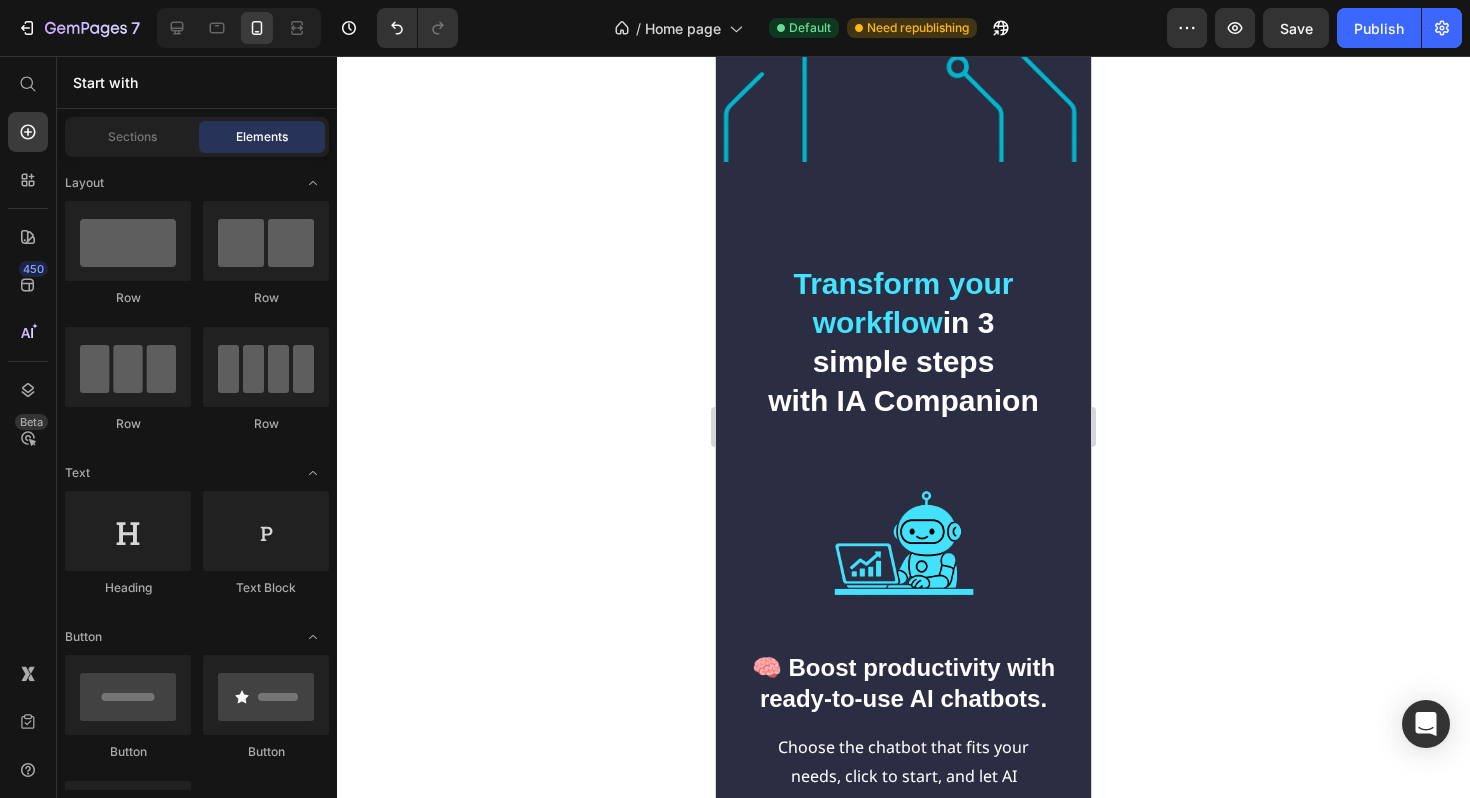 scroll, scrollTop: 631, scrollLeft: 0, axis: vertical 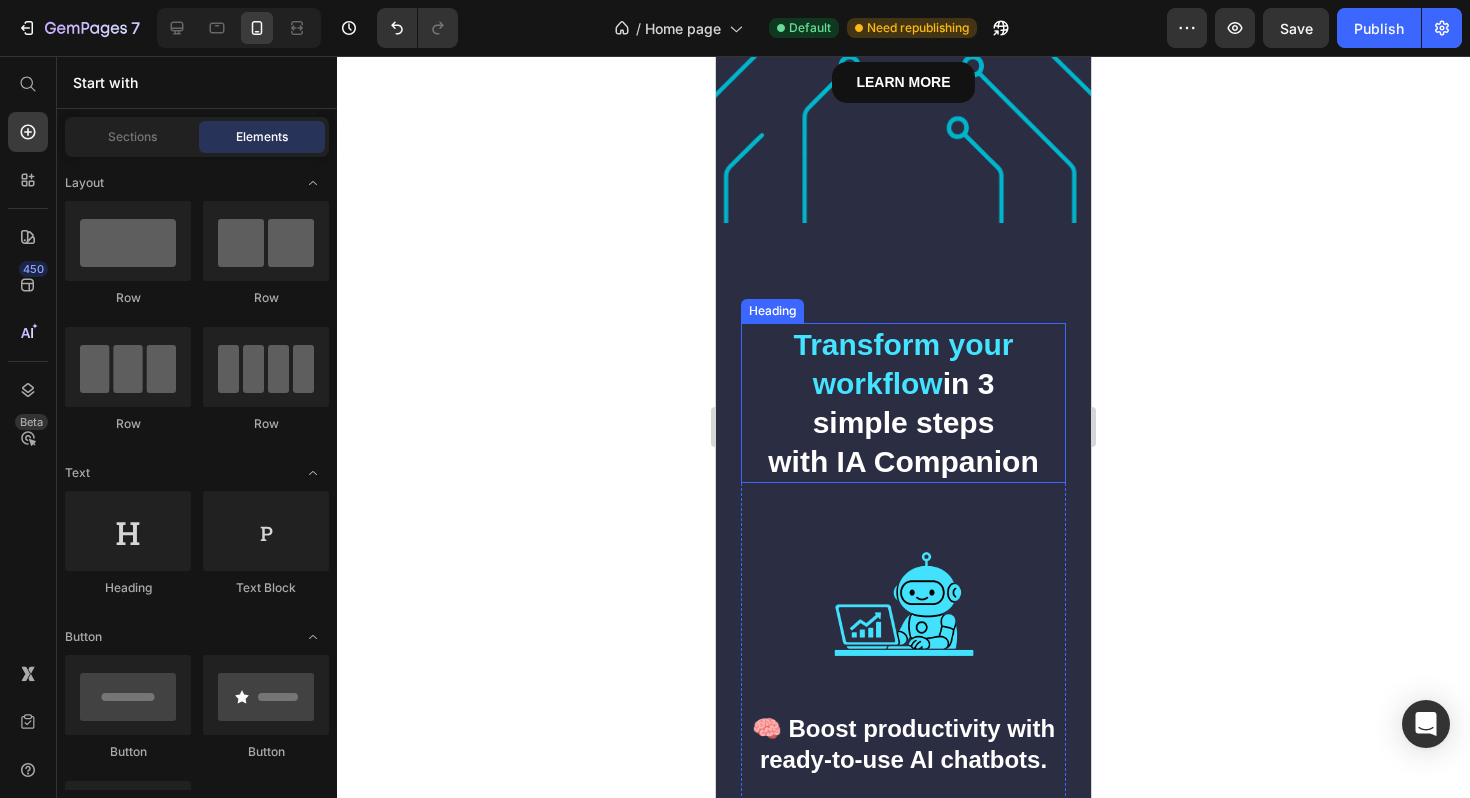 click on "Transform your workflow" at bounding box center [903, 364] 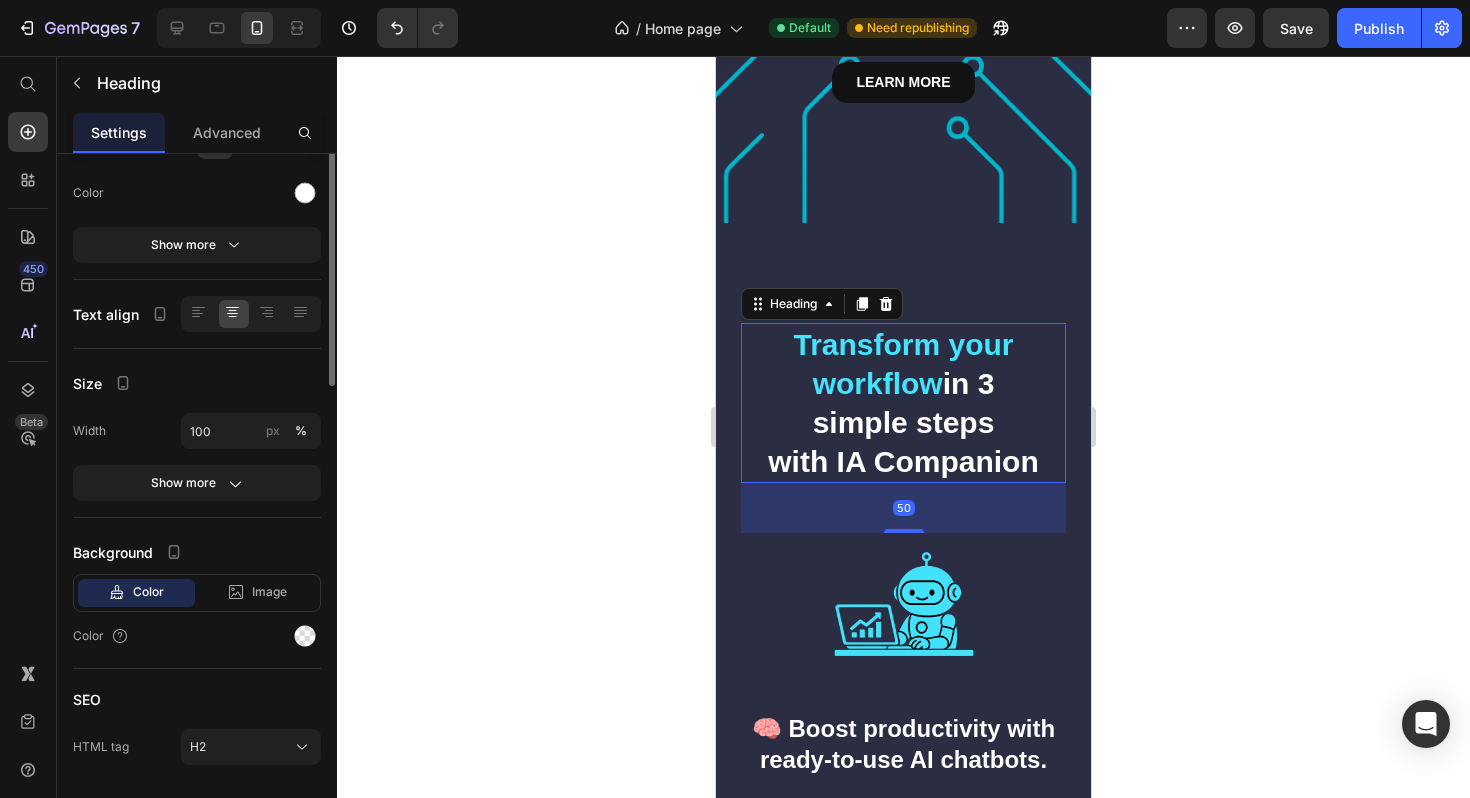 scroll, scrollTop: 0, scrollLeft: 0, axis: both 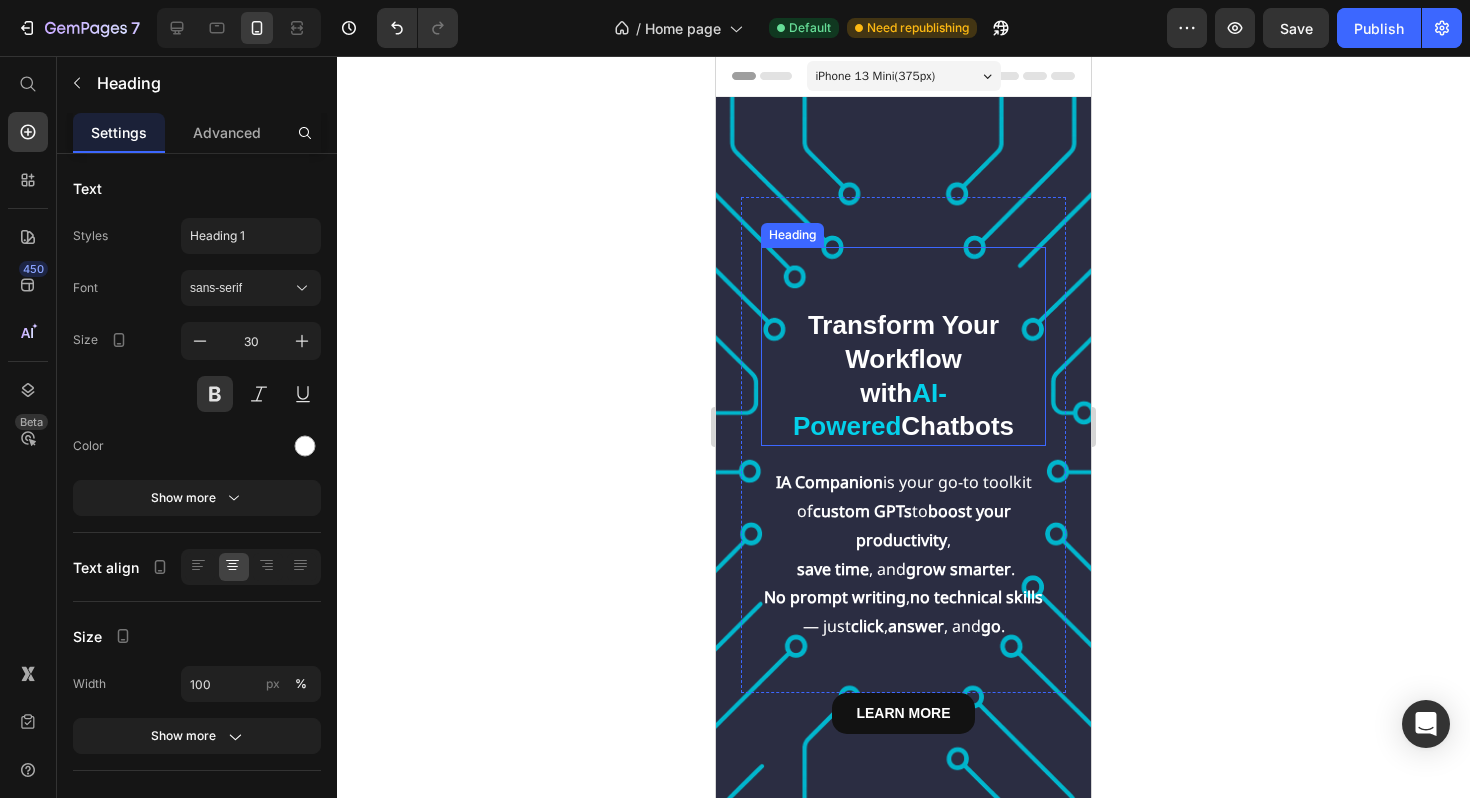 click on "Transform Your Workflow  with  AI-Powered  Chatbots" at bounding box center [903, 376] 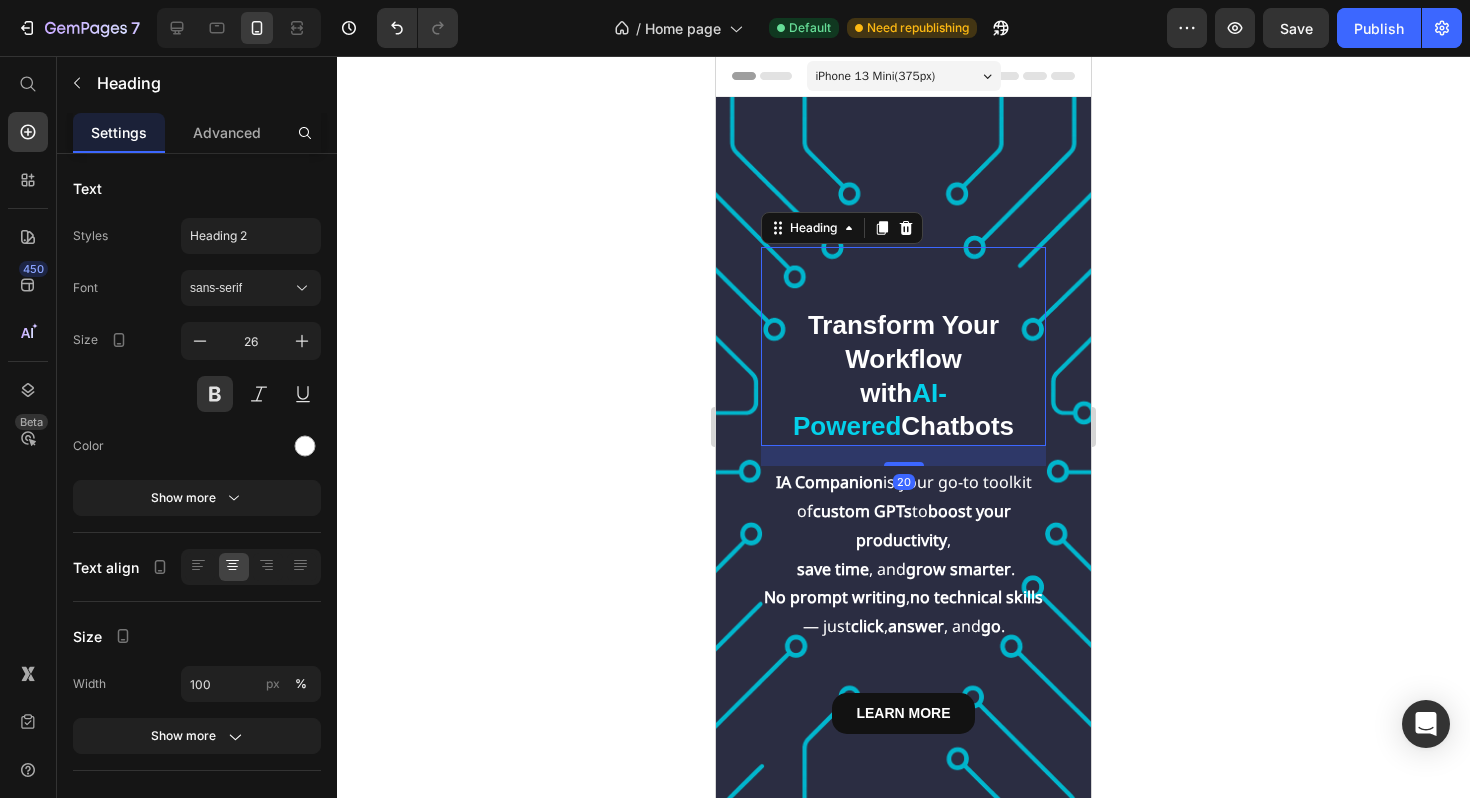 click on "Transform Your Workflow  with  AI-Powered  Chatbots Heading   20" at bounding box center [903, 346] 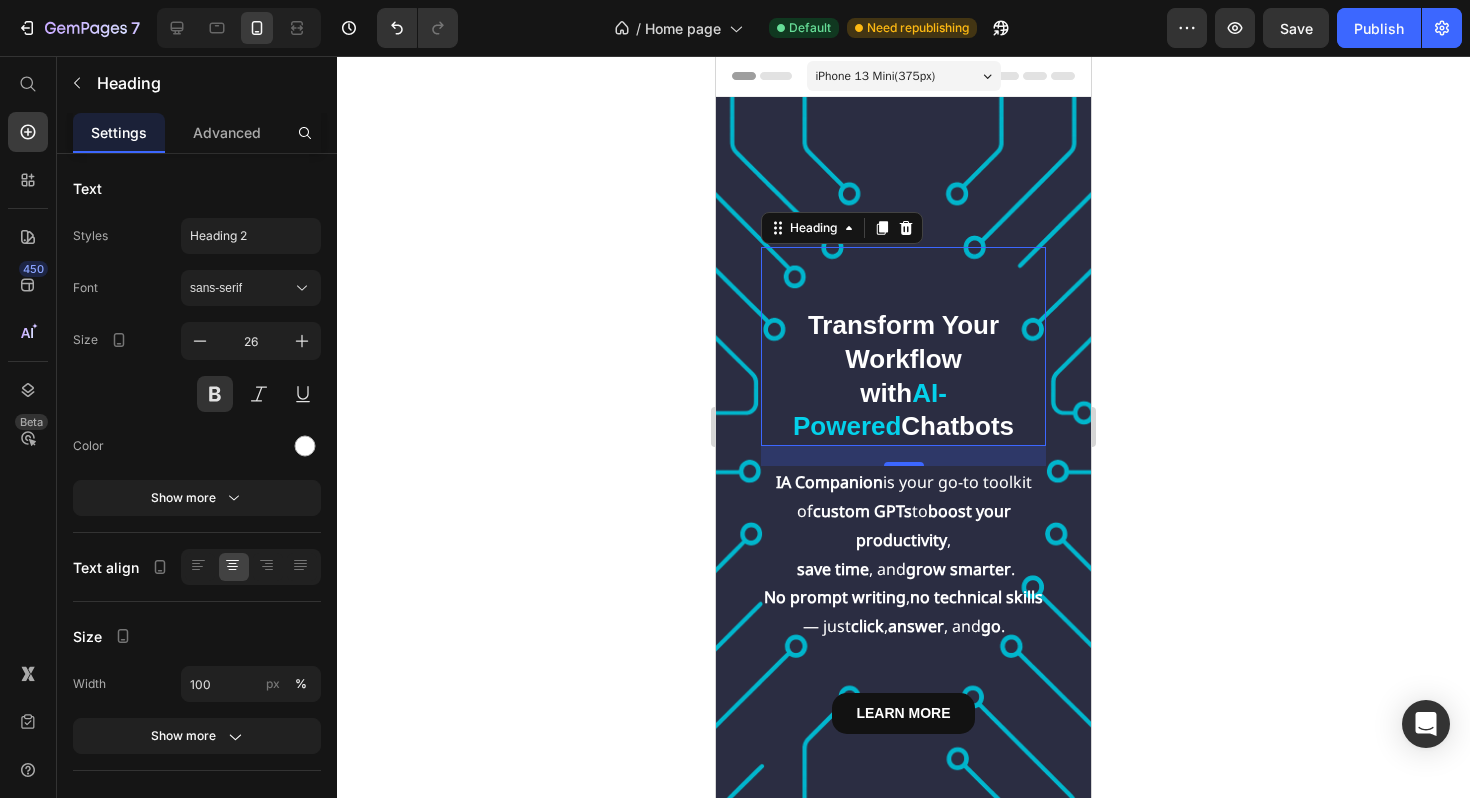 click on "Transform Your Workflow  with  AI-Powered  Chatbots Heading   20" at bounding box center (903, 346) 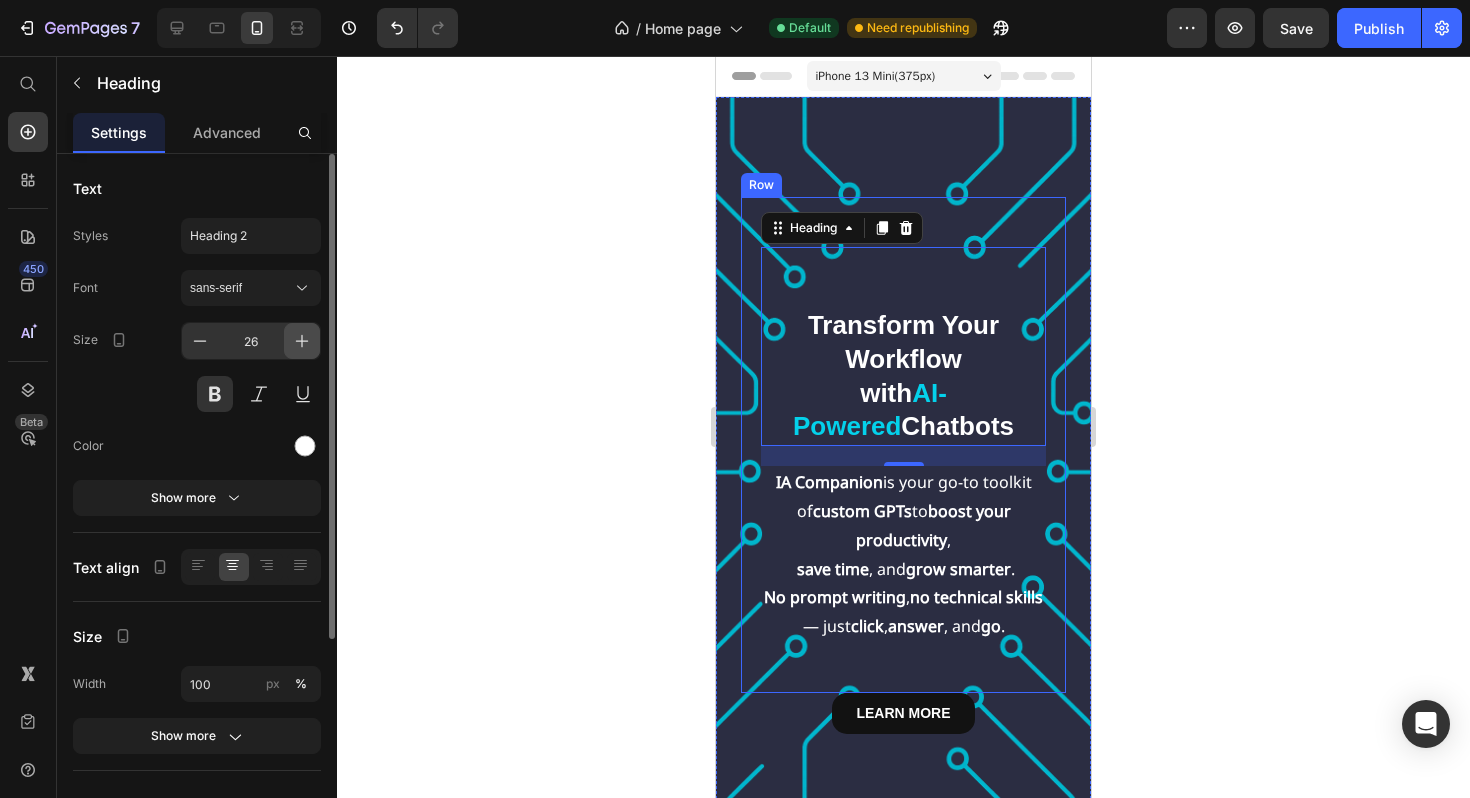 click 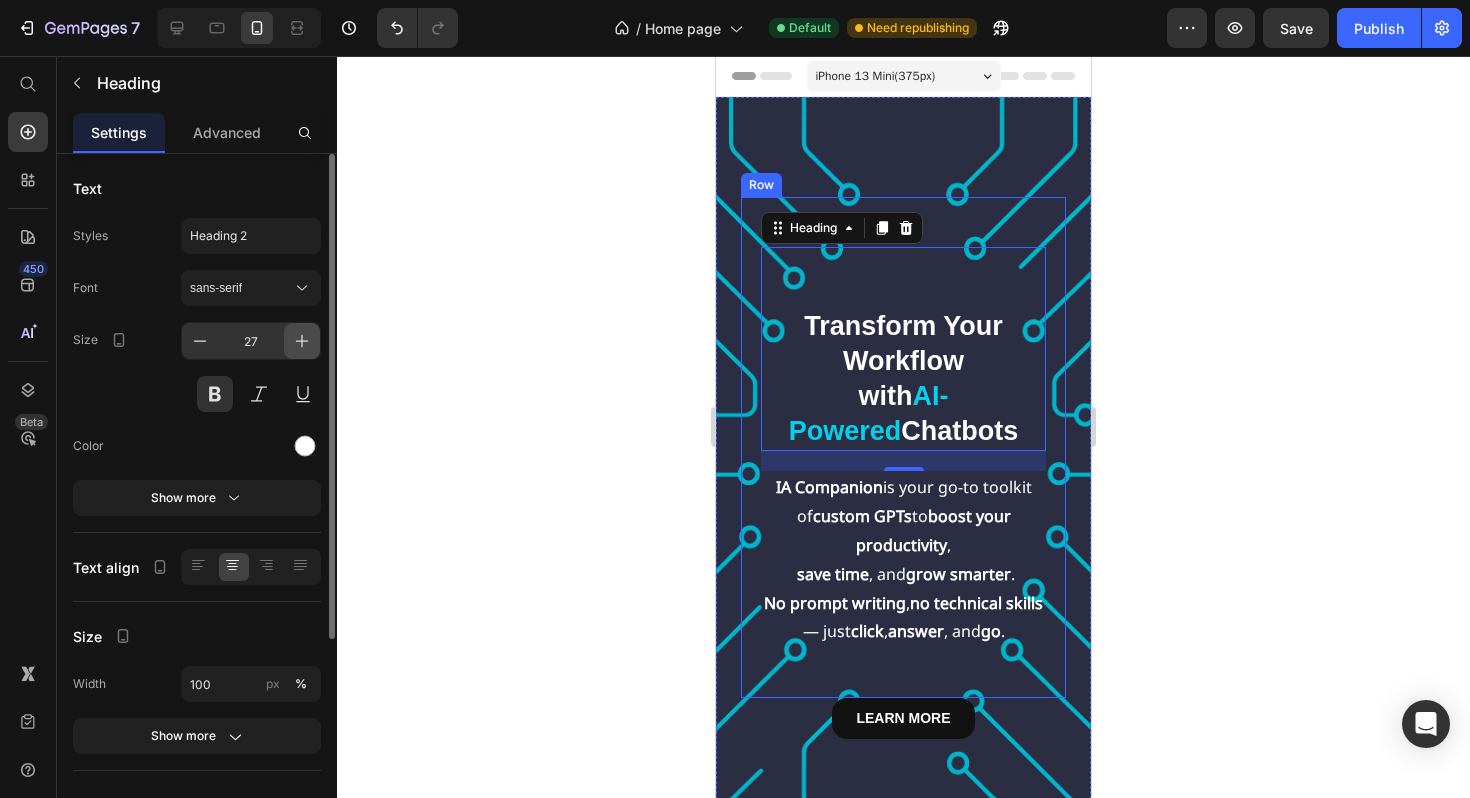 click 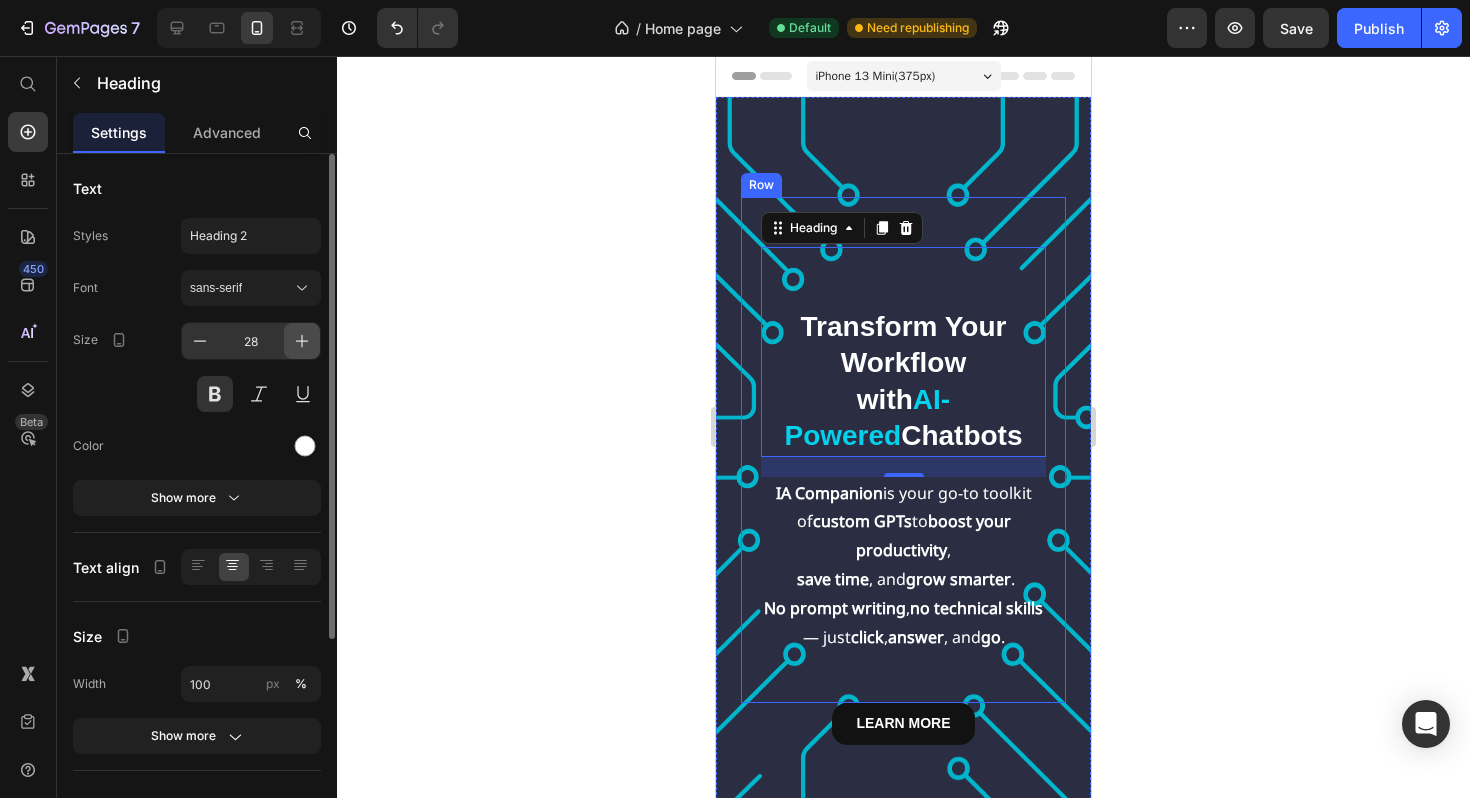 click 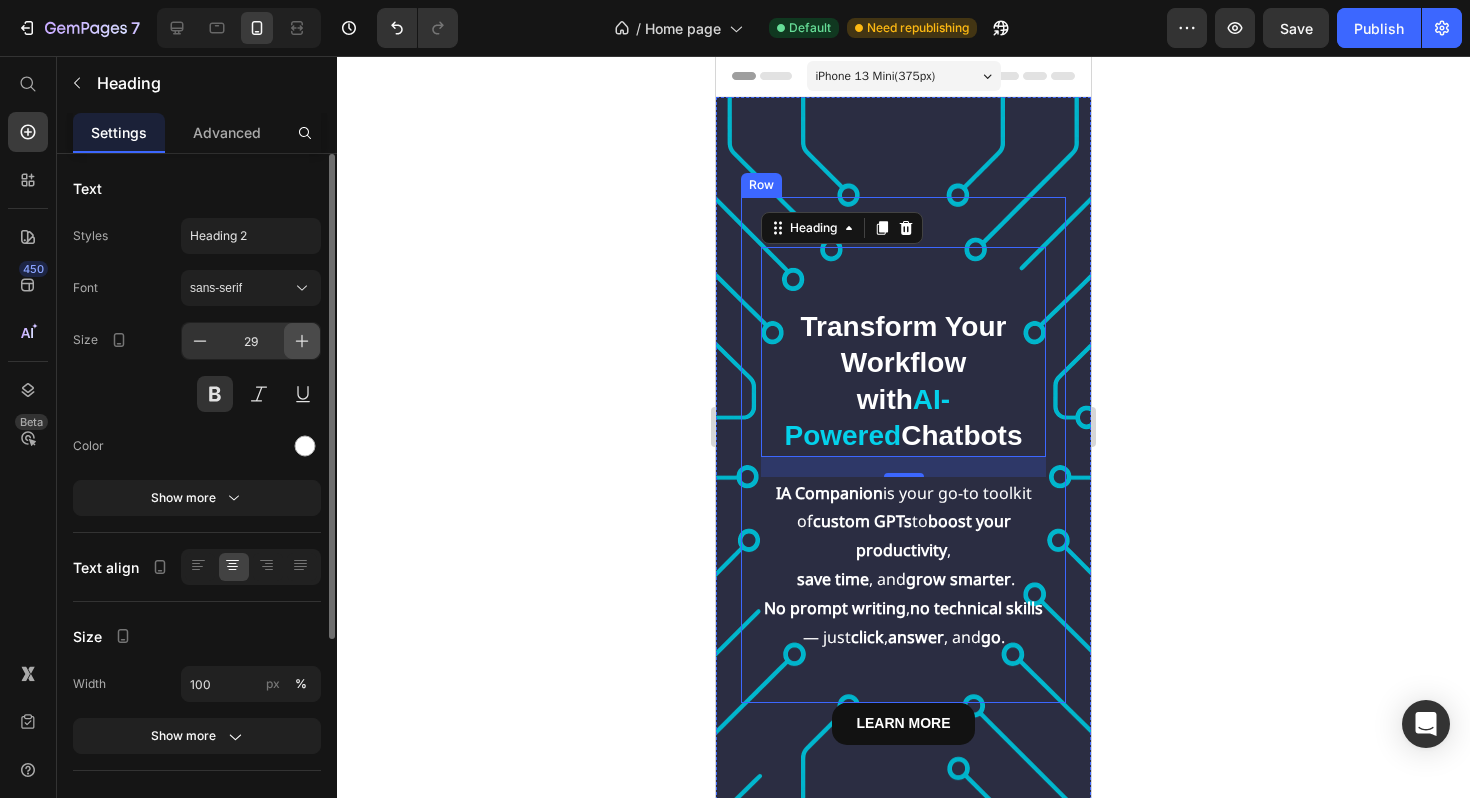 click 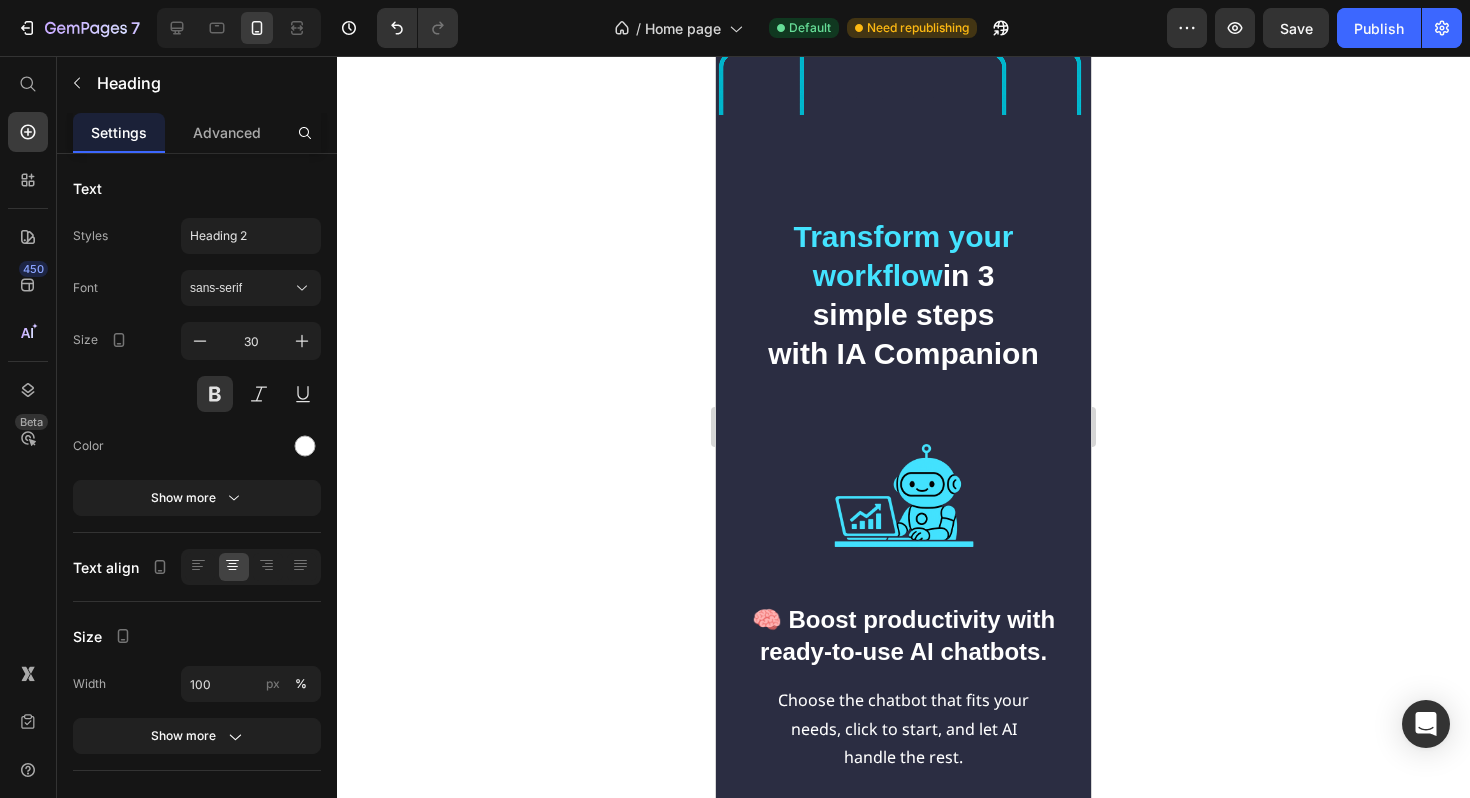 scroll, scrollTop: 780, scrollLeft: 0, axis: vertical 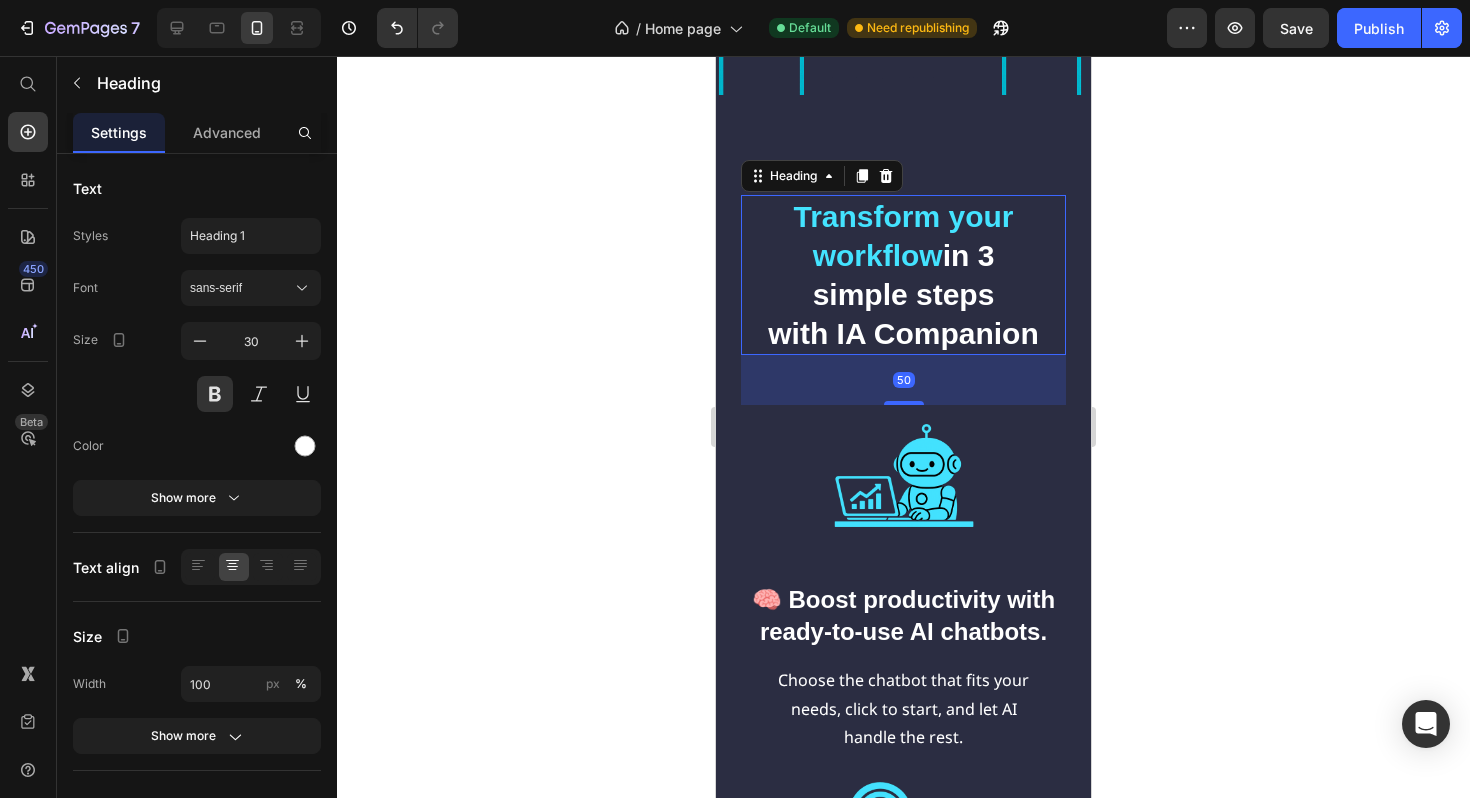 click on "simple steps" at bounding box center [904, 294] 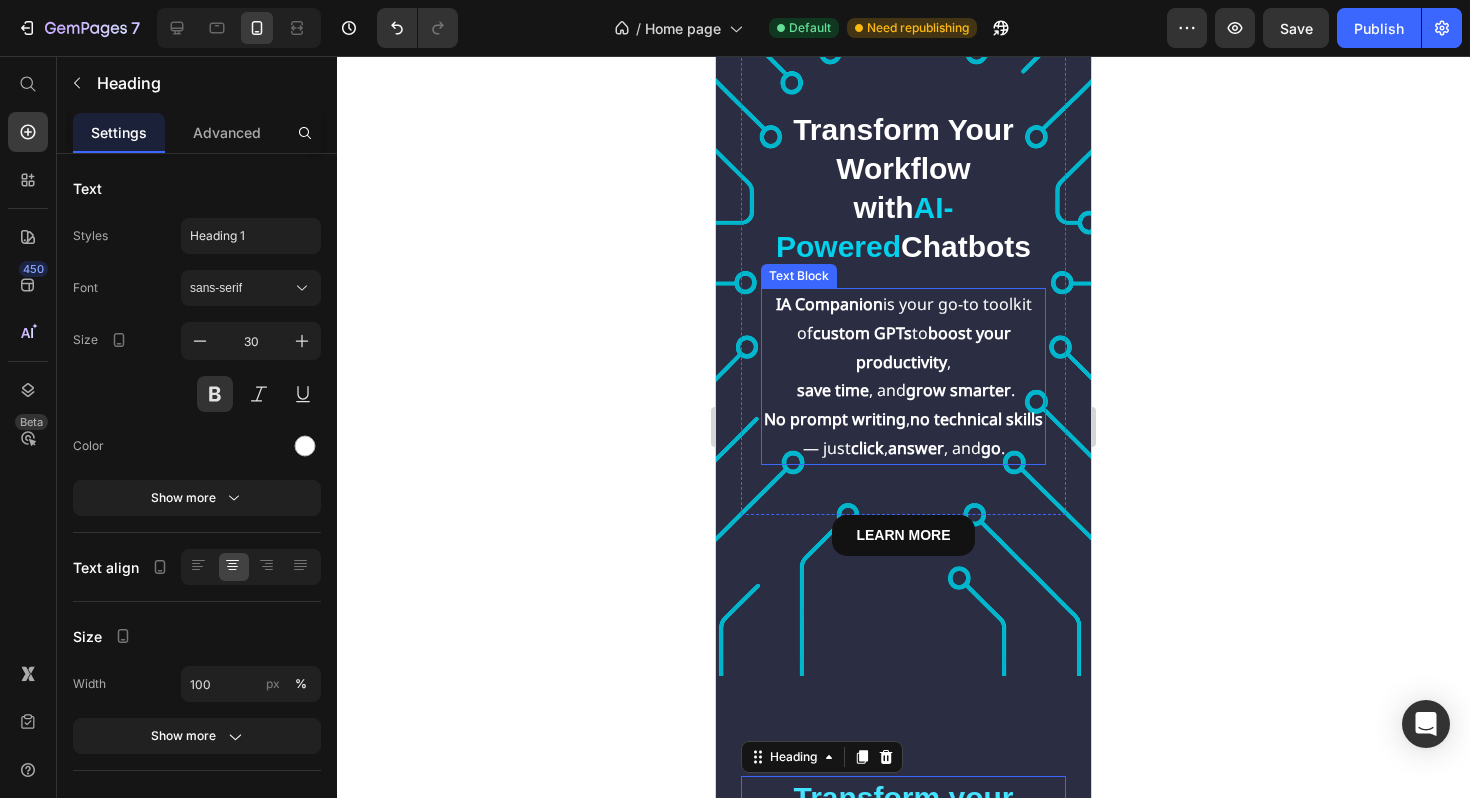 click on "boost your productivity" at bounding box center (933, 347) 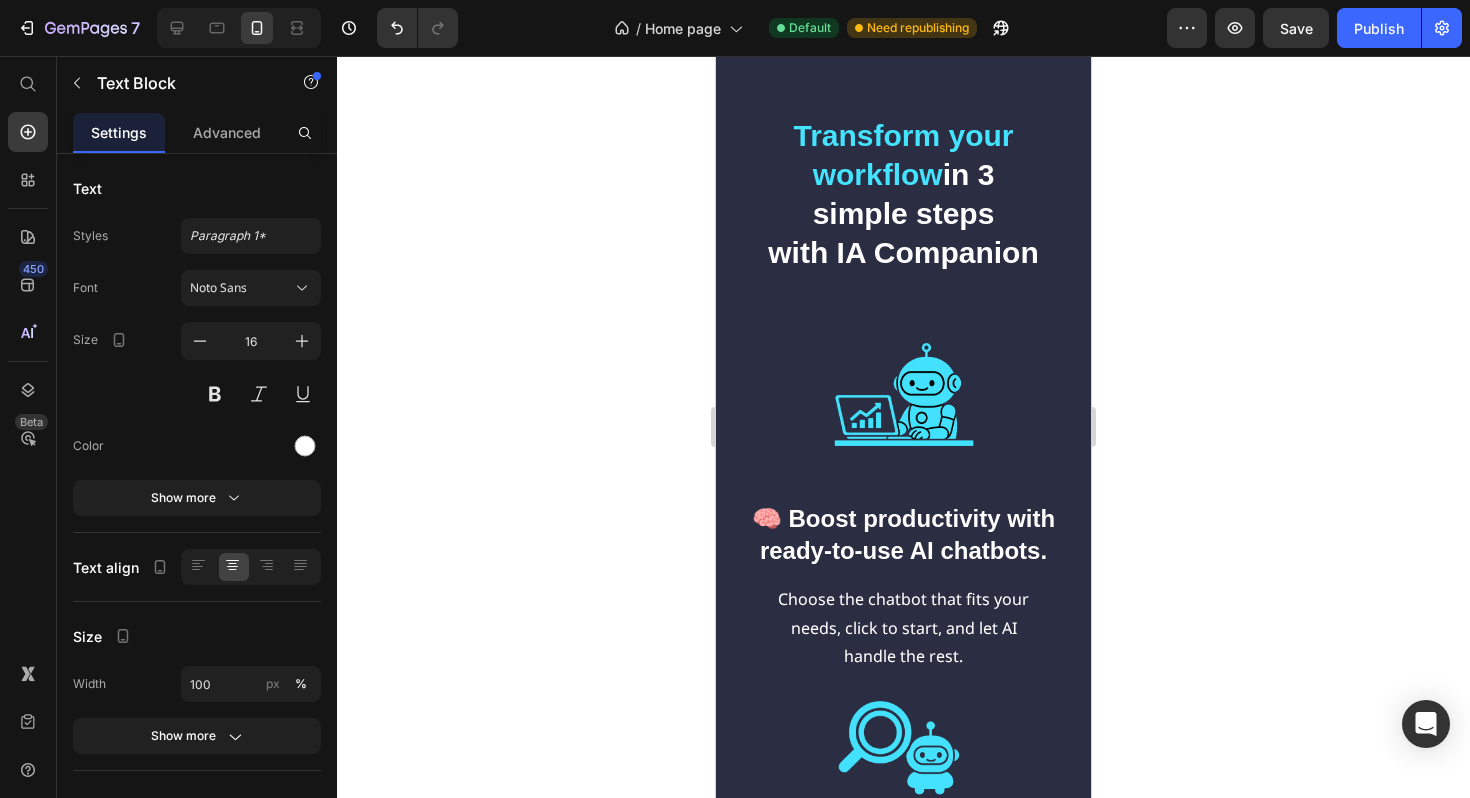 scroll, scrollTop: 1073, scrollLeft: 0, axis: vertical 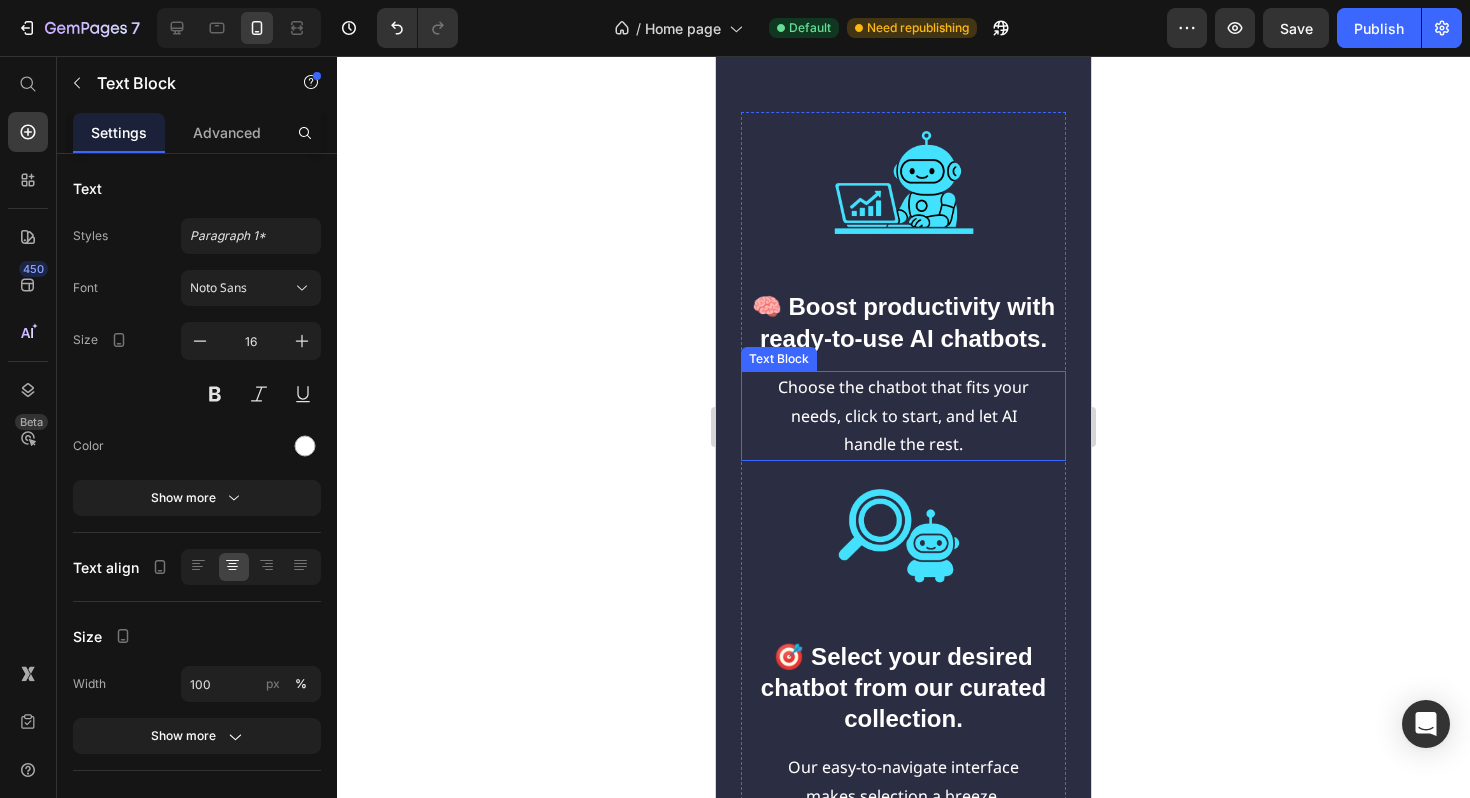 click on "Choose the chatbot that fits your needs, click to start, and let AI handle the rest." at bounding box center [903, 416] 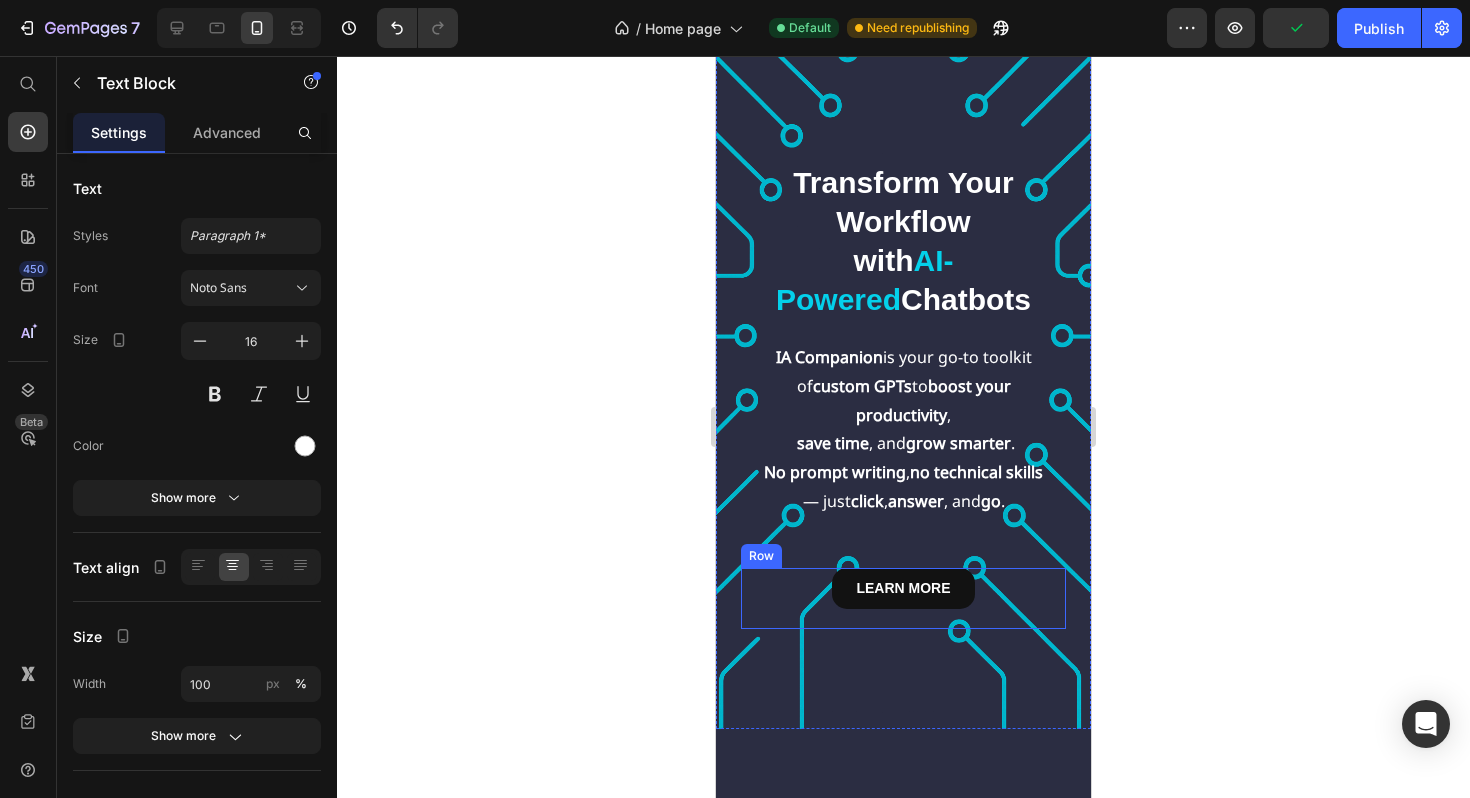 scroll, scrollTop: 157, scrollLeft: 0, axis: vertical 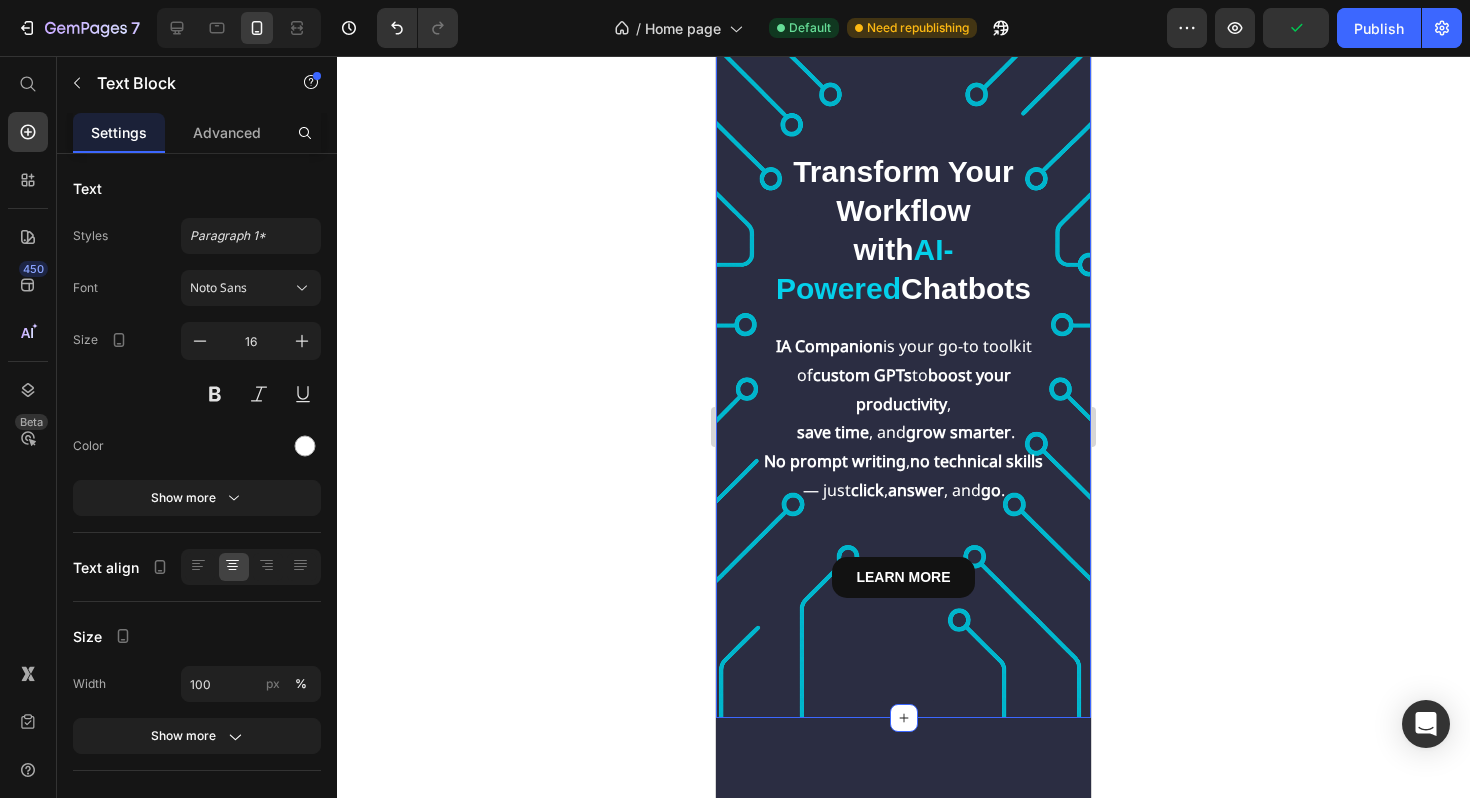 click on "Transform Your Workflow  with  AI-Powered  Chatbots Heading IA Companion  is your go-to toolkit of  custom GPTs  to  boost your productivity ,   save time , and  grow smarter .  No prompt writing ,  no technical skills  — just  click ,  answer , and  go . Text Block Row LEARN MORE Button Row Section 1" at bounding box center (903, 329) 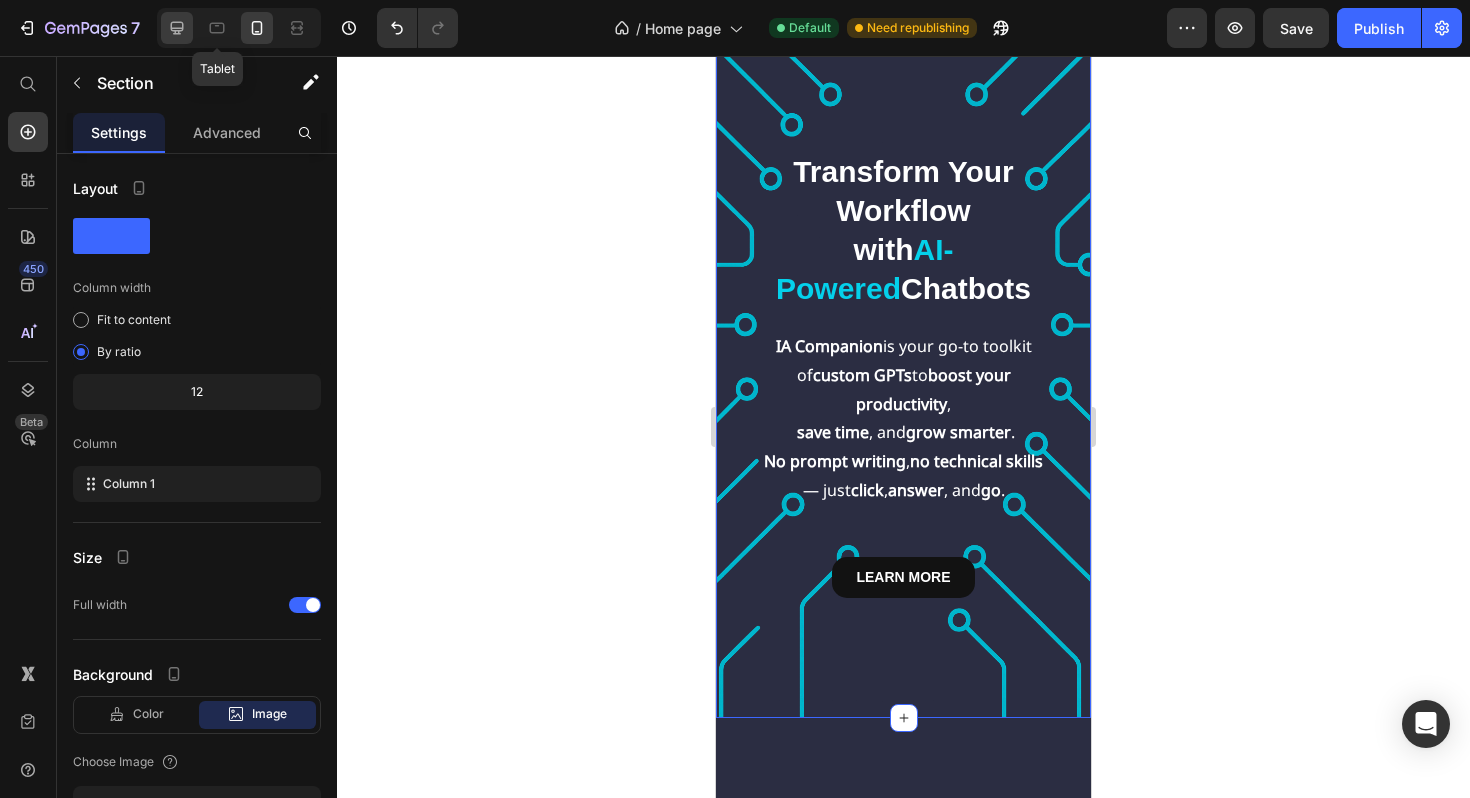 click 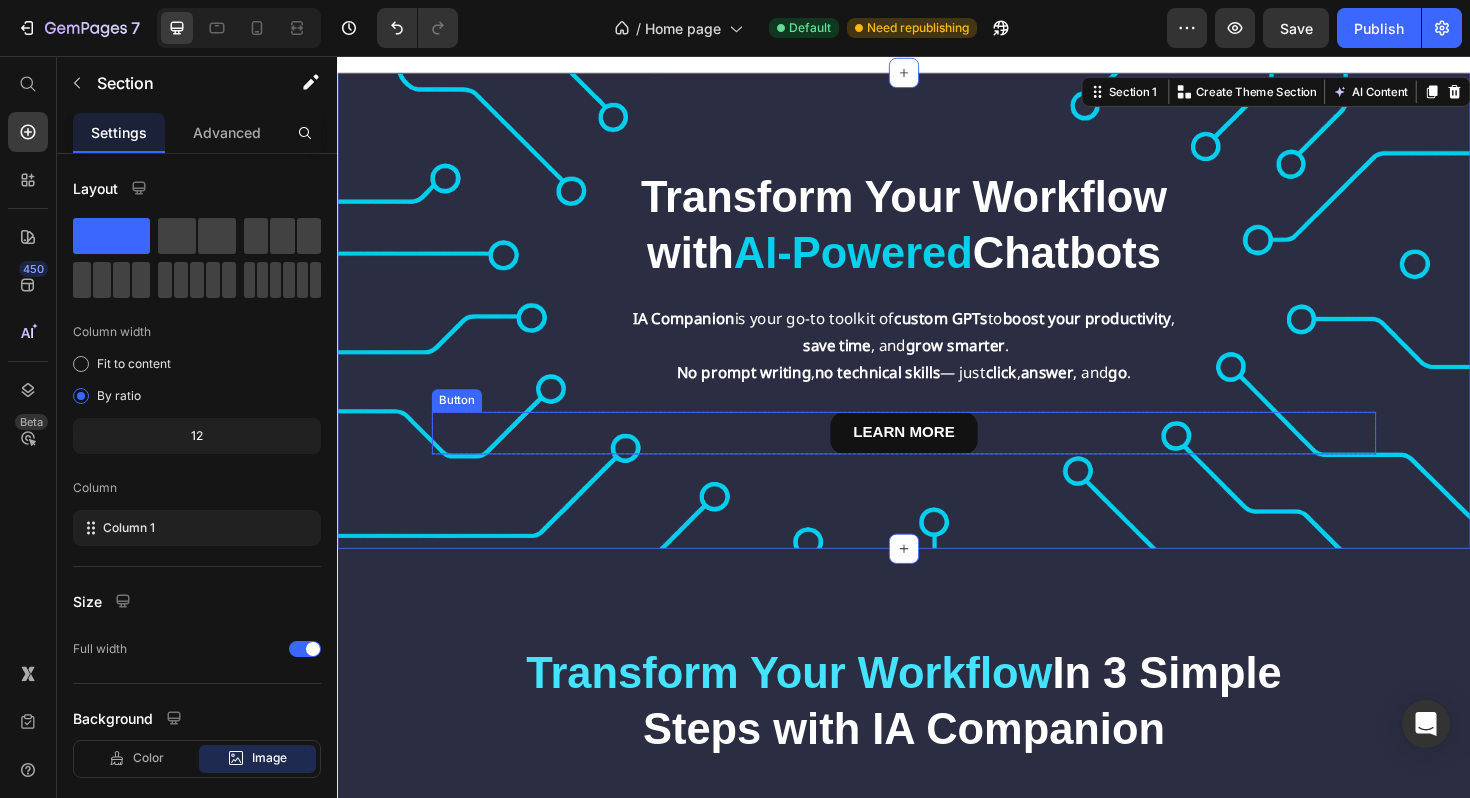 scroll, scrollTop: 0, scrollLeft: 0, axis: both 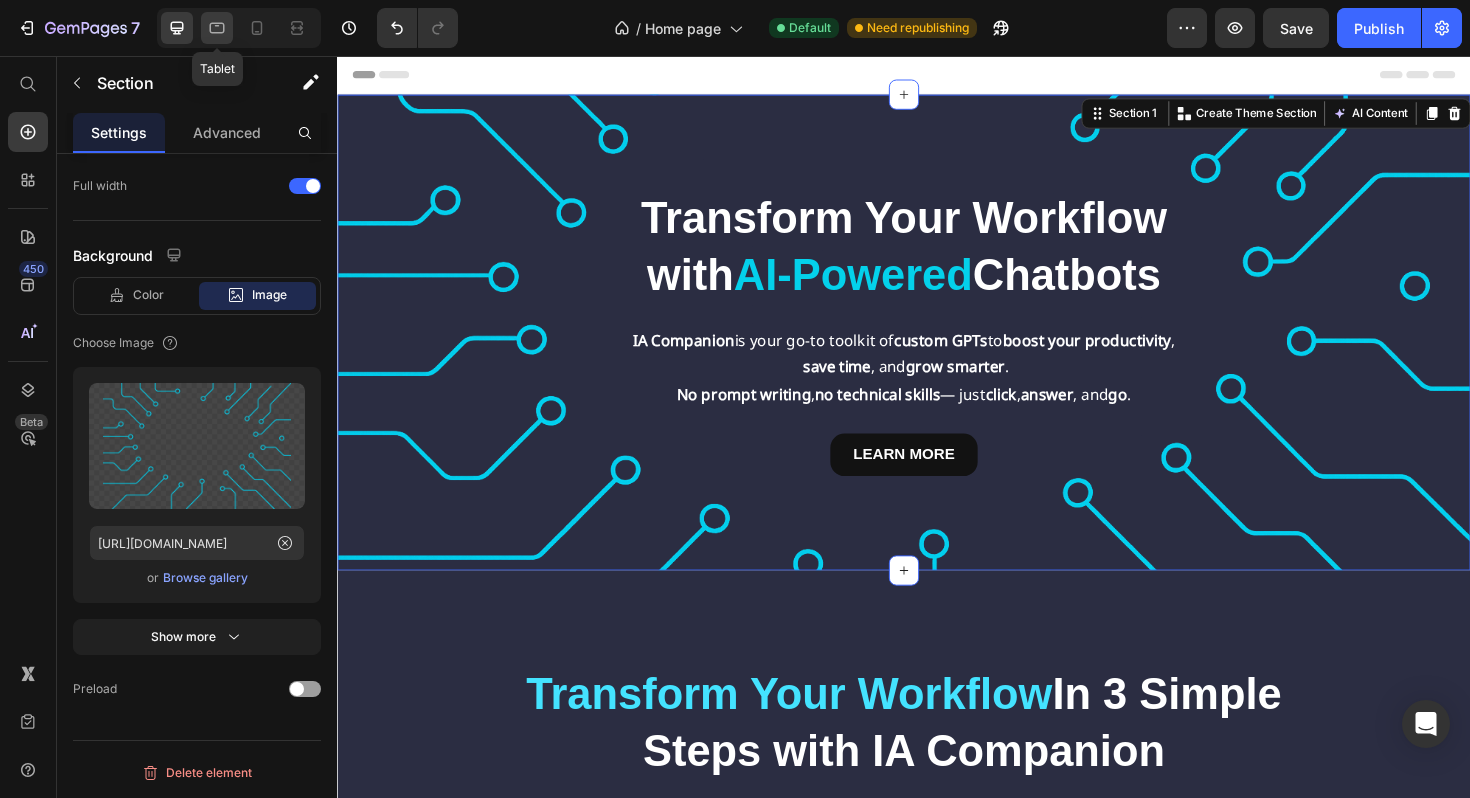 click 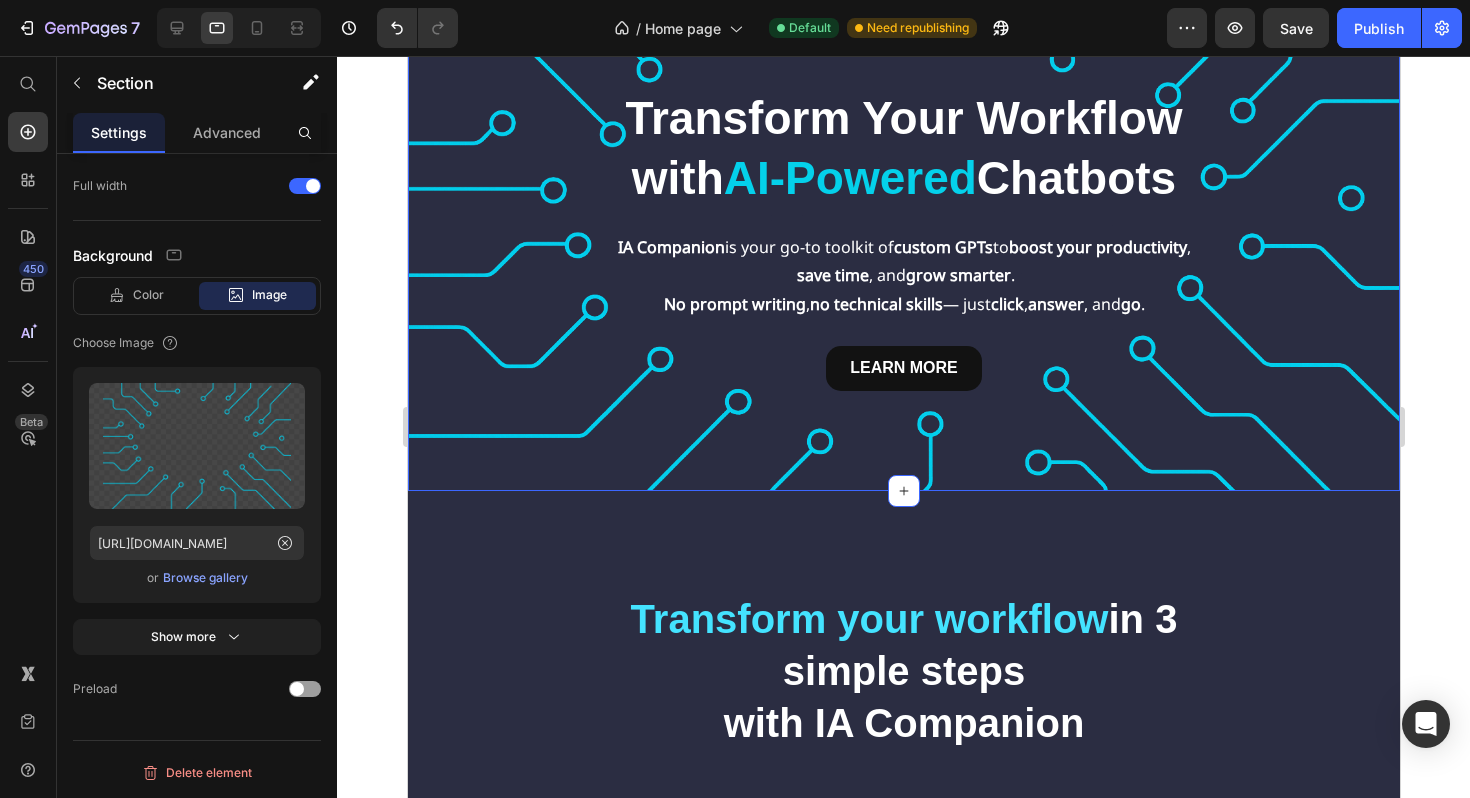 scroll, scrollTop: 345, scrollLeft: 0, axis: vertical 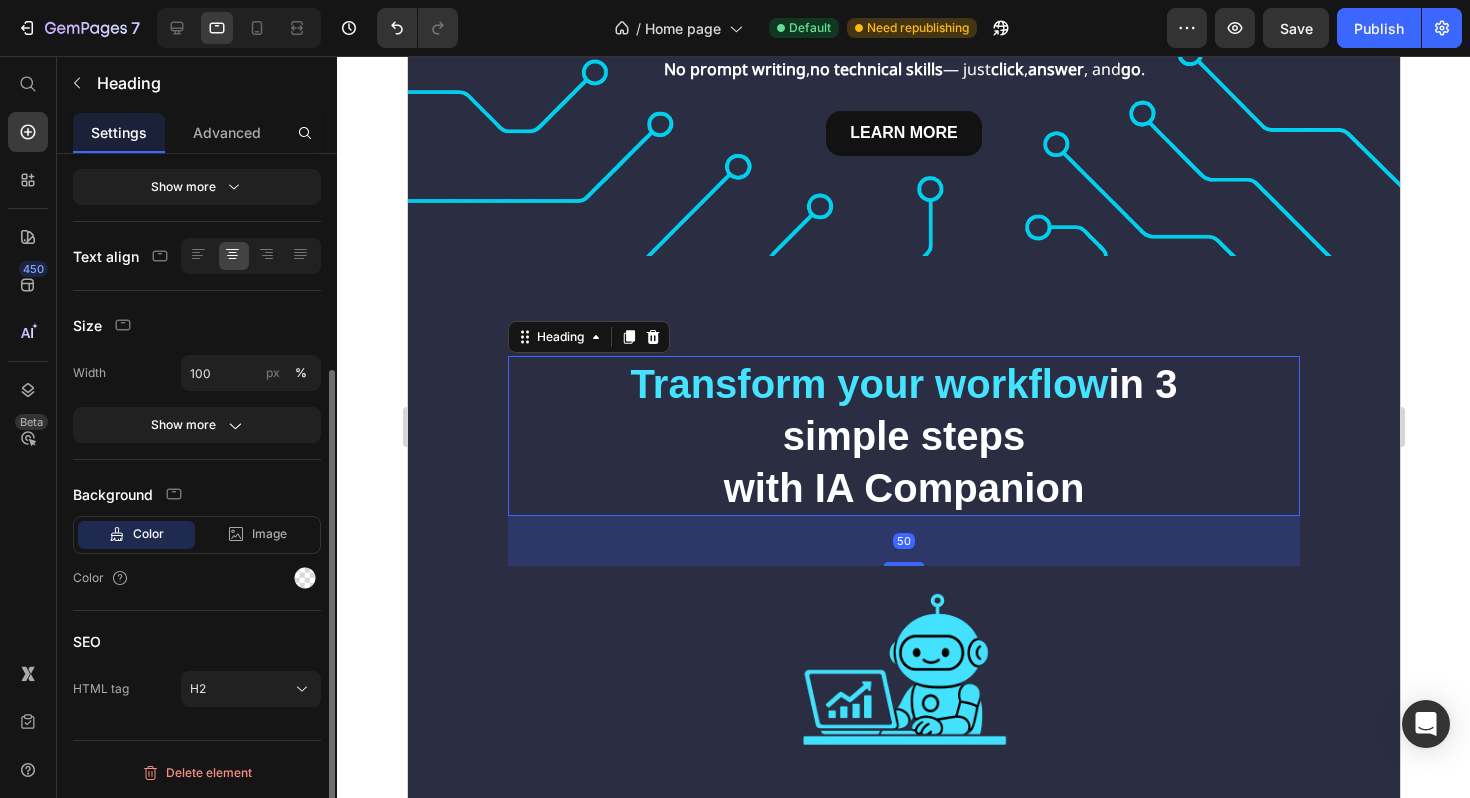 click on "Transform your workflow  in 3  simple steps  with IA Companion" at bounding box center (903, 436) 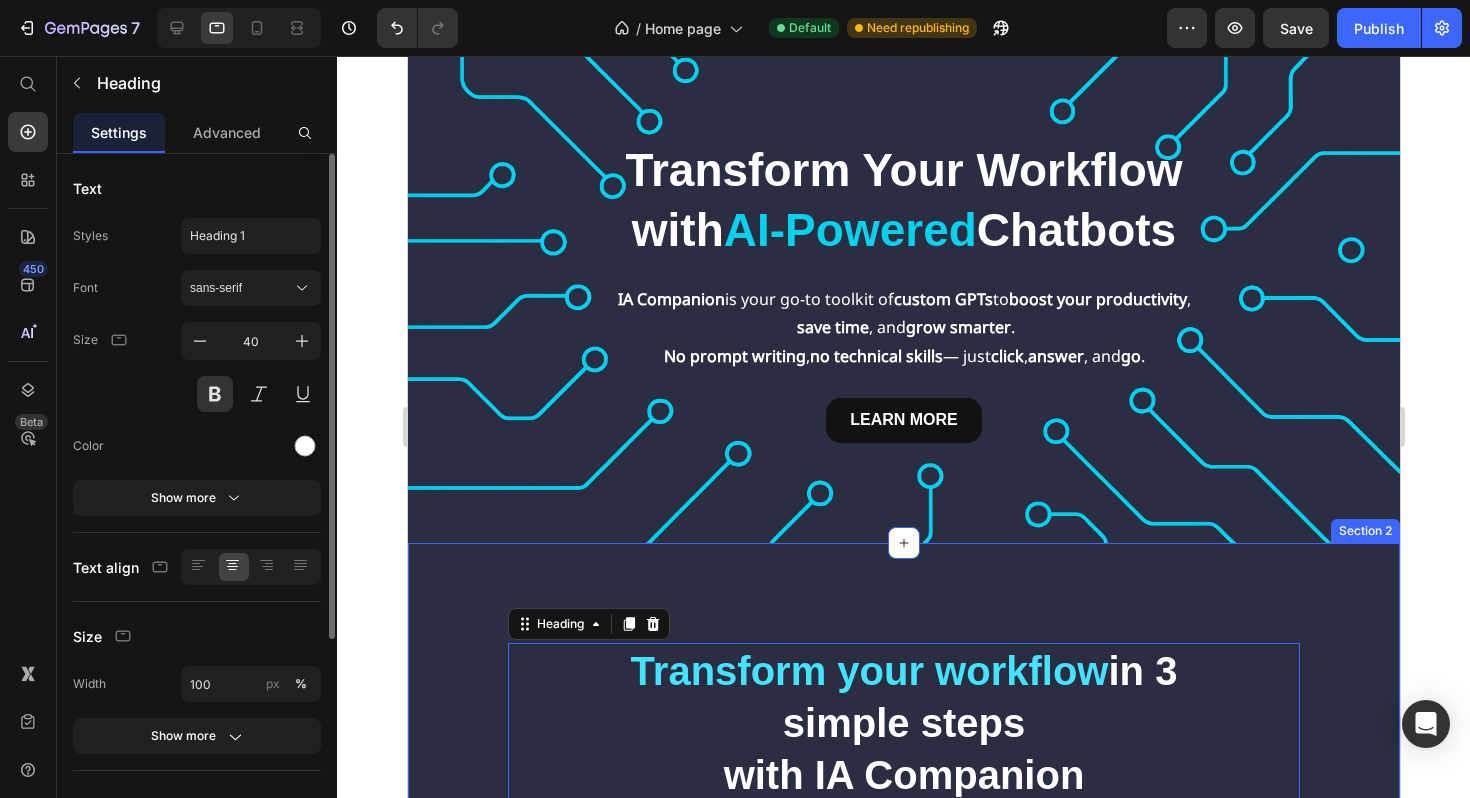 scroll, scrollTop: 0, scrollLeft: 0, axis: both 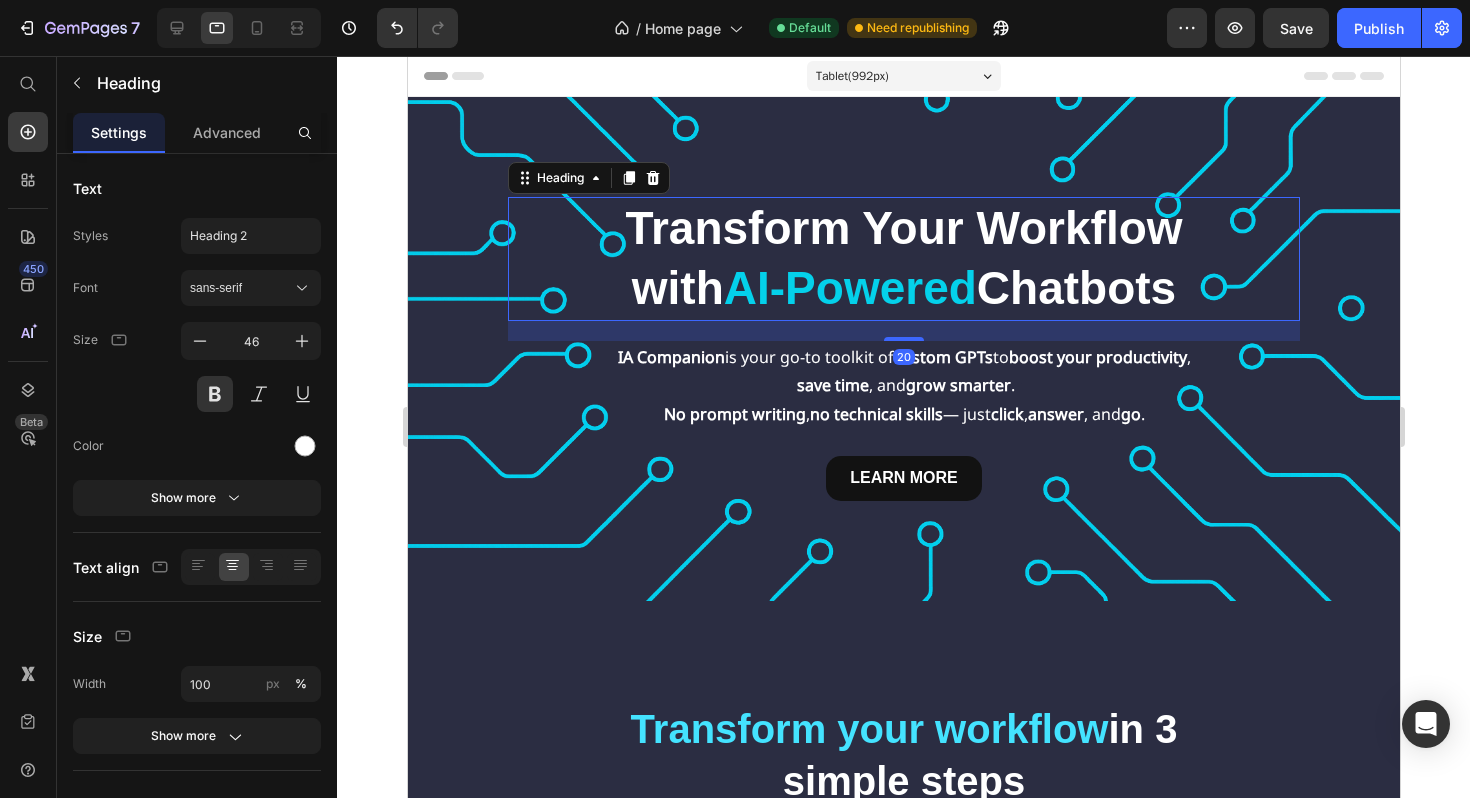 click on "Transform Your Workflow  with  AI-Powered  Chatbots" at bounding box center [903, 259] 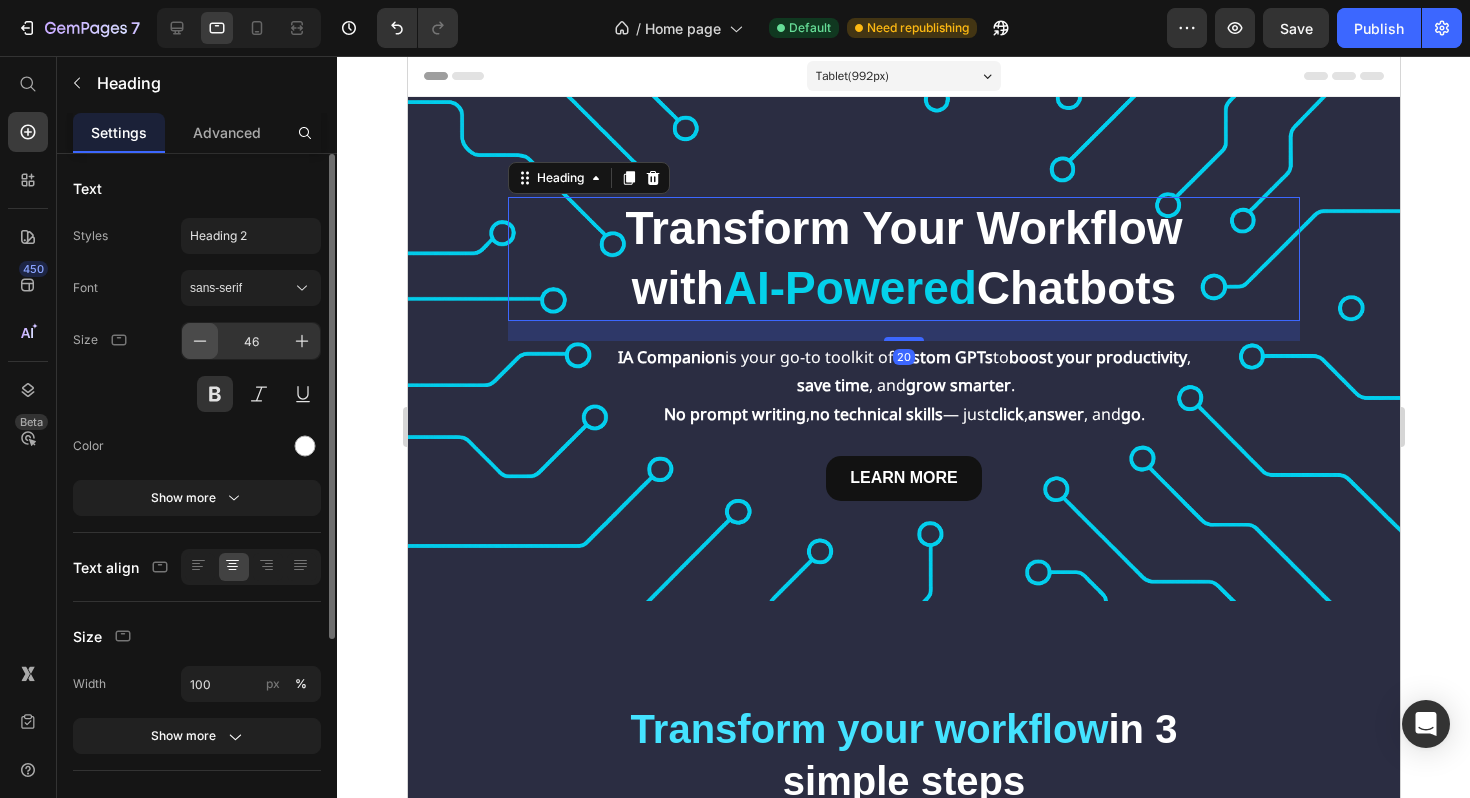 click 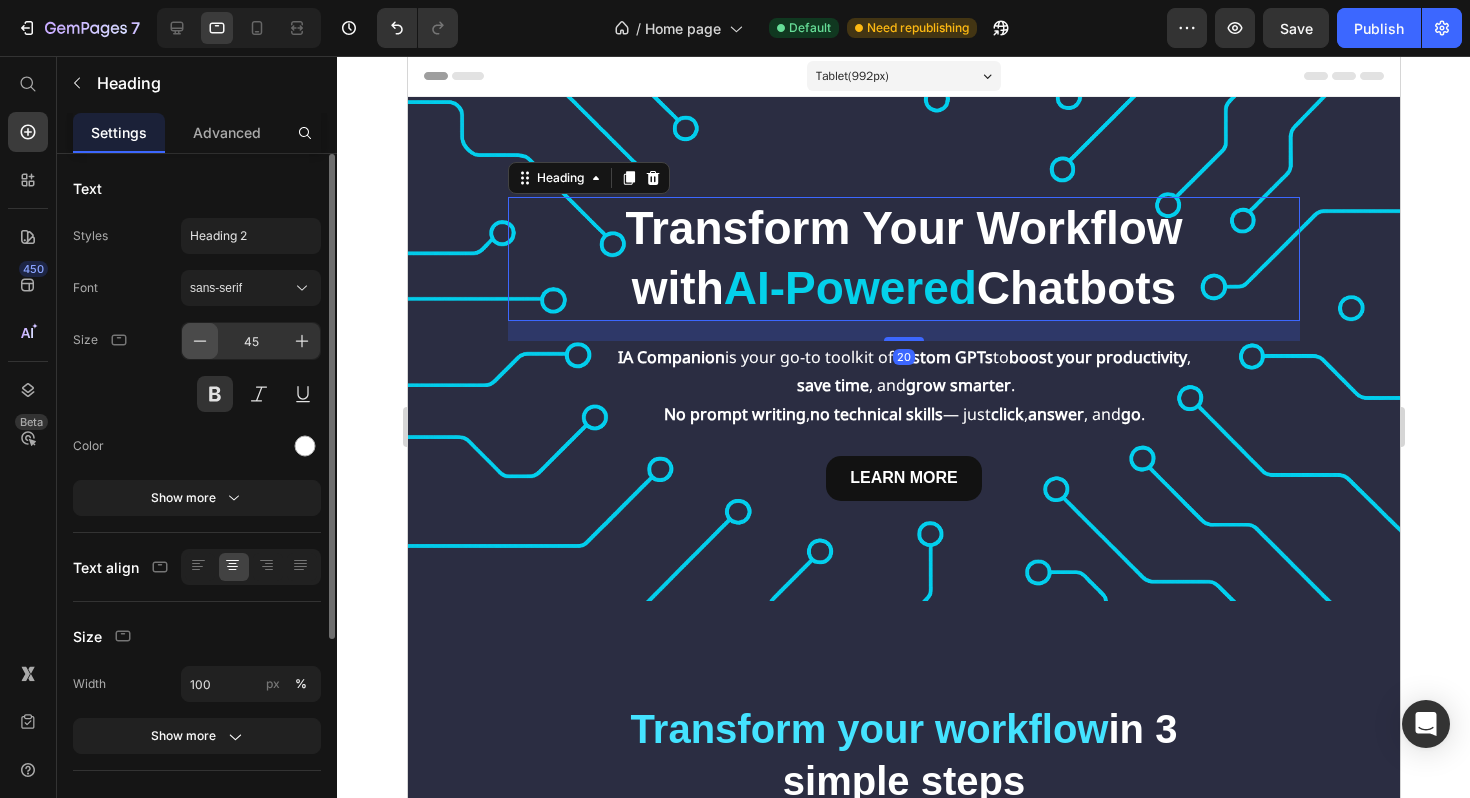 click 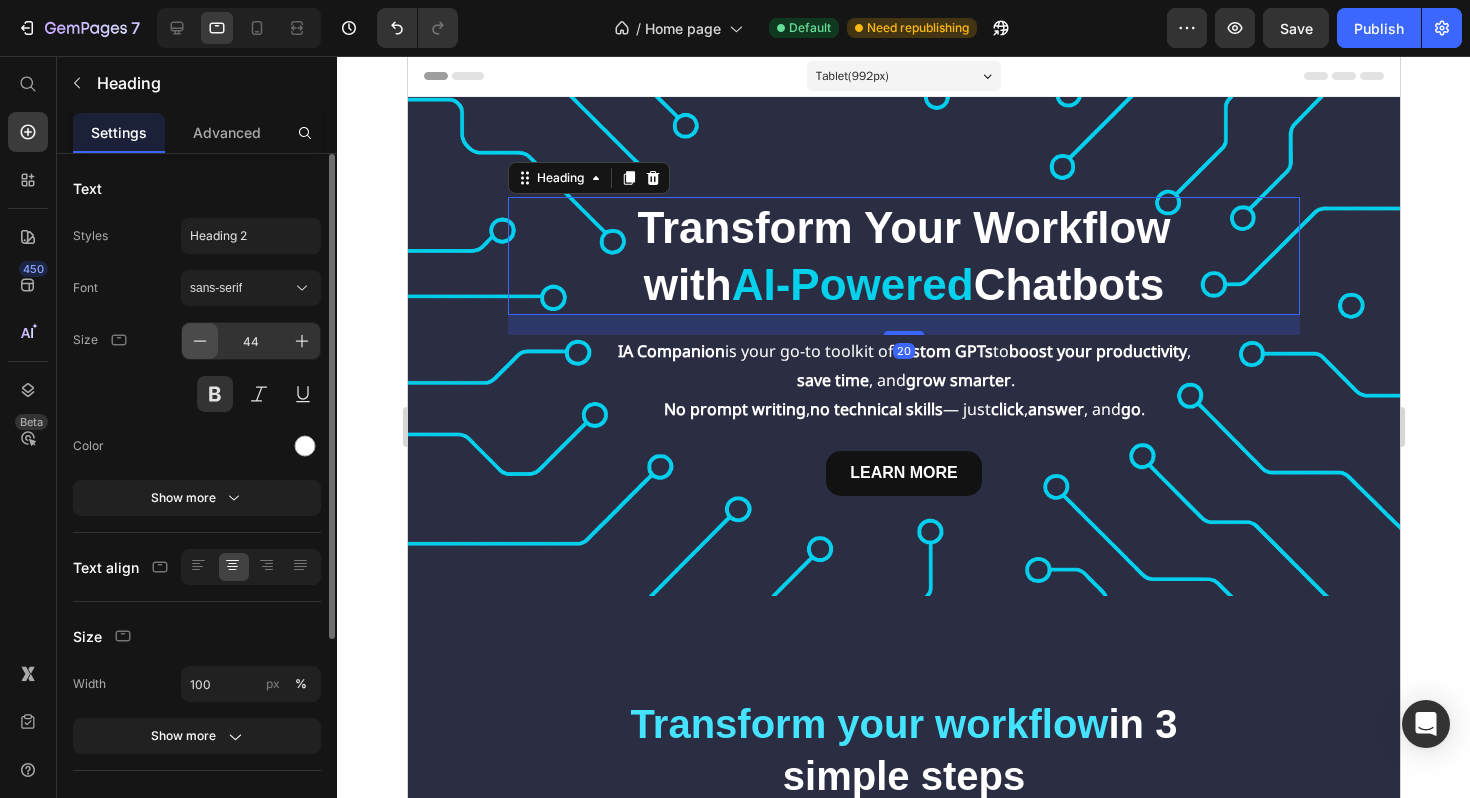 click 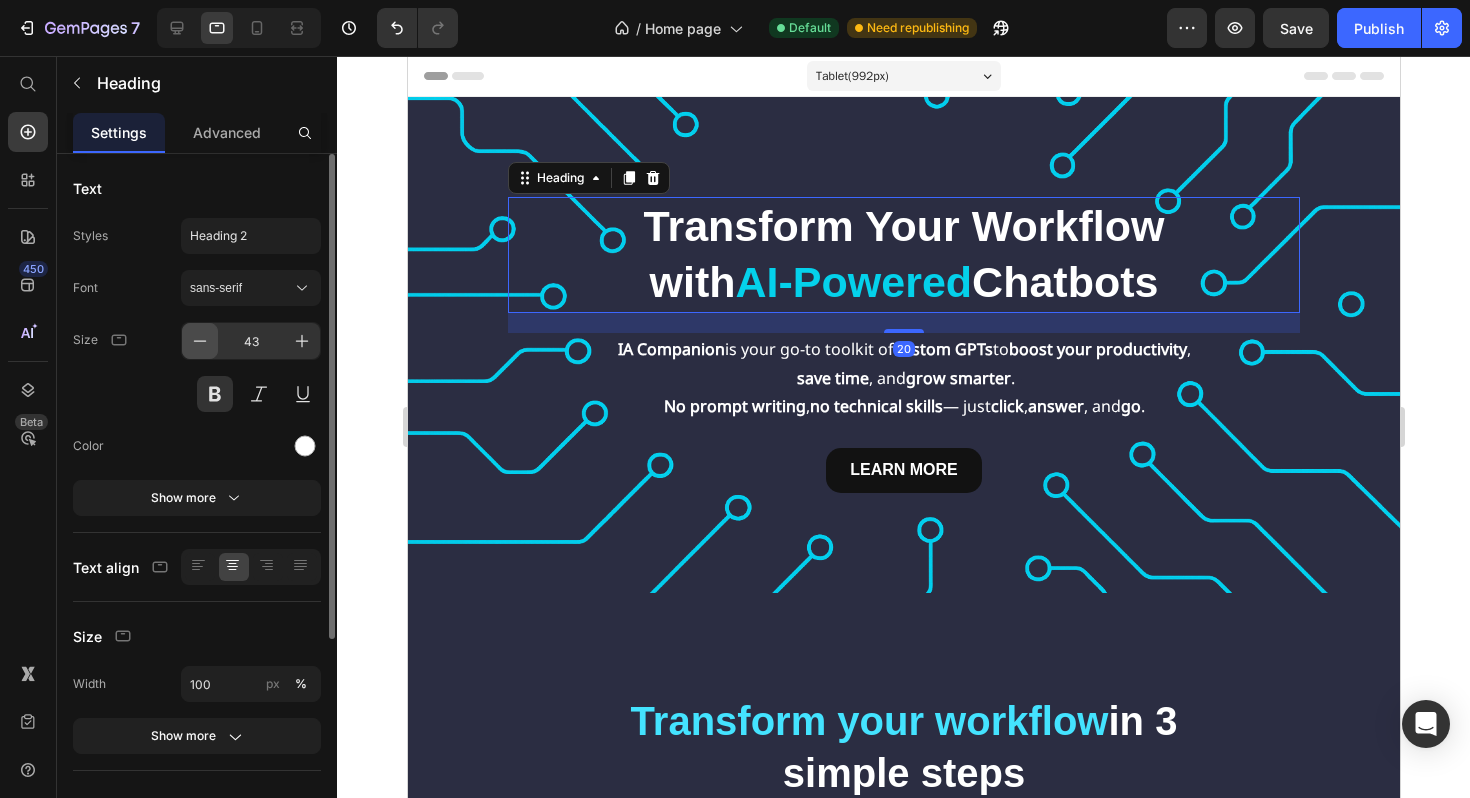 click 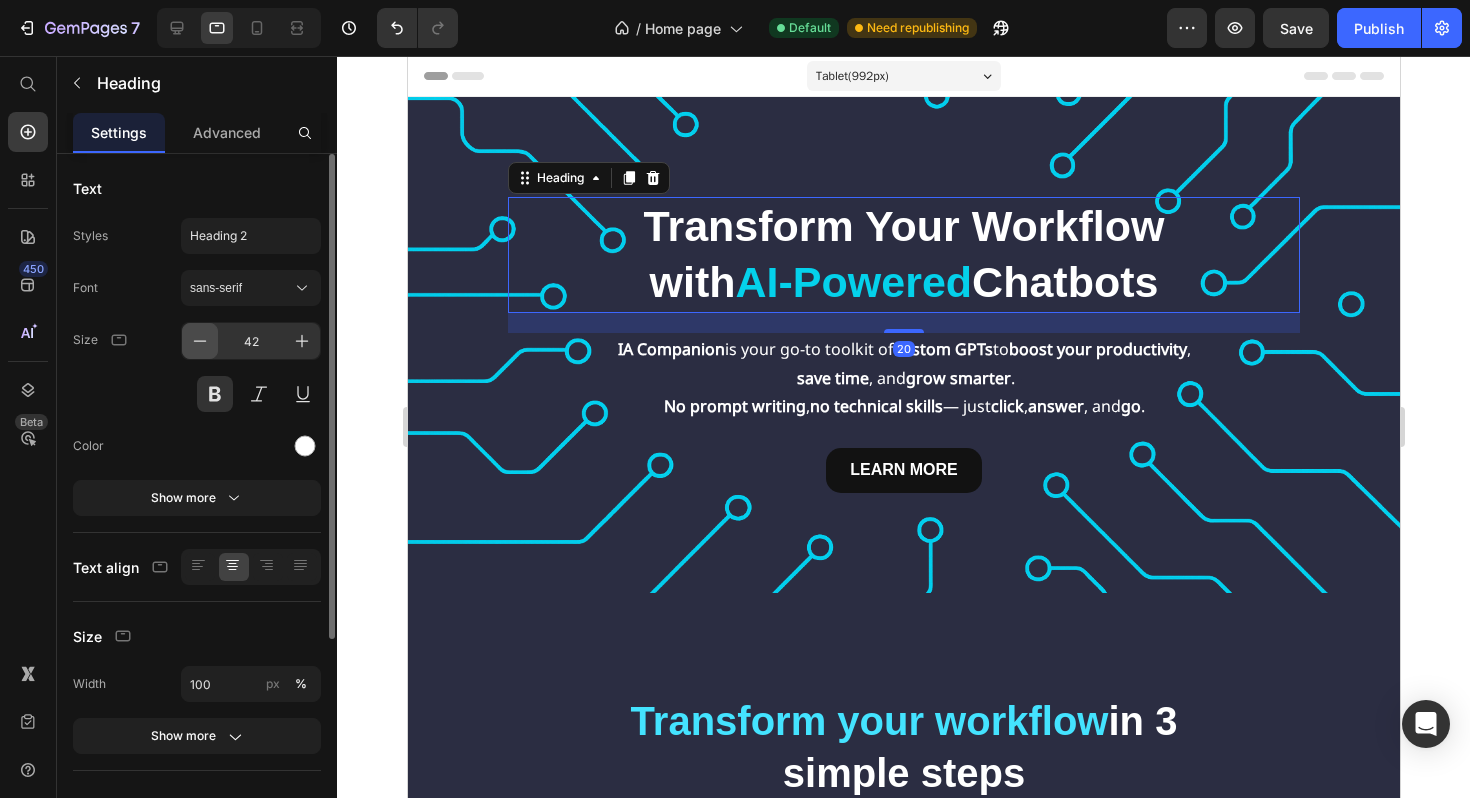 click 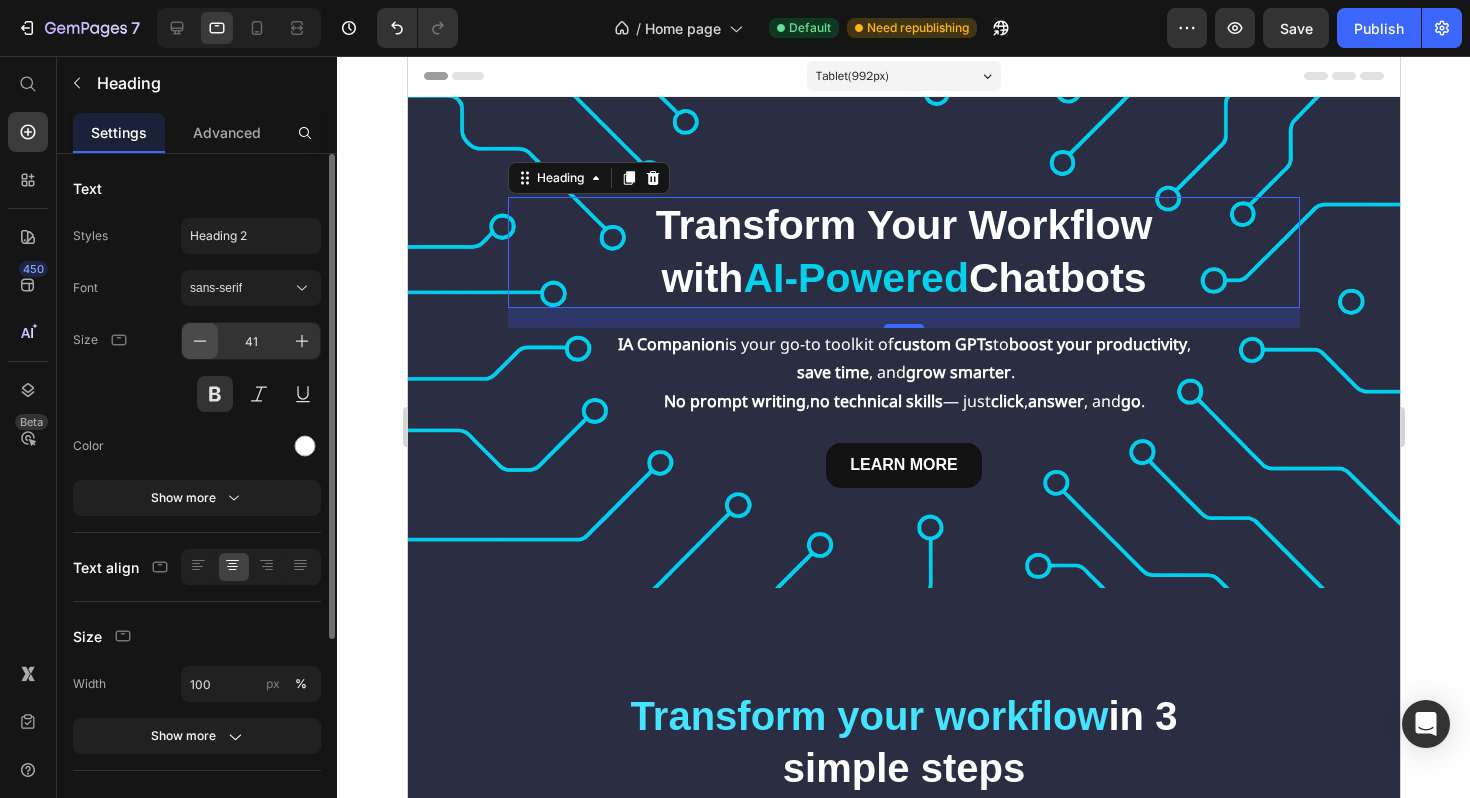 click 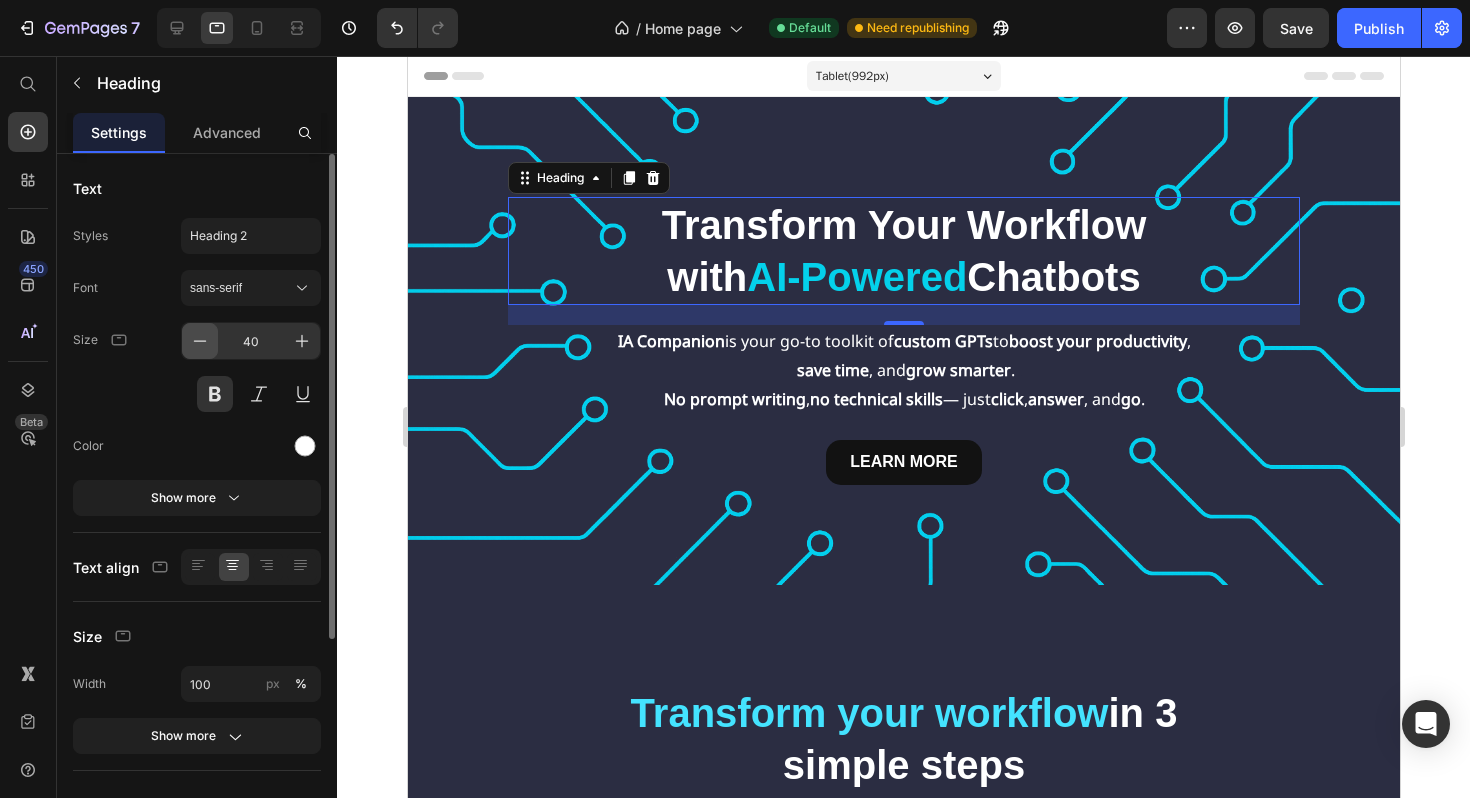 click 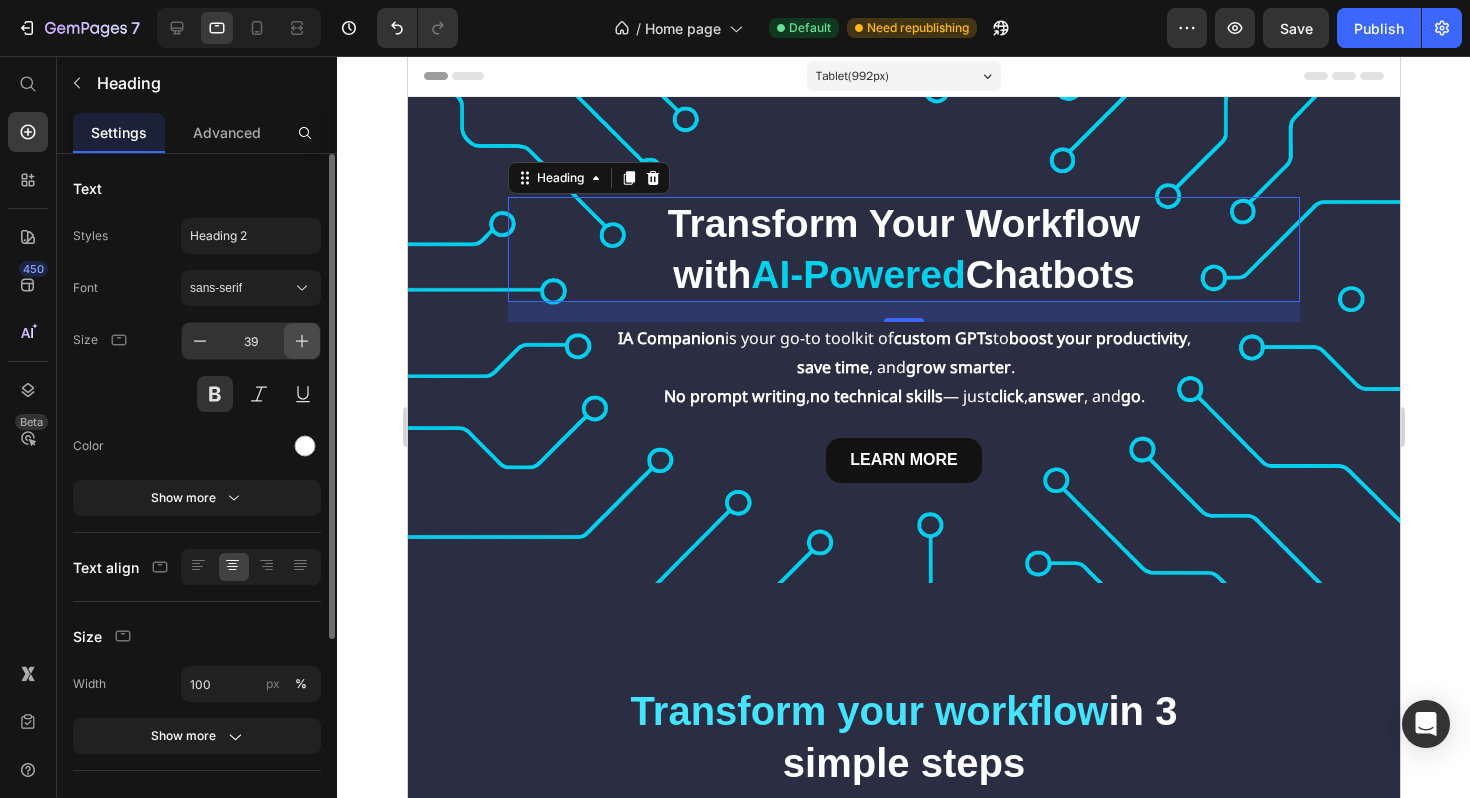 click 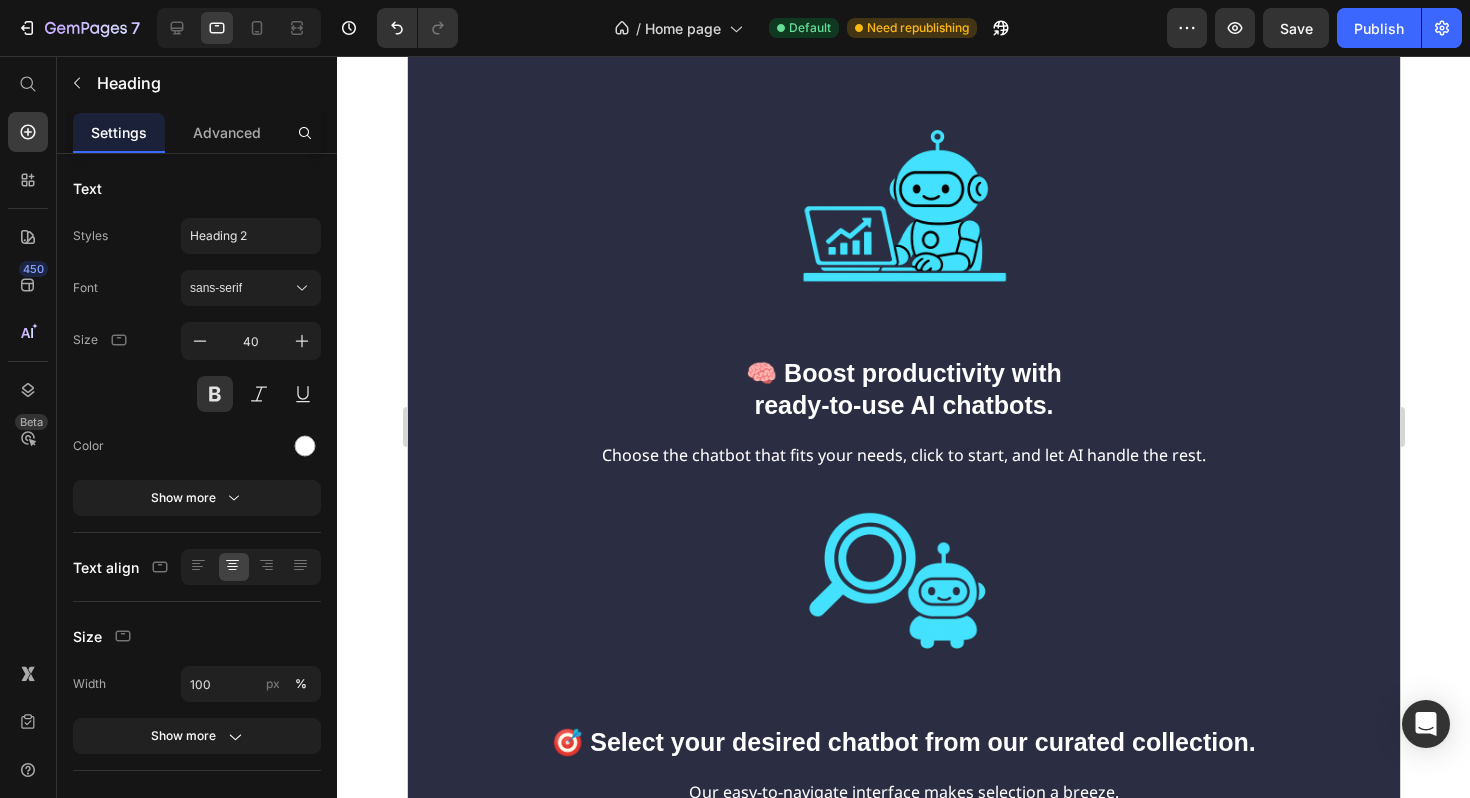 scroll, scrollTop: 880, scrollLeft: 0, axis: vertical 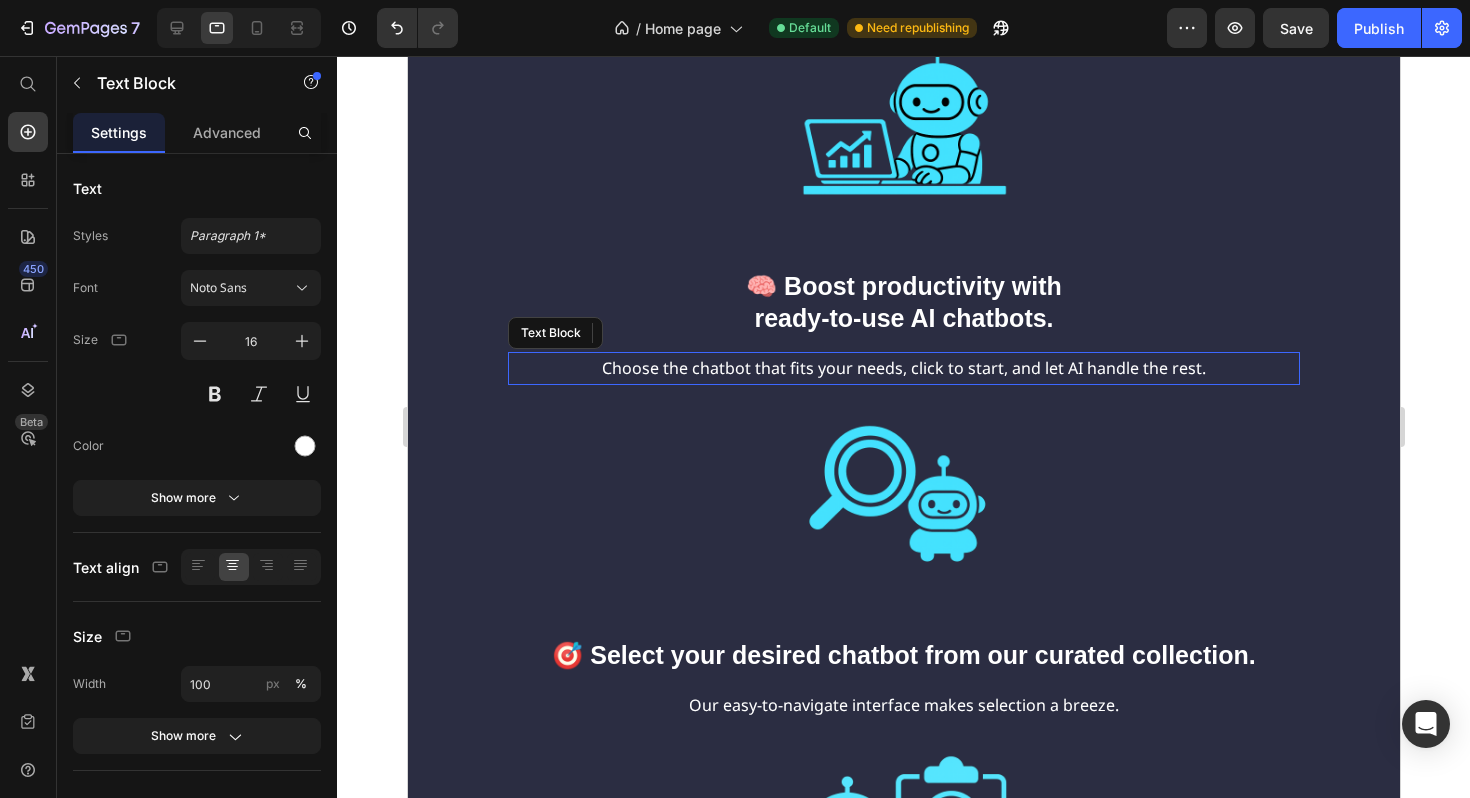 click on "Choose the chatbot that fits your needs, click to start, and let AI handle the rest." at bounding box center (903, 368) 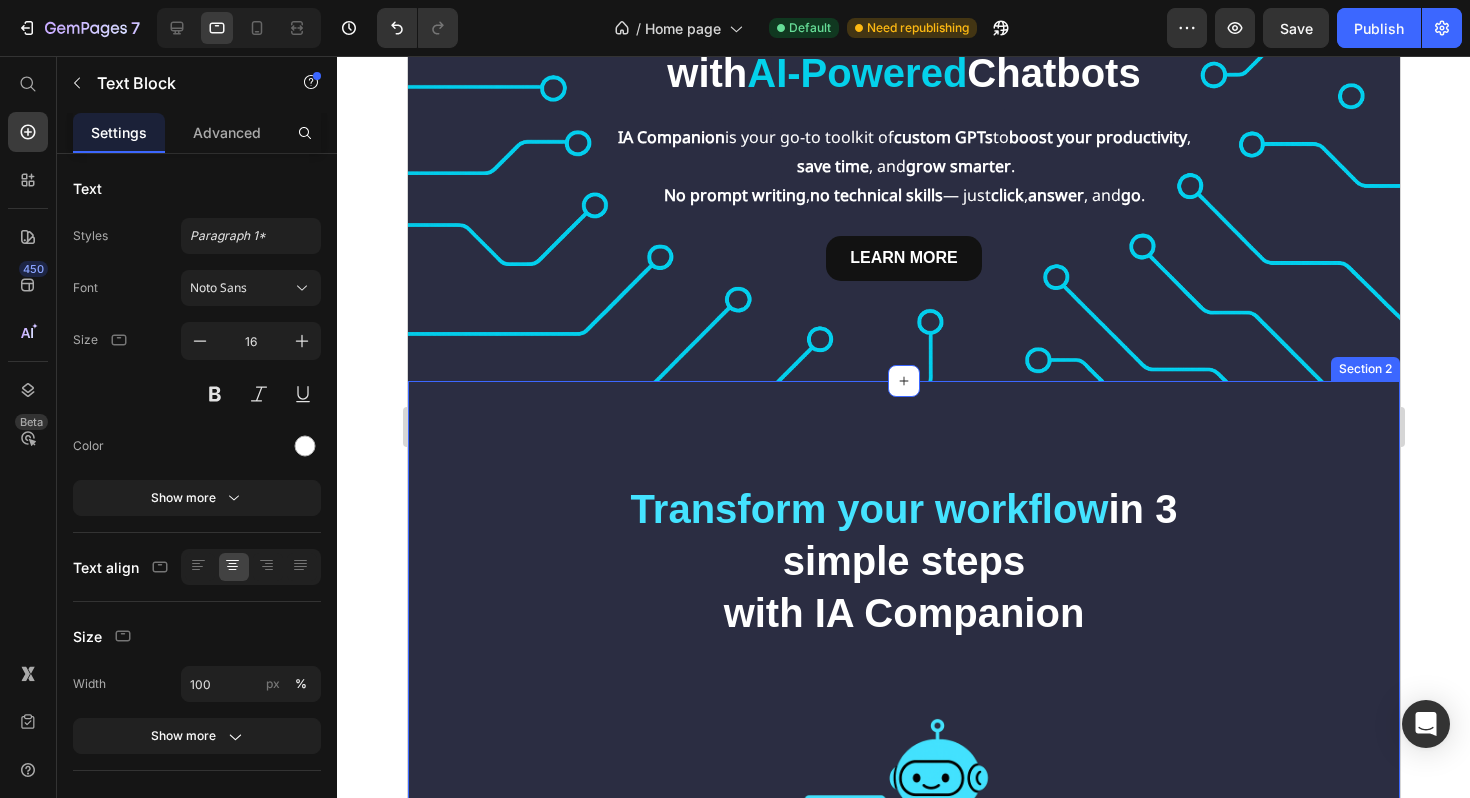 scroll, scrollTop: 0, scrollLeft: 0, axis: both 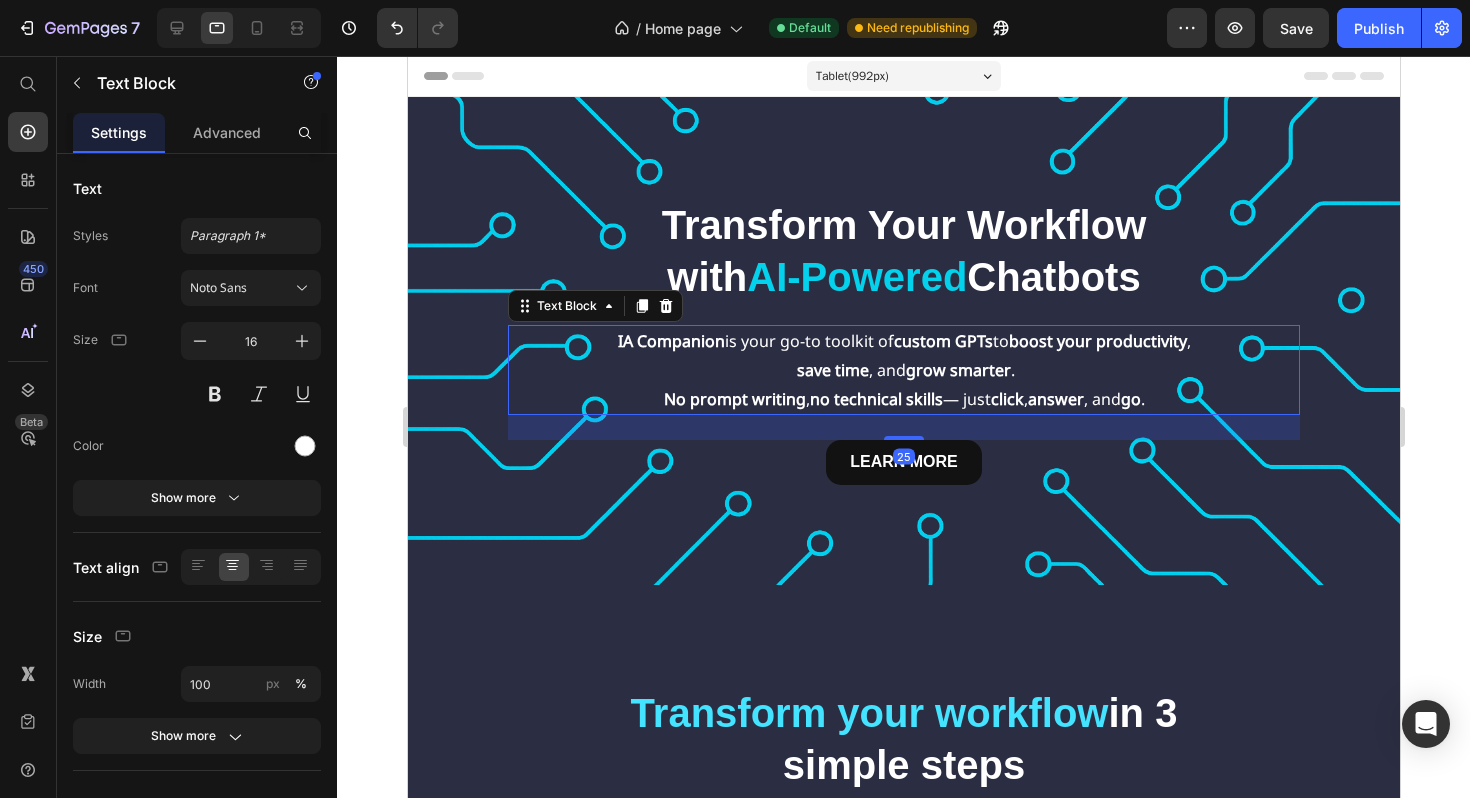 click on "save time" at bounding box center (832, 370) 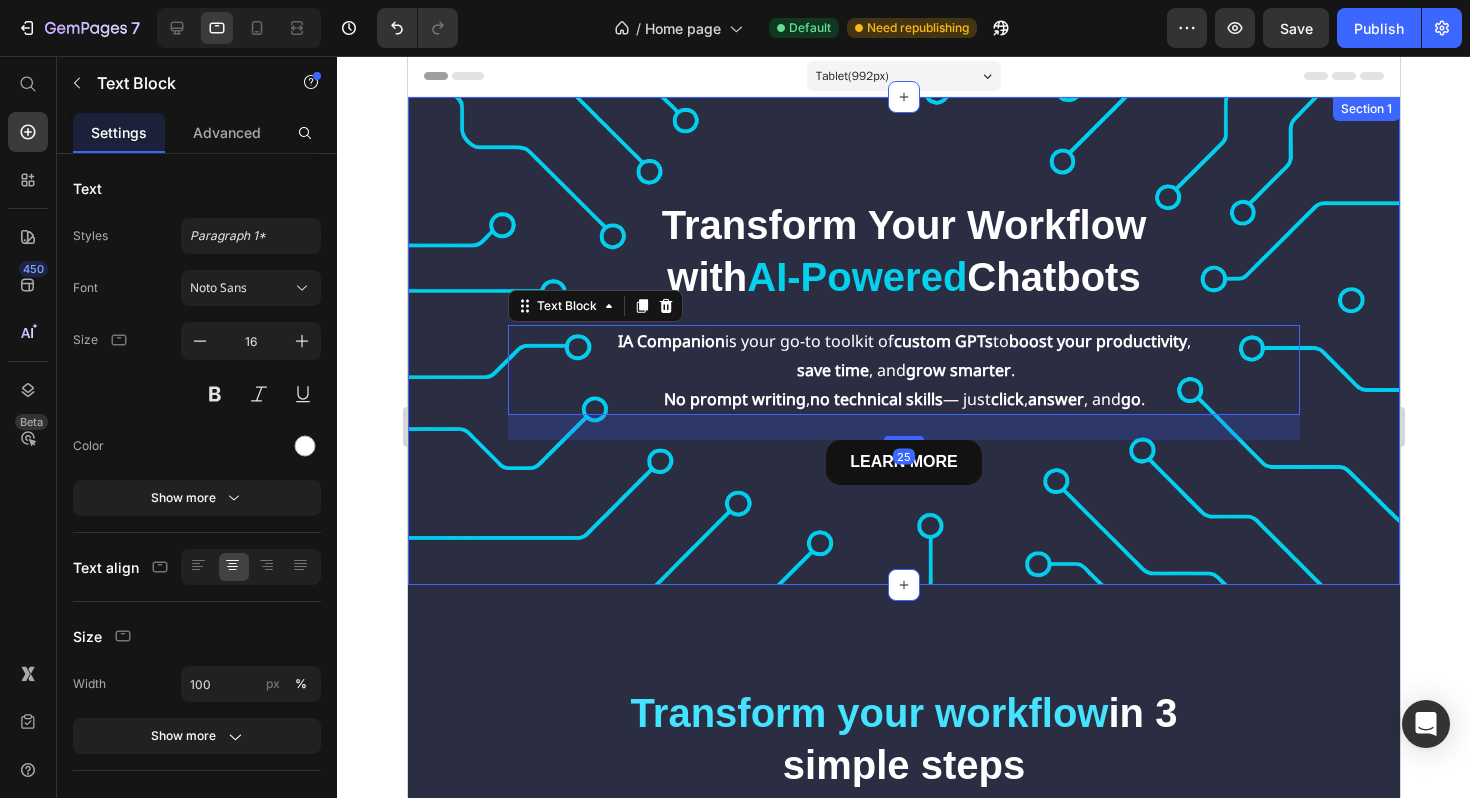 click on "Transform Your Workflow  with  AI-Powered  Chatbots Heading IA Companion  is your go-to toolkit of  custom GPTs  to  boost your productivity ,   save time , and  grow smarter .  No prompt writing ,  no technical skills  — just  click ,  answer , and  go . Text Block   25 Row LEARN MORE Button Row Section 1" at bounding box center [903, 341] 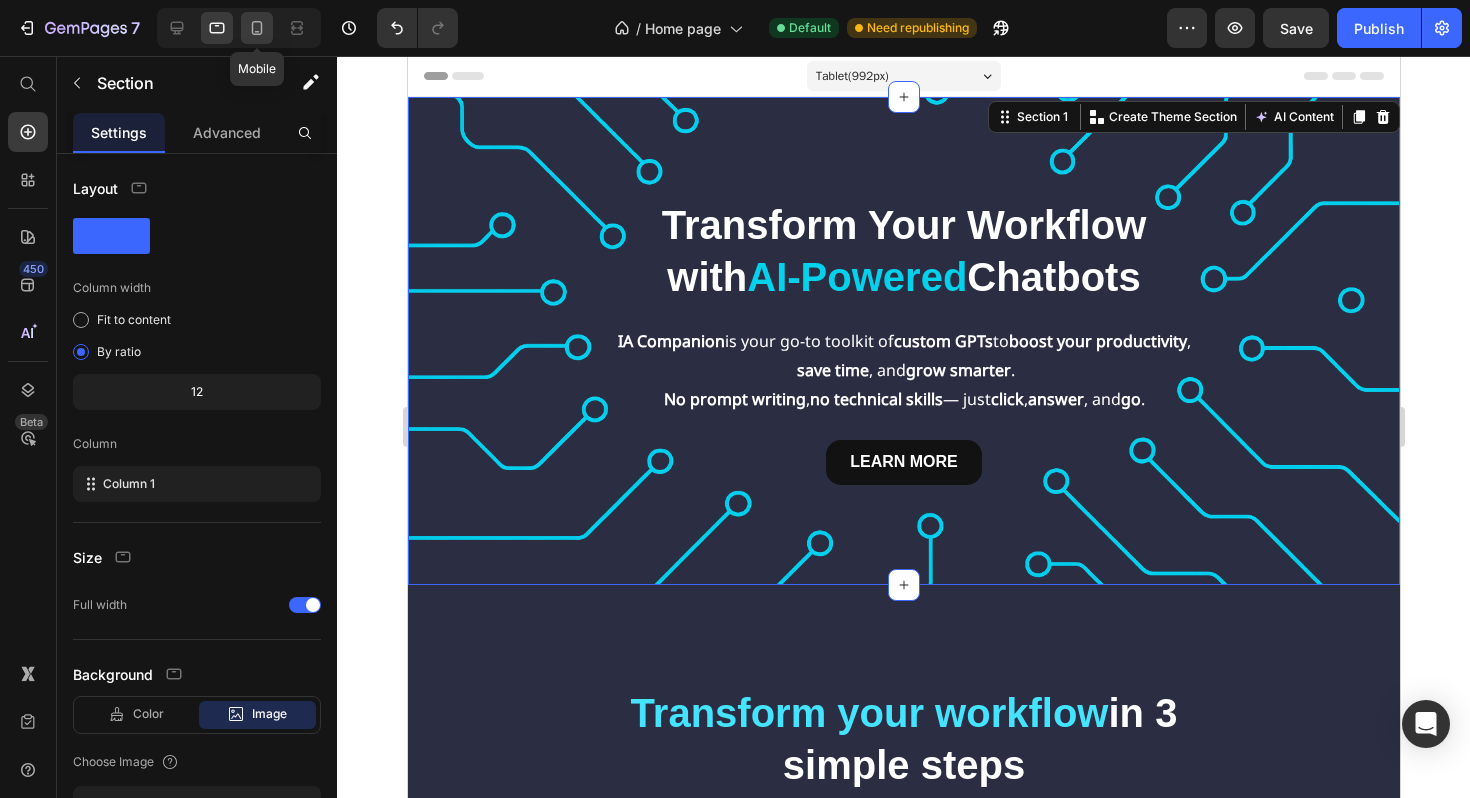 click 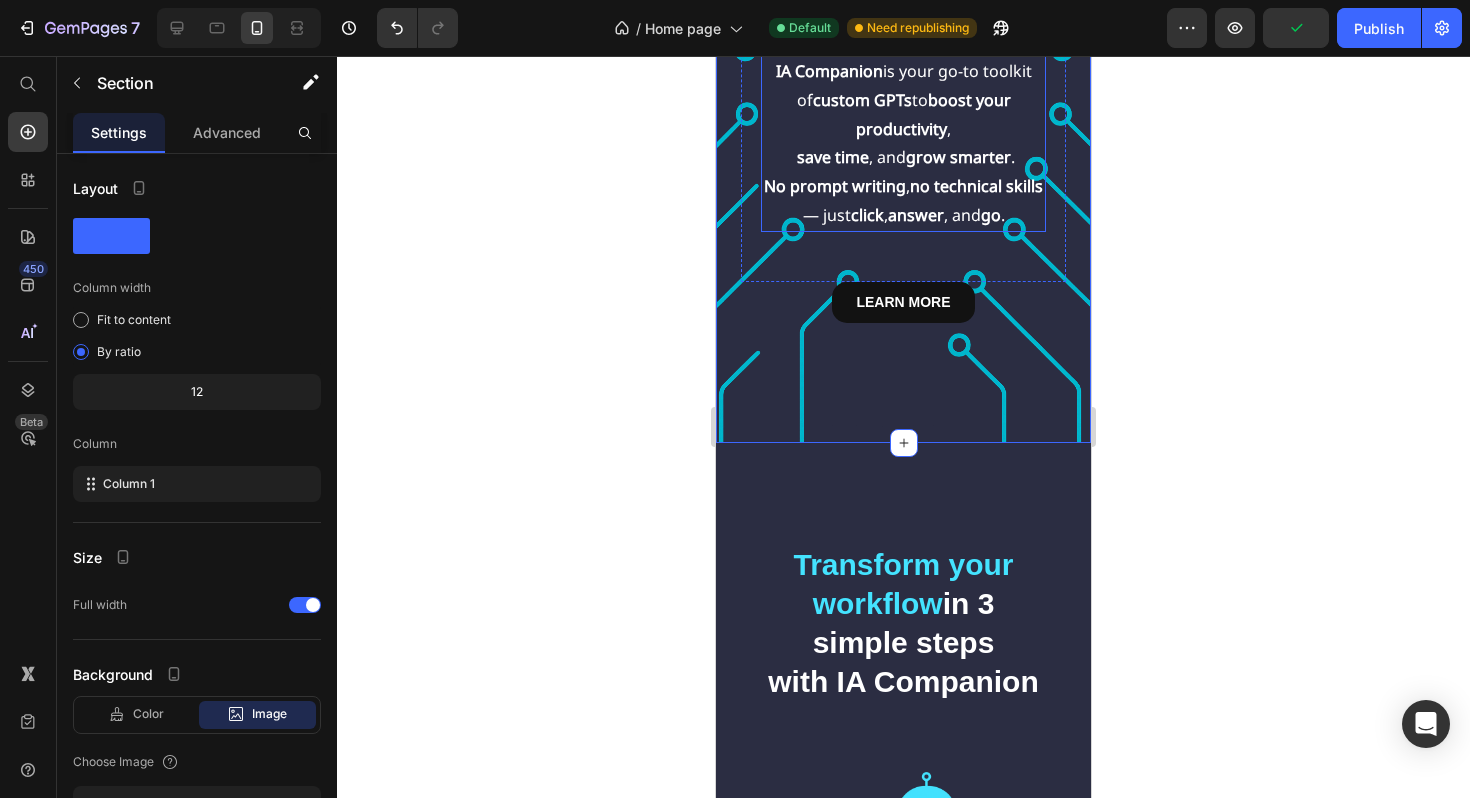 scroll, scrollTop: 436, scrollLeft: 0, axis: vertical 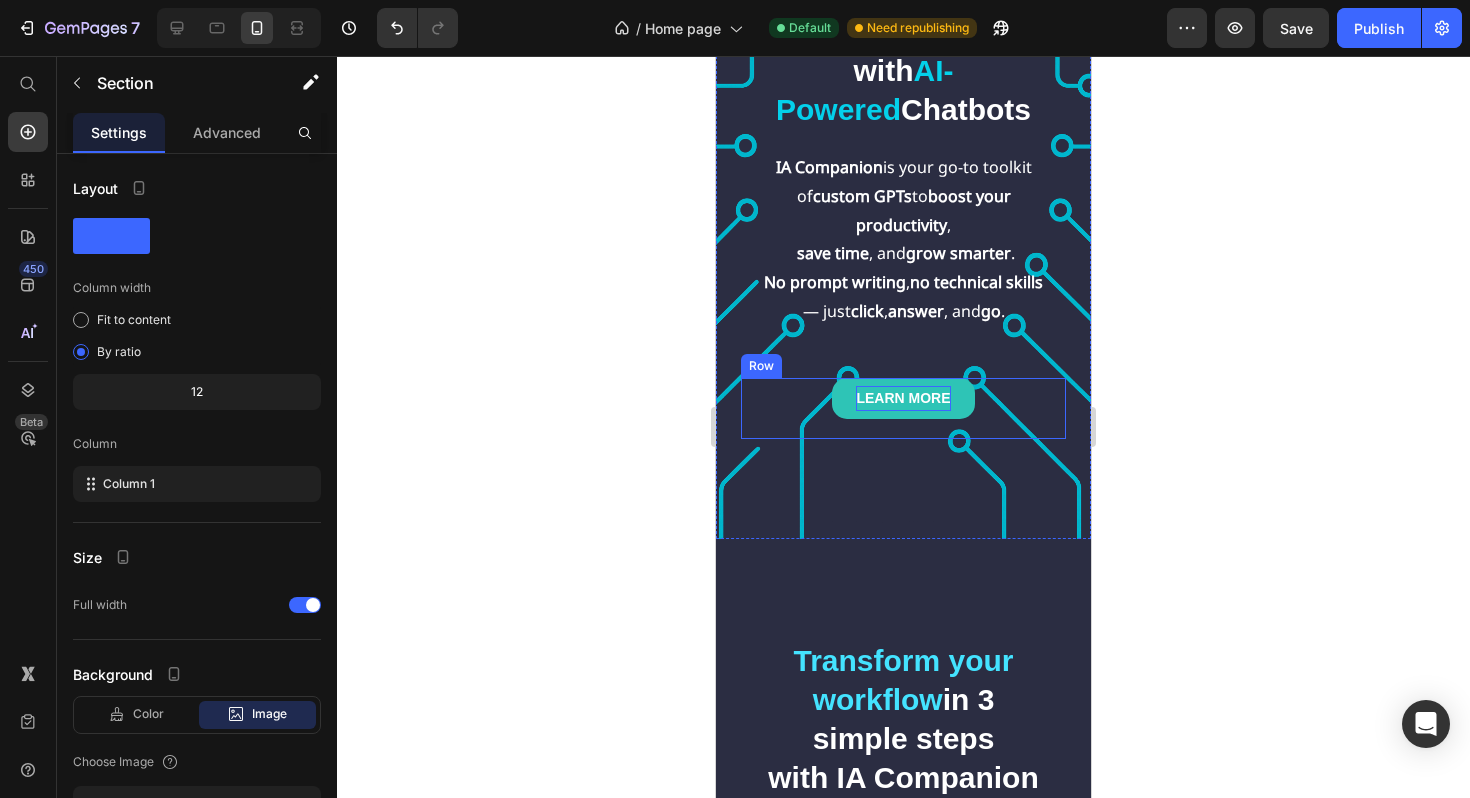 click on "LEARN MORE" at bounding box center (903, 398) 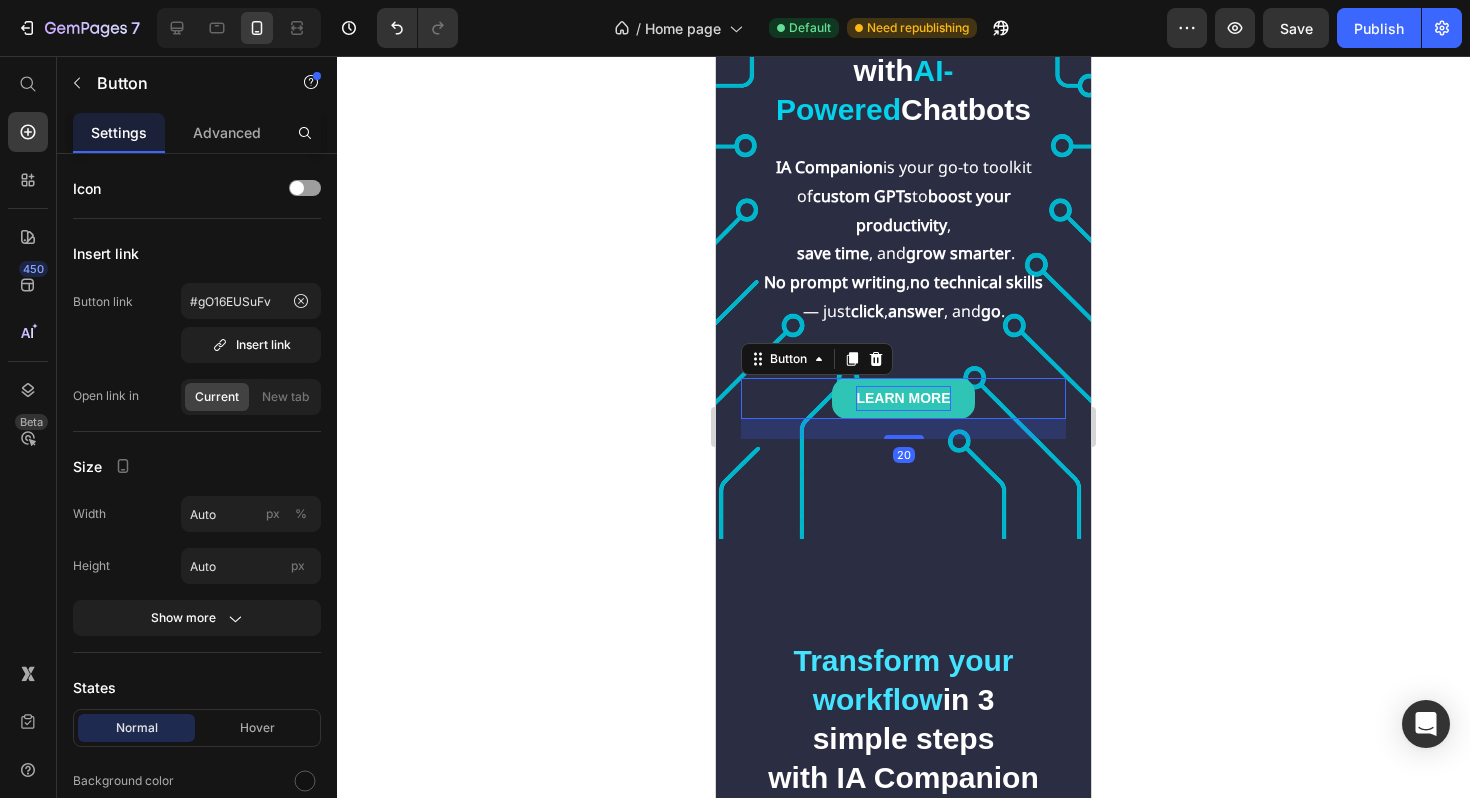 click on "LEARN MORE" at bounding box center (903, 398) 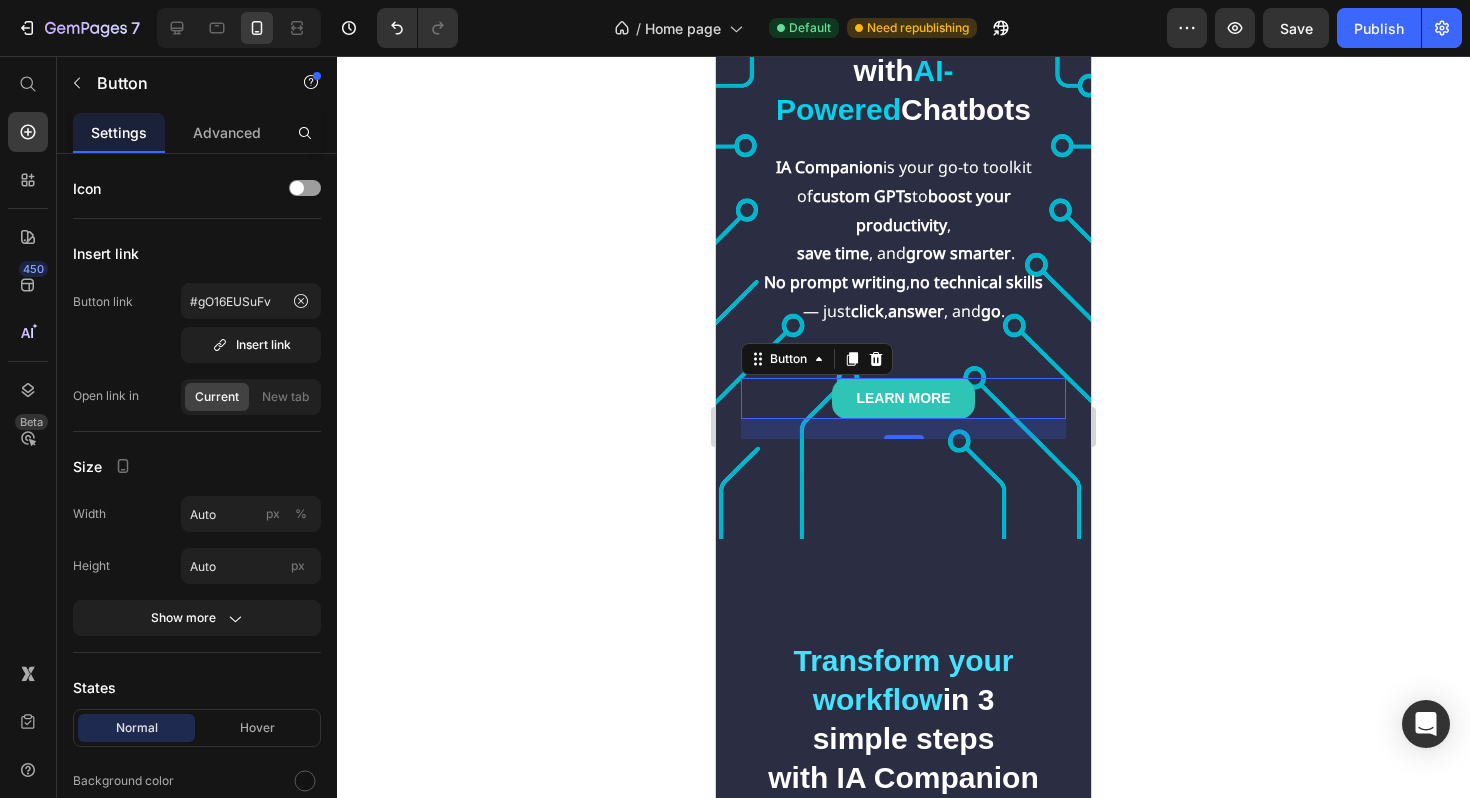 click on "LEARN MORE" at bounding box center [903, 398] 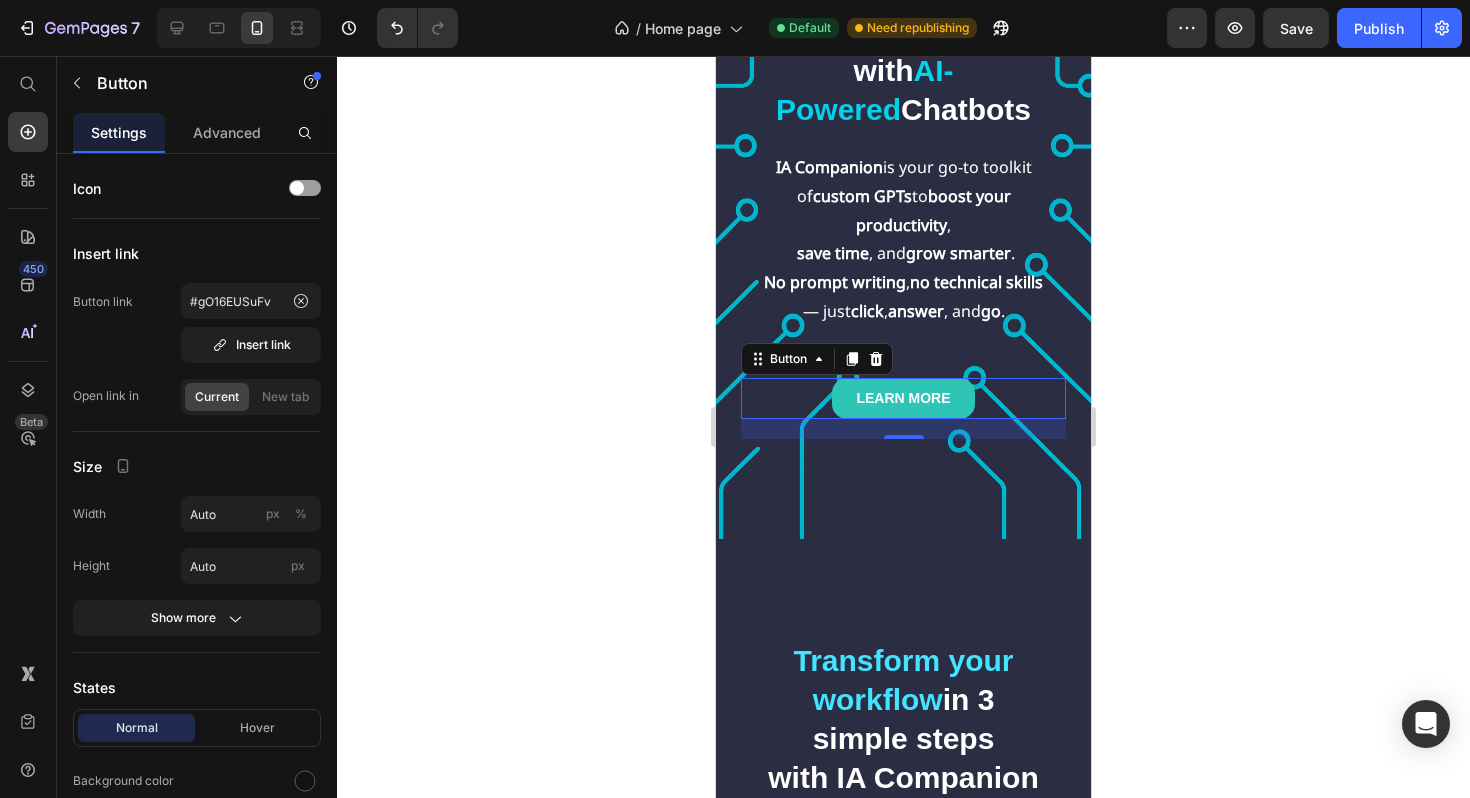 click on "LEARN MORE" at bounding box center (903, 398) 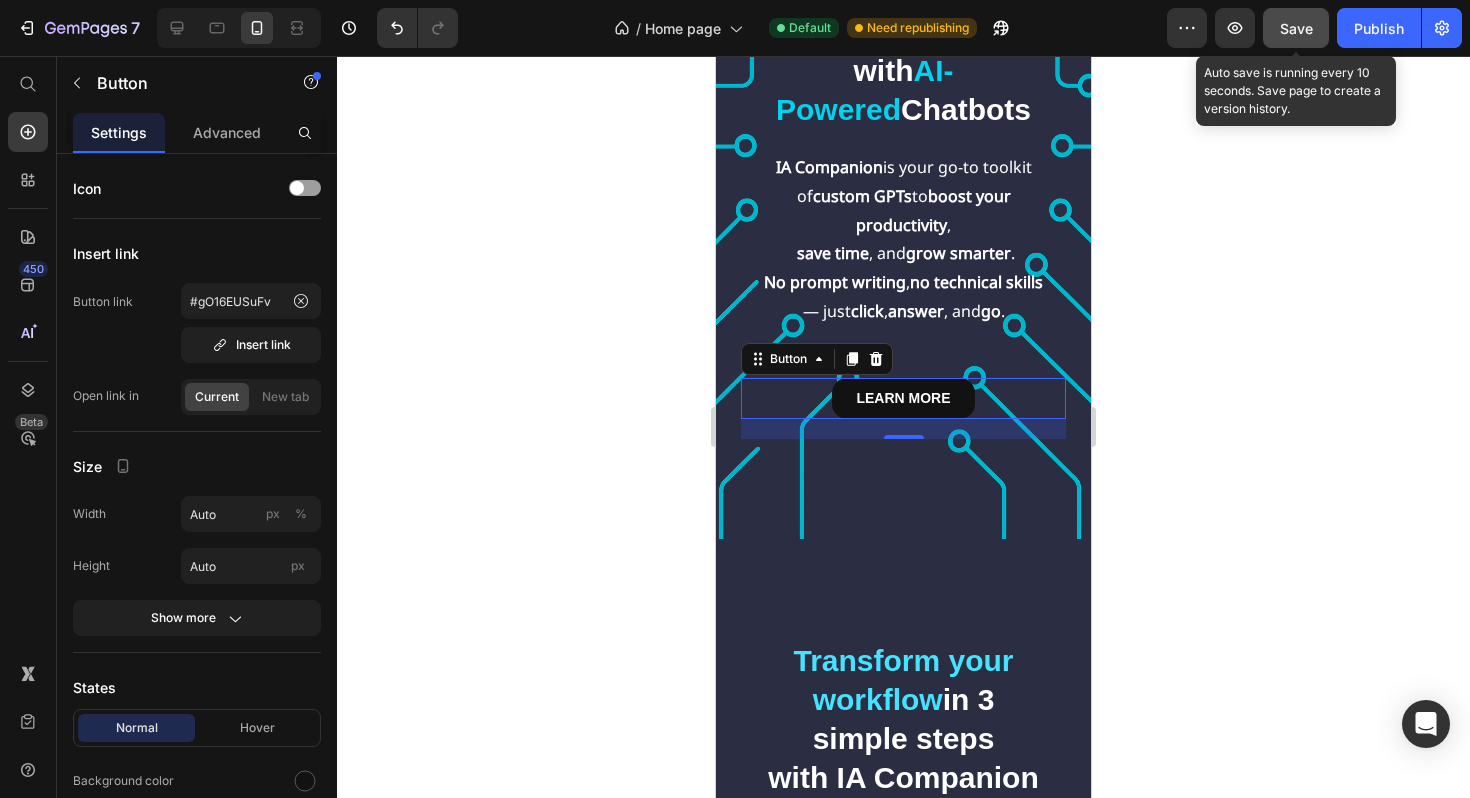 click on "Save" 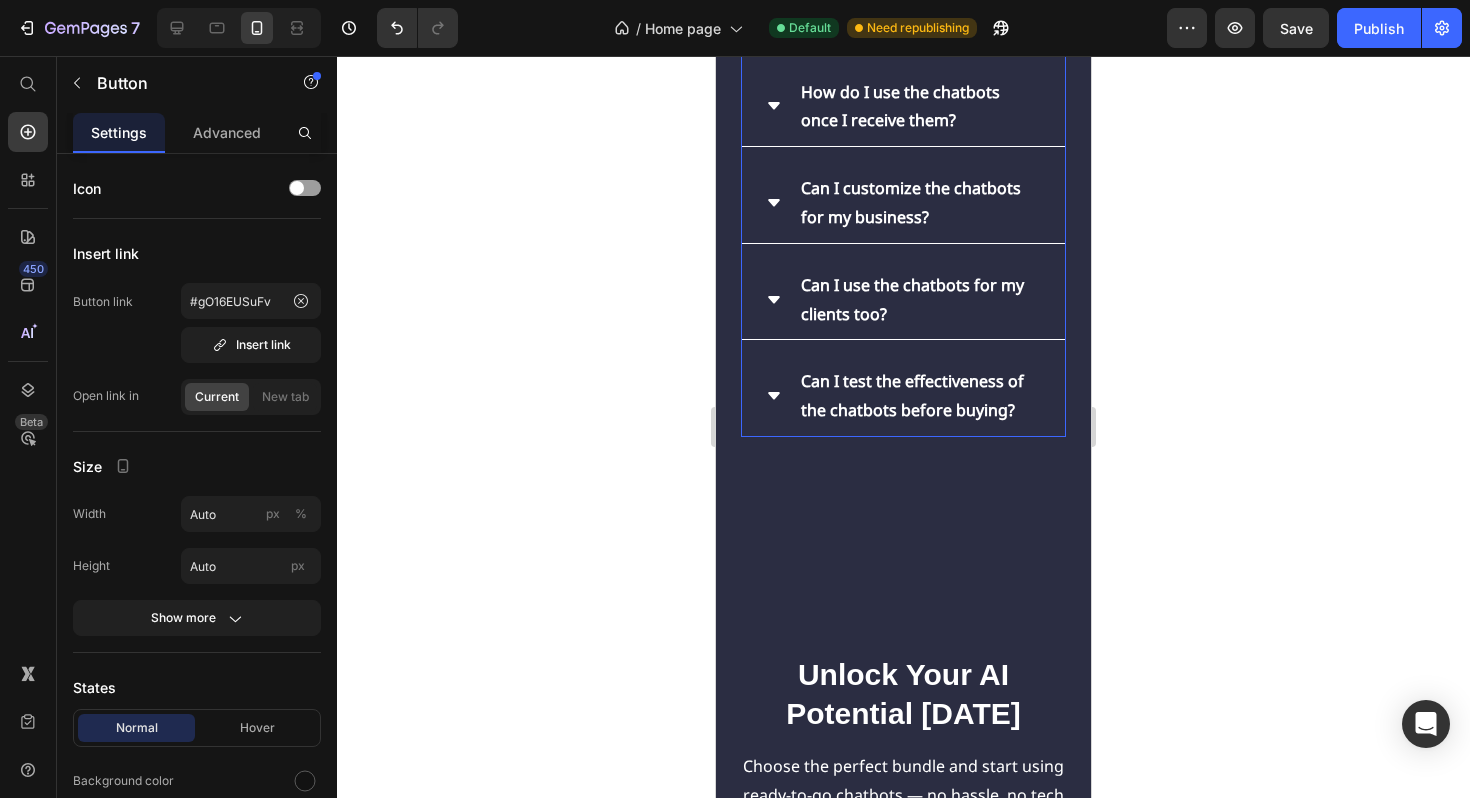 scroll, scrollTop: 13235, scrollLeft: 0, axis: vertical 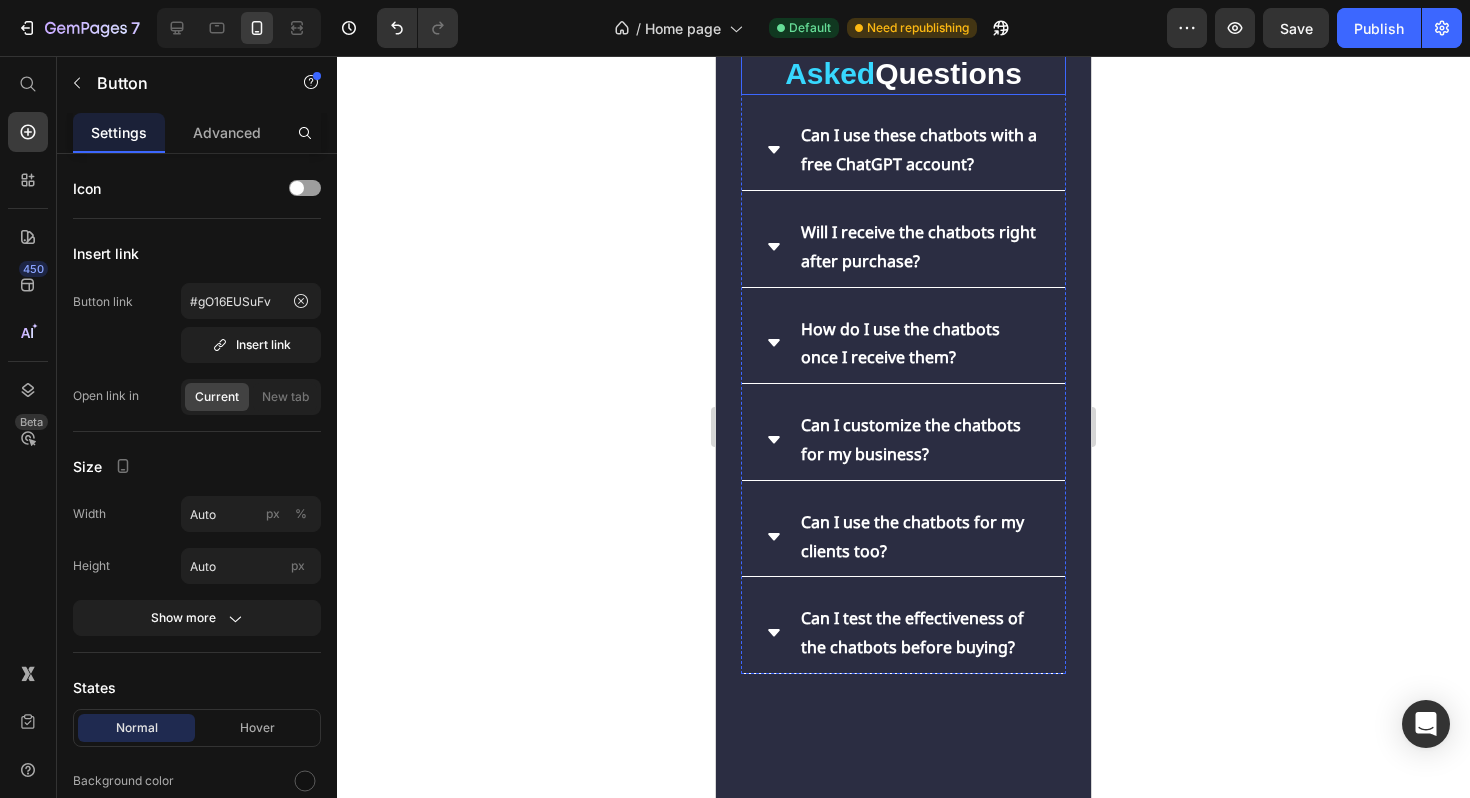 click on "Questions" at bounding box center [948, 73] 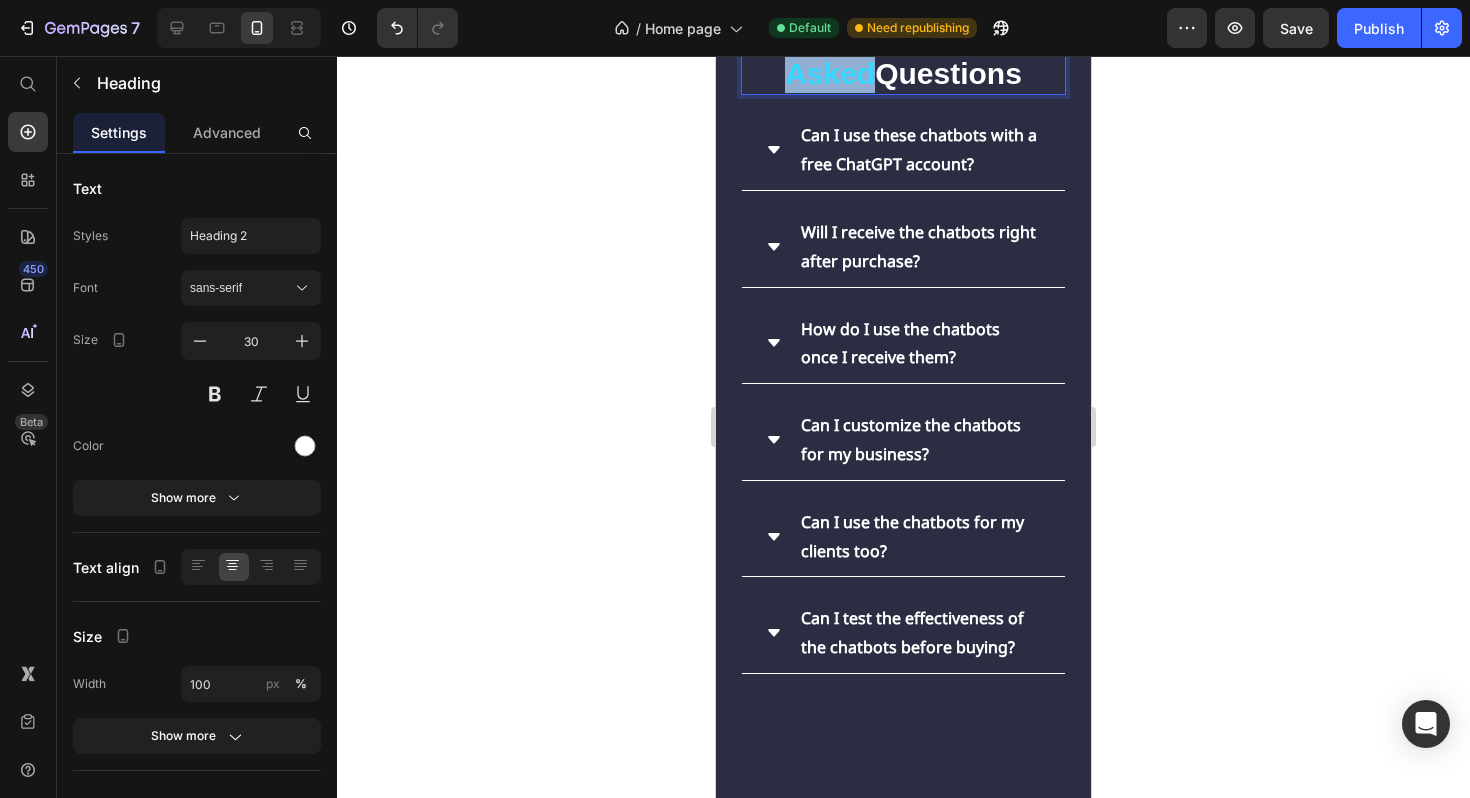 drag, startPoint x: 782, startPoint y: 297, endPoint x: 1033, endPoint y: 307, distance: 251.19913 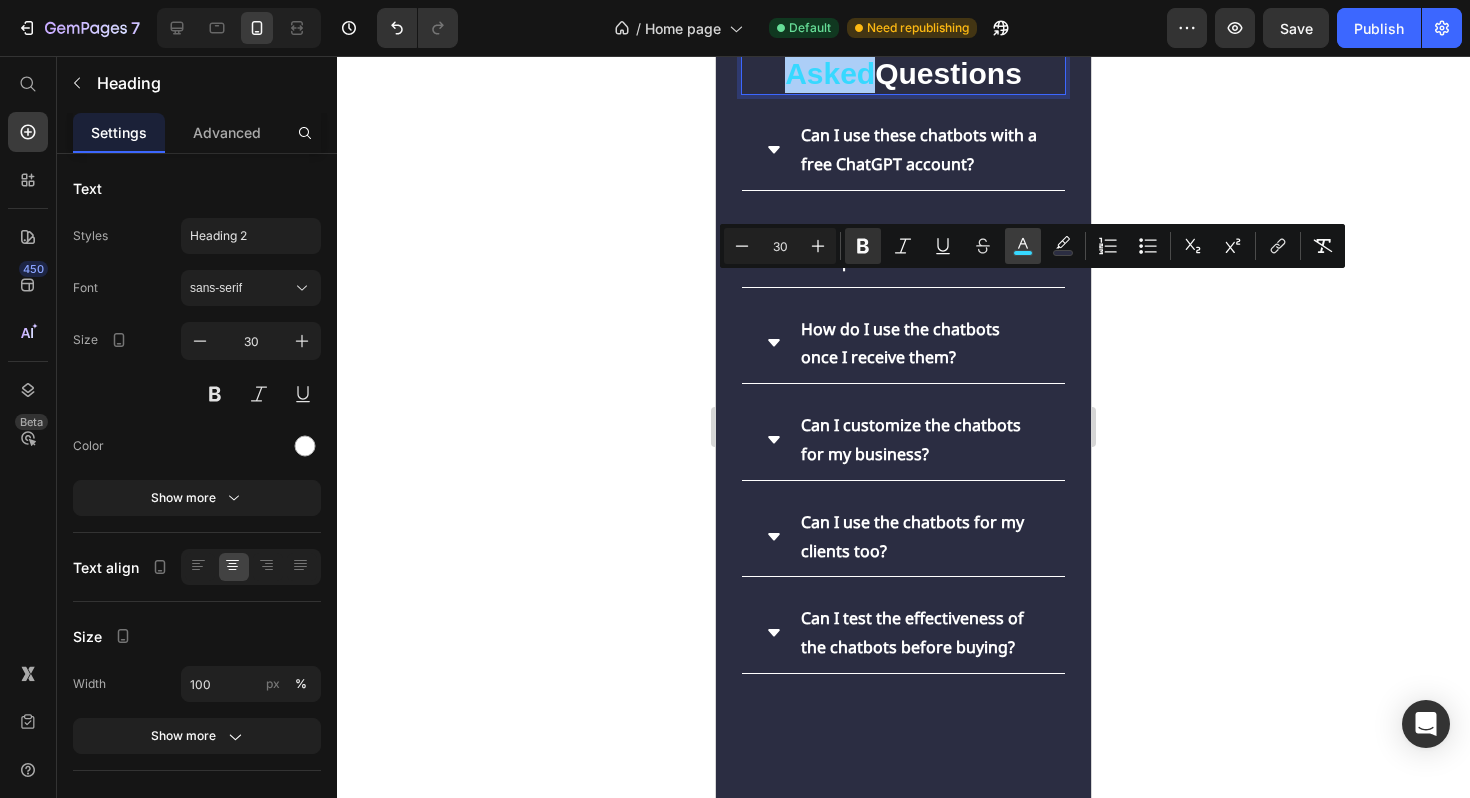 click 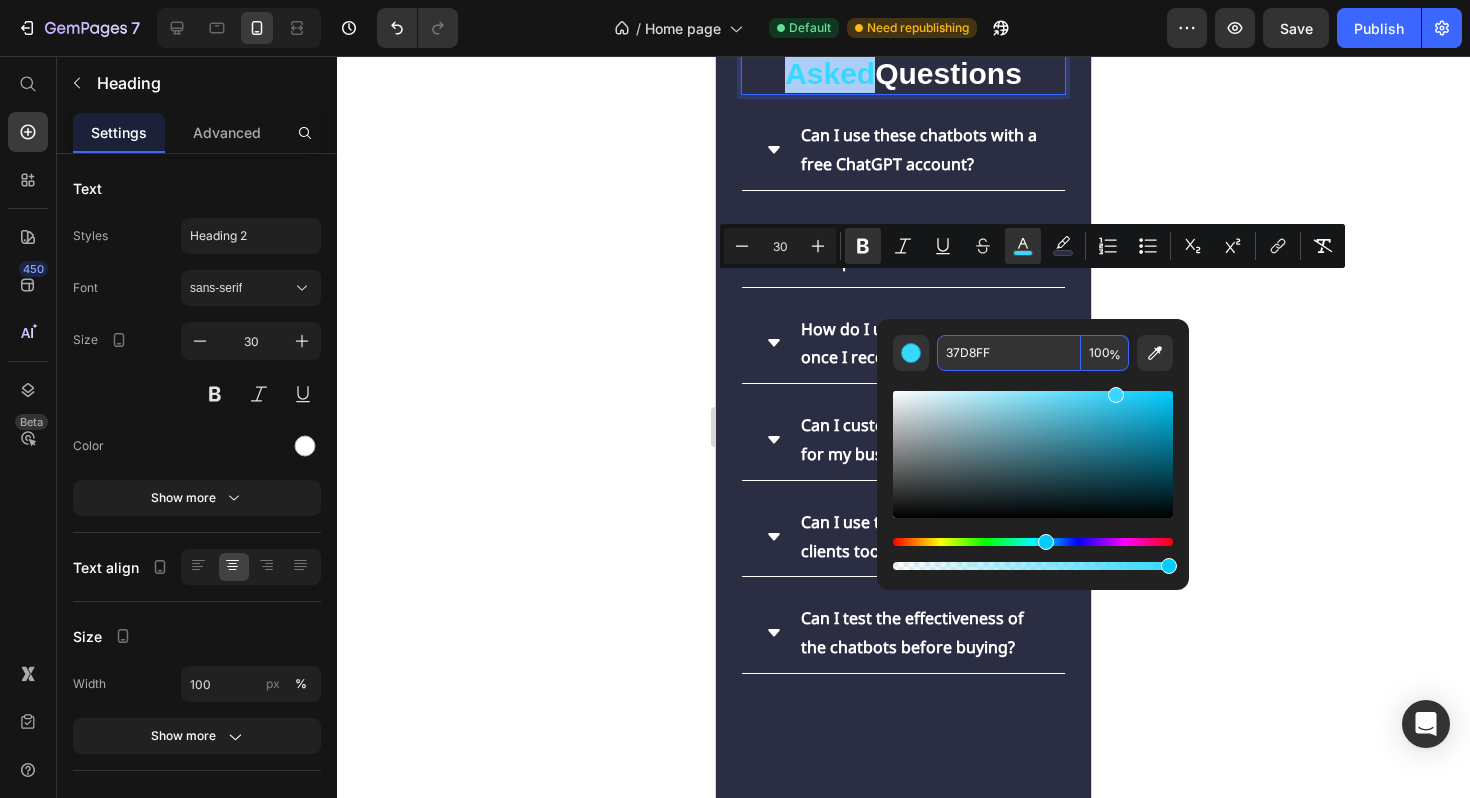 click on "37D8FF" at bounding box center [1009, 353] 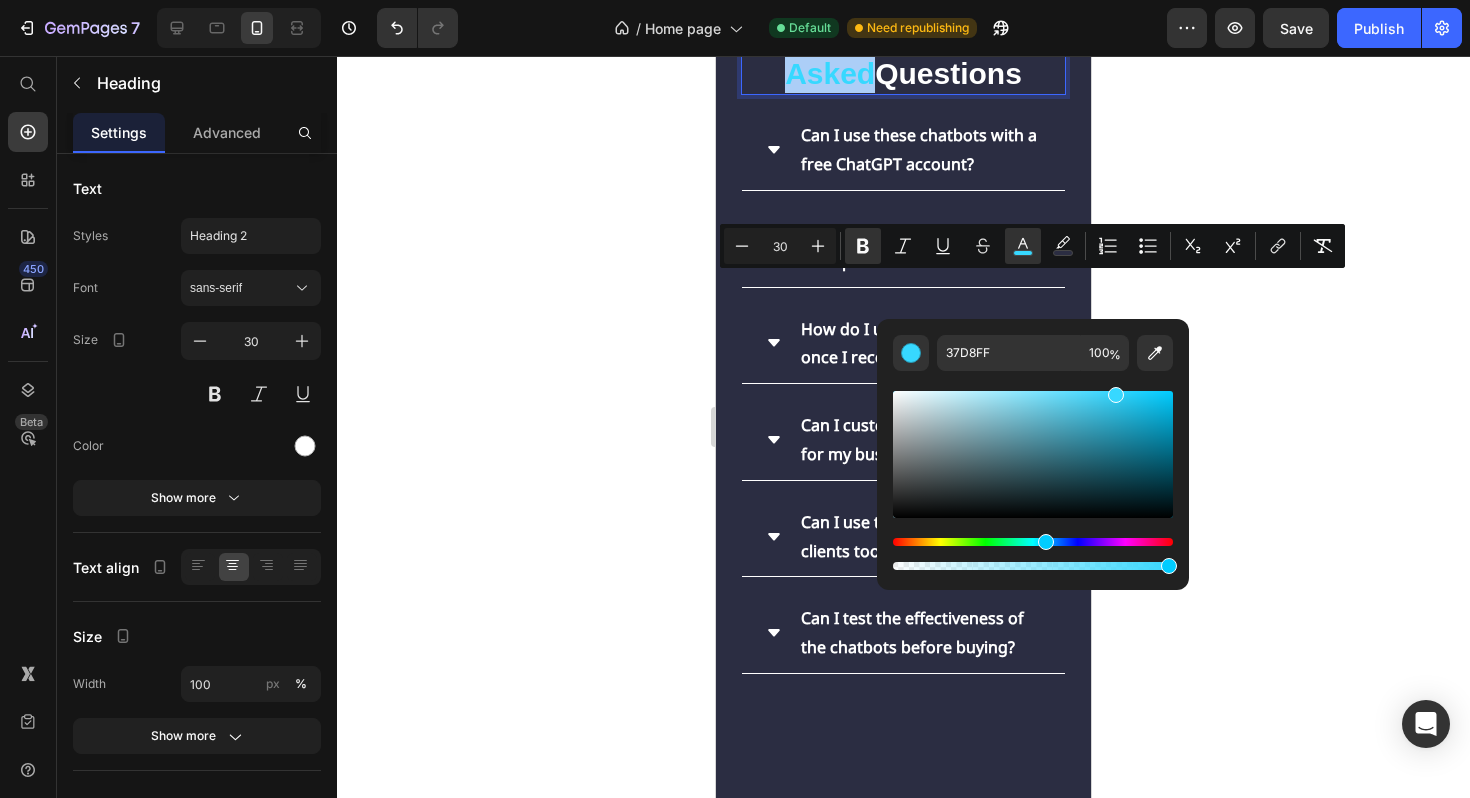 click 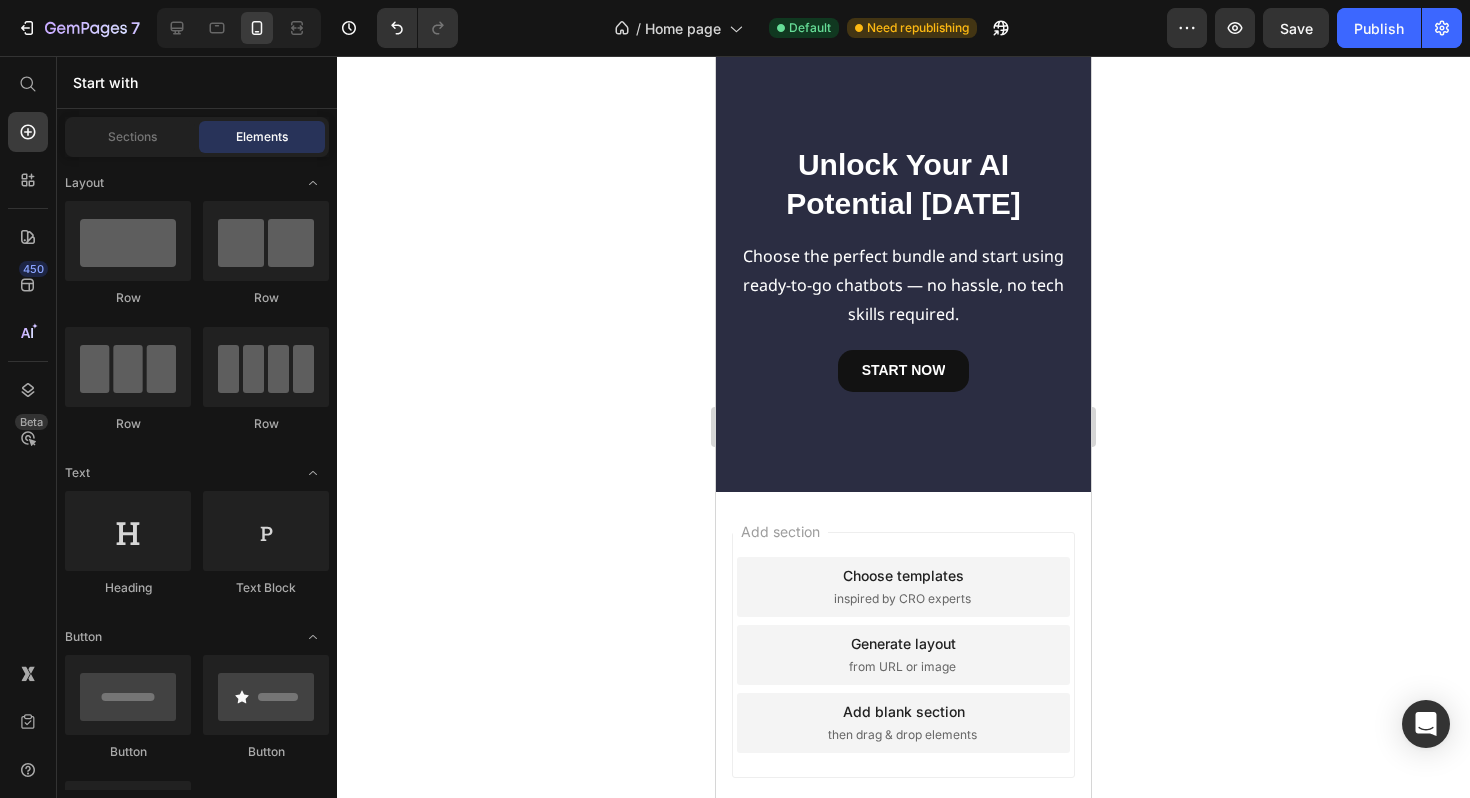 scroll, scrollTop: 14086, scrollLeft: 0, axis: vertical 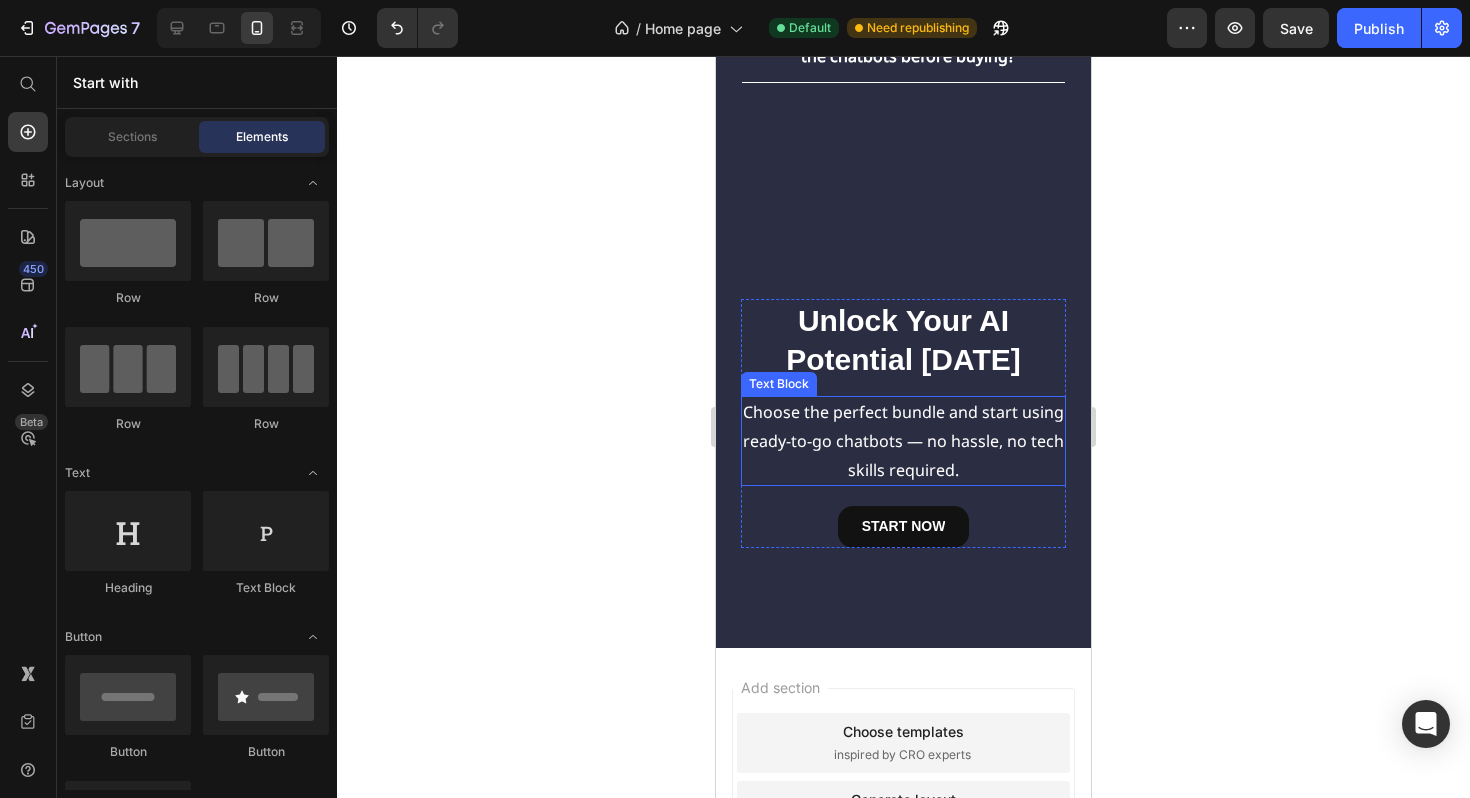click on "Unlock Your AI Potential [DATE] Heading Choose the perfect bundle and start using ready-to-go chatbots — no hassle, no tech skills required. Text Block START NOW   Button Row" at bounding box center [903, 423] 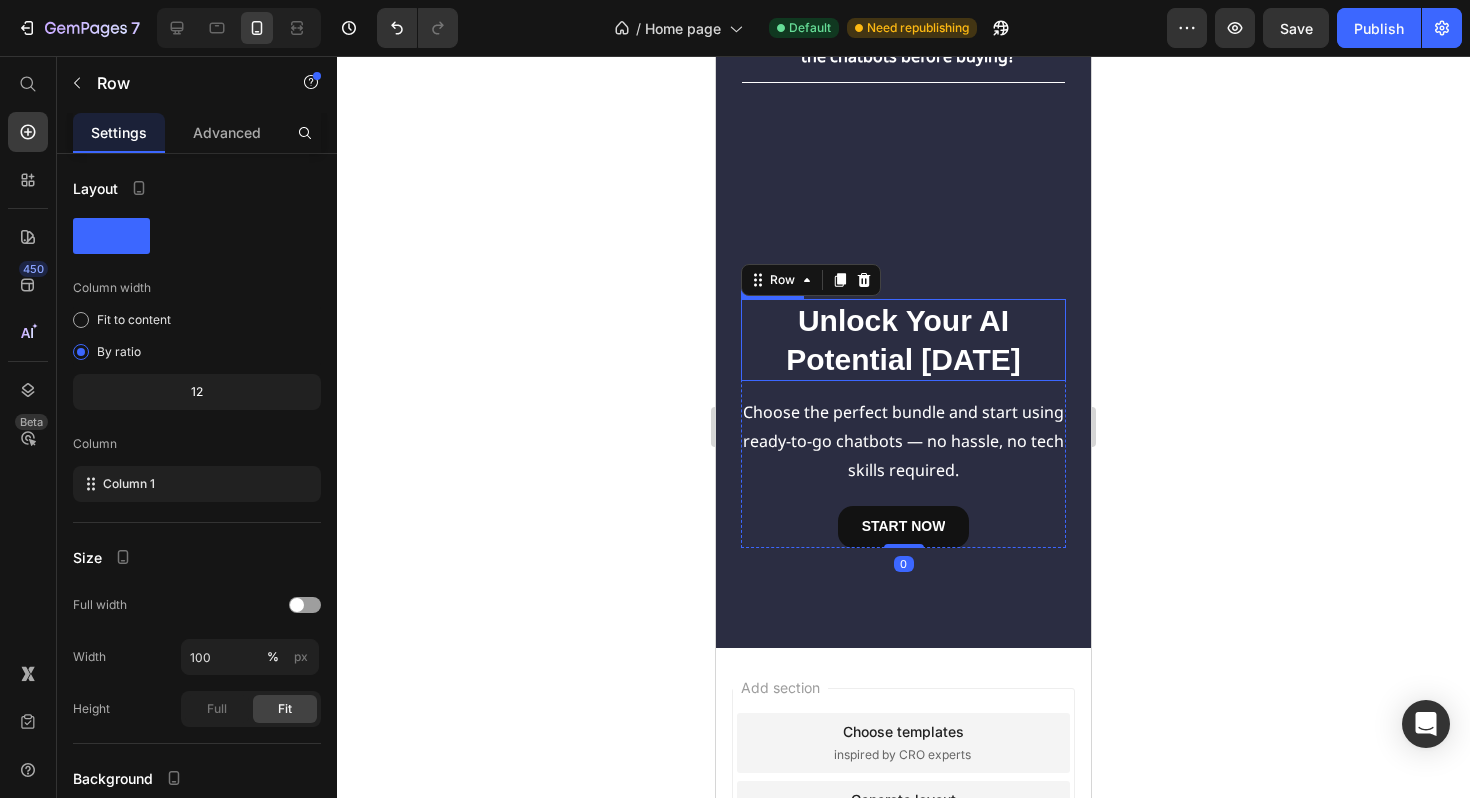 click on "Unlock Your AI Potential [DATE]" at bounding box center (903, 340) 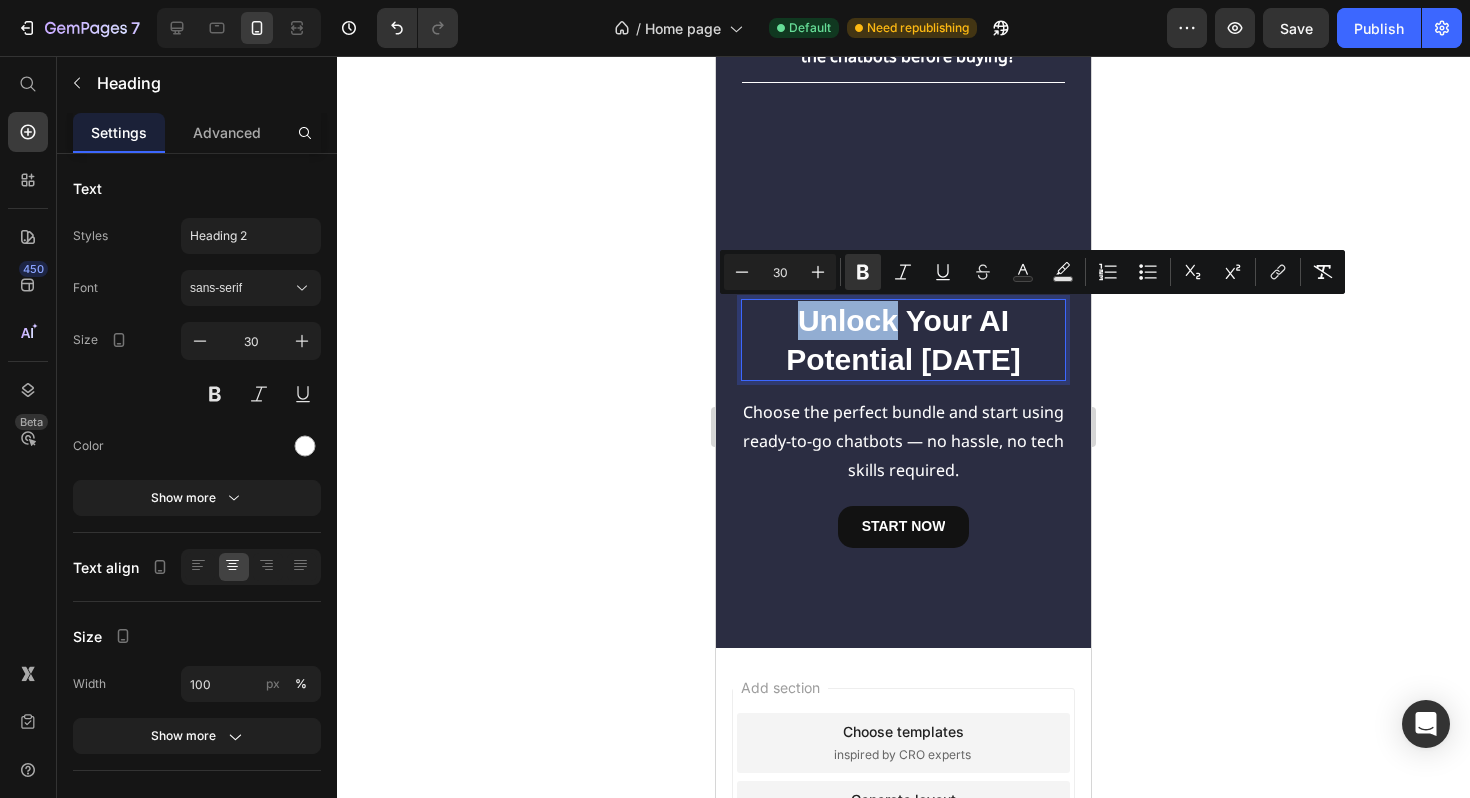 drag, startPoint x: 799, startPoint y: 319, endPoint x: 897, endPoint y: 322, distance: 98.045906 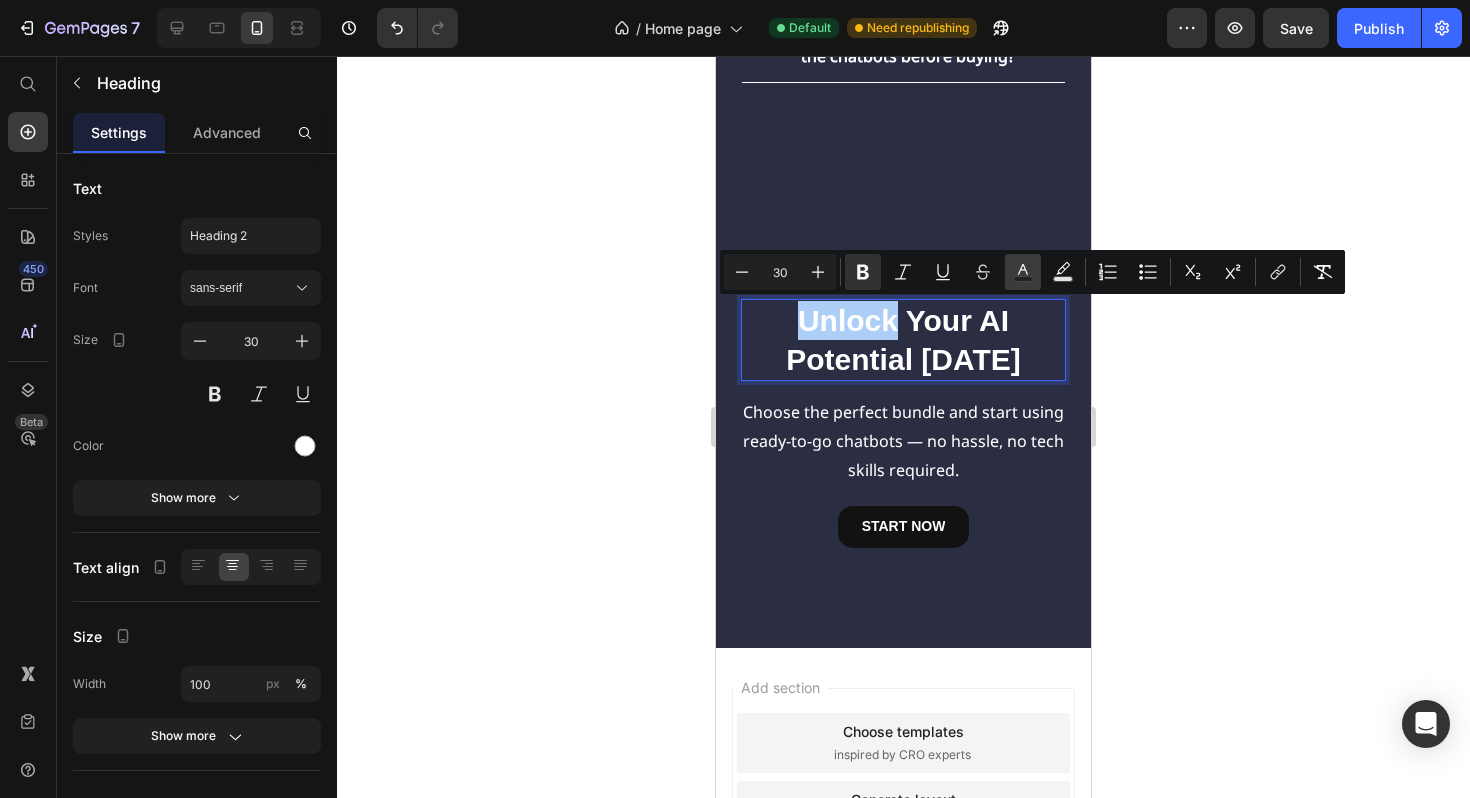 click 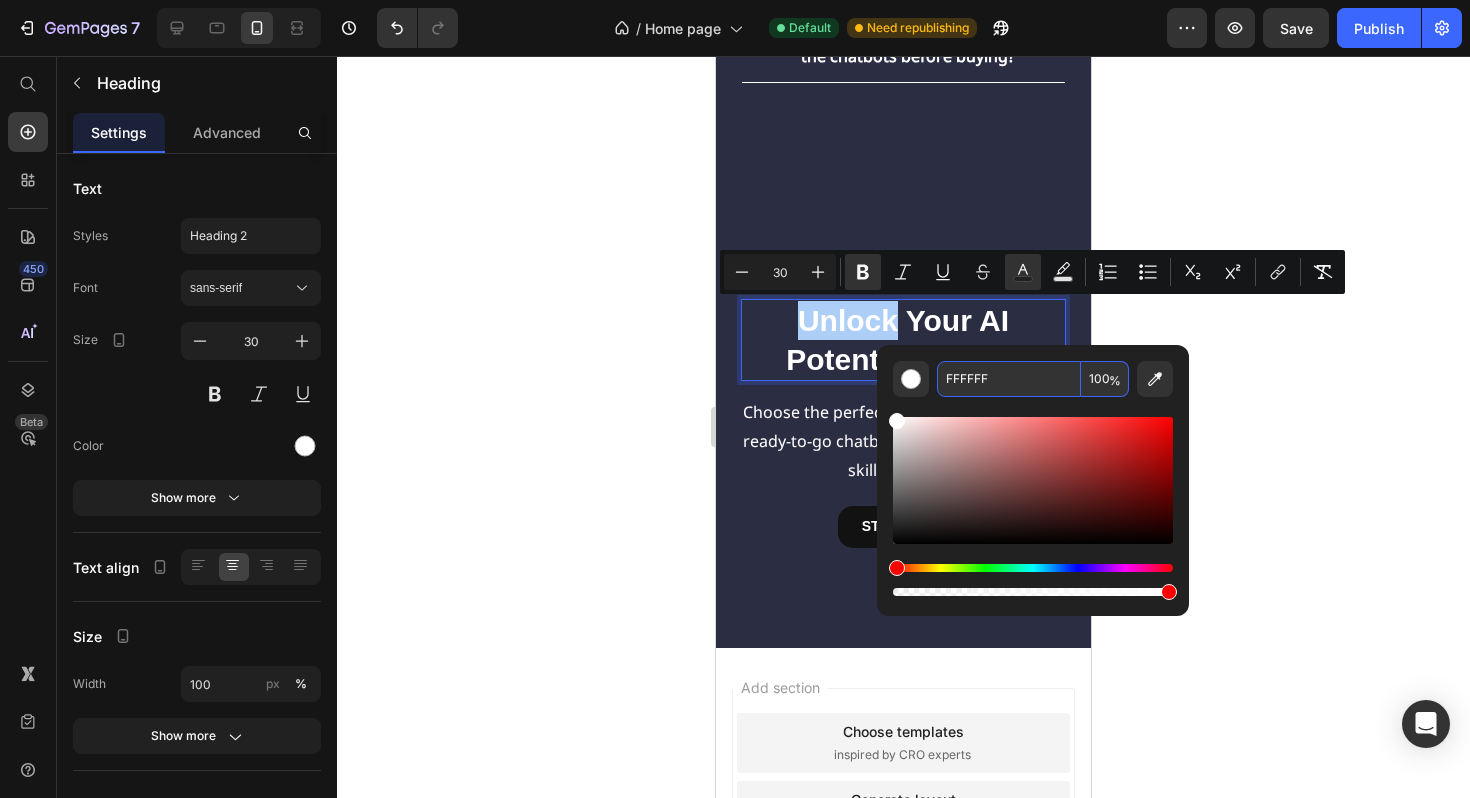 click on "FFFFFF" at bounding box center [1009, 379] 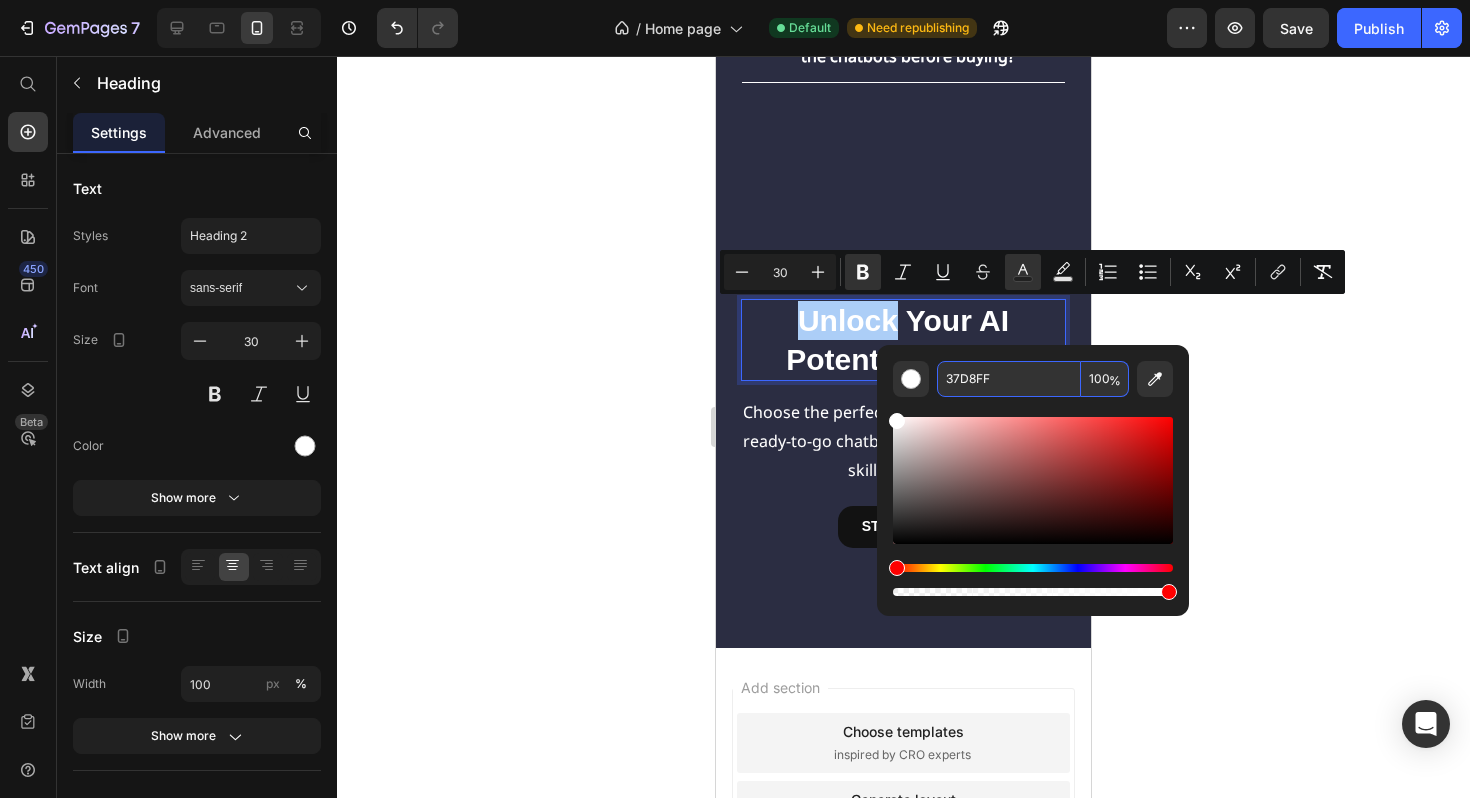 type on "37D8FF" 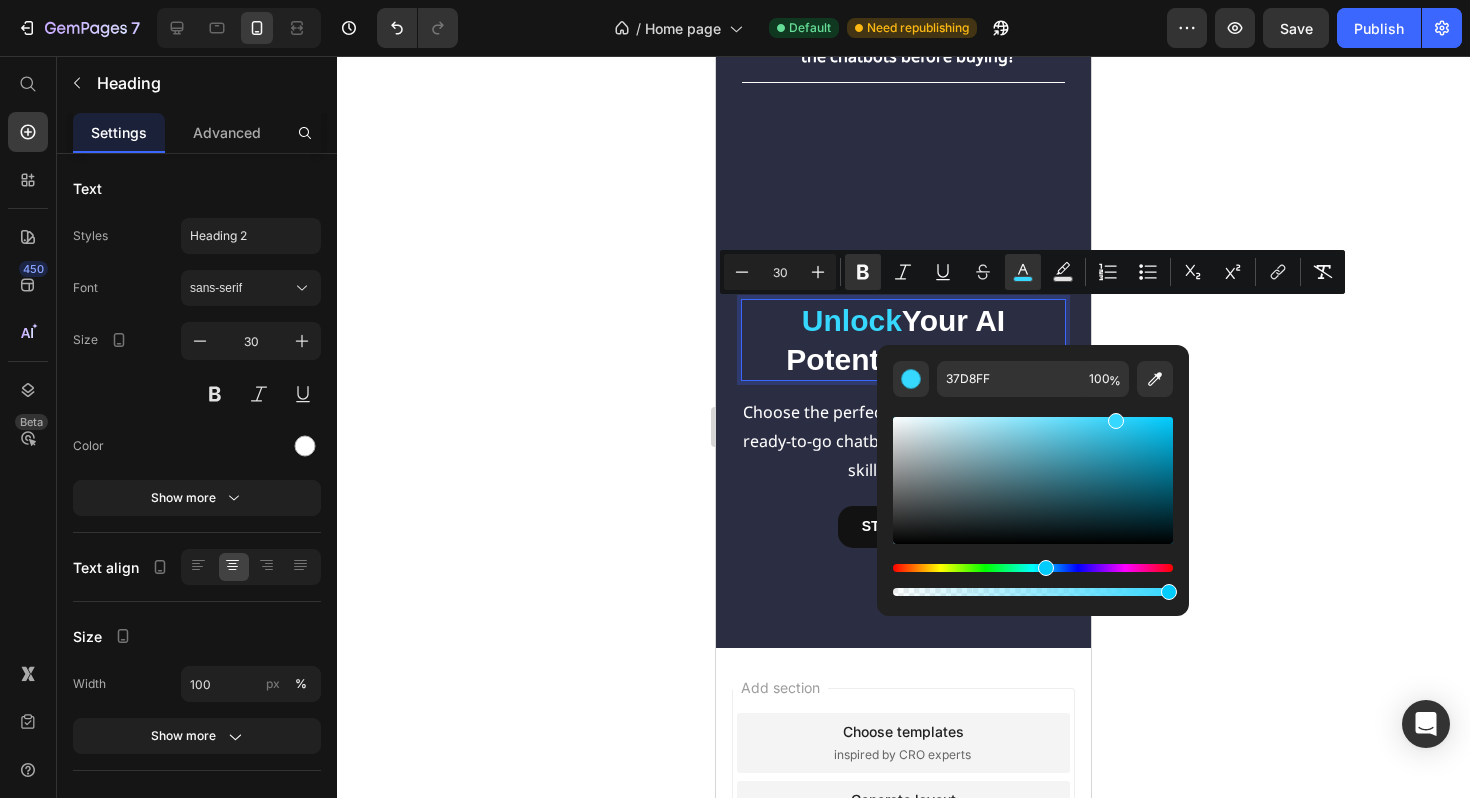 click 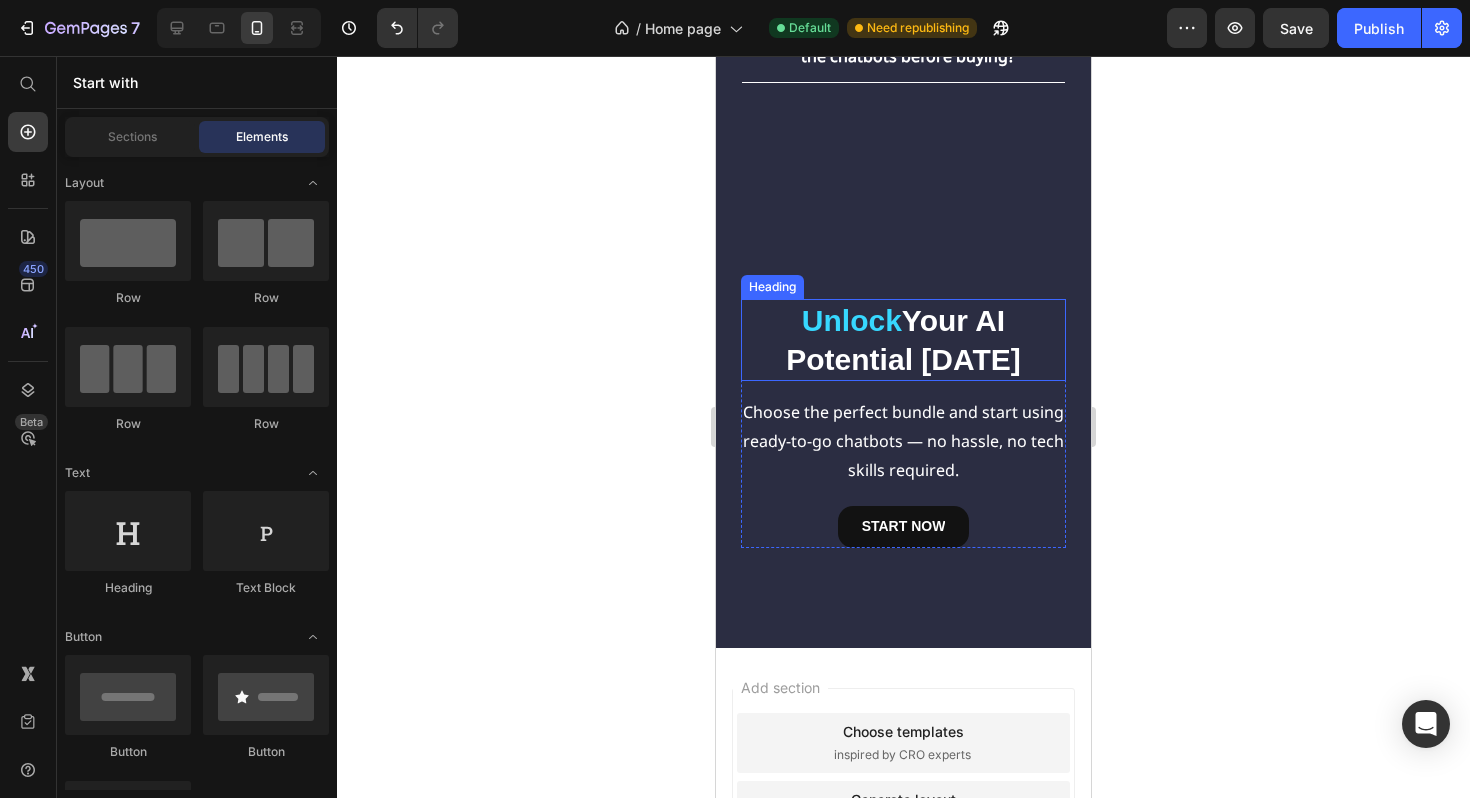 click on "Your AI Potential [DATE]" at bounding box center (903, 340) 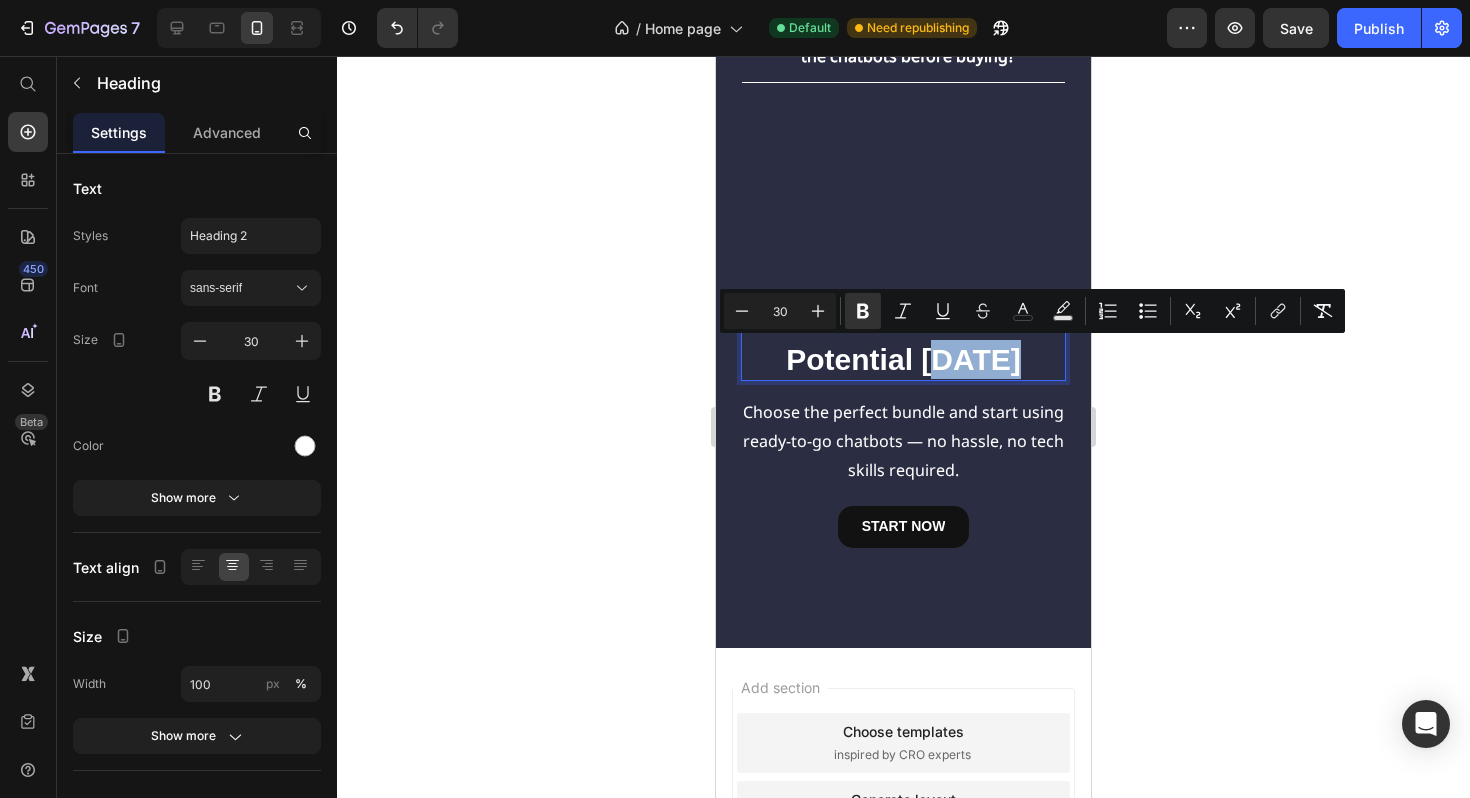 drag, startPoint x: 932, startPoint y: 358, endPoint x: 1031, endPoint y: 360, distance: 99.0202 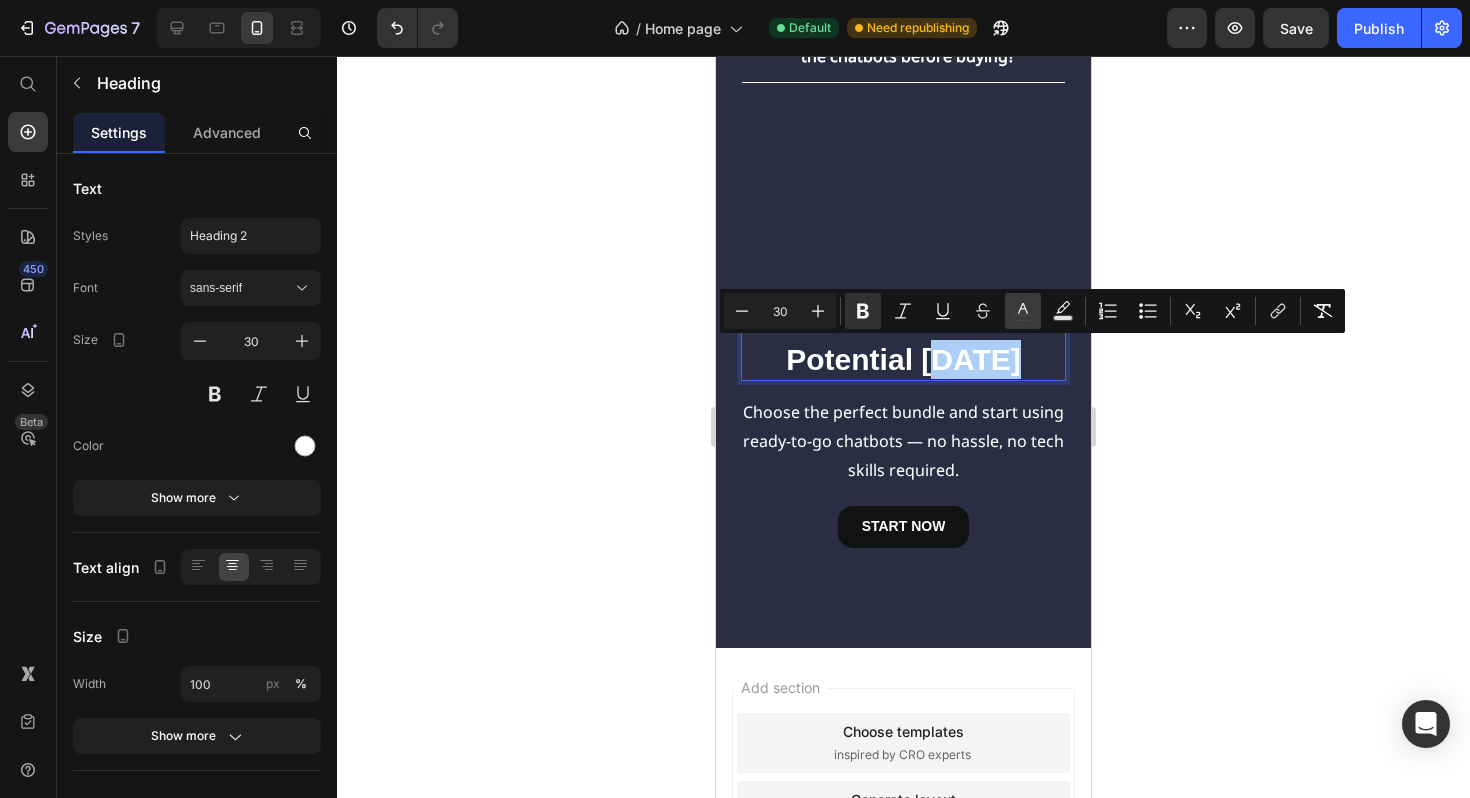 click 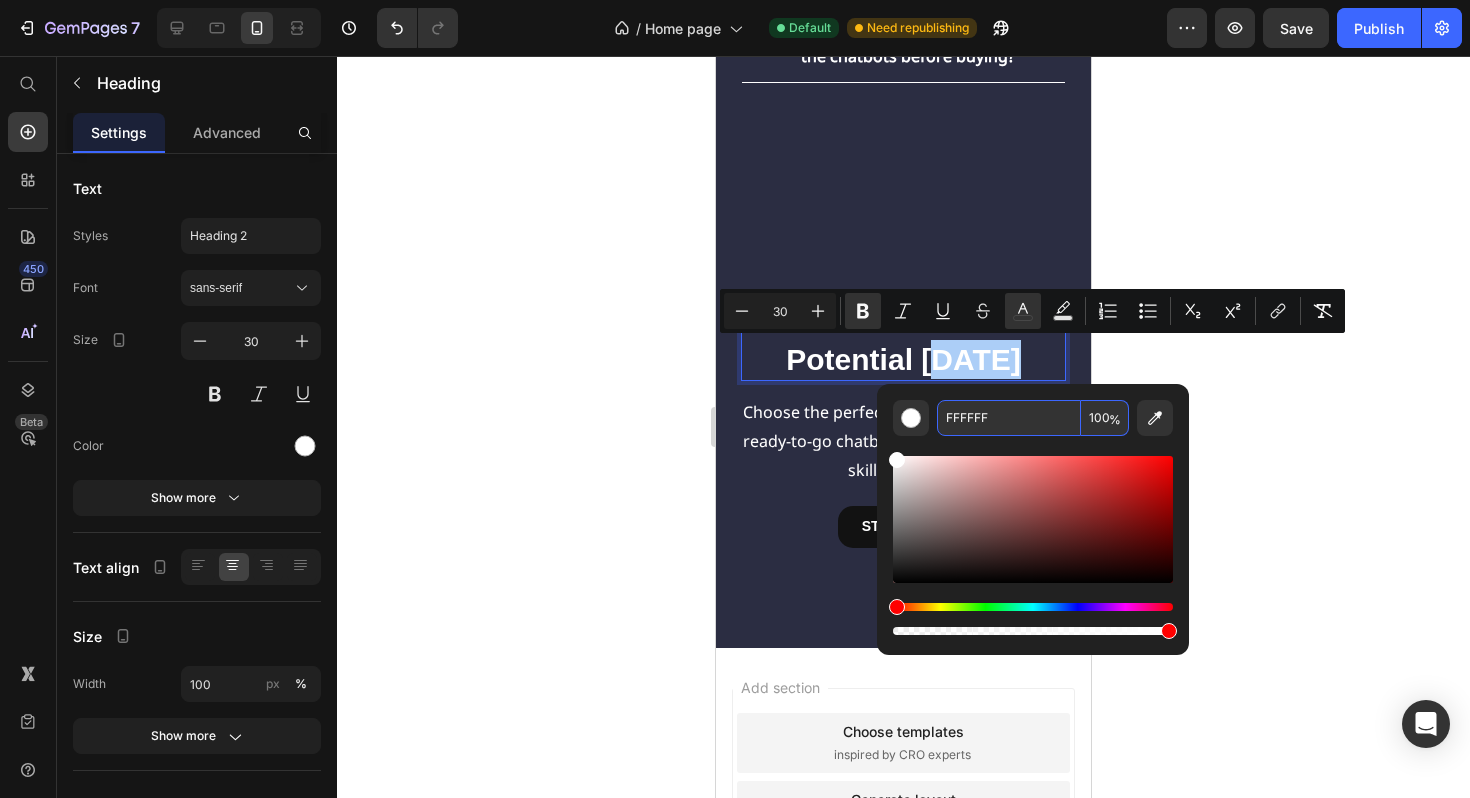 click on "FFFFFF" at bounding box center [1009, 418] 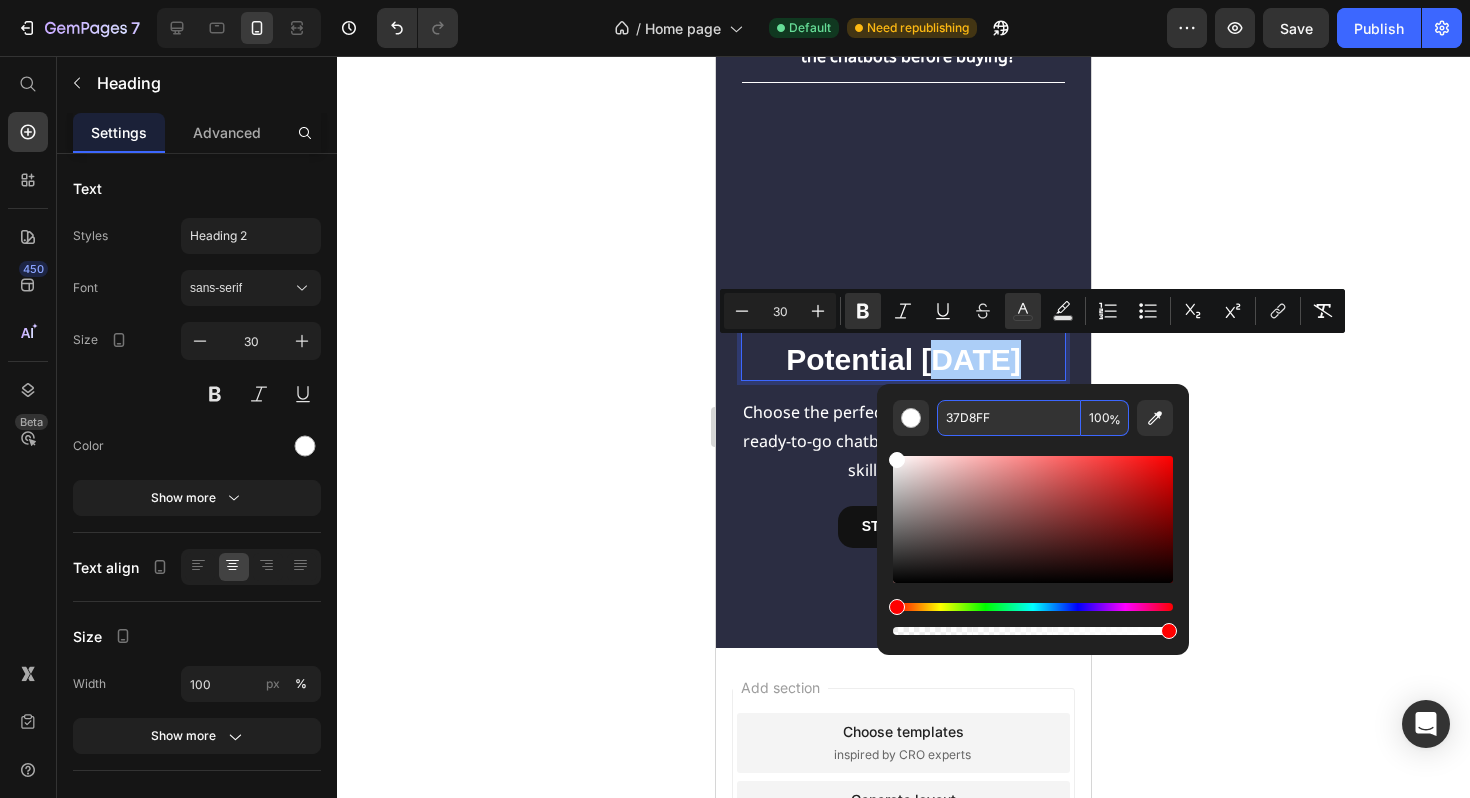 type on "37D8FF" 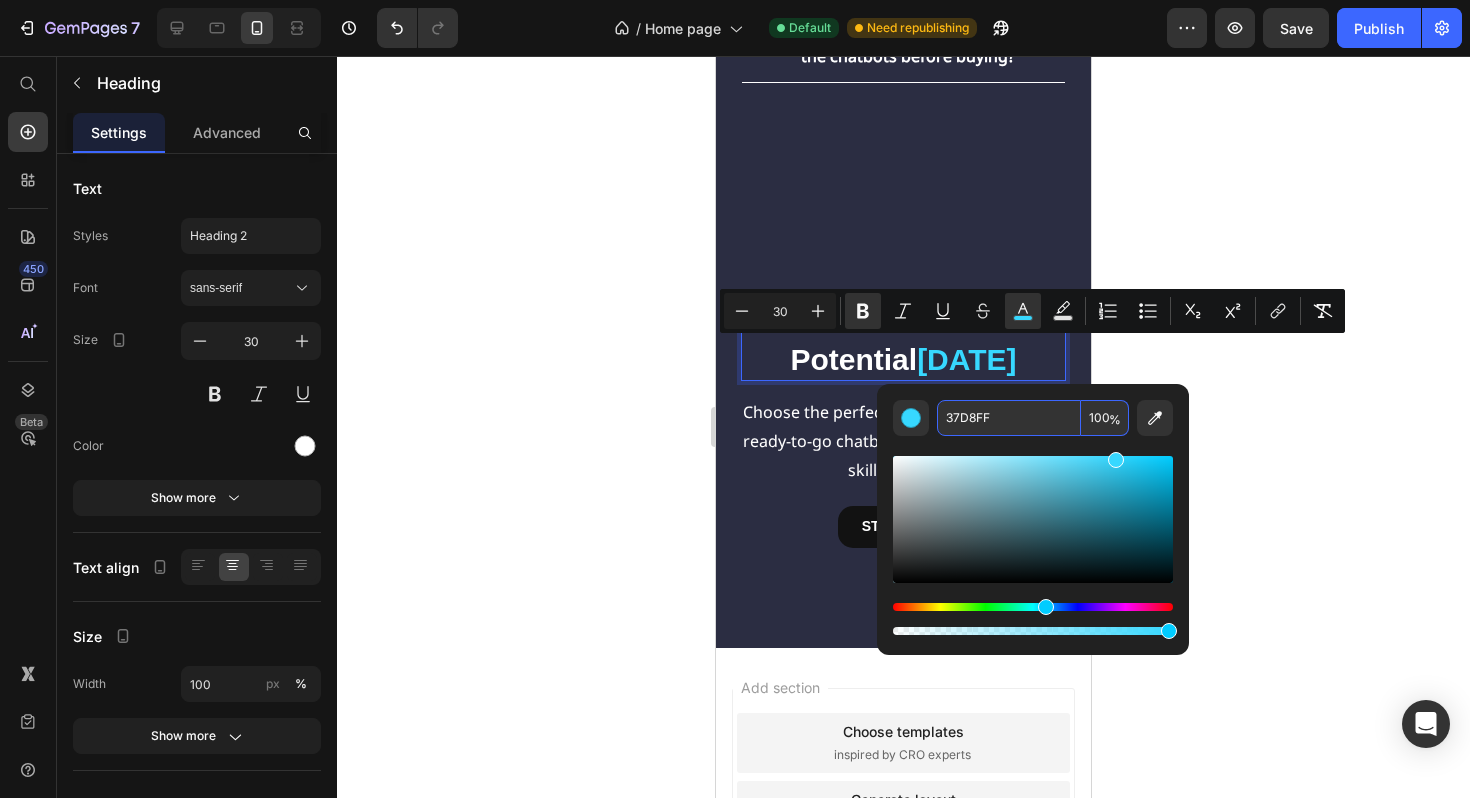 click 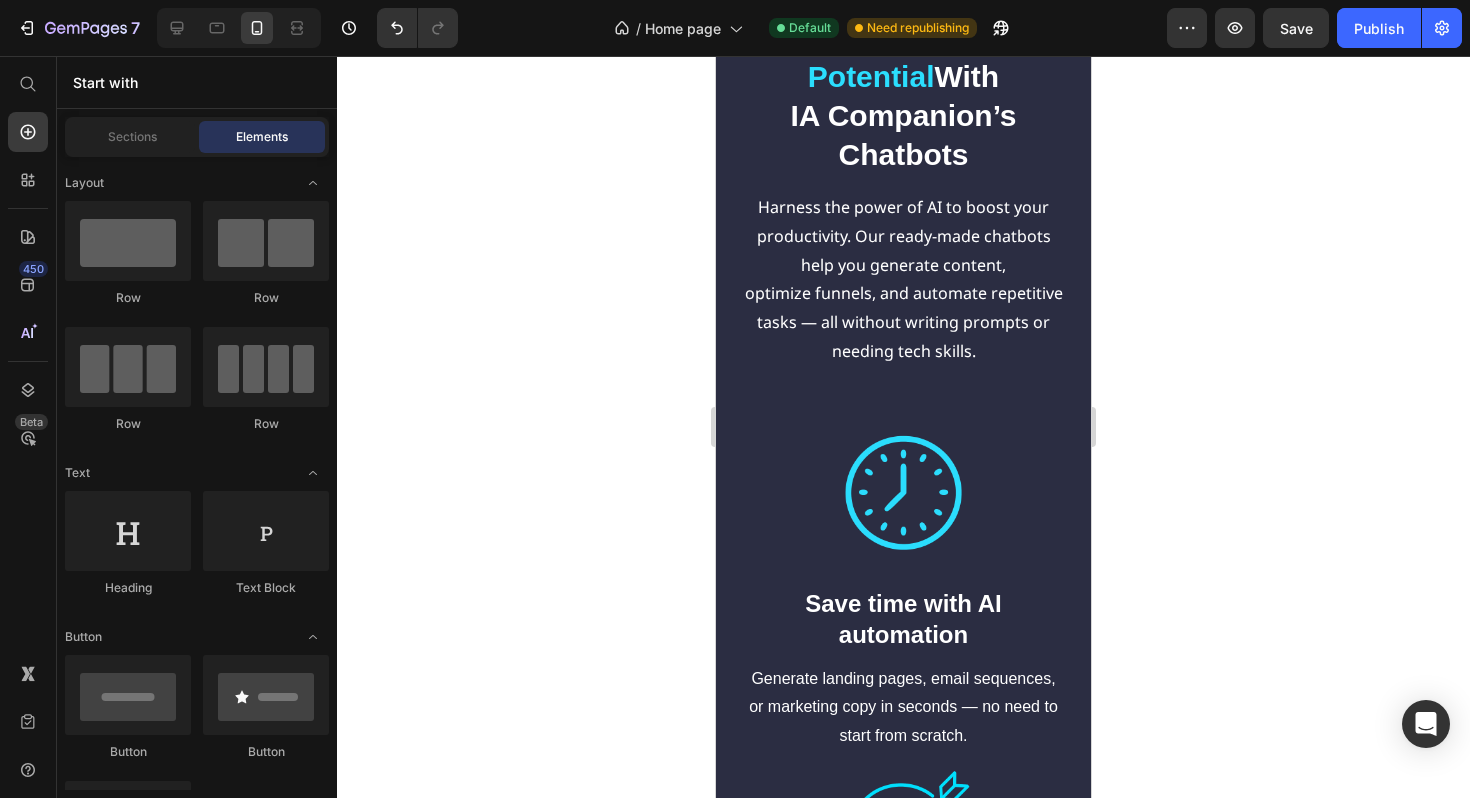 scroll, scrollTop: 3818, scrollLeft: 0, axis: vertical 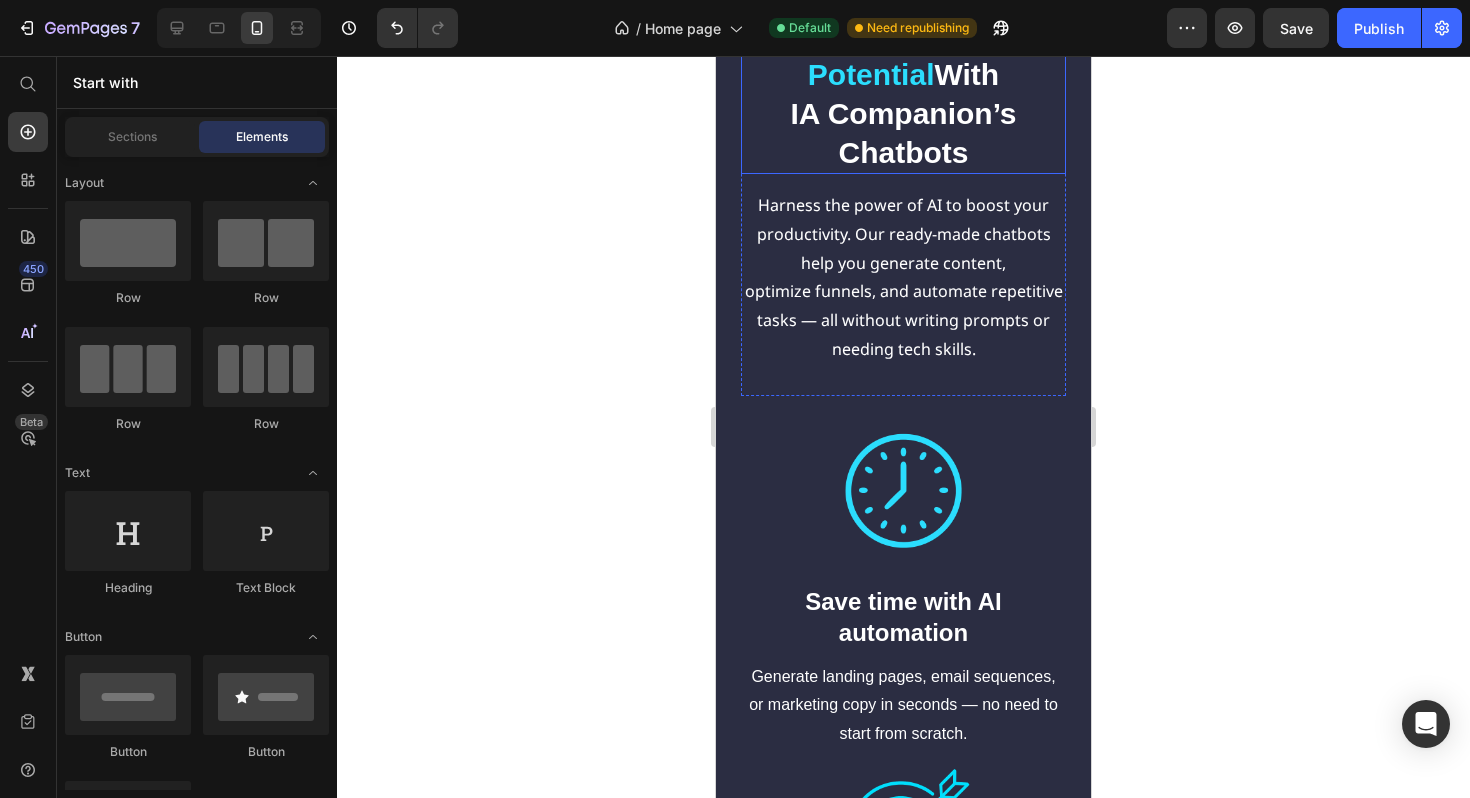 click on "IA Companion’s Chatbots" at bounding box center [903, 133] 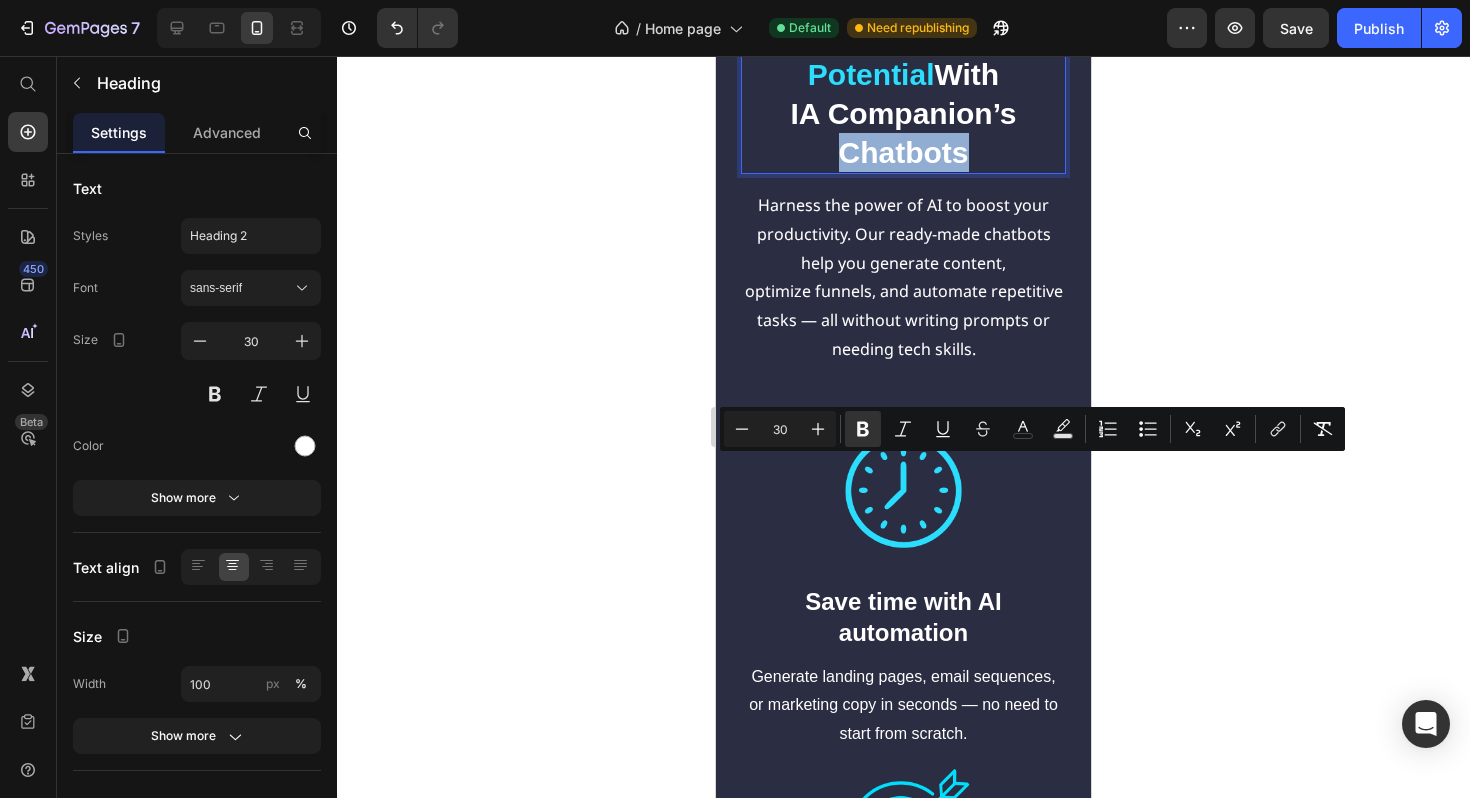 drag, startPoint x: 841, startPoint y: 473, endPoint x: 965, endPoint y: 476, distance: 124.036285 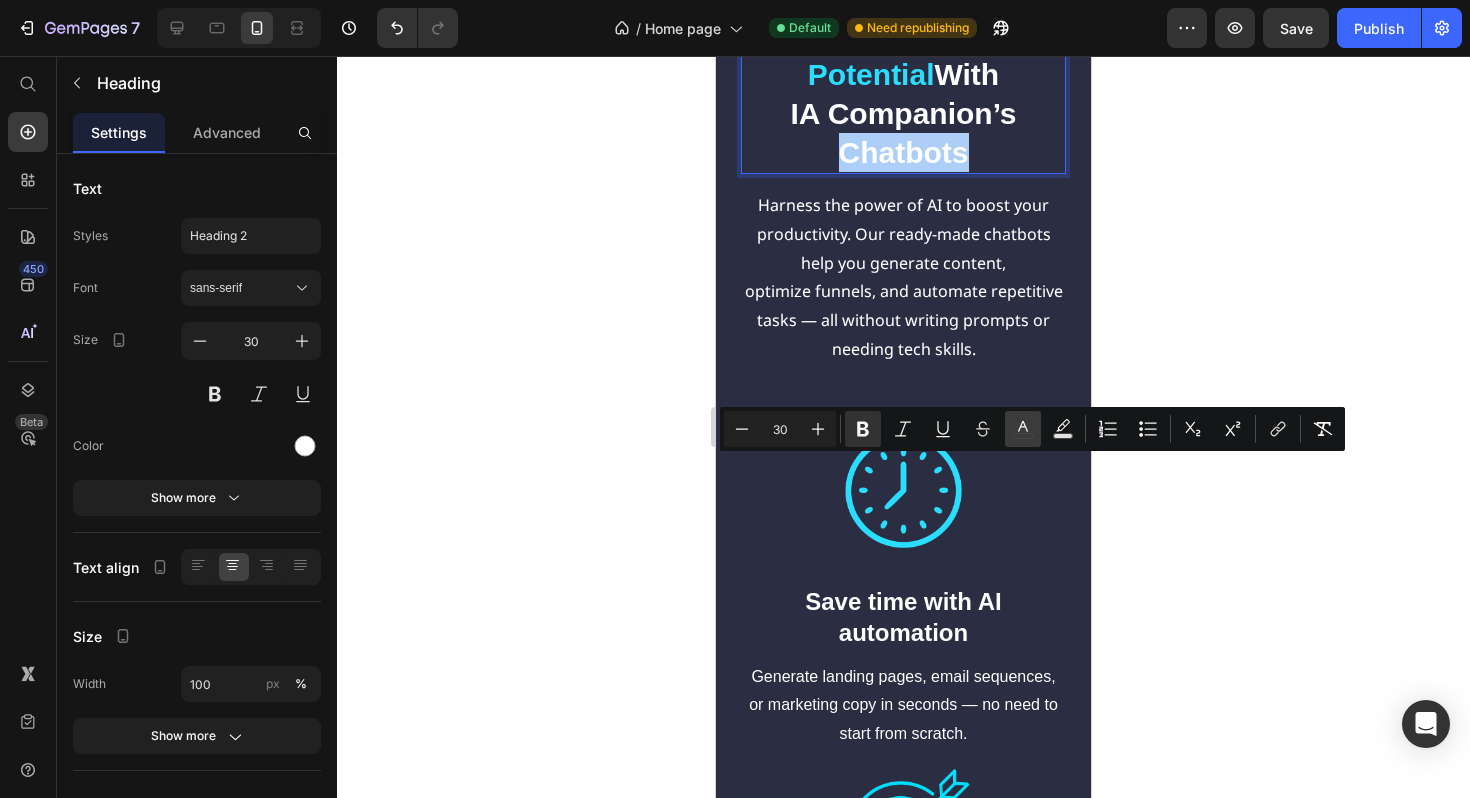click 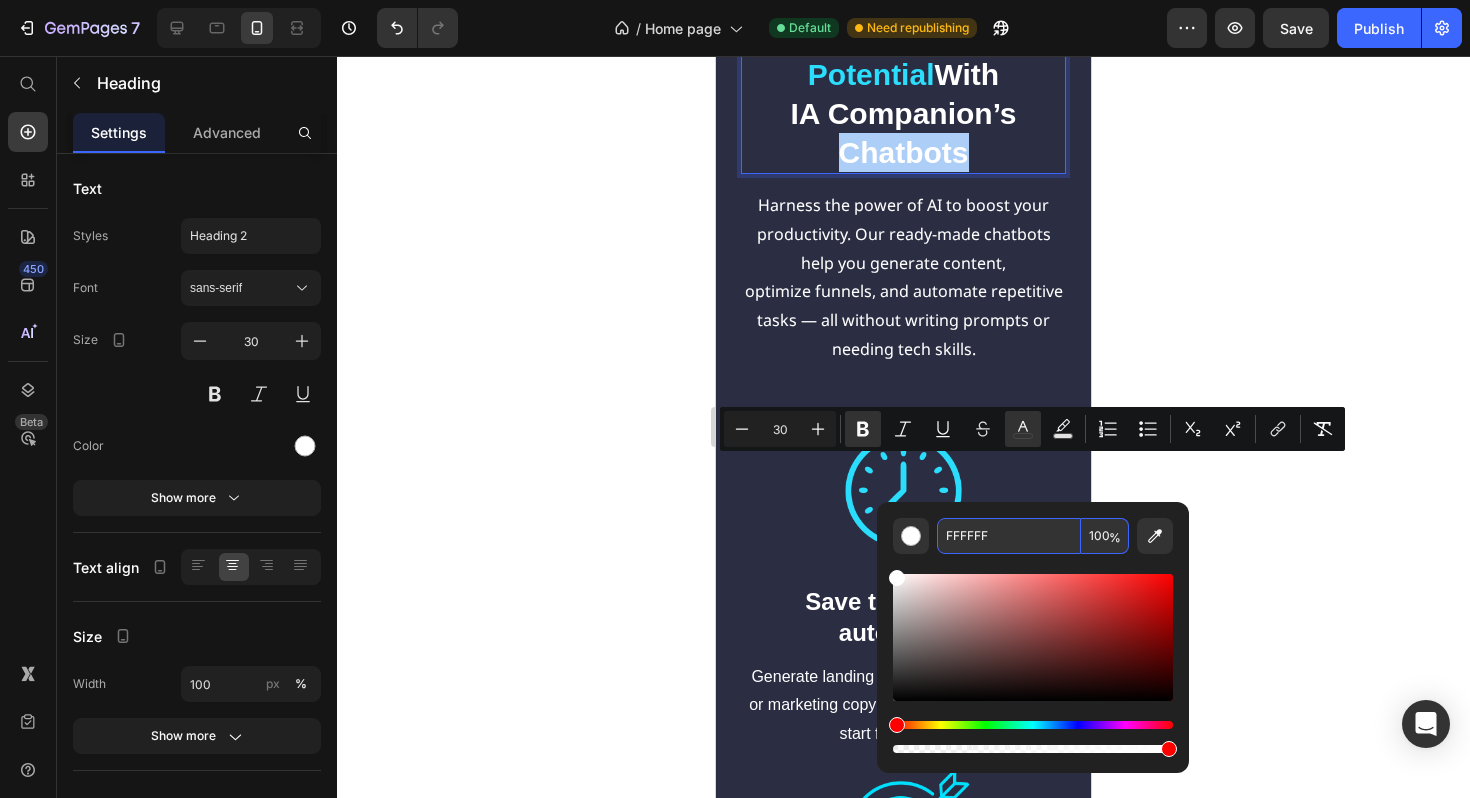 click on "FFFFFF" at bounding box center [1009, 536] 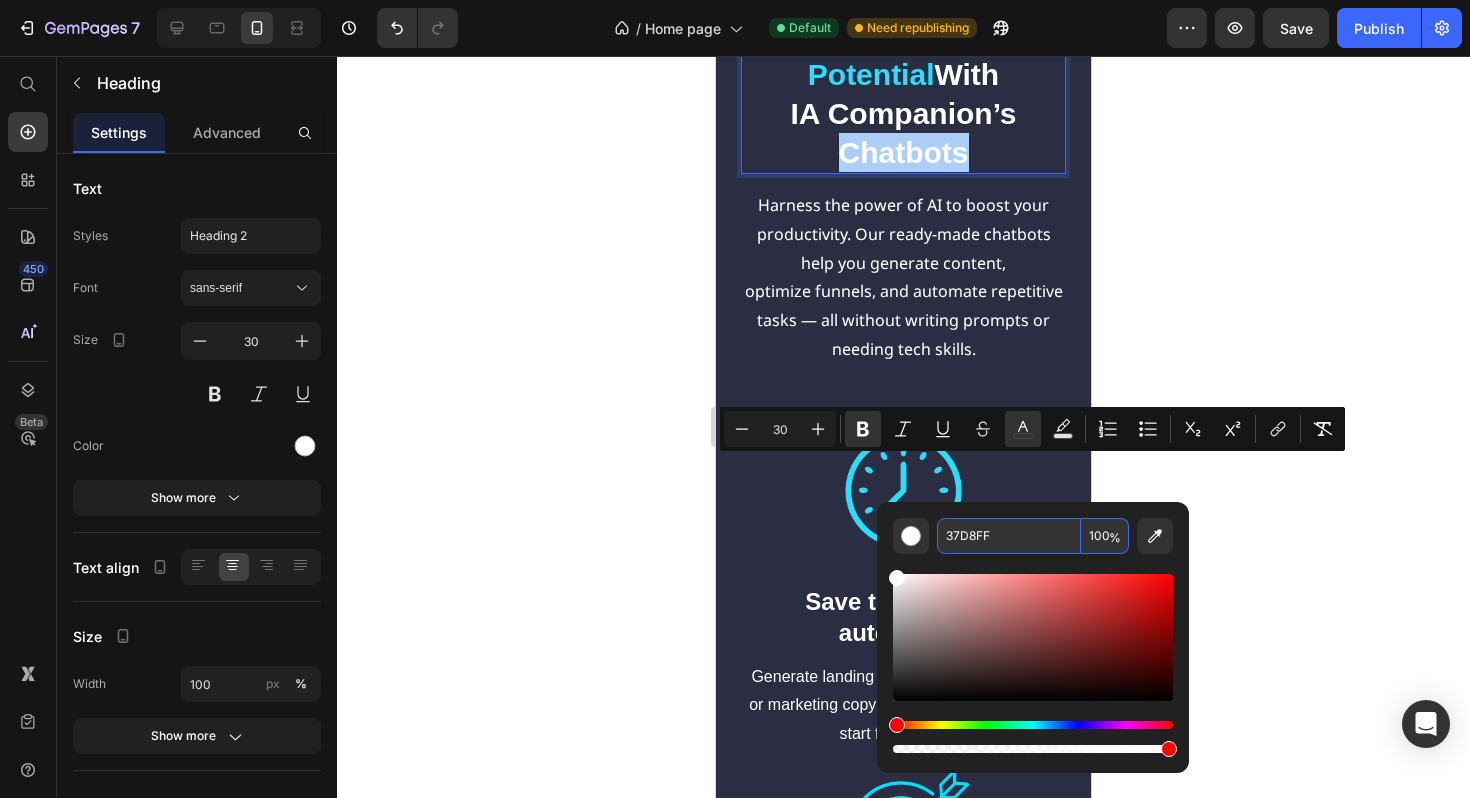 type on "37D8FF" 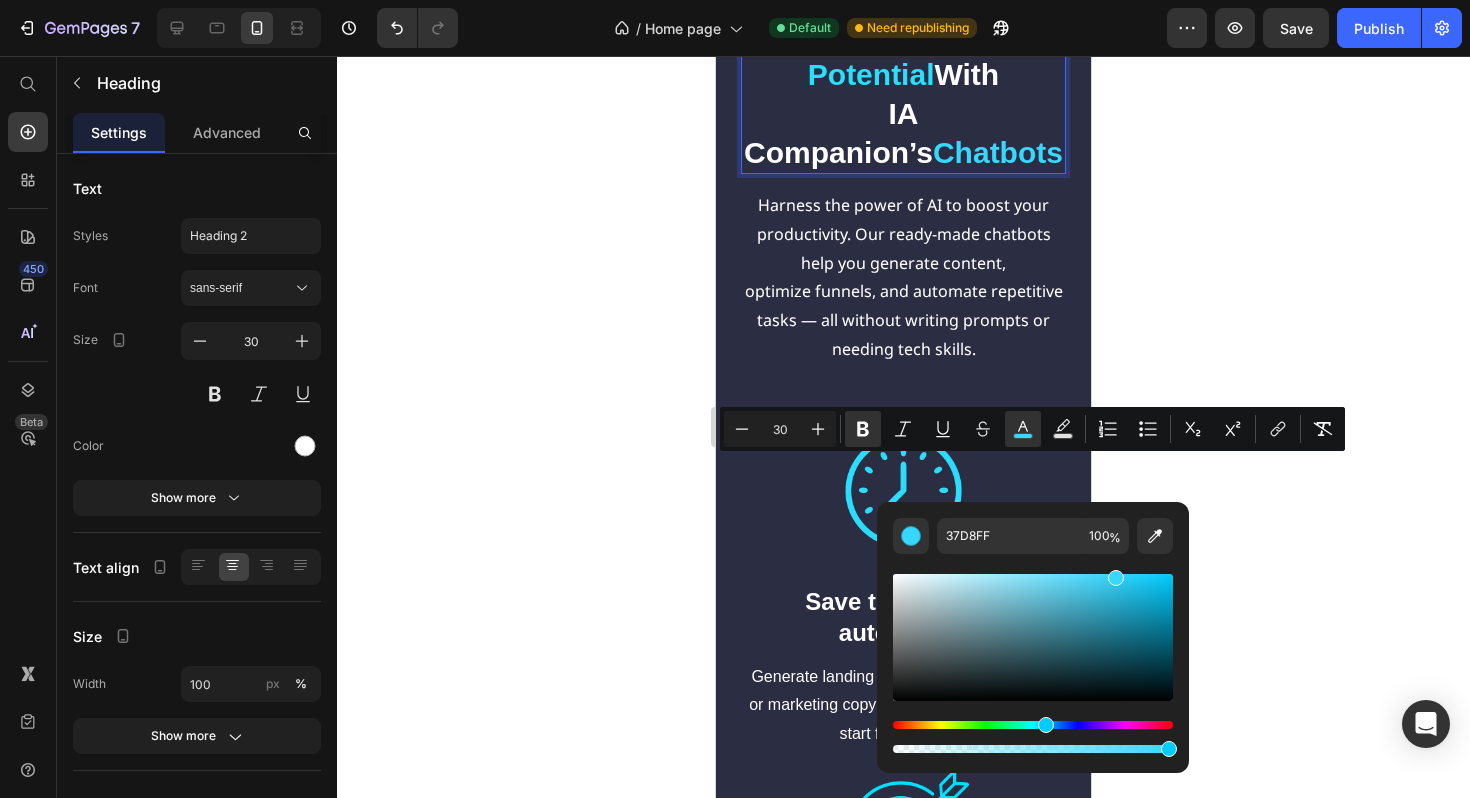 click 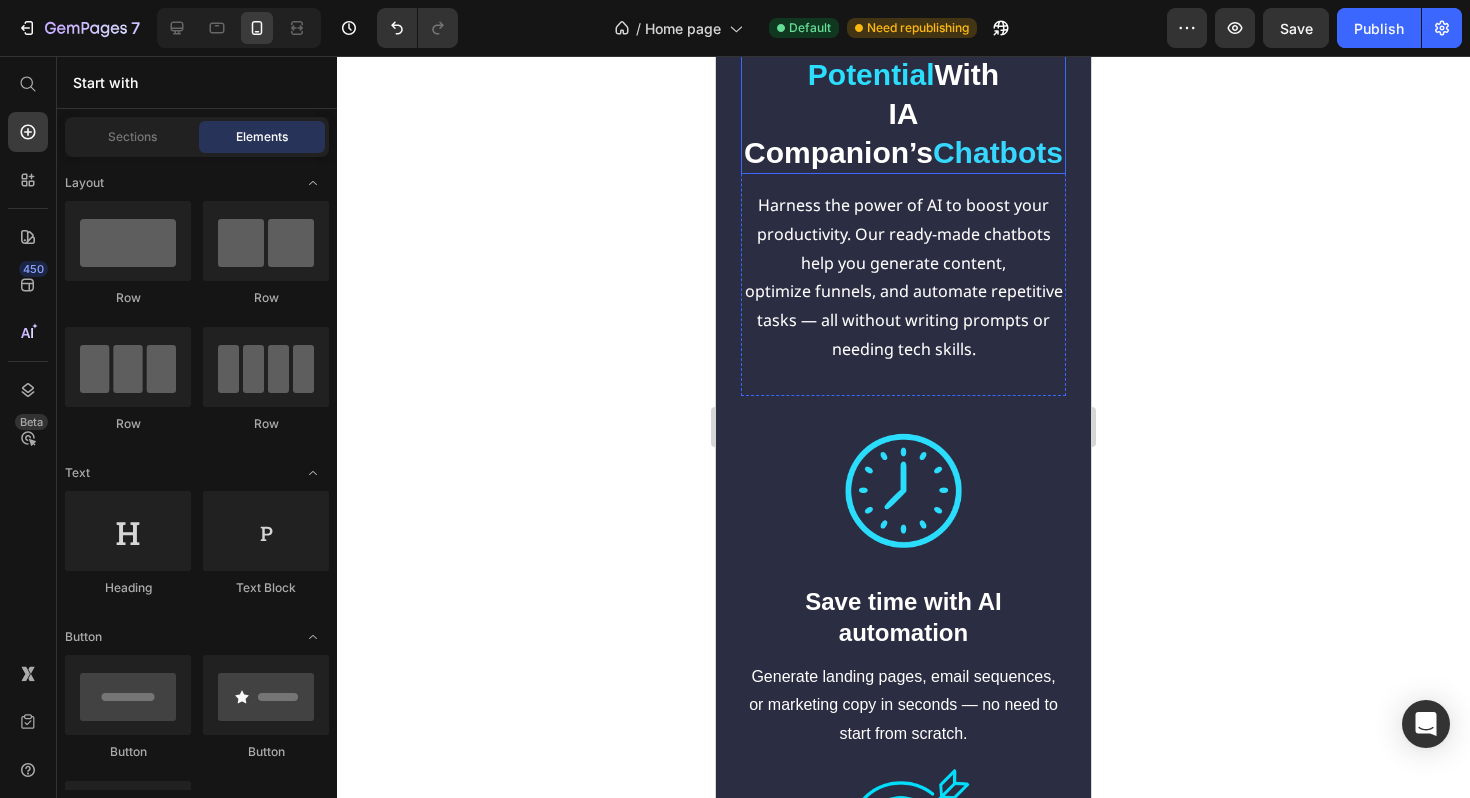 click on "⁠⁠⁠⁠⁠⁠⁠ Unlock Your  Potential  With  IA Companion’s  Chatbots" at bounding box center (903, 94) 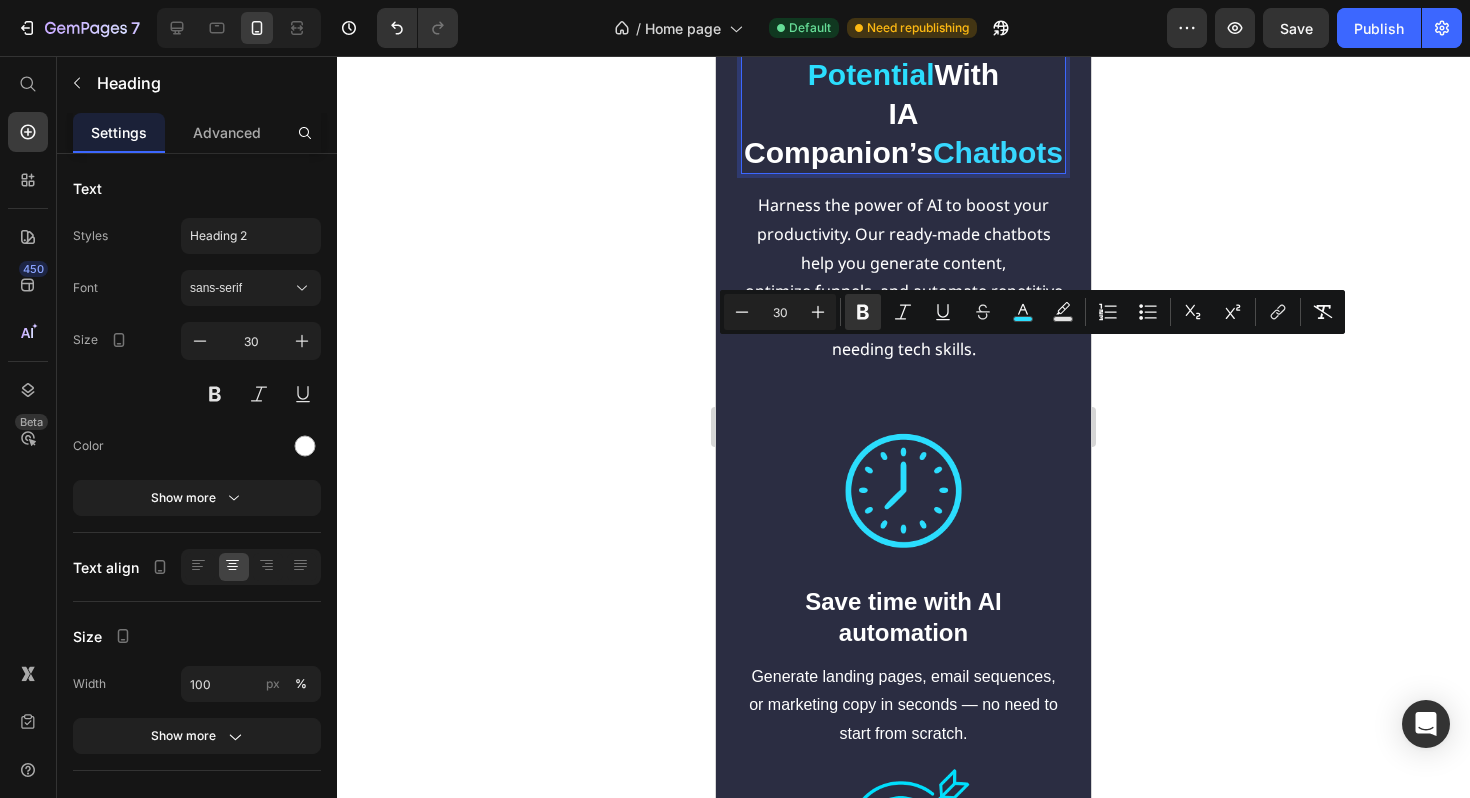 drag, startPoint x: 924, startPoint y: 356, endPoint x: 980, endPoint y: 362, distance: 56.32051 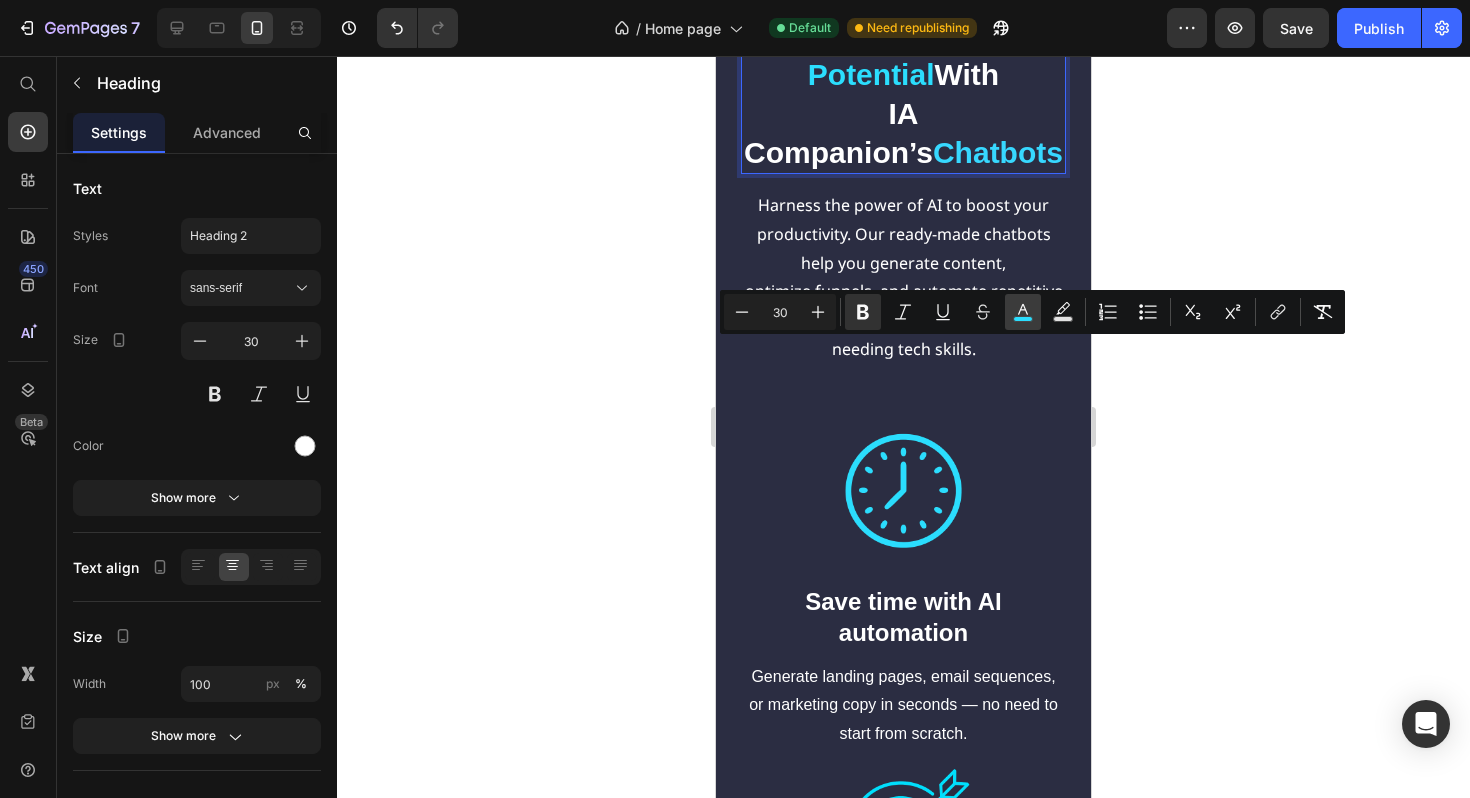 click 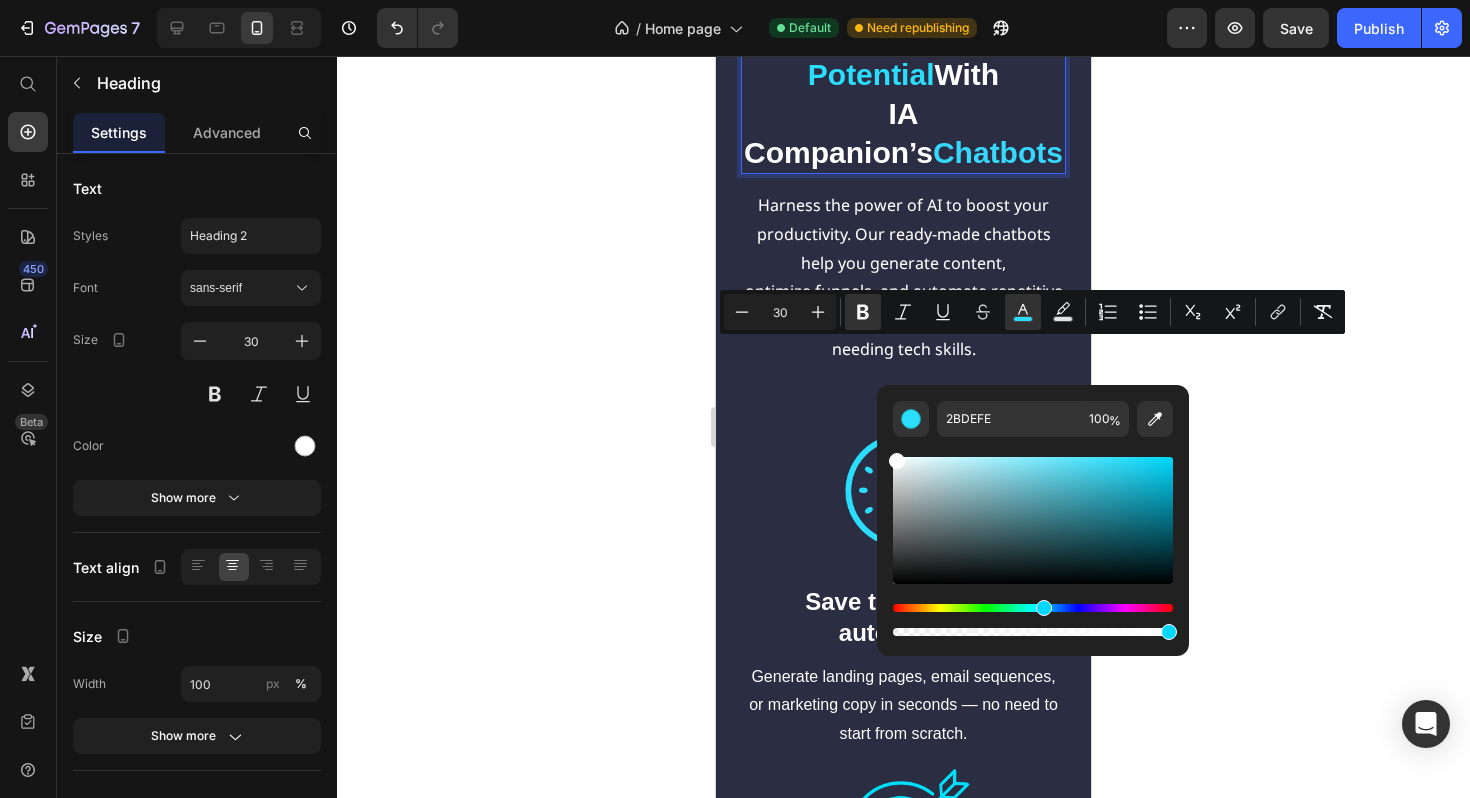 drag, startPoint x: 912, startPoint y: 473, endPoint x: 888, endPoint y: 446, distance: 36.124783 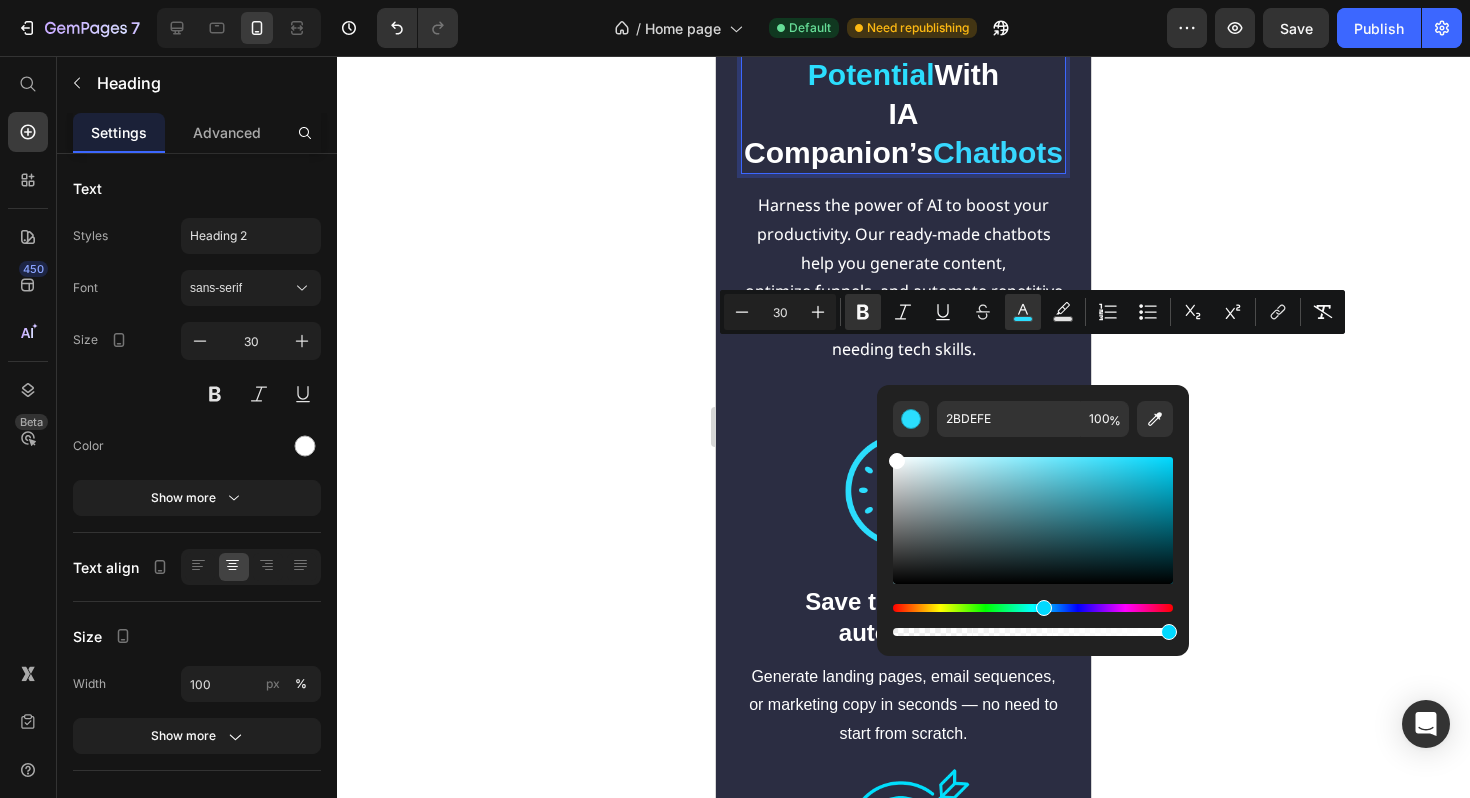 type on "FFFFFF" 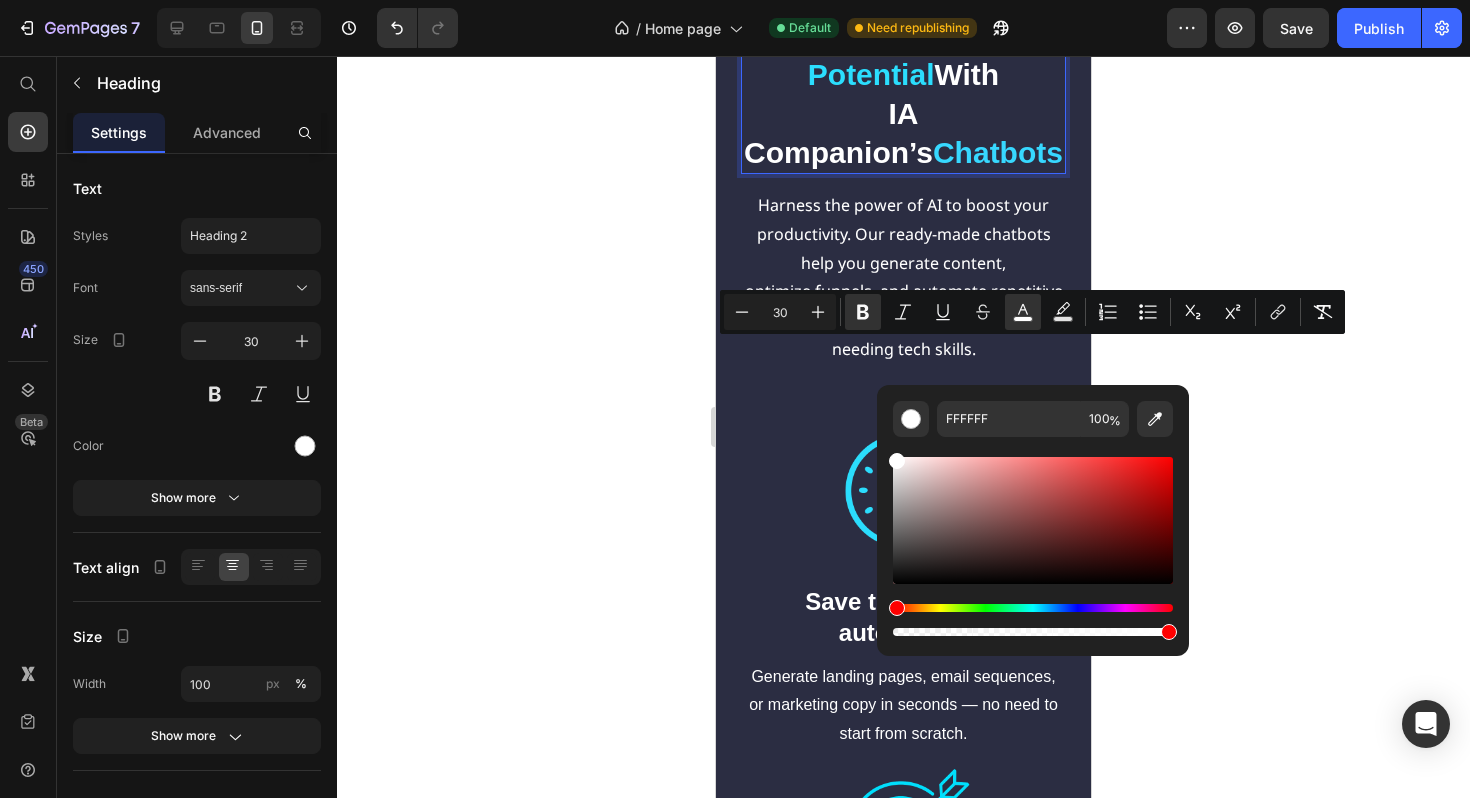 click 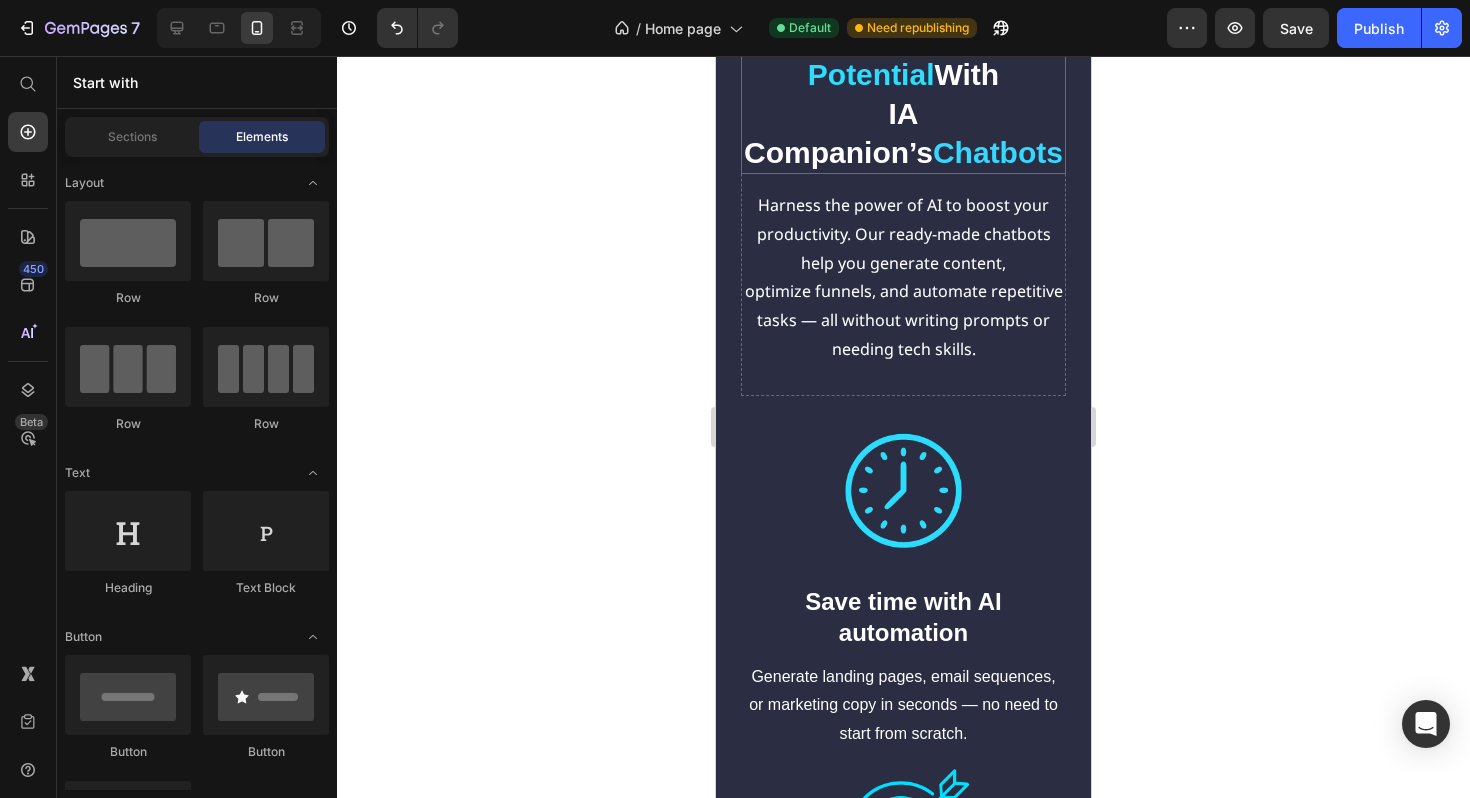 click on "Potential" at bounding box center [871, 74] 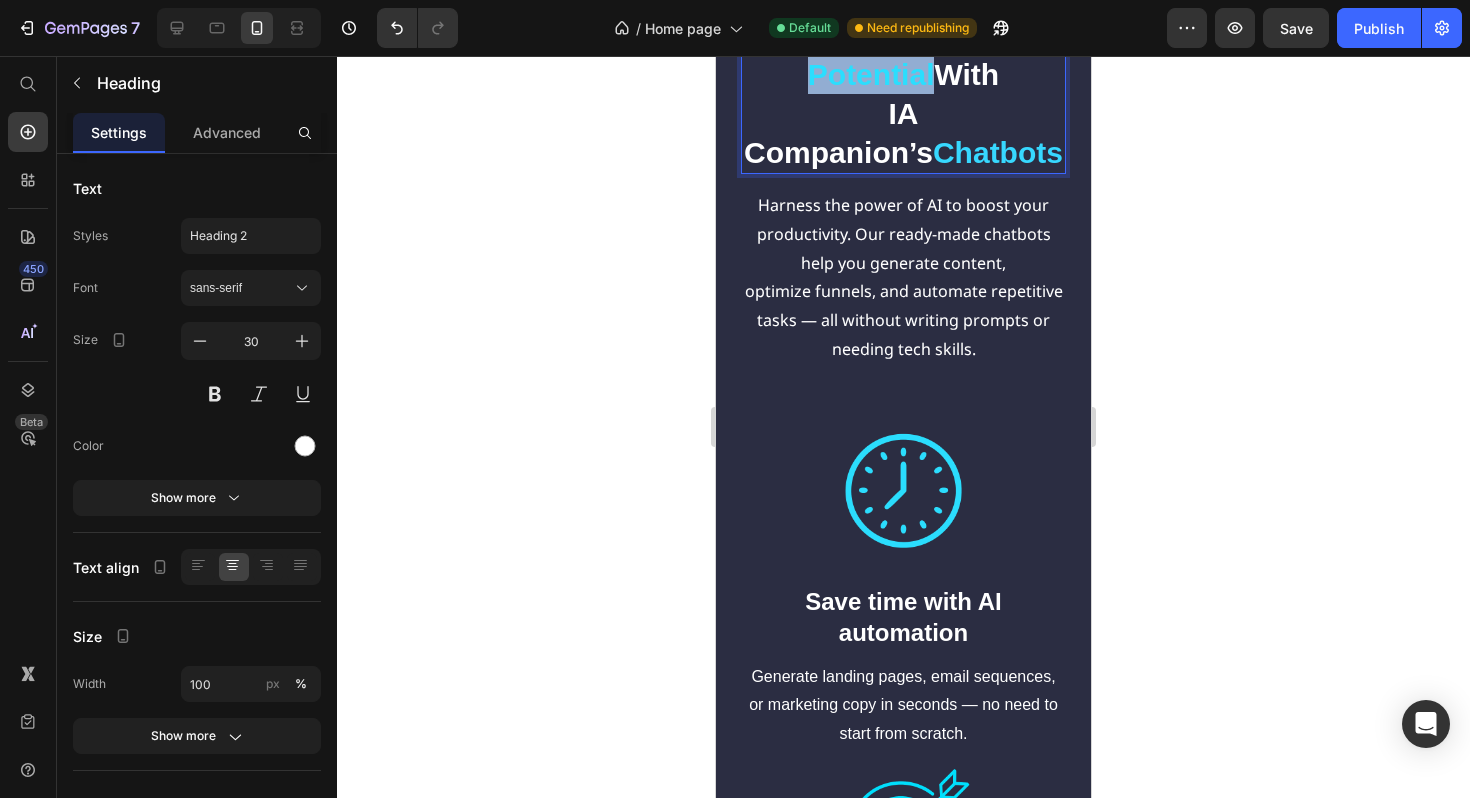 drag, startPoint x: 806, startPoint y: 402, endPoint x: 923, endPoint y: 401, distance: 117.00427 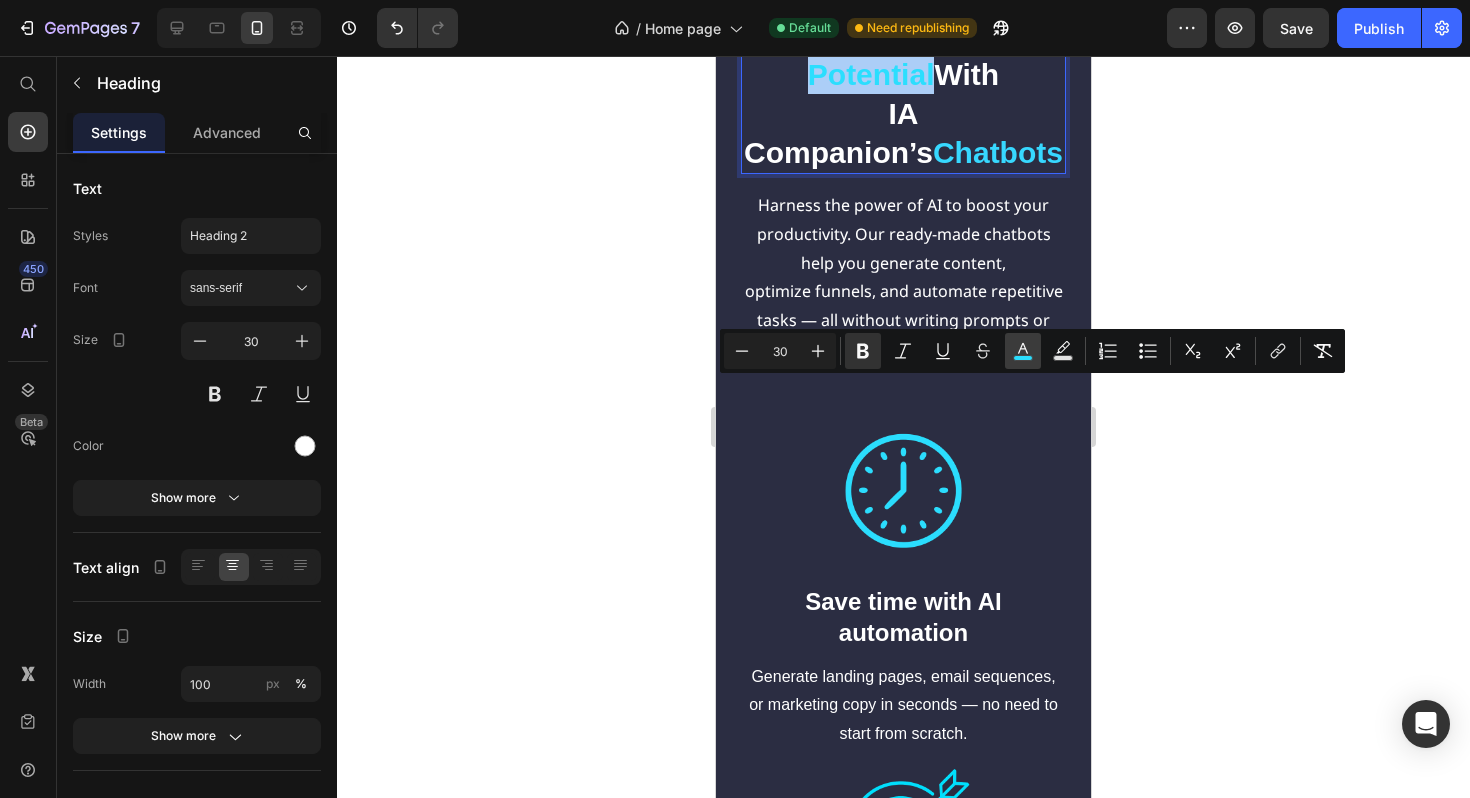 click 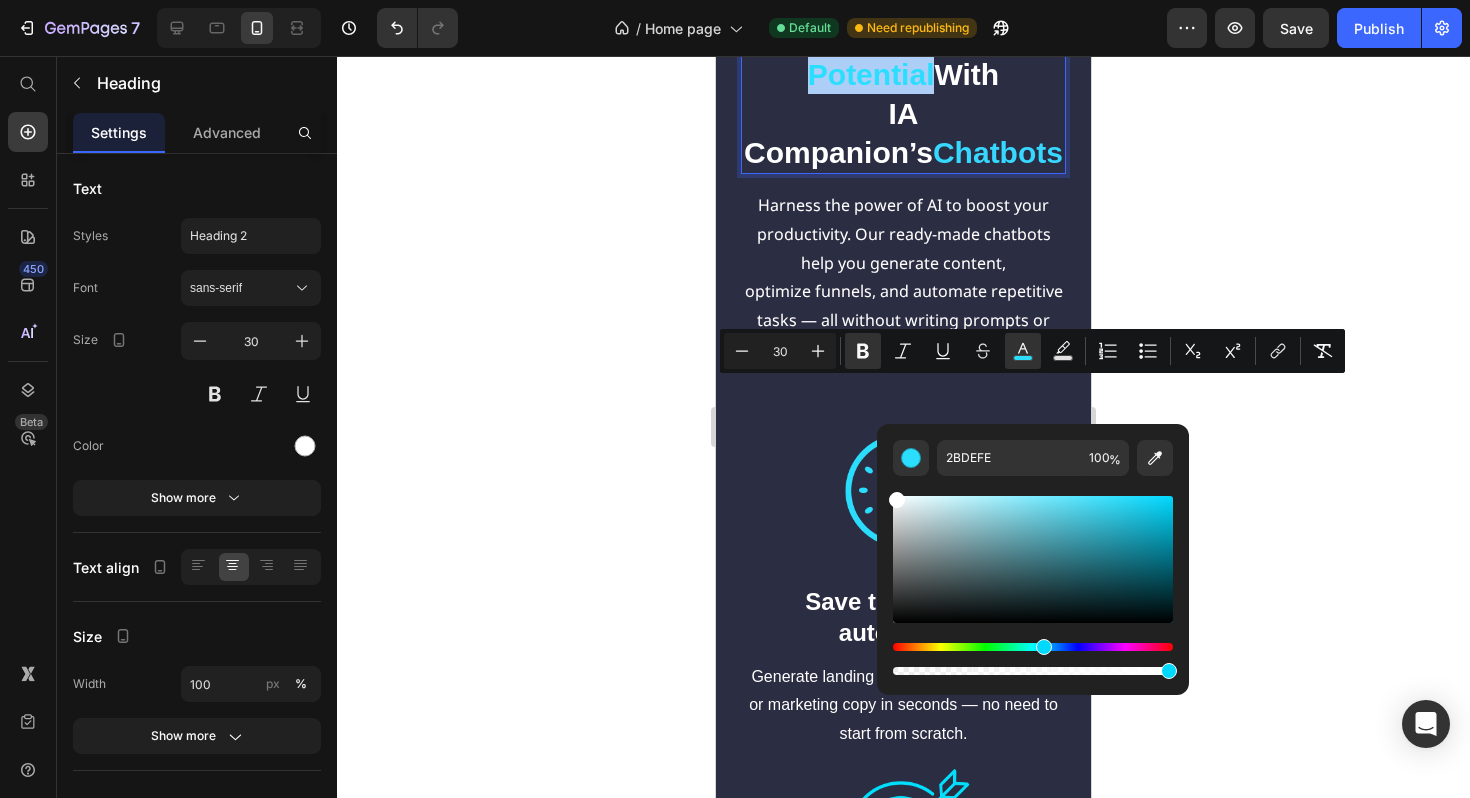drag, startPoint x: 913, startPoint y: 519, endPoint x: 885, endPoint y: 480, distance: 48.010414 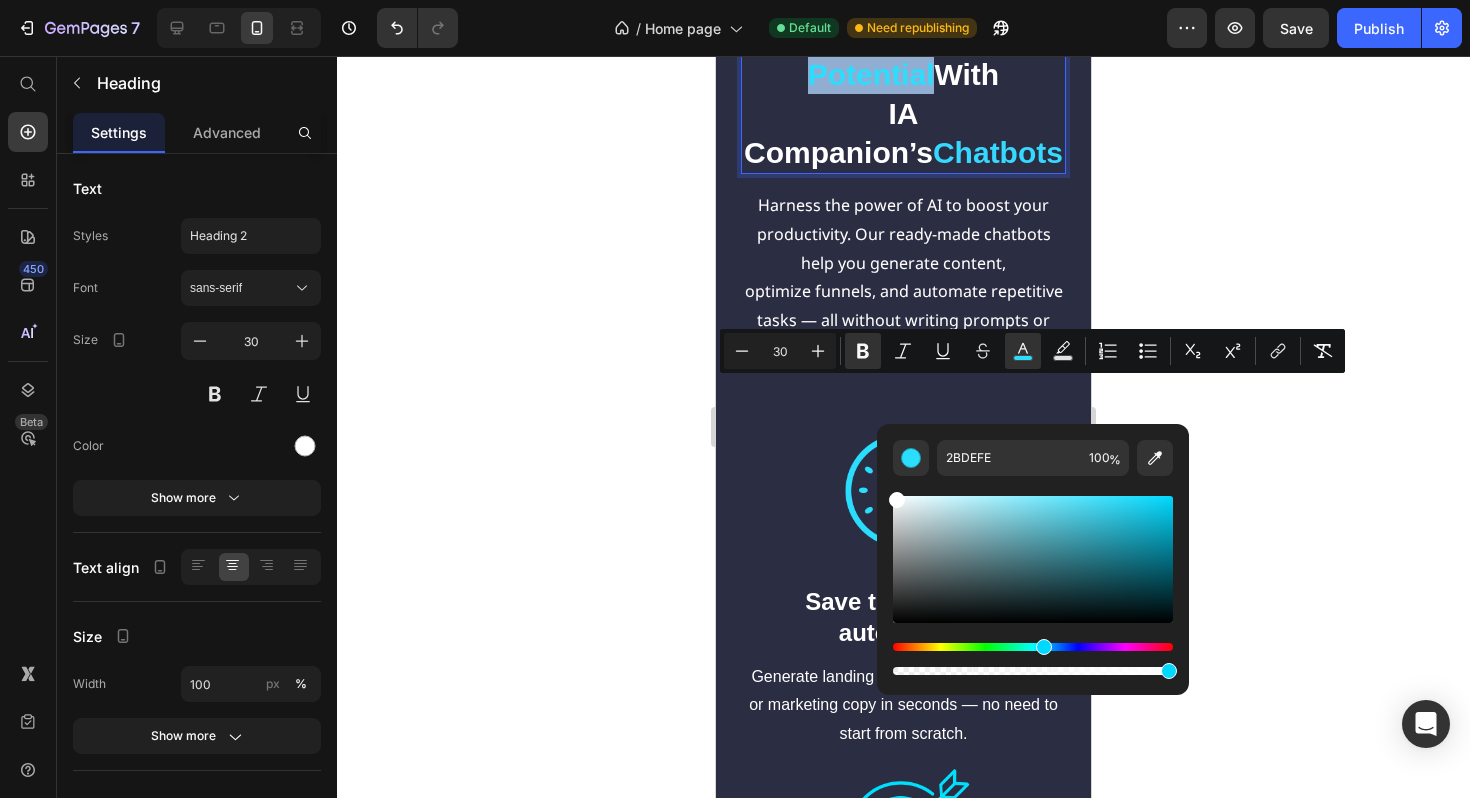 type on "FFFFFF" 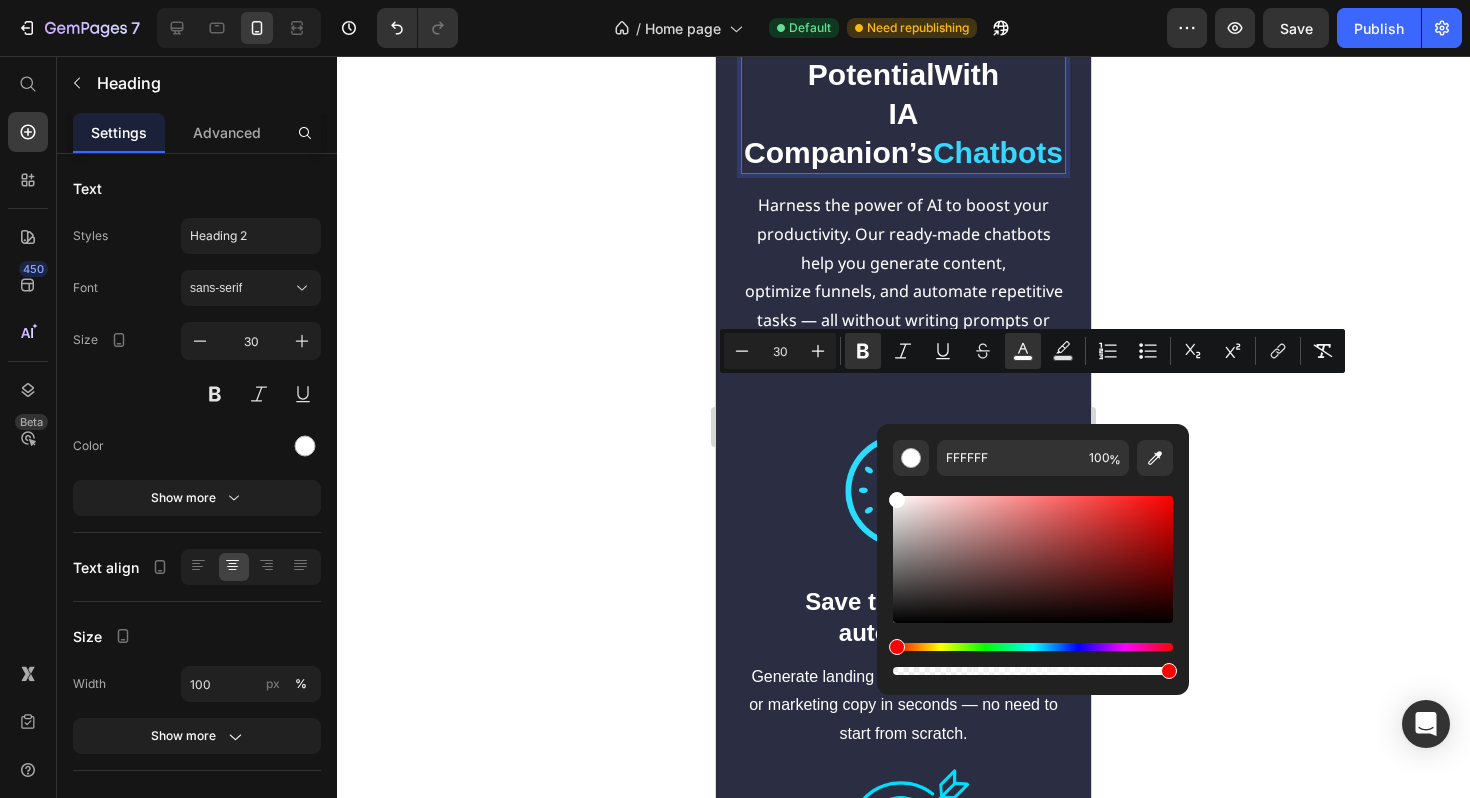 click 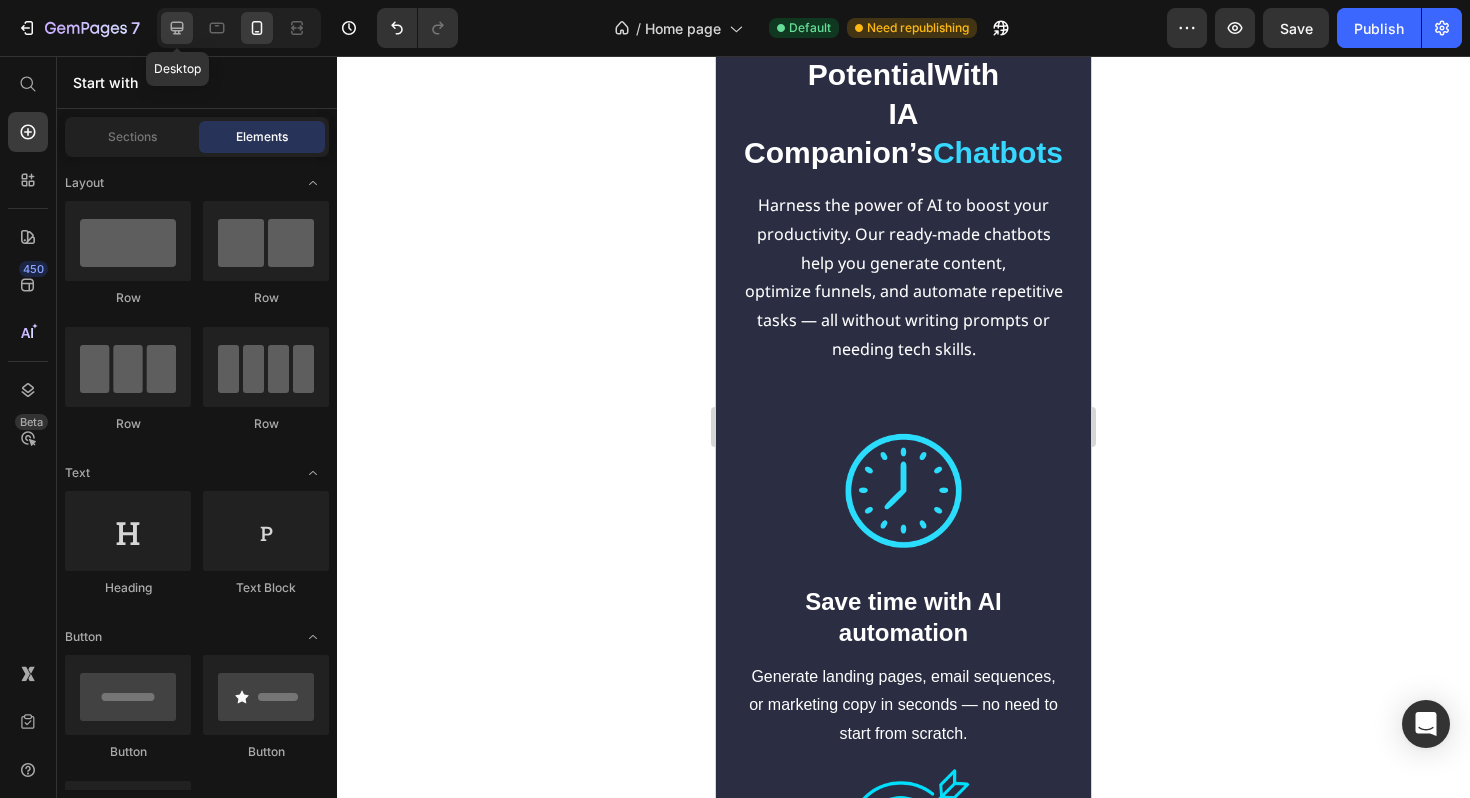 click 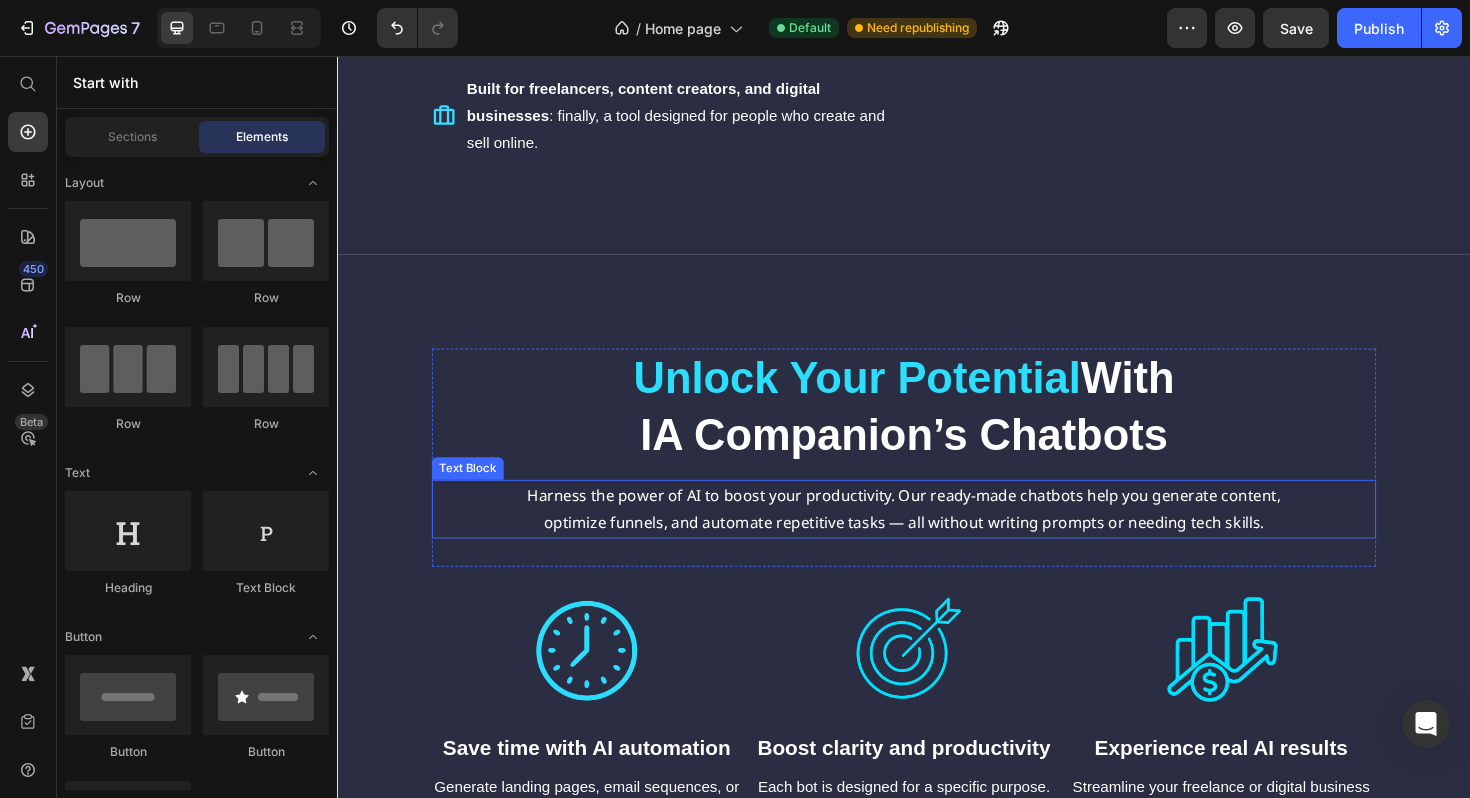 scroll, scrollTop: 3135, scrollLeft: 0, axis: vertical 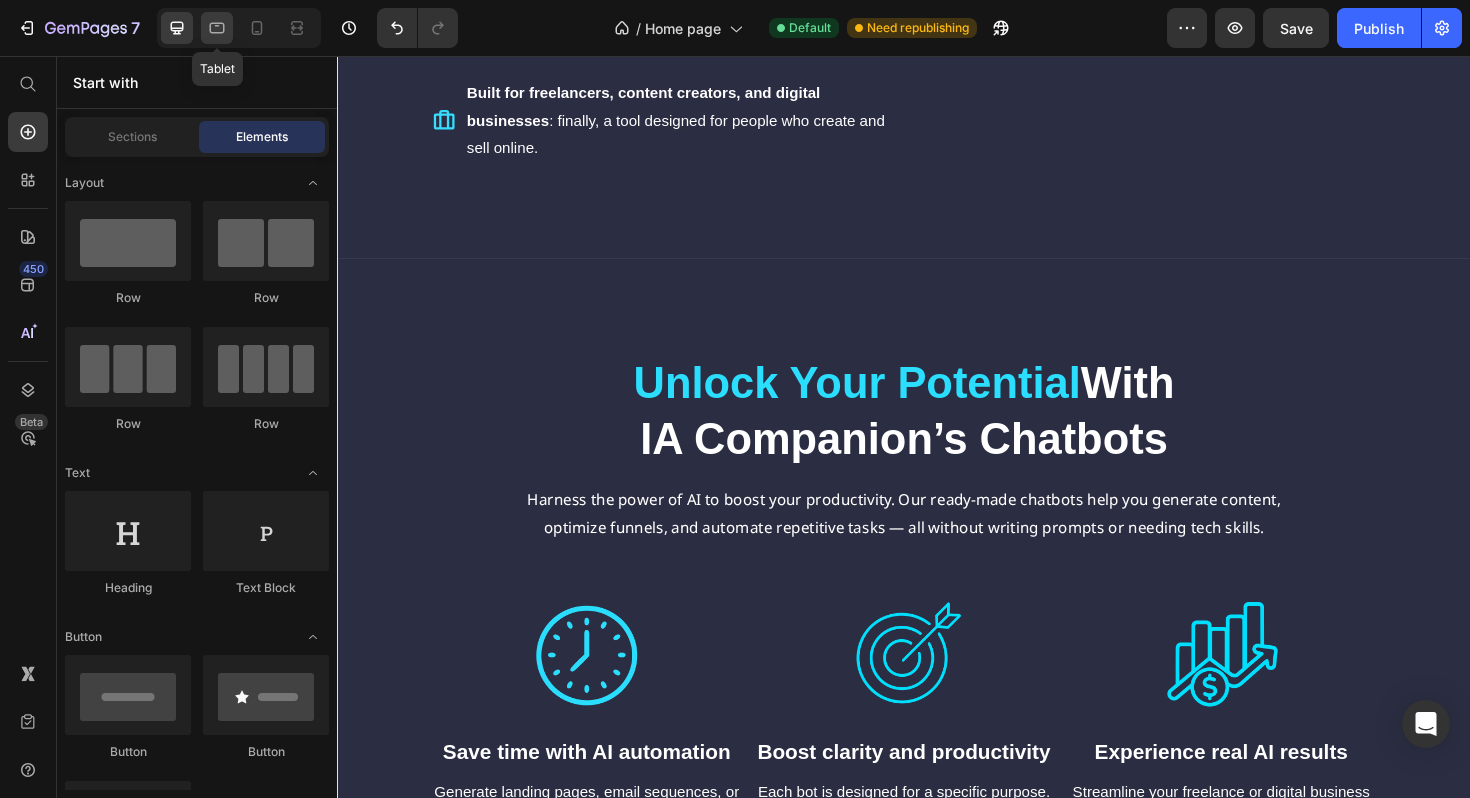 click 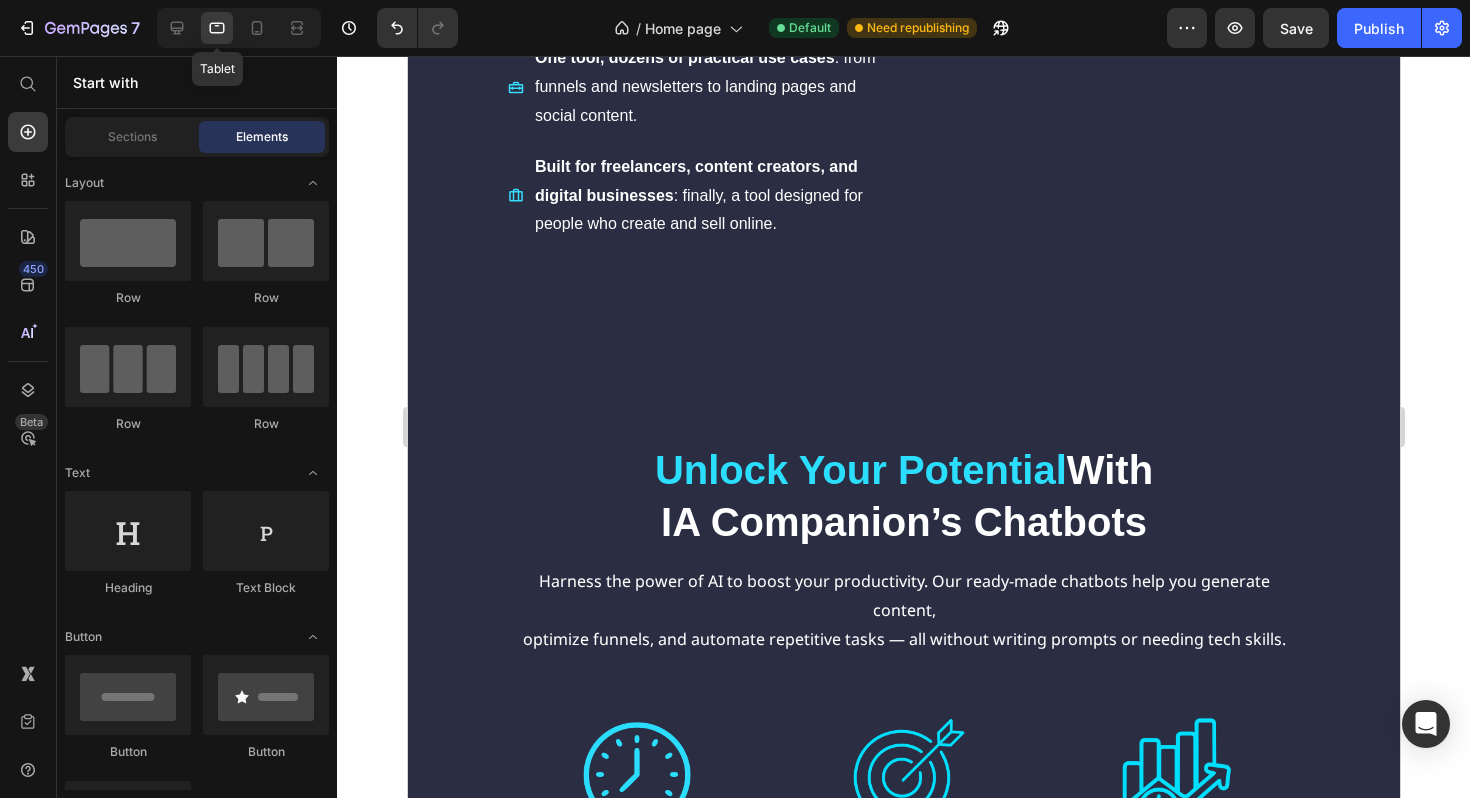 scroll, scrollTop: 3192, scrollLeft: 0, axis: vertical 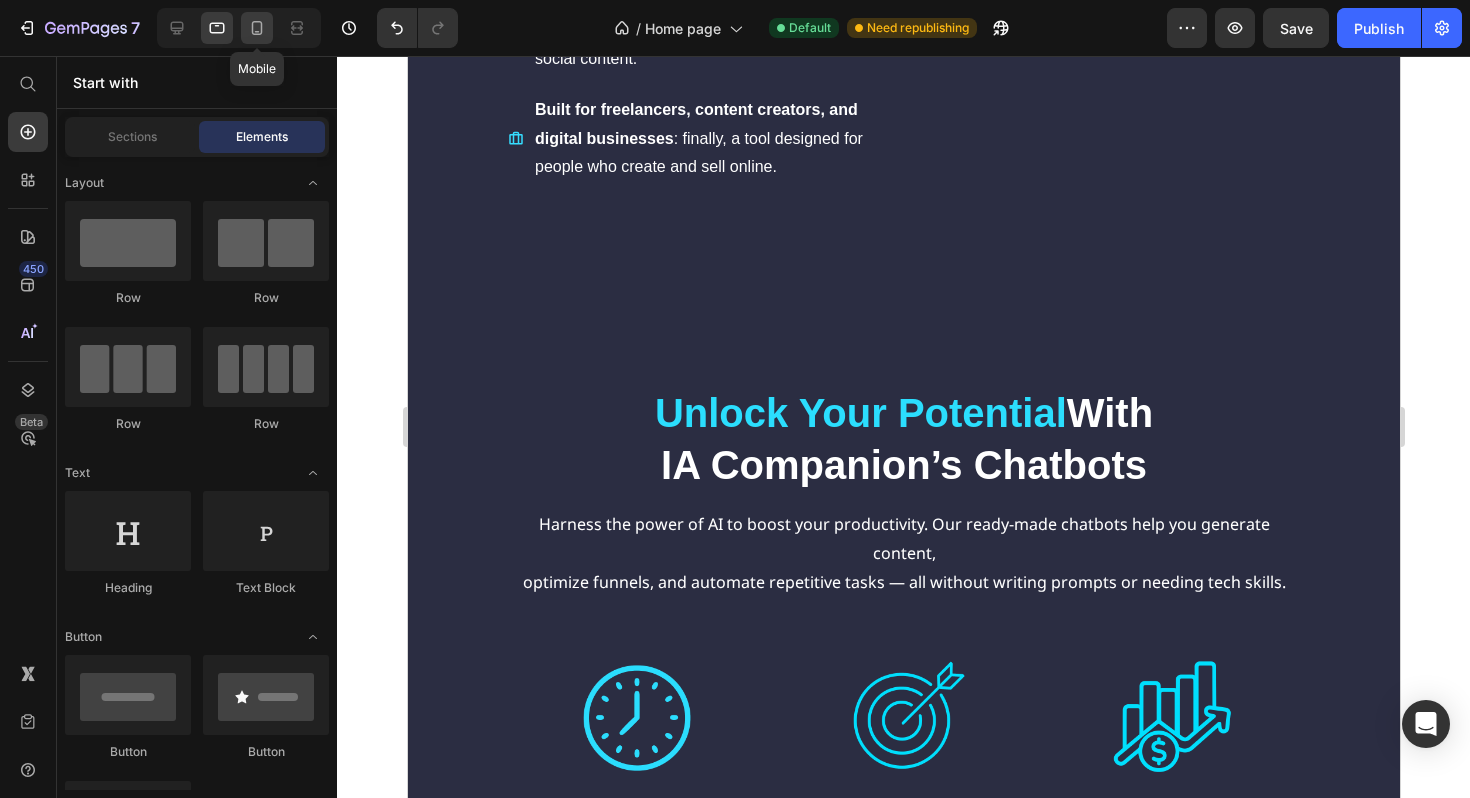 click 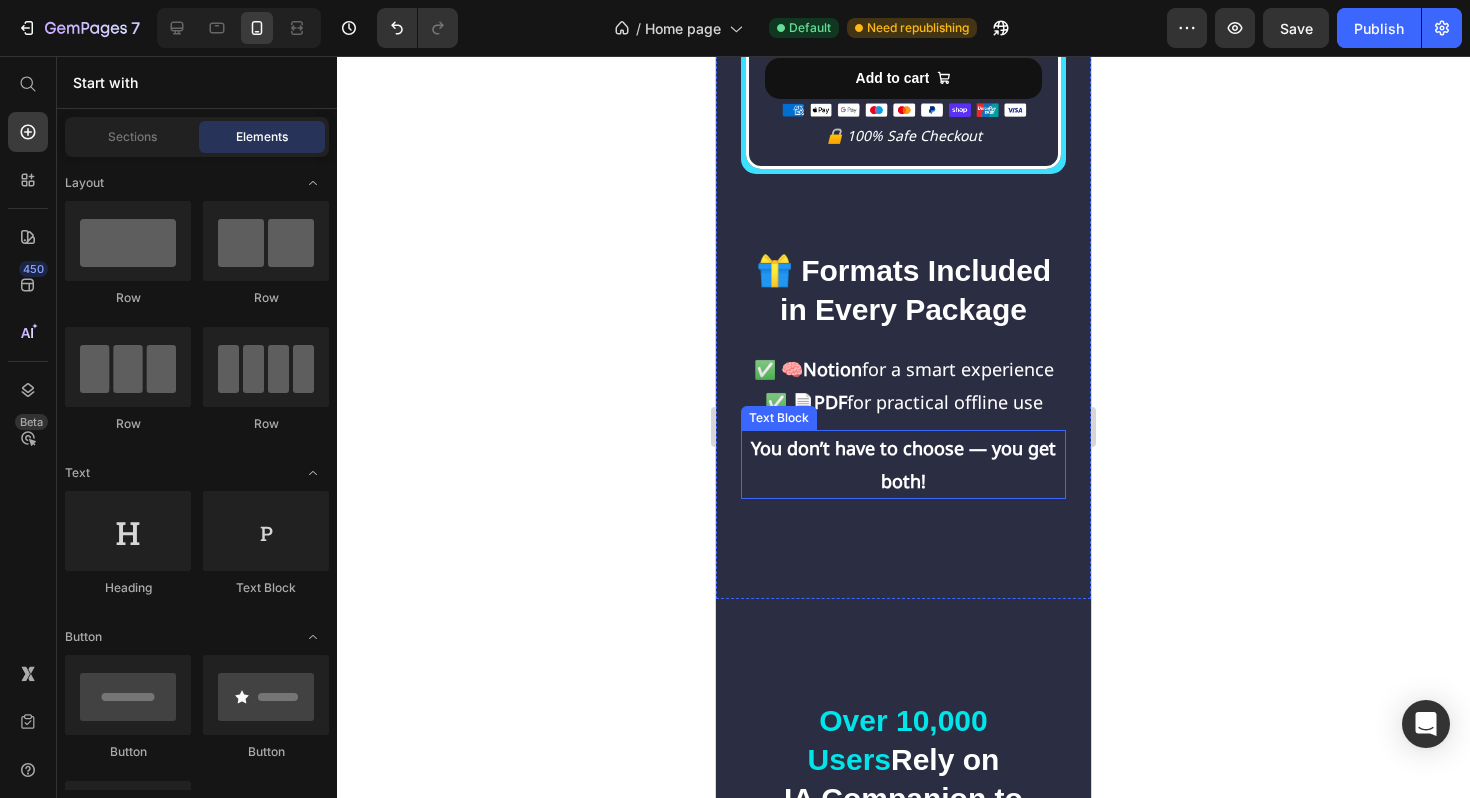 scroll, scrollTop: 10710, scrollLeft: 0, axis: vertical 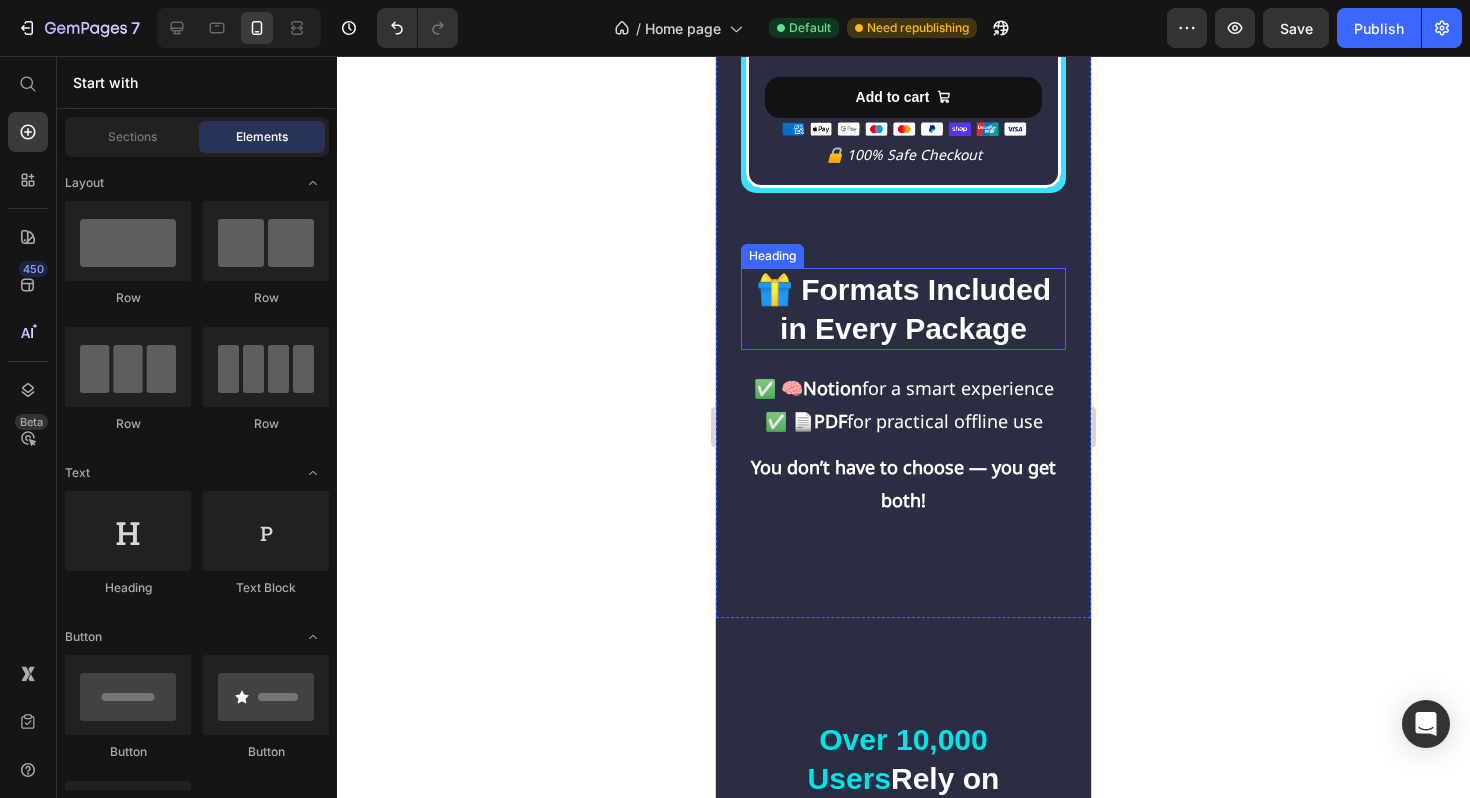 click on "🎁 Formats Included in Every Package" at bounding box center (903, 309) 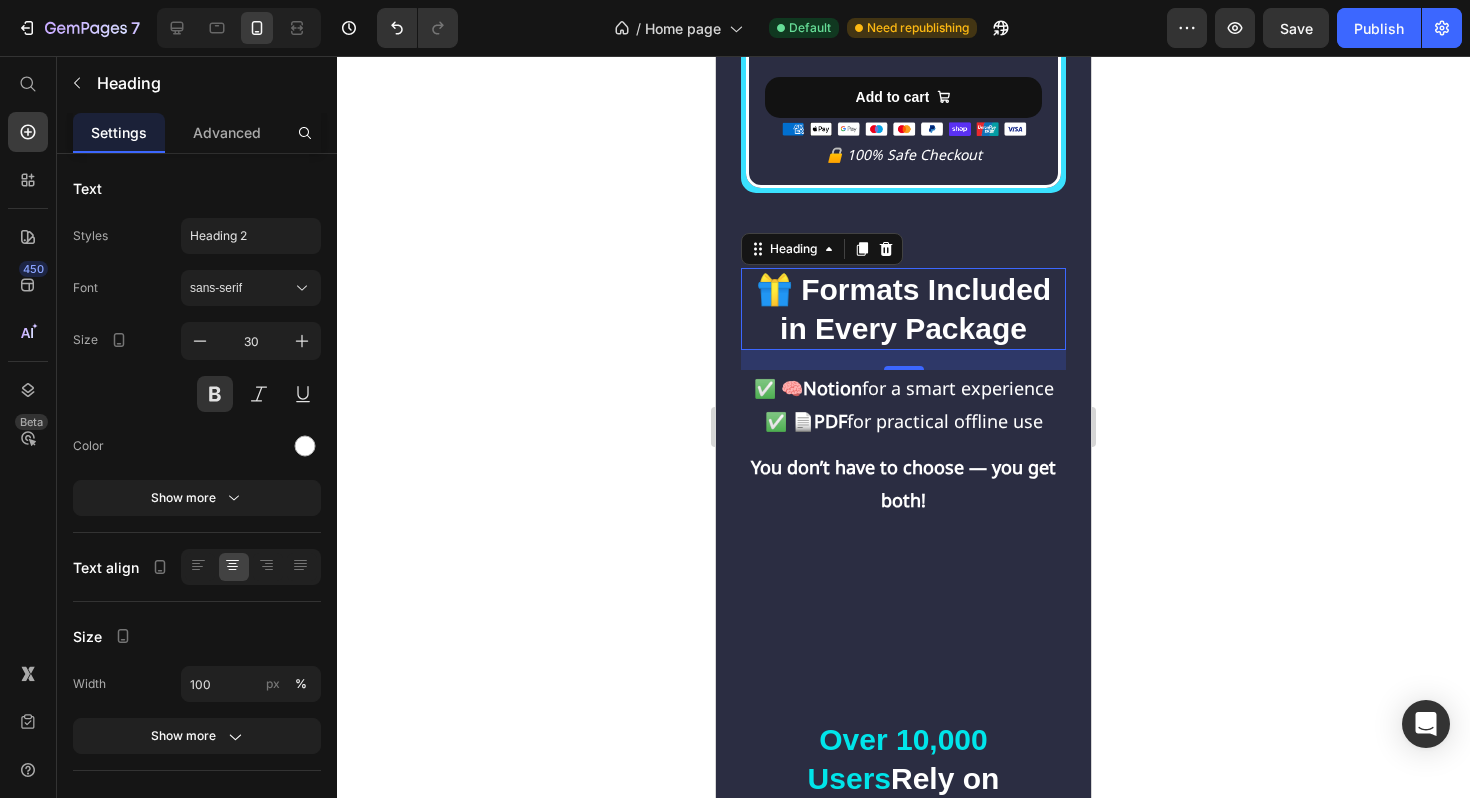 click 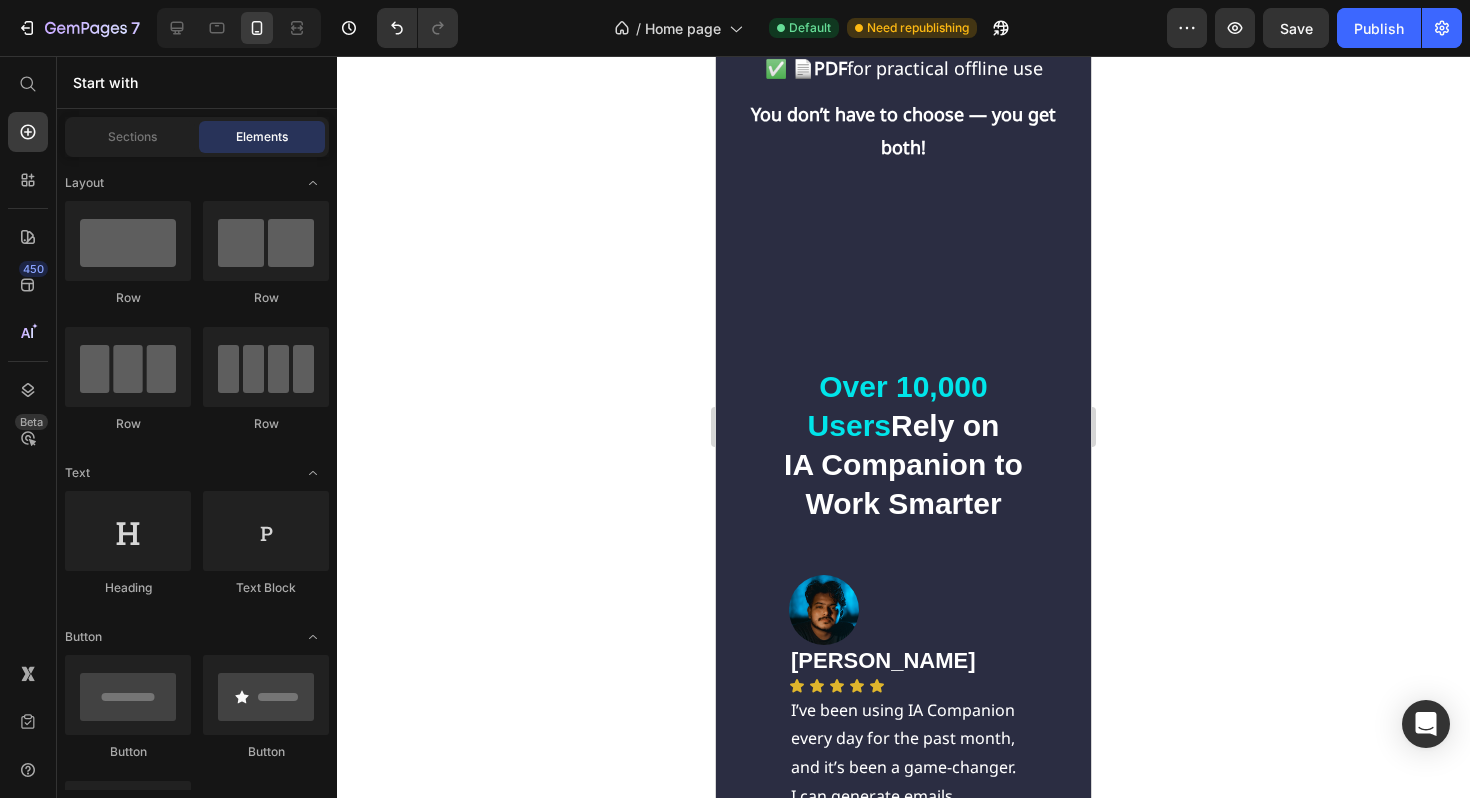 scroll, scrollTop: 11094, scrollLeft: 0, axis: vertical 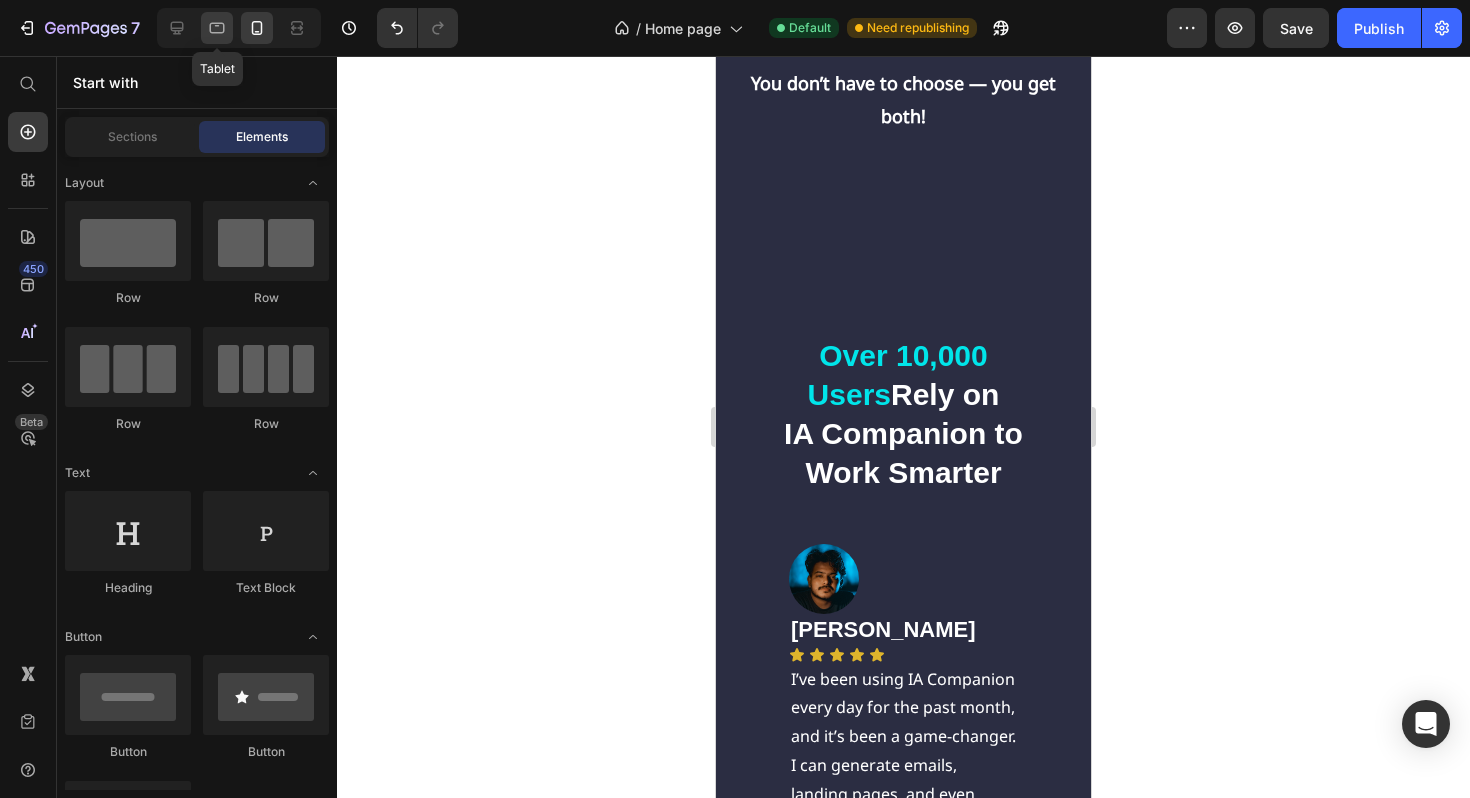 drag, startPoint x: 217, startPoint y: 28, endPoint x: 510, endPoint y: 398, distance: 471.96292 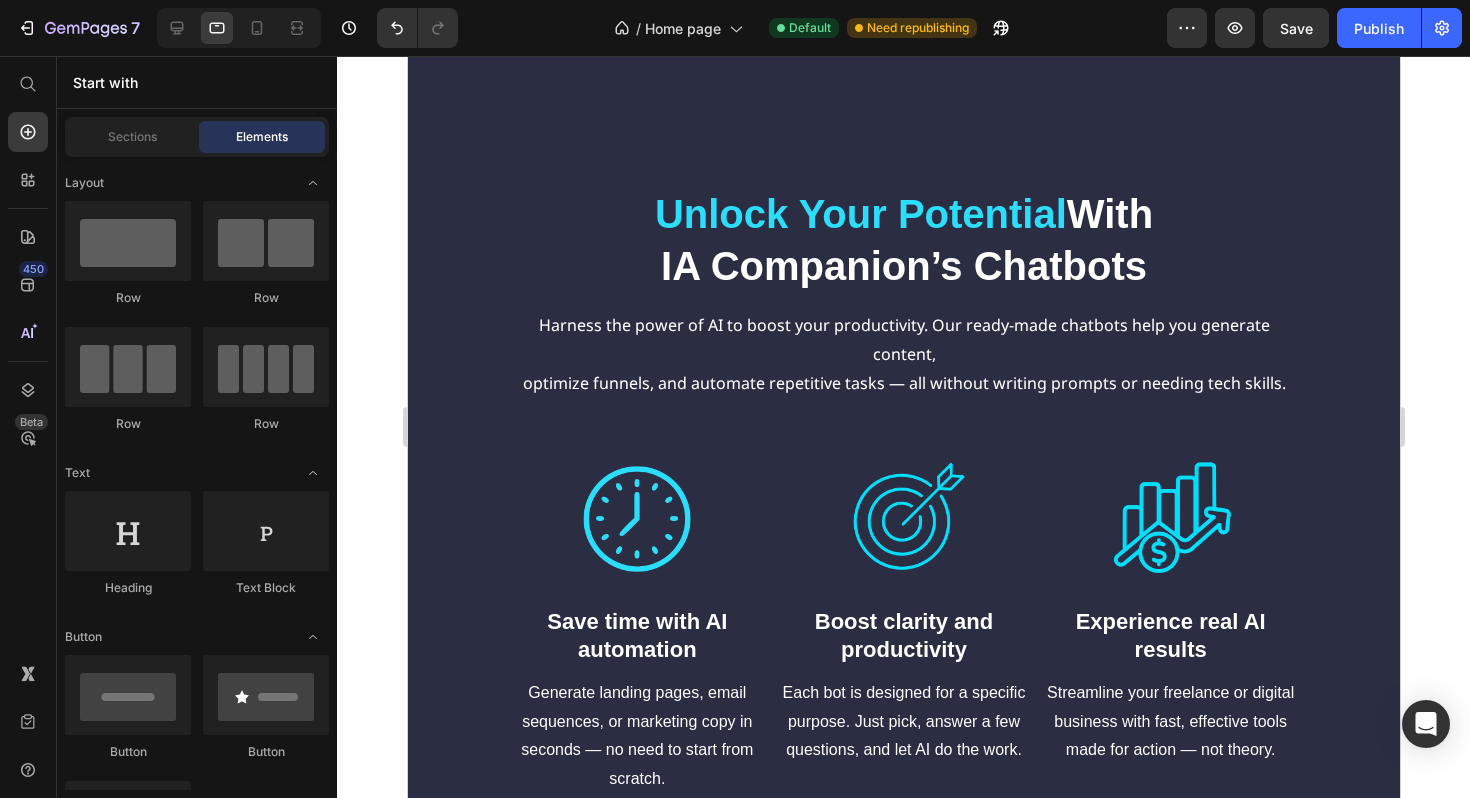 scroll, scrollTop: 3401, scrollLeft: 0, axis: vertical 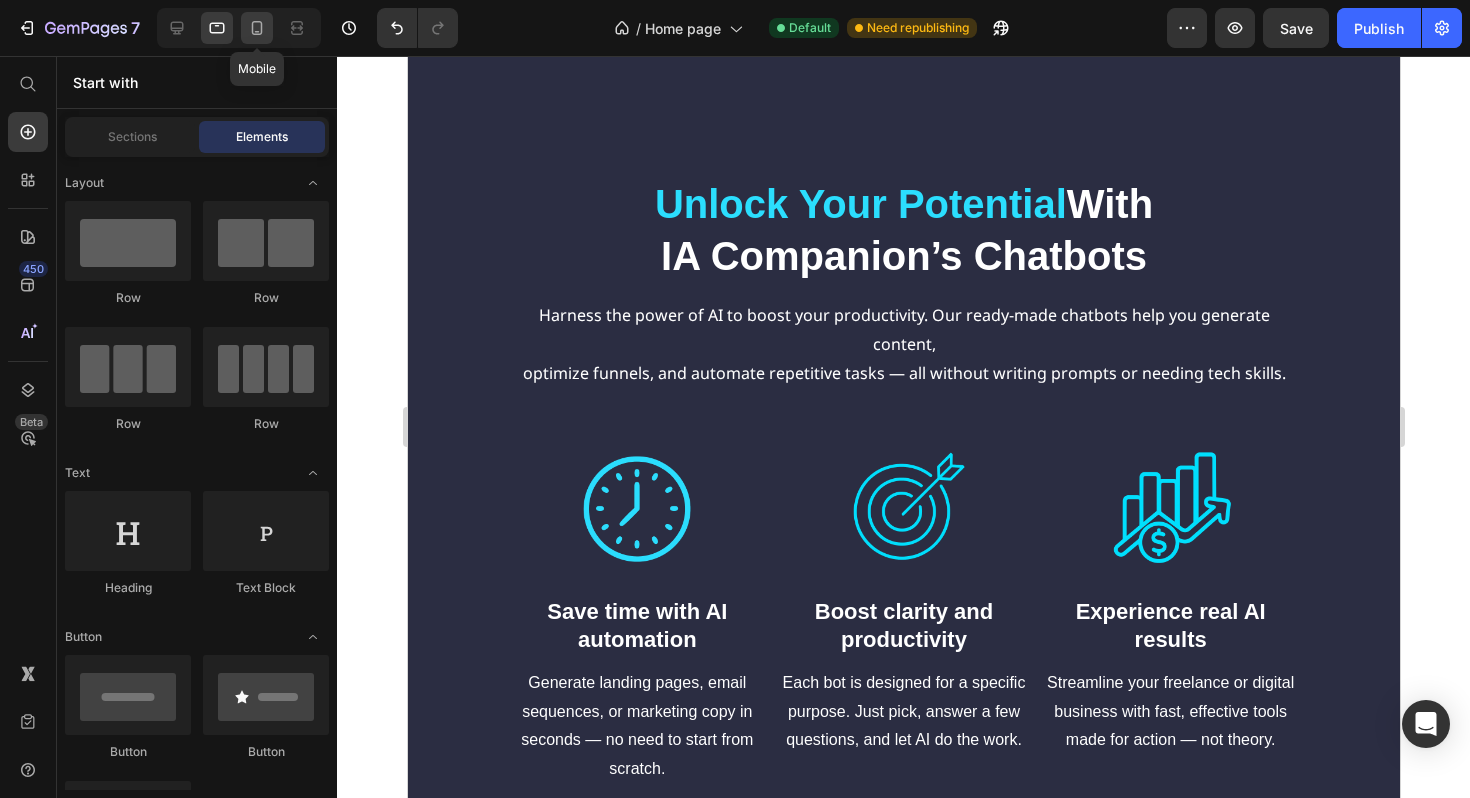 click 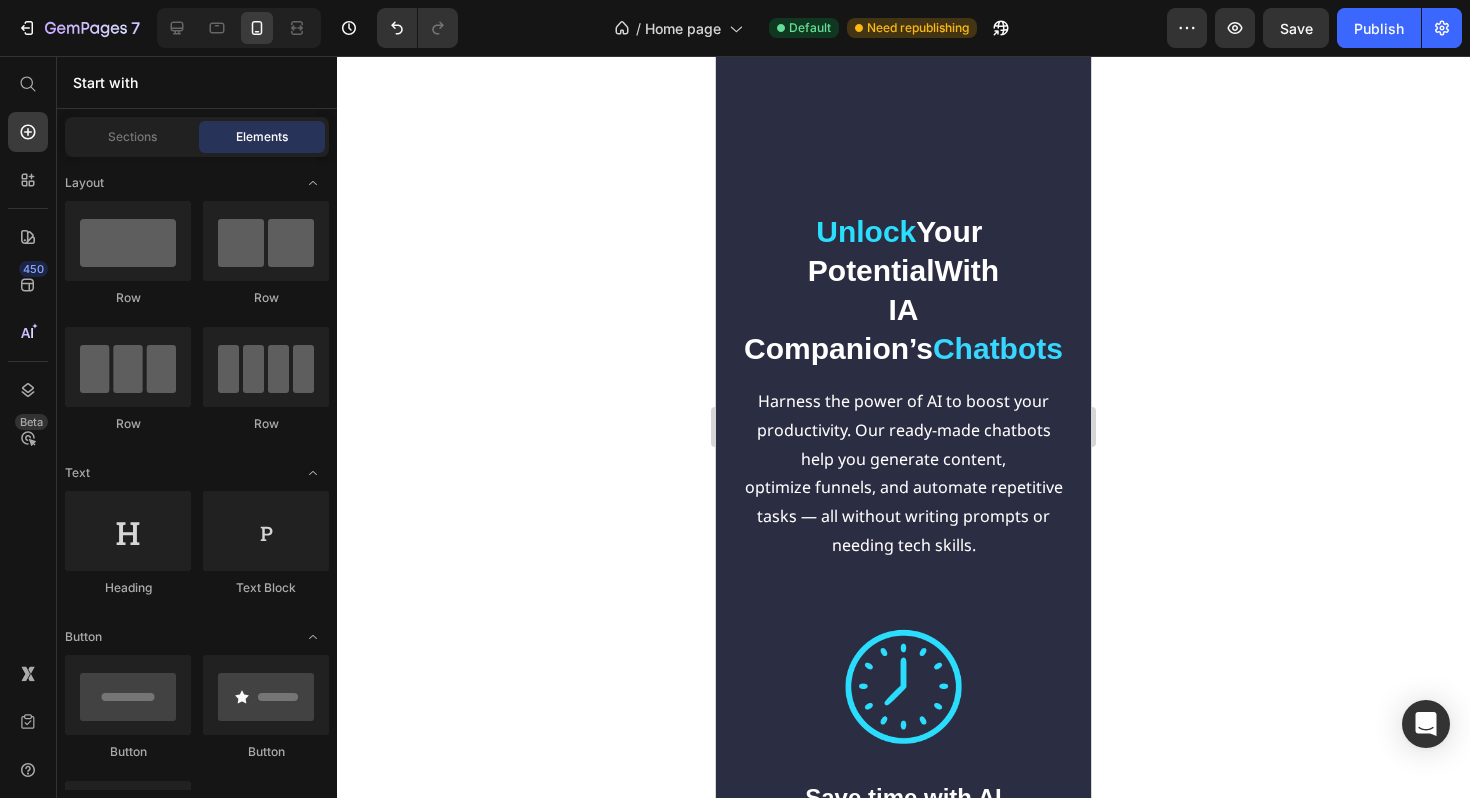 scroll, scrollTop: 3948, scrollLeft: 0, axis: vertical 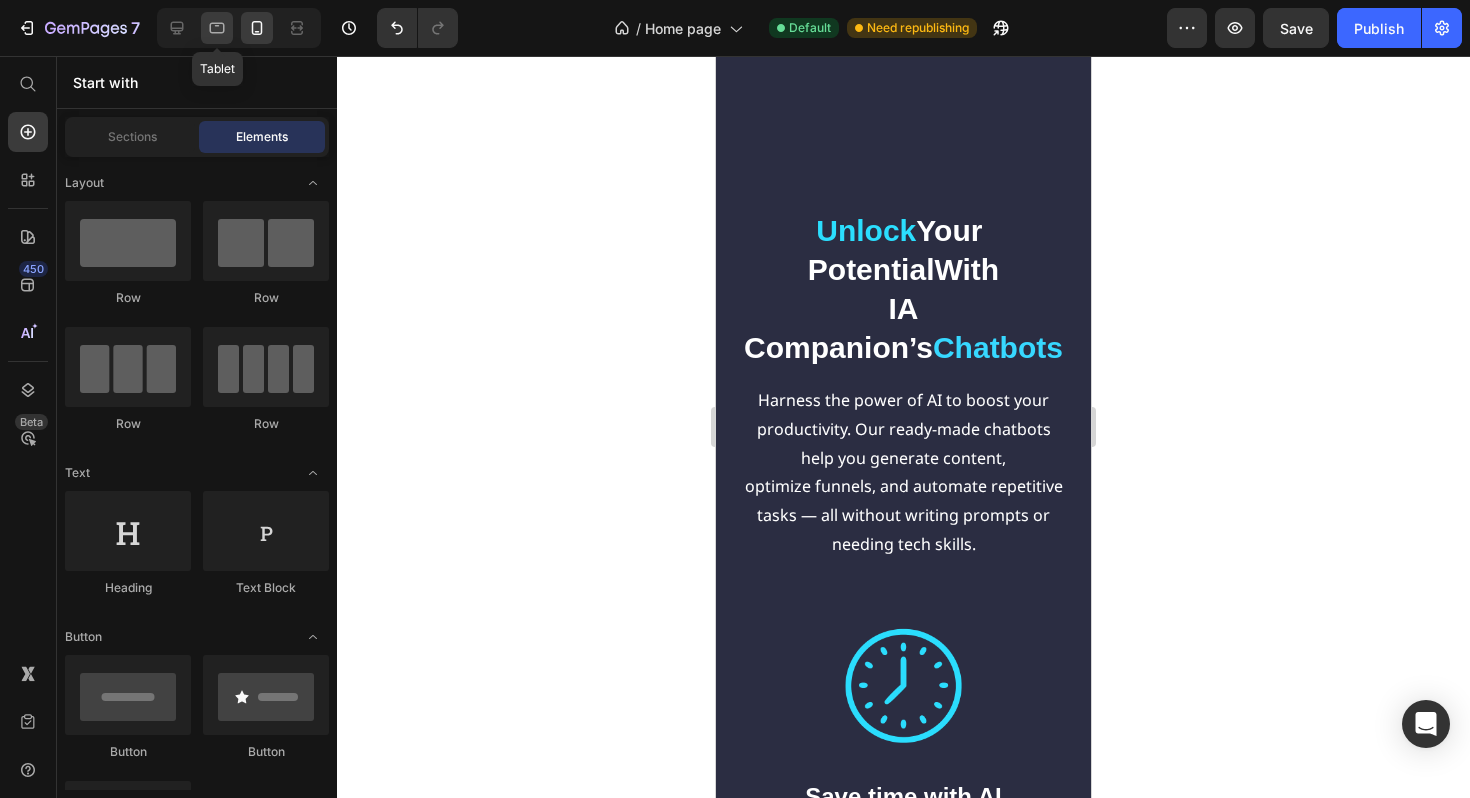 click 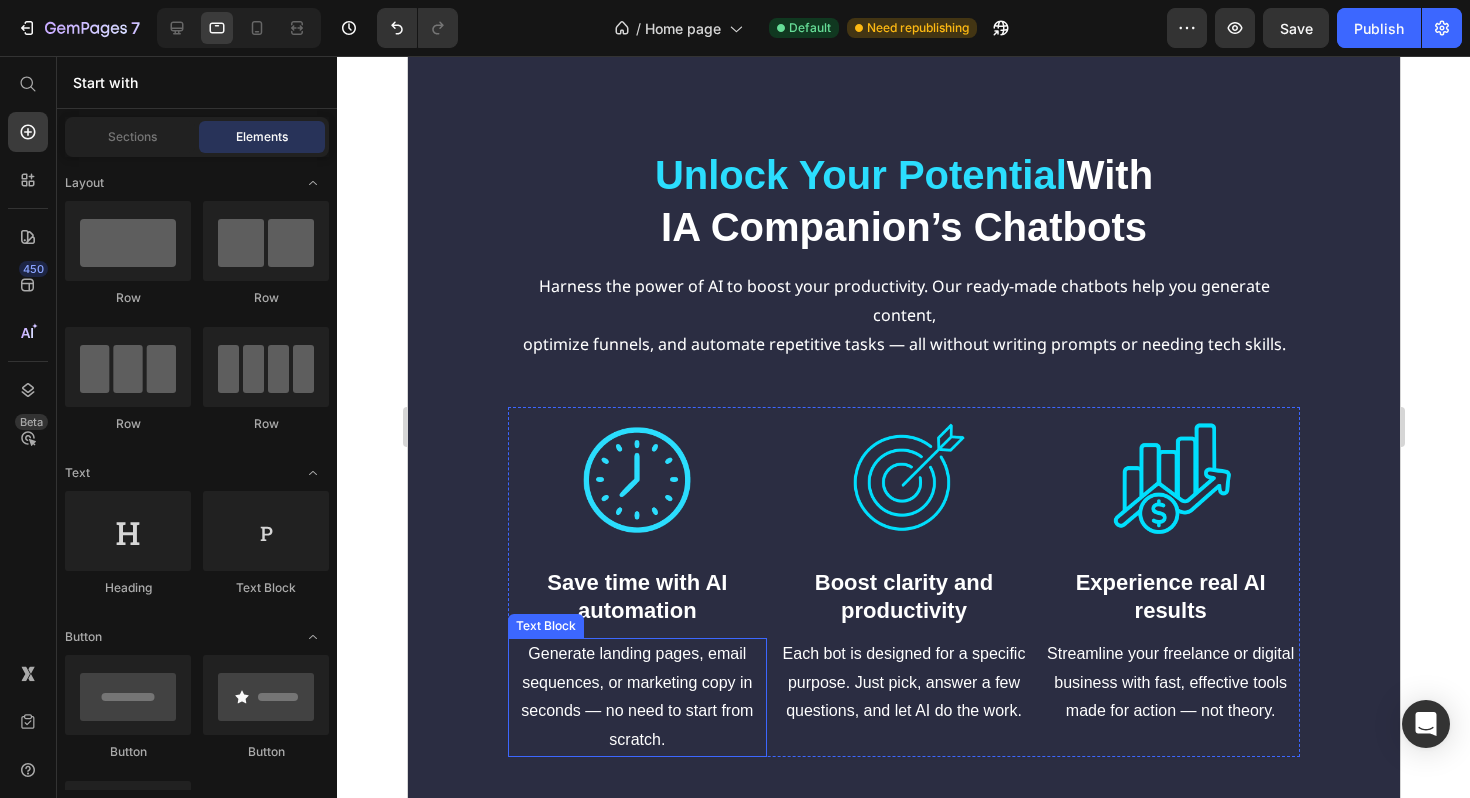 scroll, scrollTop: 3365, scrollLeft: 0, axis: vertical 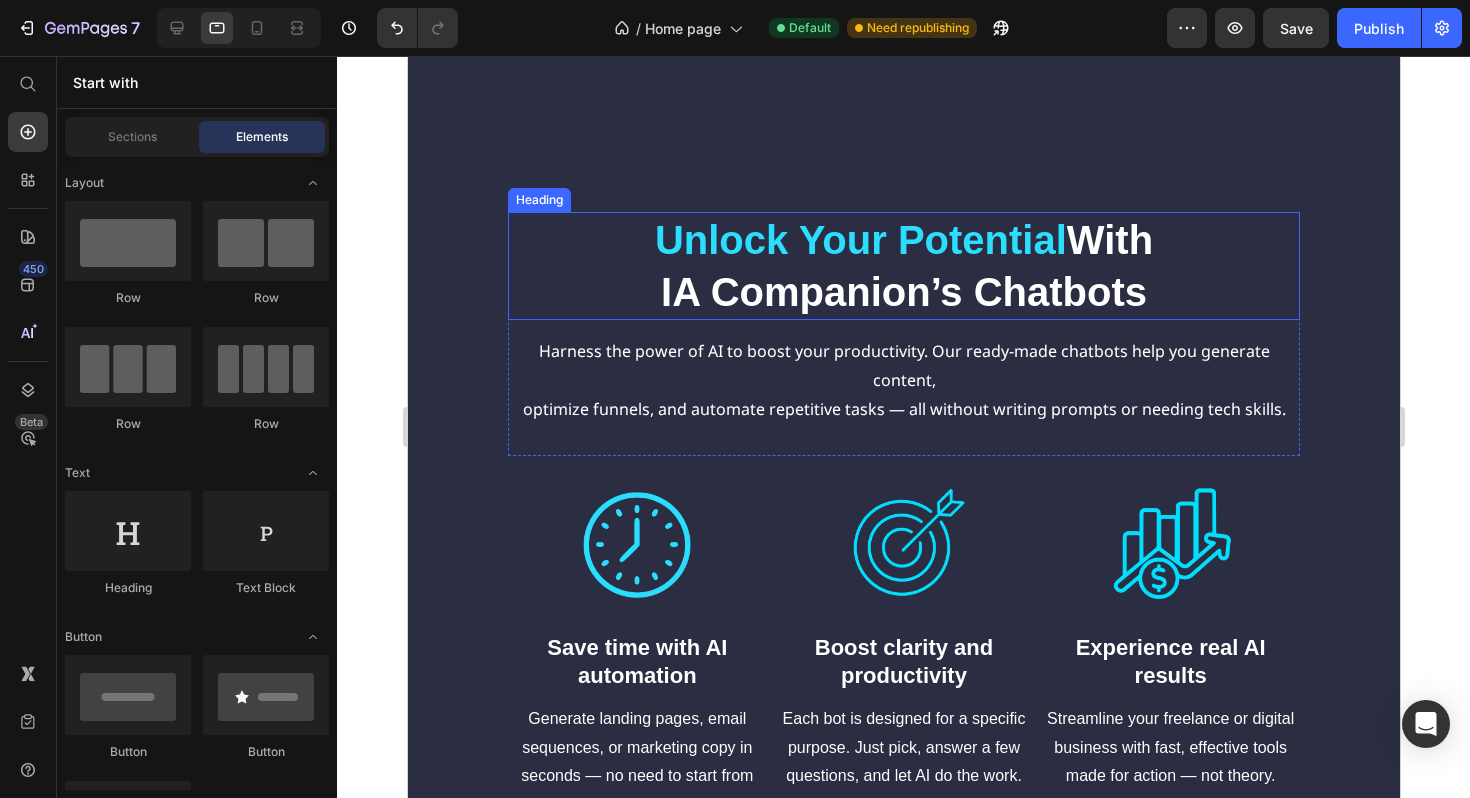 click on "IA Companion’s Chatbots" at bounding box center (903, 292) 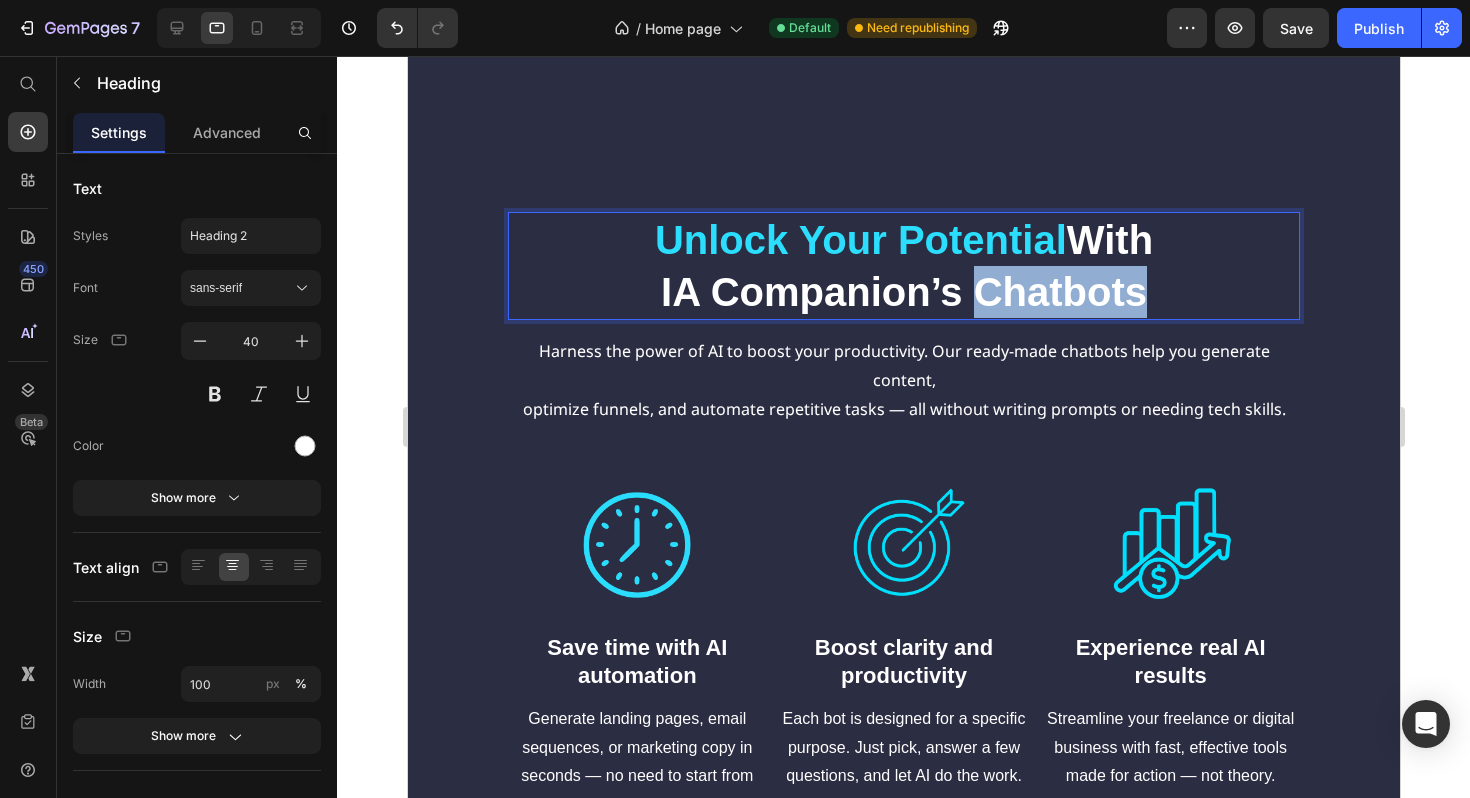 drag, startPoint x: 969, startPoint y: 287, endPoint x: 1141, endPoint y: 290, distance: 172.02615 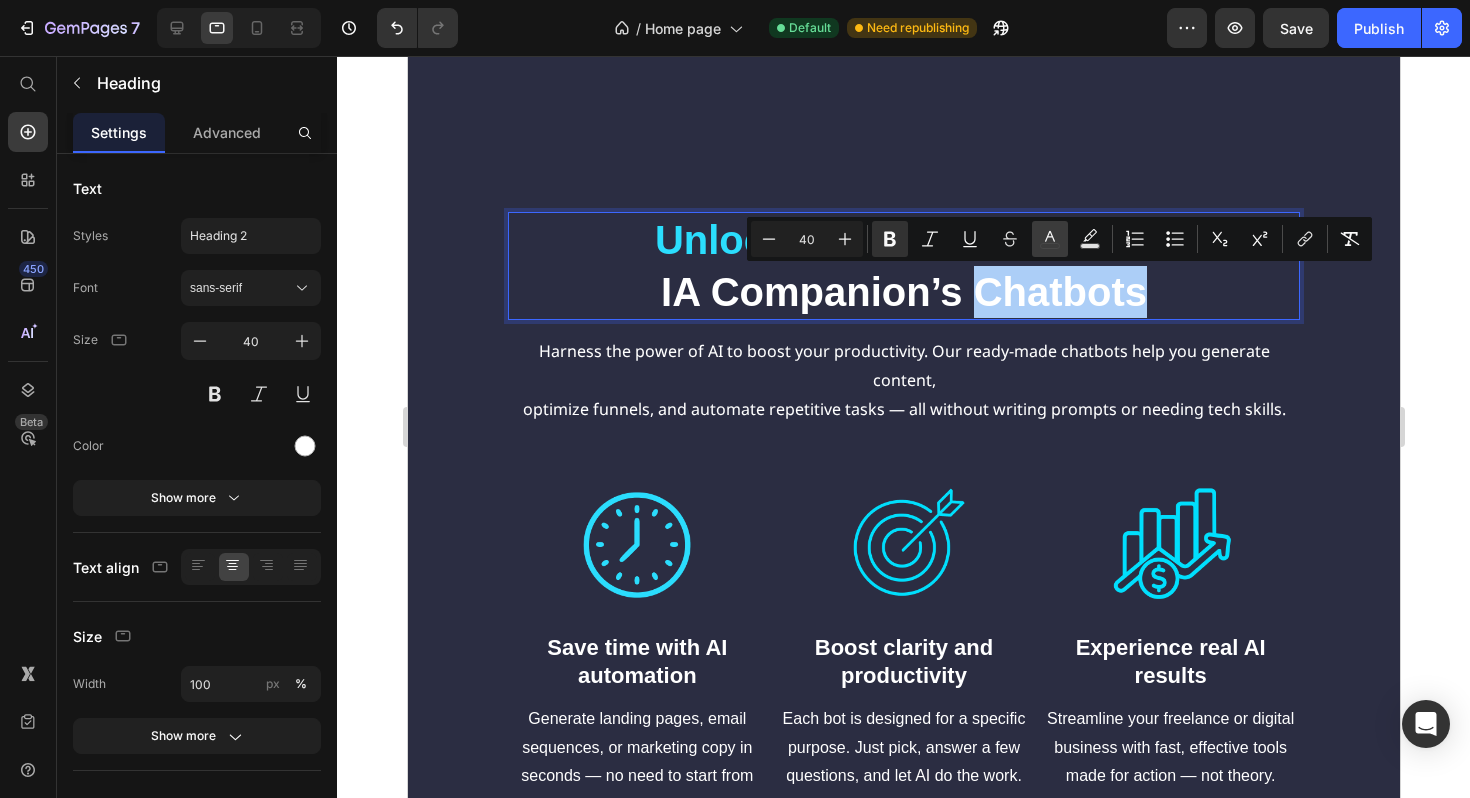 click on "color" at bounding box center (1050, 239) 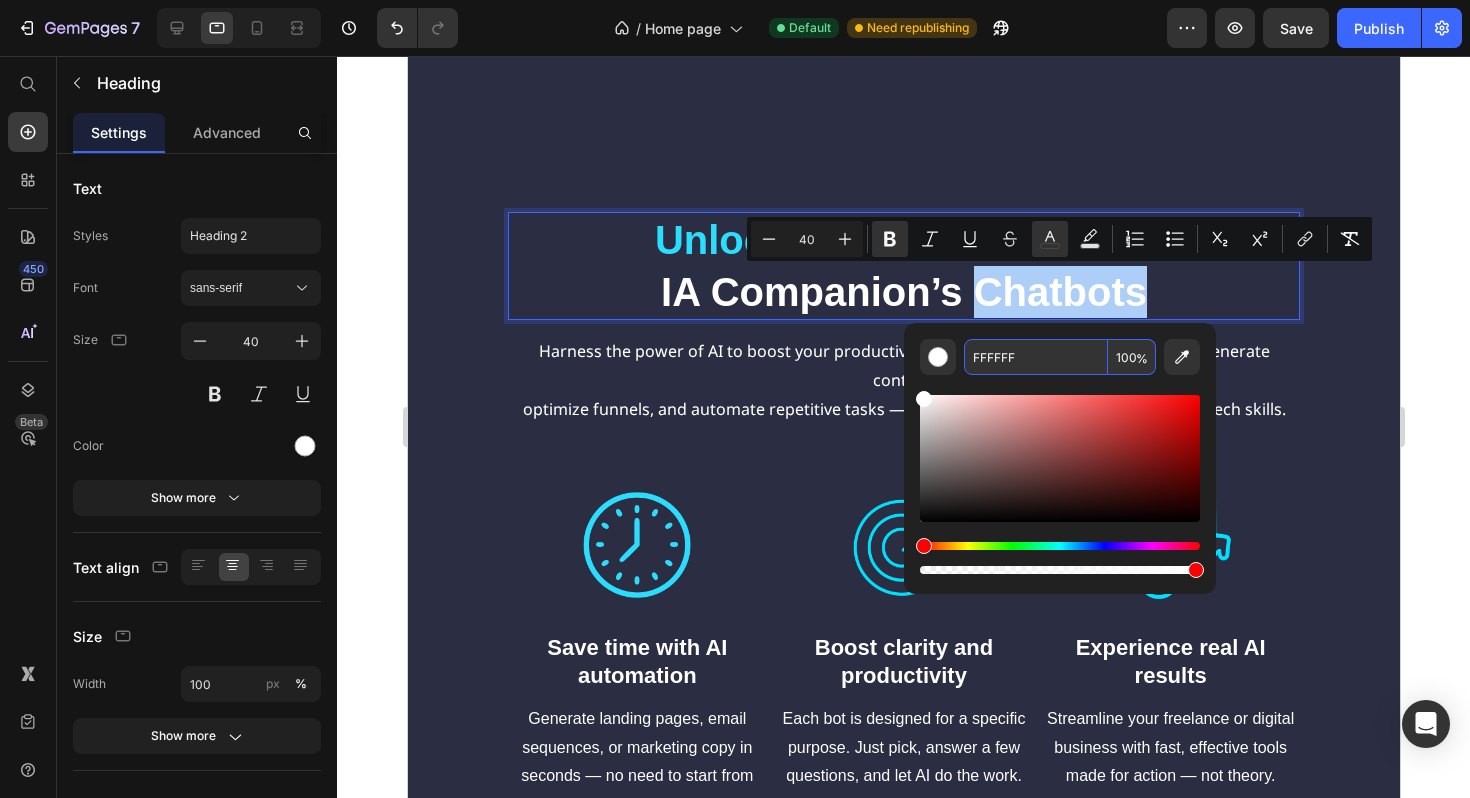 click on "FFFFFF" at bounding box center [1036, 357] 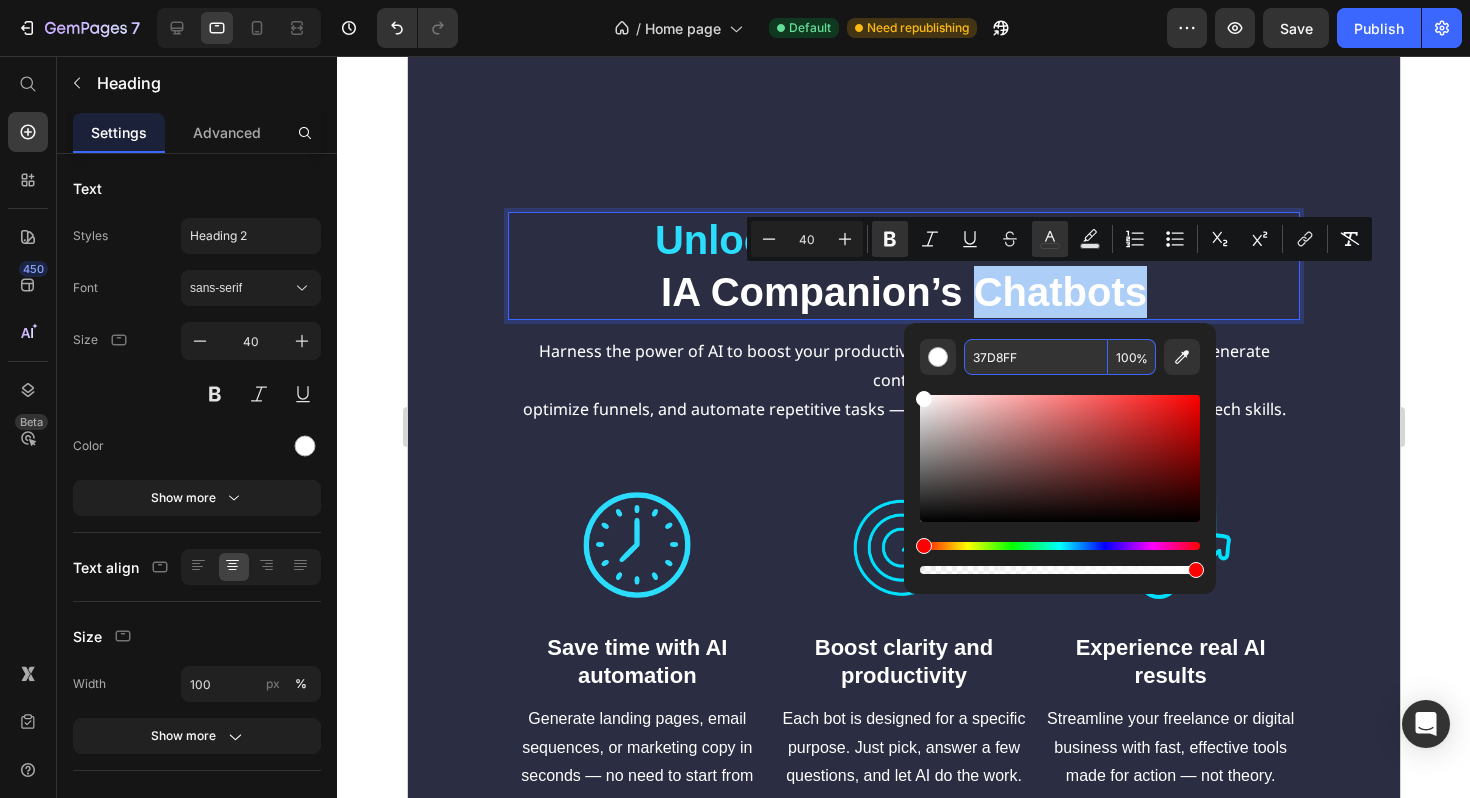 type on "37D8FF" 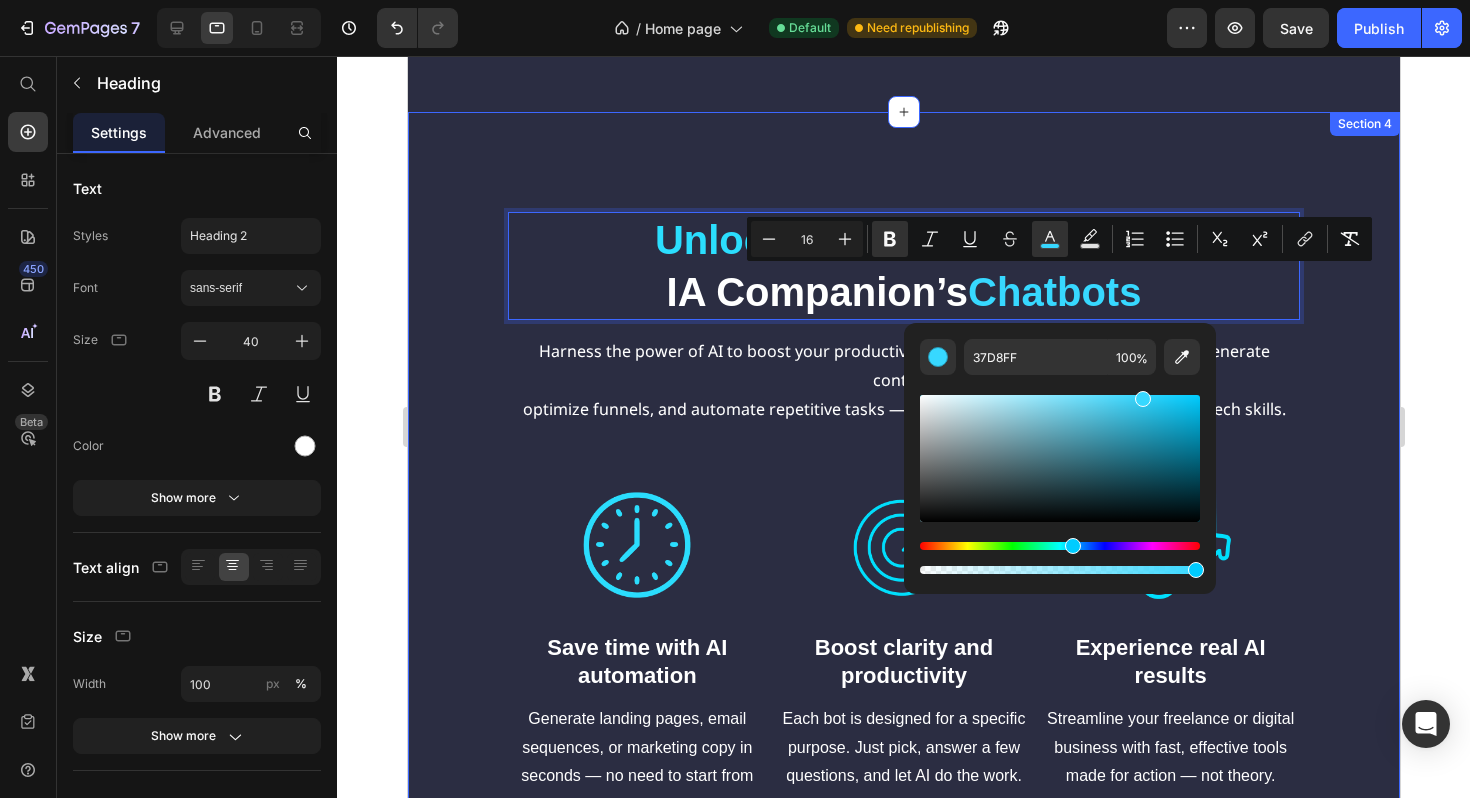 click on "Unlock Your Potential  With  IA Companion’s  Chatbots Heading   15 Unlock  Your   Potential  With  IA Companion’s  Chatbots Heading Harness the power of AI to boost your productivity. Our ready-made chatbots help you generate content,  optimize funnels, and automate repetitive tasks — all without writing prompts or needing tech skills. Text Block Row Image Save time with AI automation Heading Generate landing pages, email sequences, or marketing copy in seconds — no need to start from scratch. Text Block Image Boost clarity and productivity Heading Each bot is designed for a specific purpose. Just pick, answer a few questions, and let AI do the work. Text Block Image Experience real AI results Heading Streamline your freelance or digital business with fast, effective tools made for action — not theory. Text Block Row Section 4" at bounding box center [903, 517] 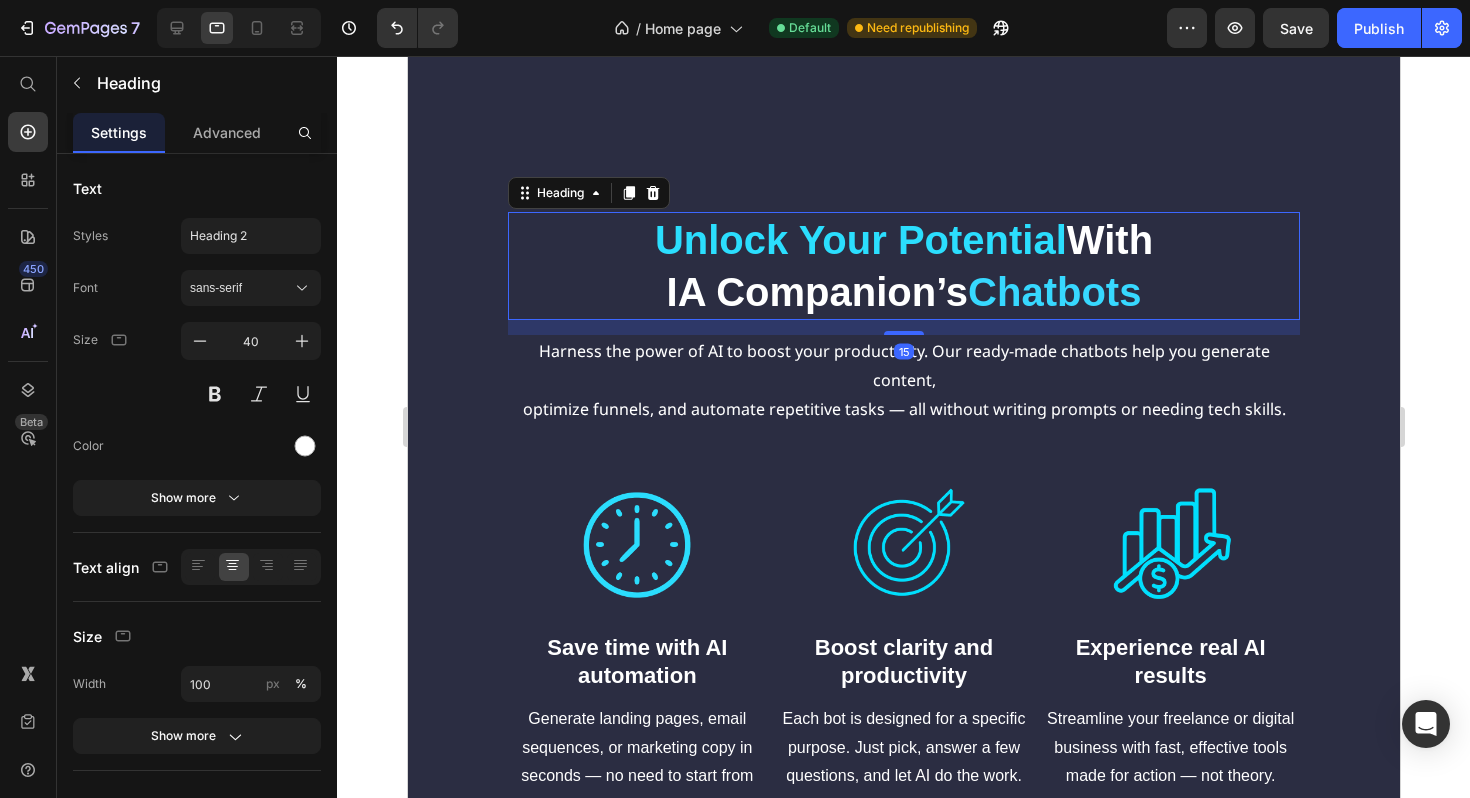 click on "Unlock Your Potential" at bounding box center [860, 240] 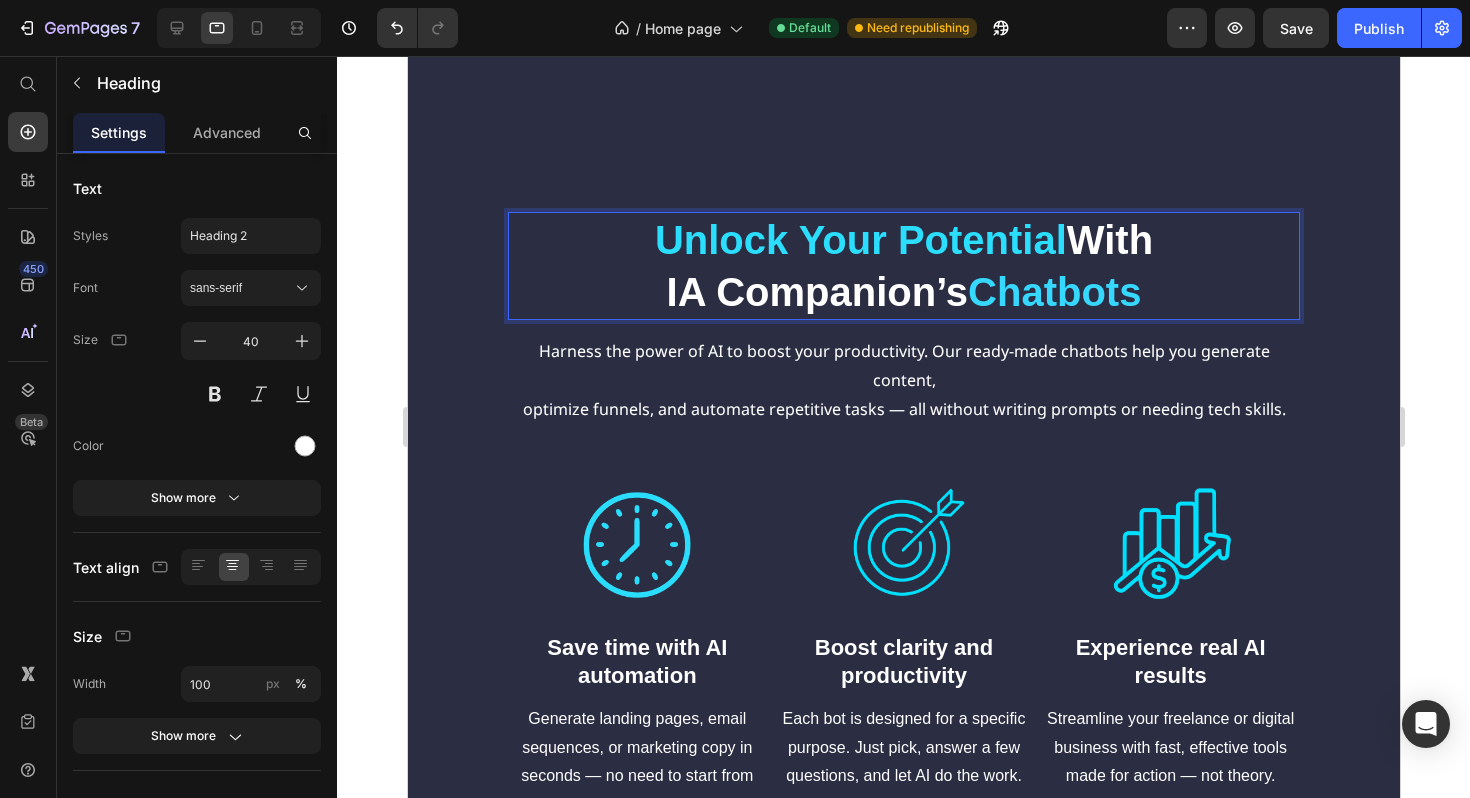 click on "Unlock Your Potential" at bounding box center (860, 240) 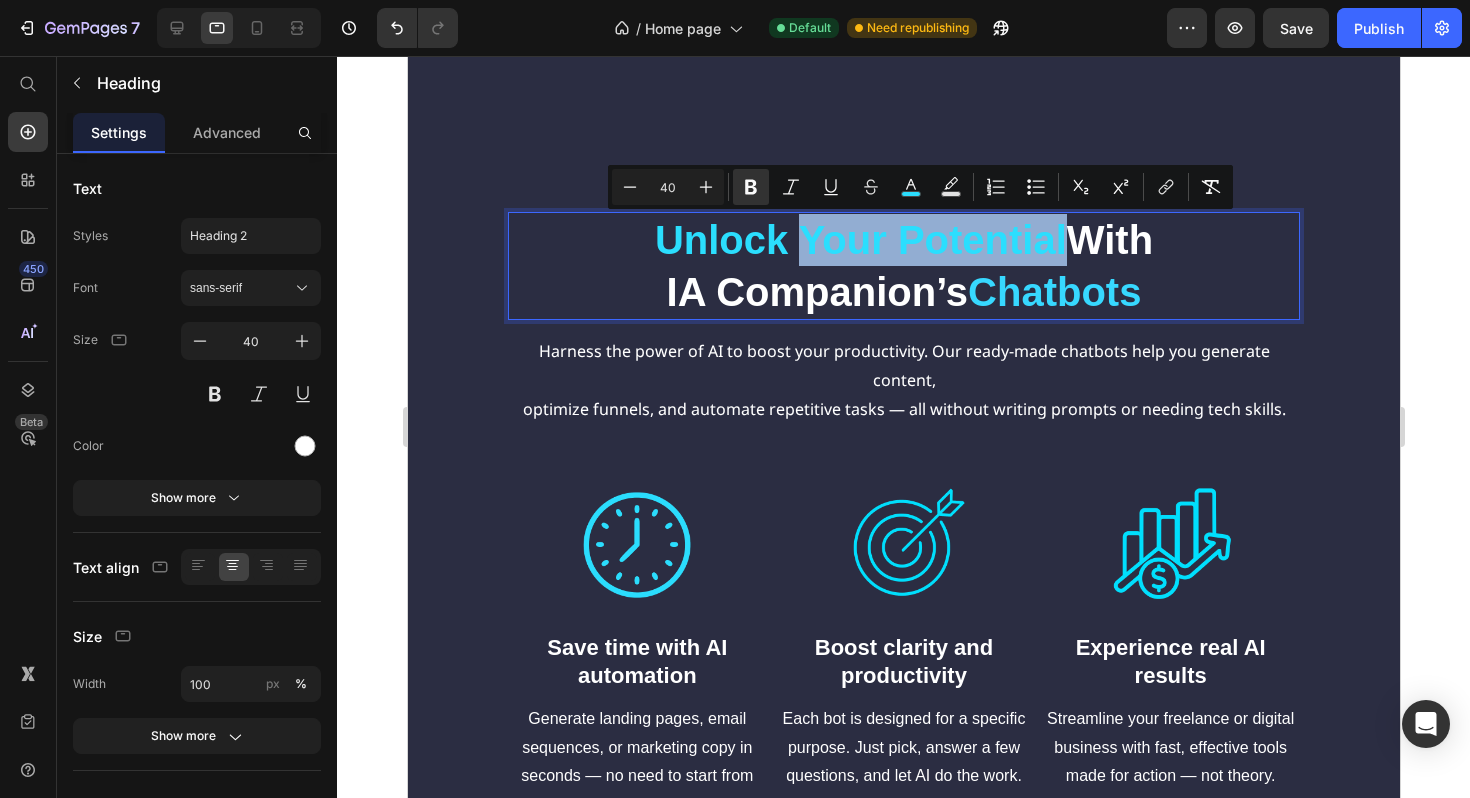 drag, startPoint x: 789, startPoint y: 244, endPoint x: 1043, endPoint y: 247, distance: 254.01772 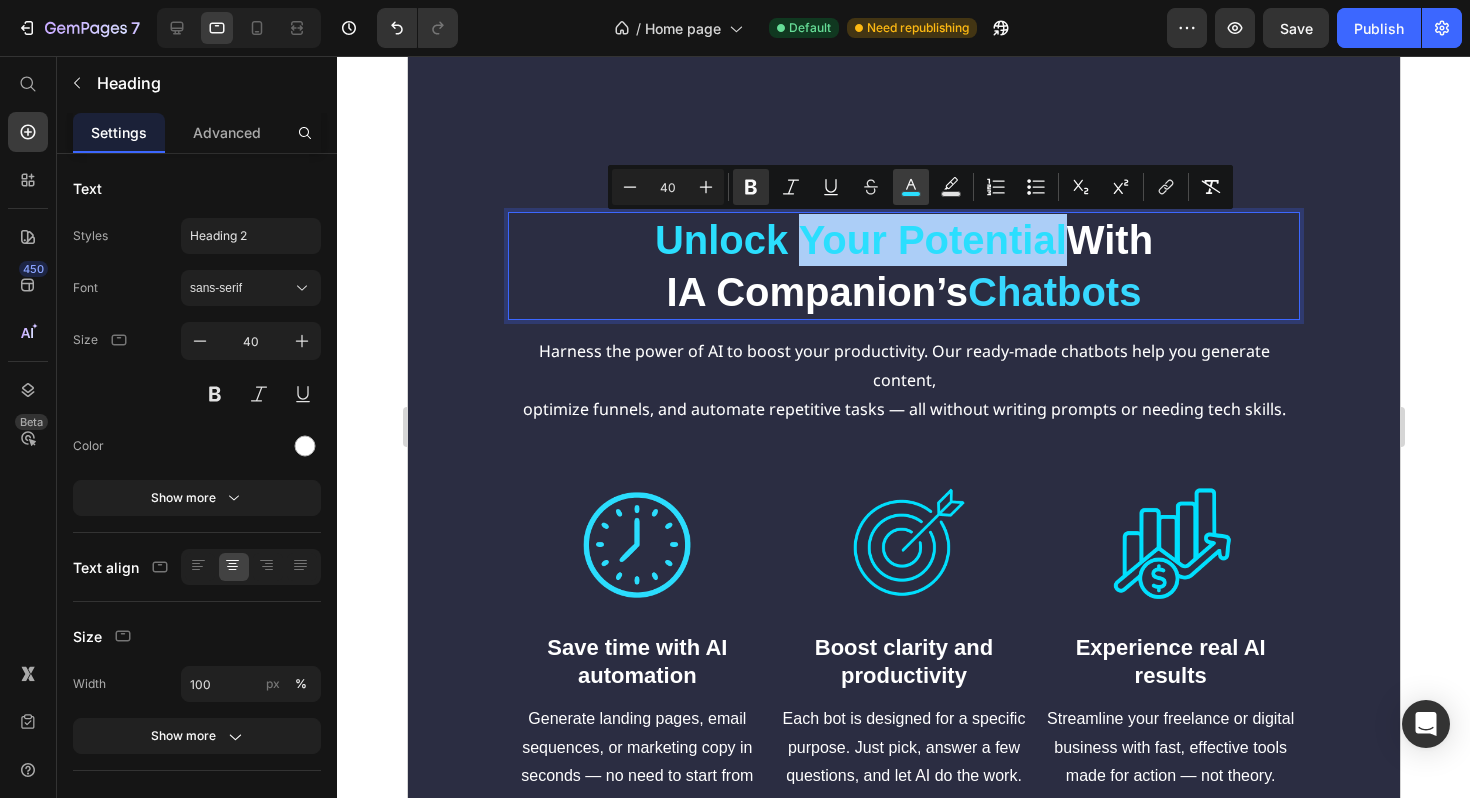 click on "color" at bounding box center [911, 187] 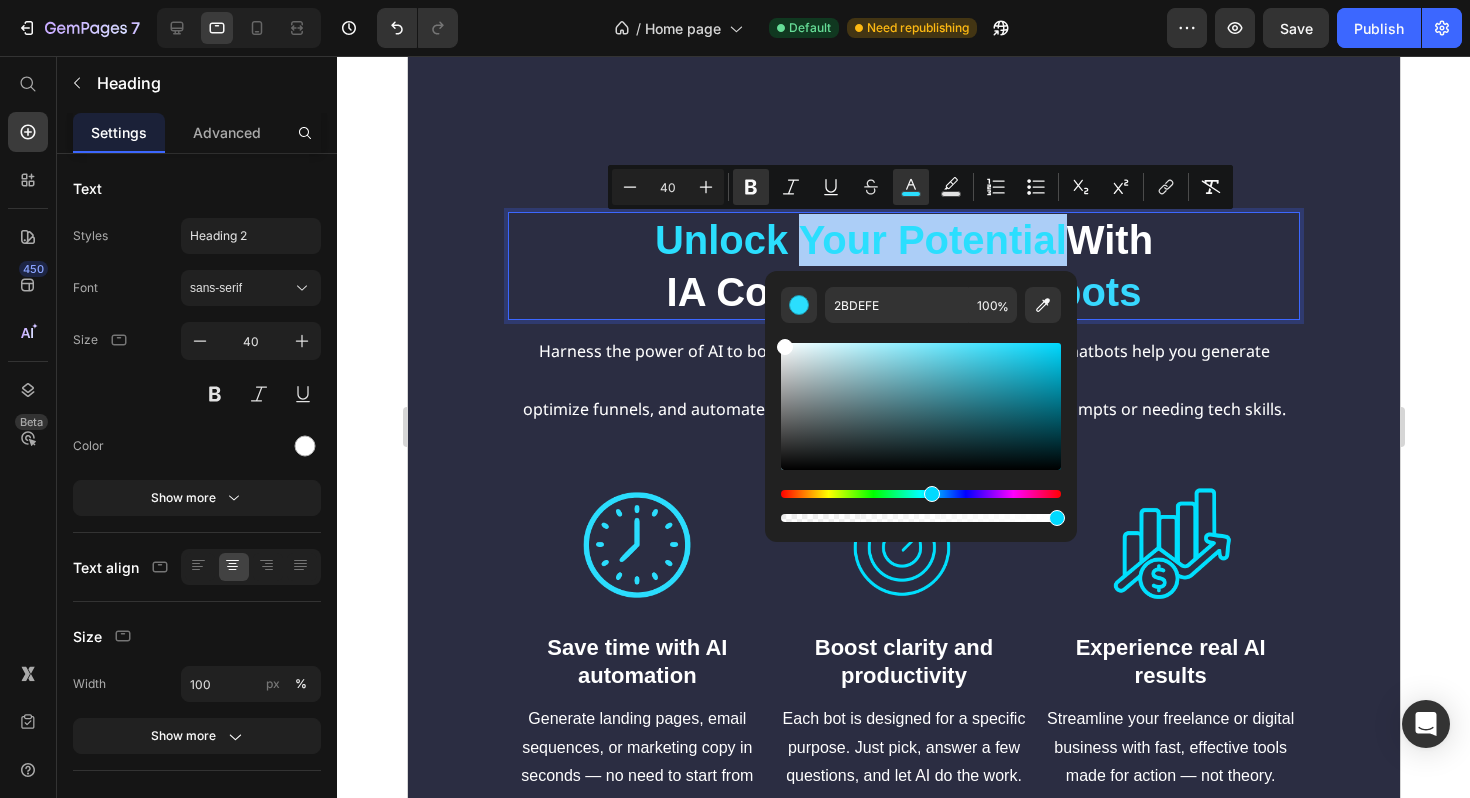 drag, startPoint x: 818, startPoint y: 360, endPoint x: 765, endPoint y: 330, distance: 60.90156 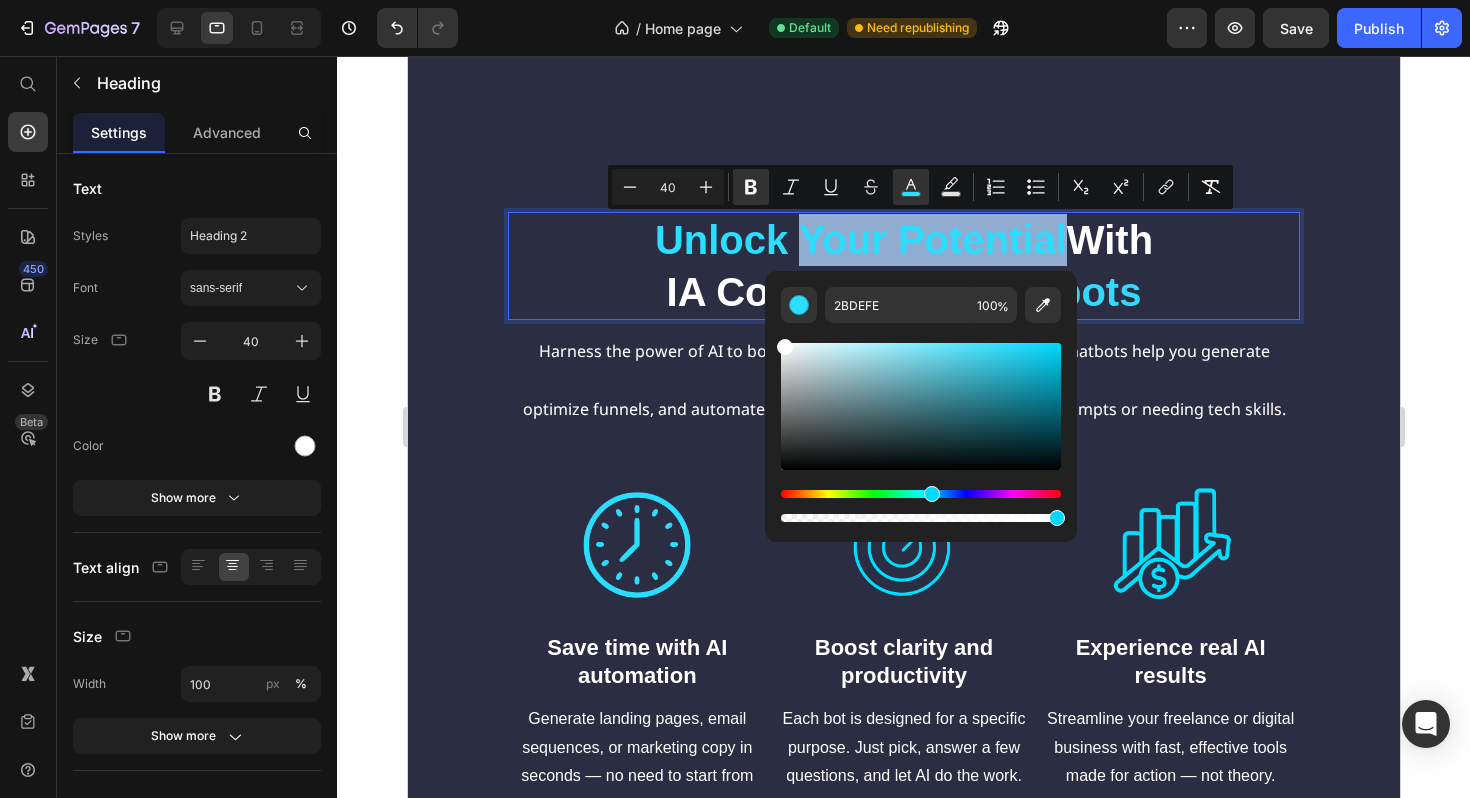type on "FFFFFF" 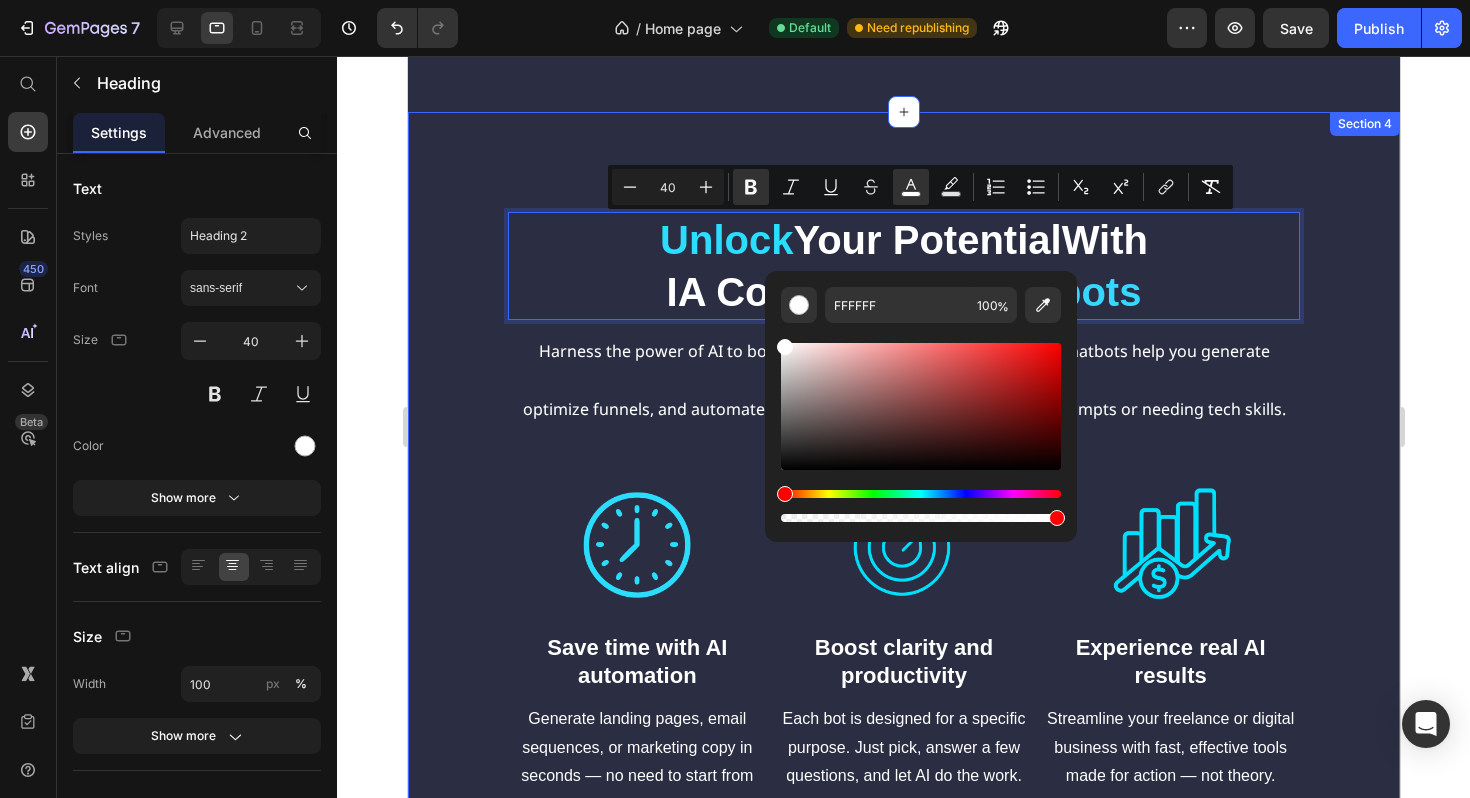 click on "Unlock  Your Potential  With  IA Companion’s  Chatbots Heading   15 Unlock  Your   Potential  With  IA Companion’s  Chatbots Heading Harness the power of AI to boost your productivity. Our ready-made chatbots help you generate content,  optimize funnels, and automate repetitive tasks — all without writing prompts or needing tech skills. Text Block Row Image Save time with AI automation Heading Generate landing pages, email sequences, or marketing copy in seconds — no need to start from scratch. Text Block Image Boost clarity and productivity Heading Each bot is designed for a specific purpose. Just pick, answer a few questions, and let AI do the work. Text Block Image Experience real AI results Heading Streamline your freelance or digital business with fast, effective tools made for action — not theory. Text Block Row Section 4" at bounding box center [903, 517] 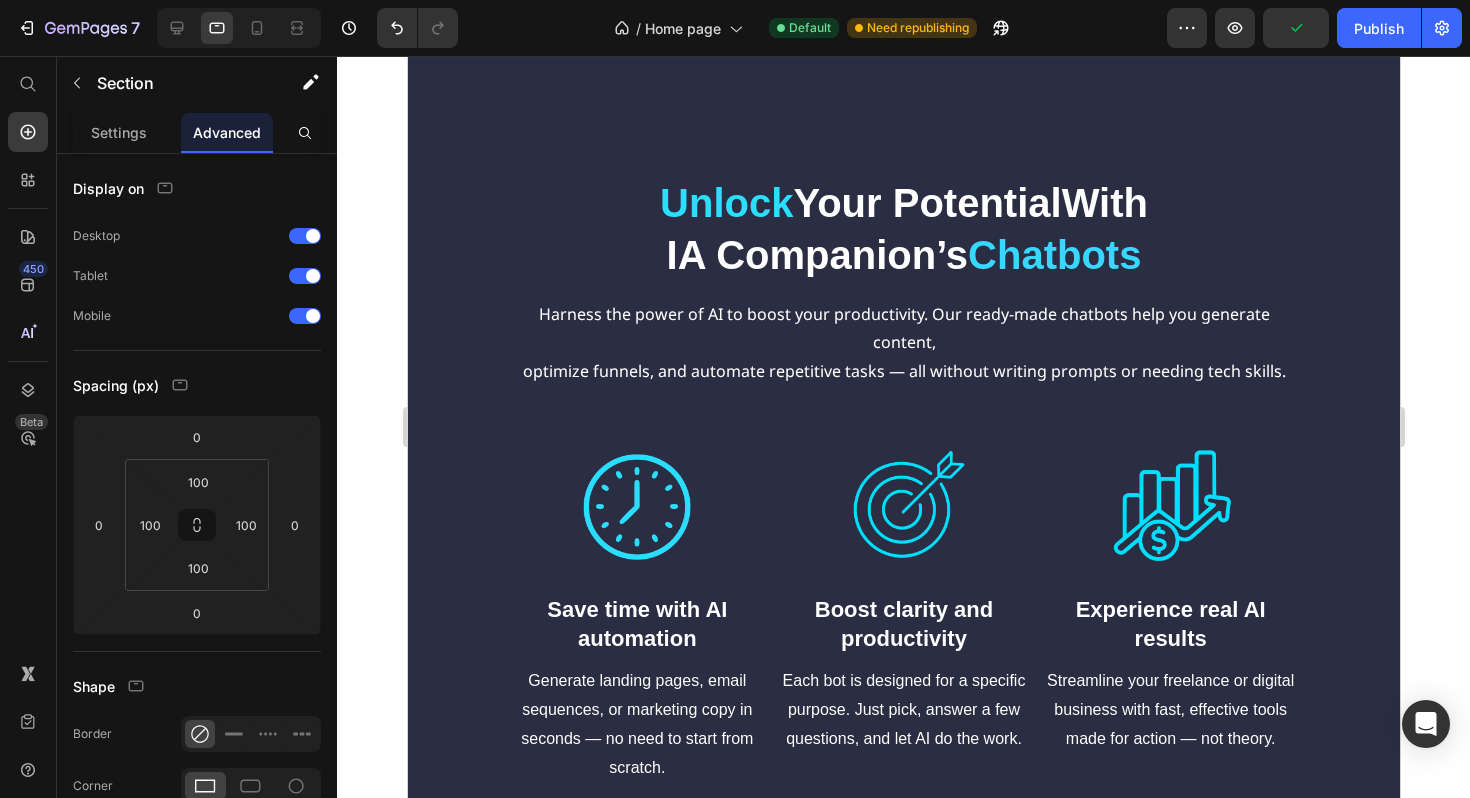 scroll, scrollTop: 3394, scrollLeft: 0, axis: vertical 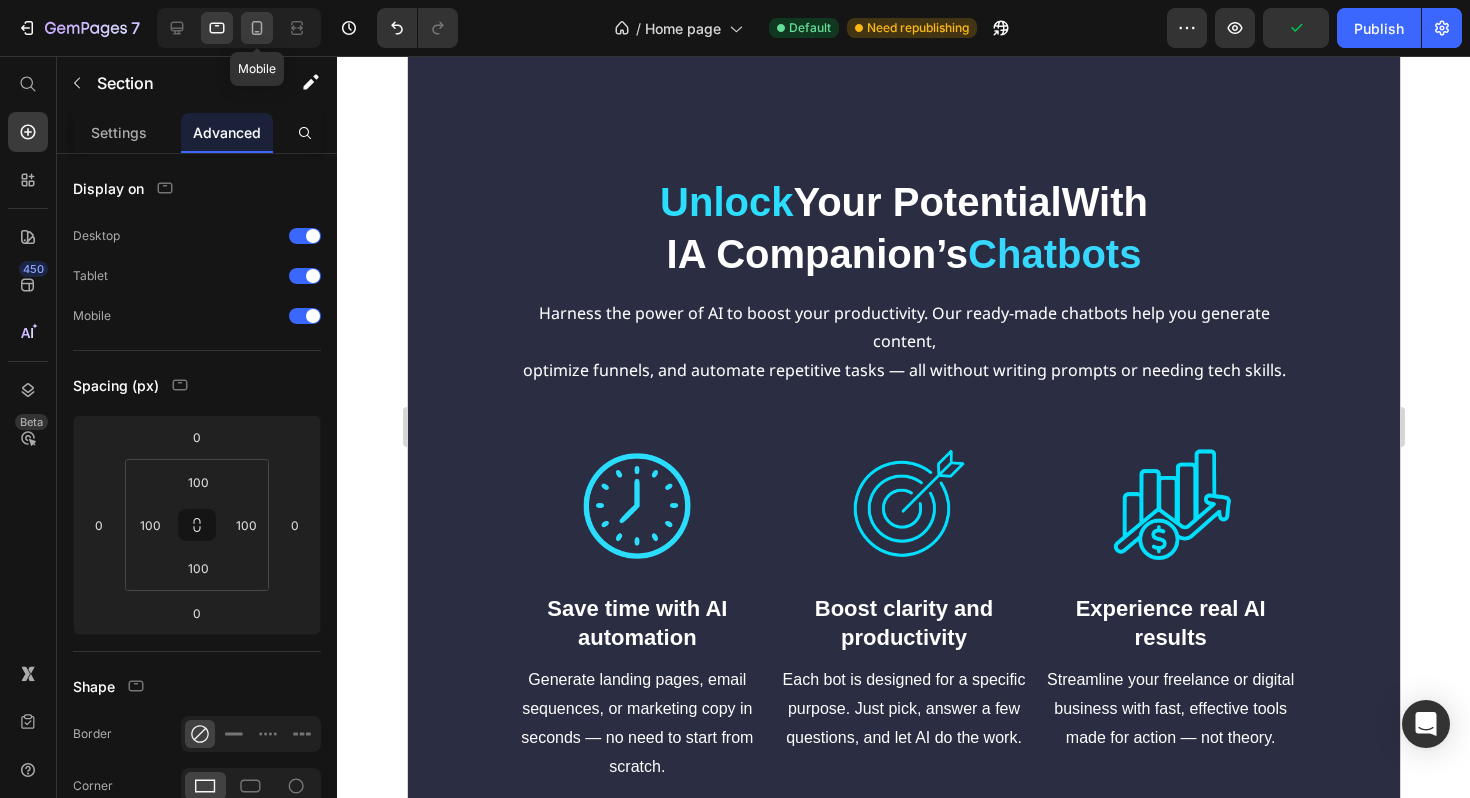 click 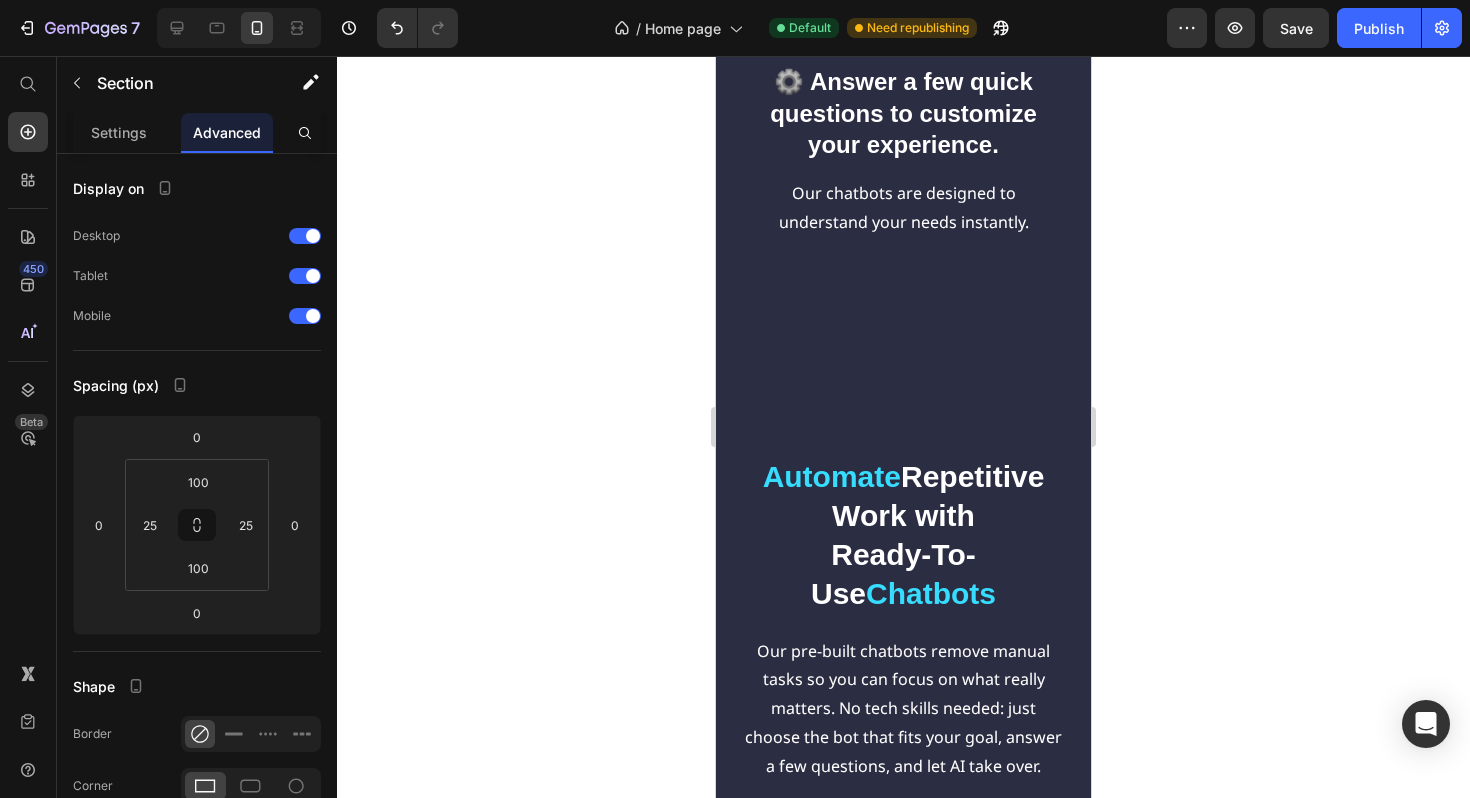 scroll, scrollTop: 2007, scrollLeft: 0, axis: vertical 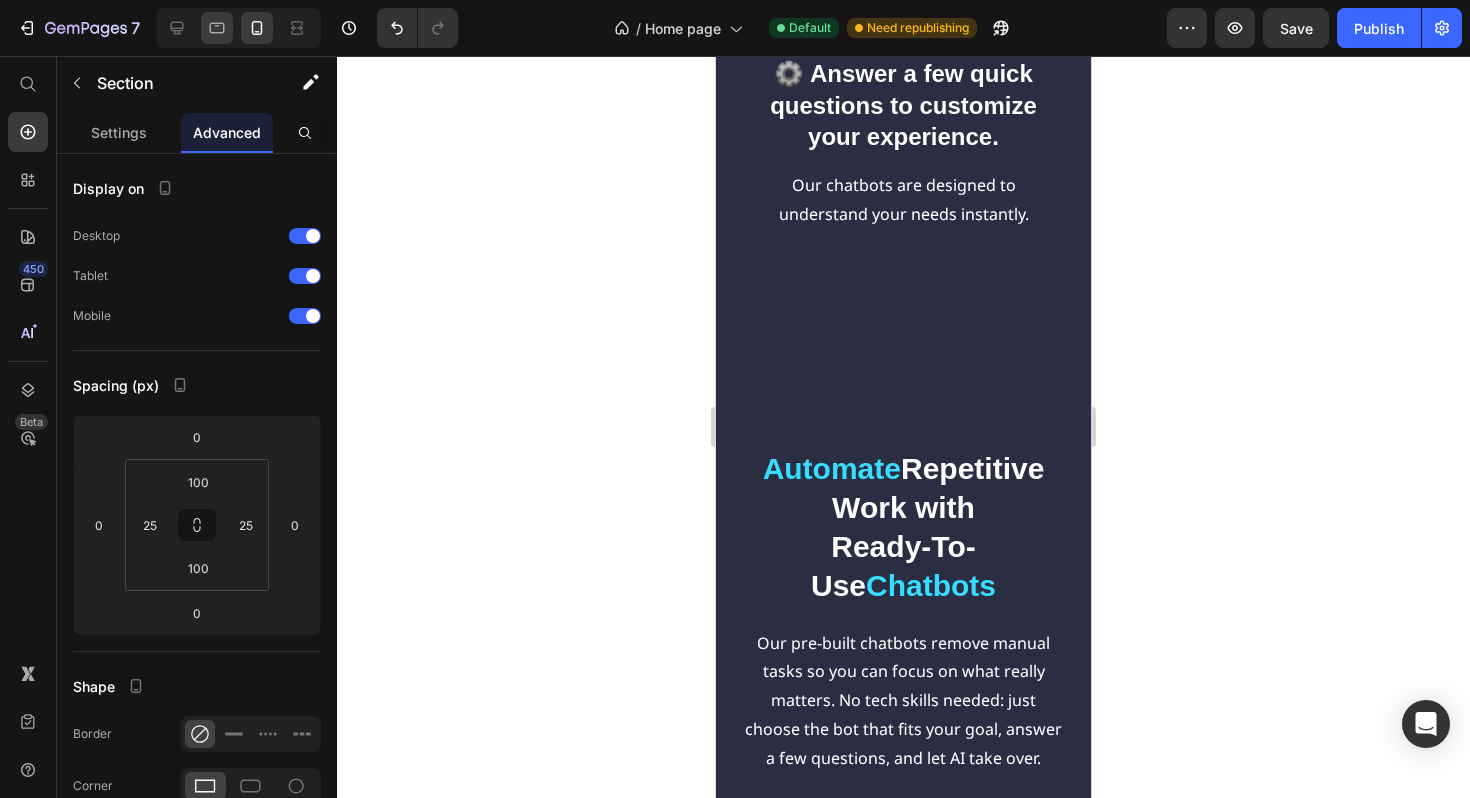 click 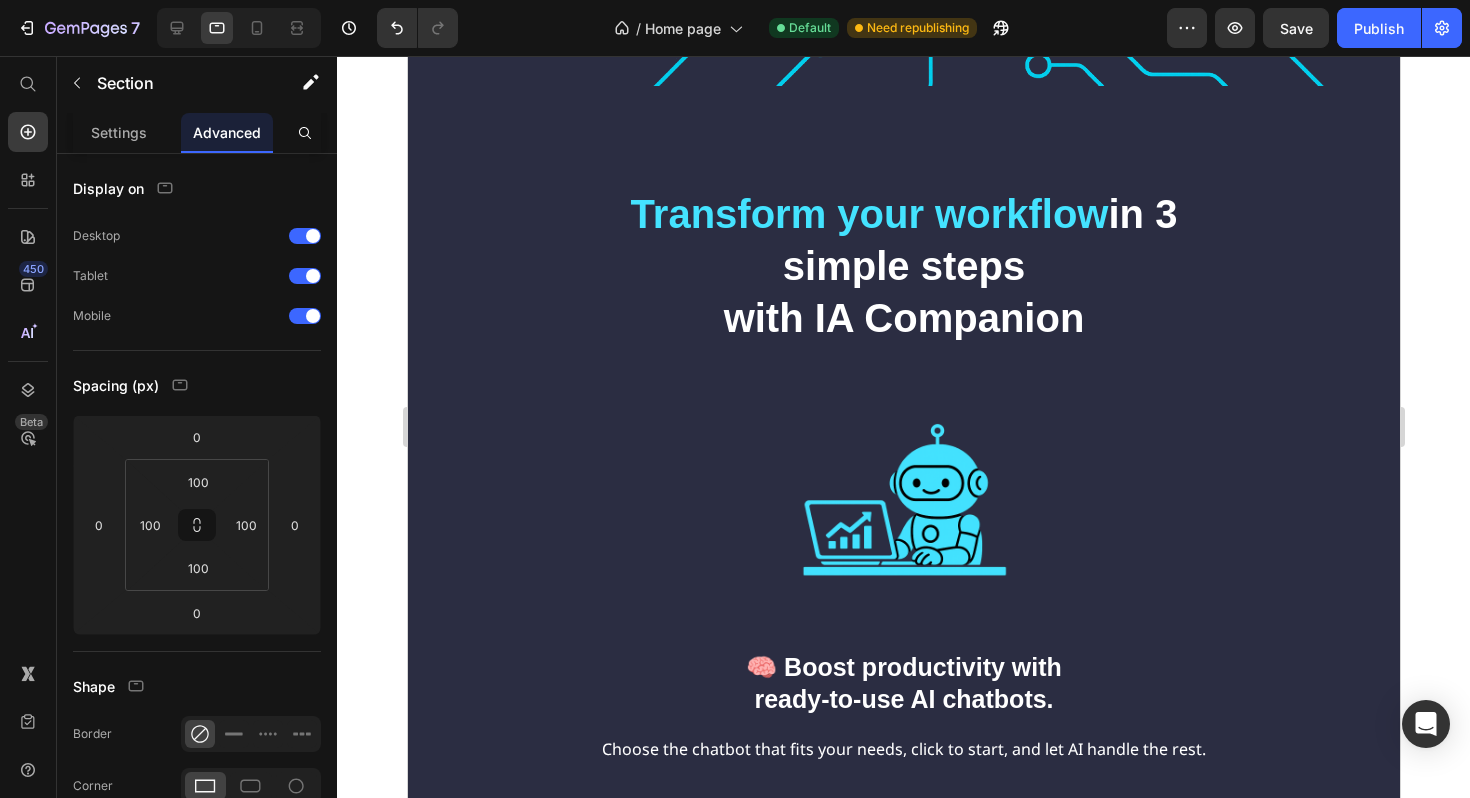 scroll, scrollTop: 684, scrollLeft: 0, axis: vertical 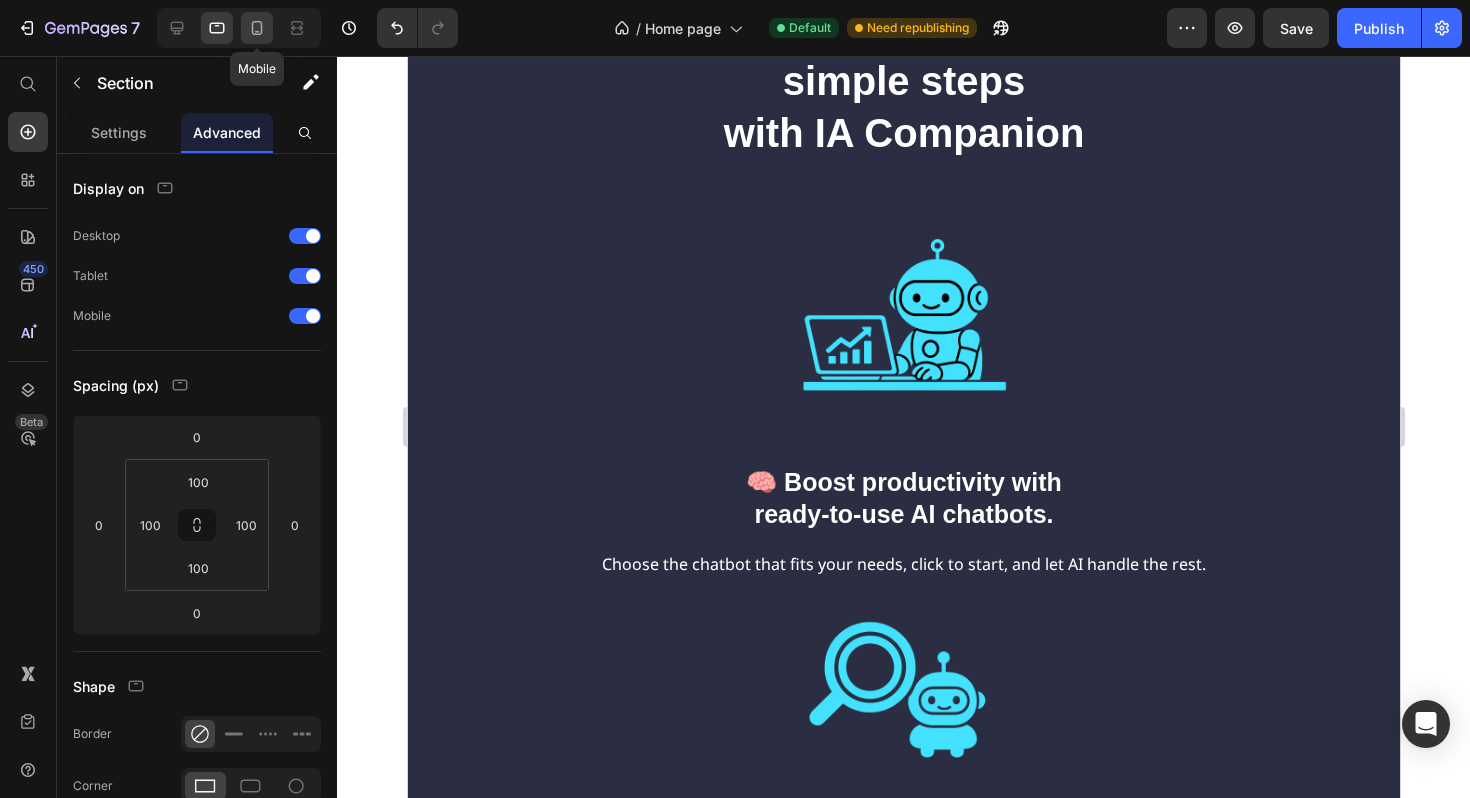 click 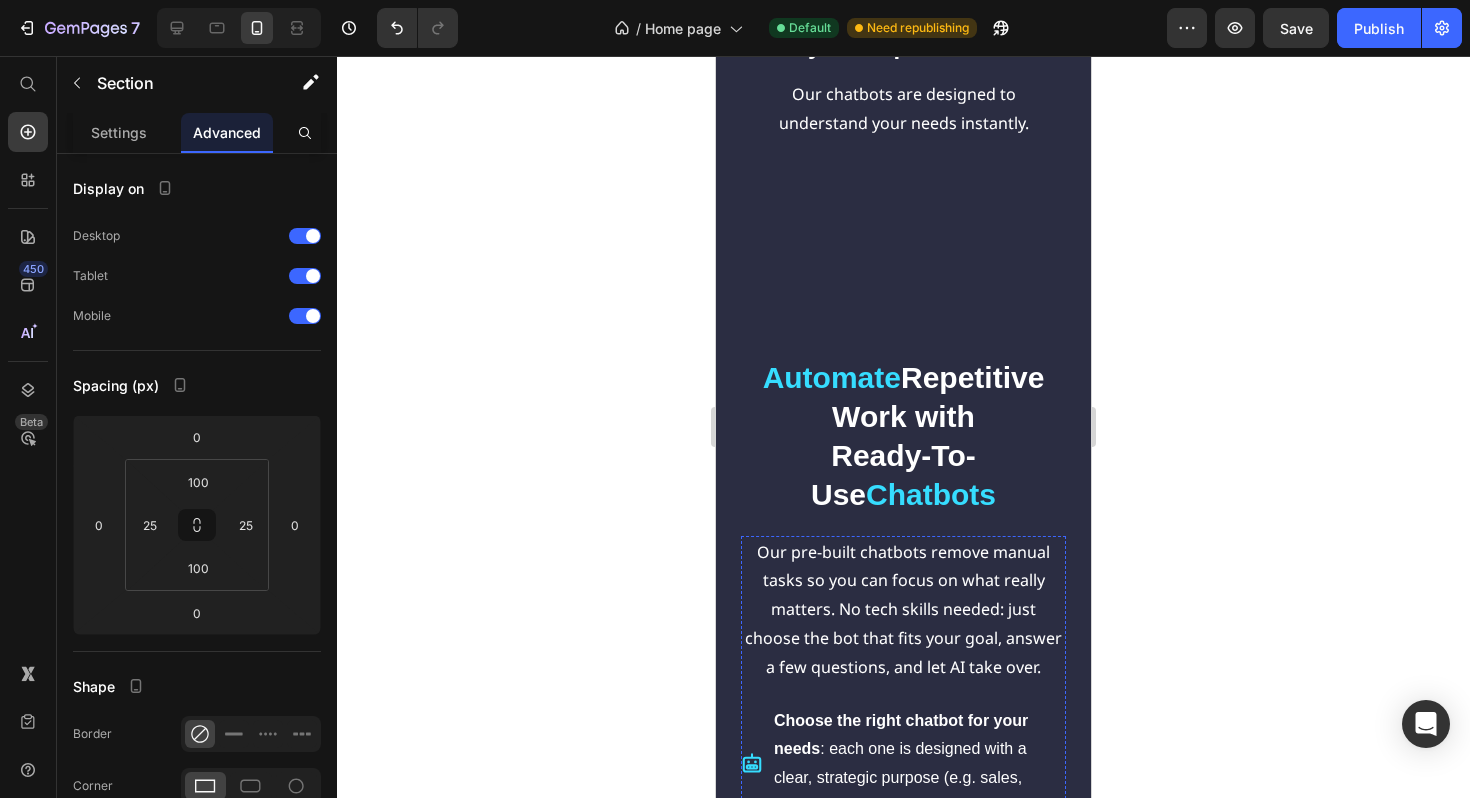scroll, scrollTop: 2063, scrollLeft: 0, axis: vertical 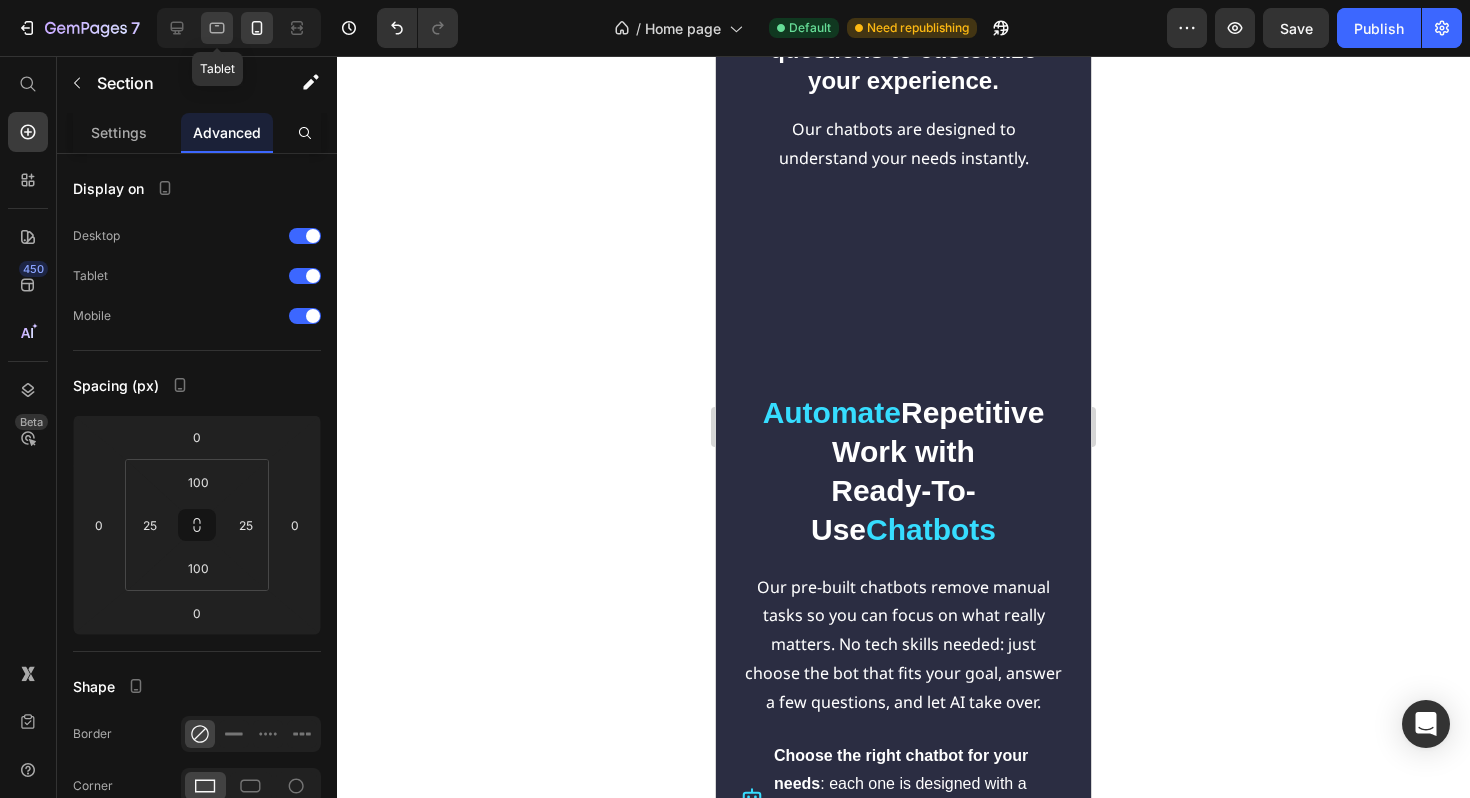 click 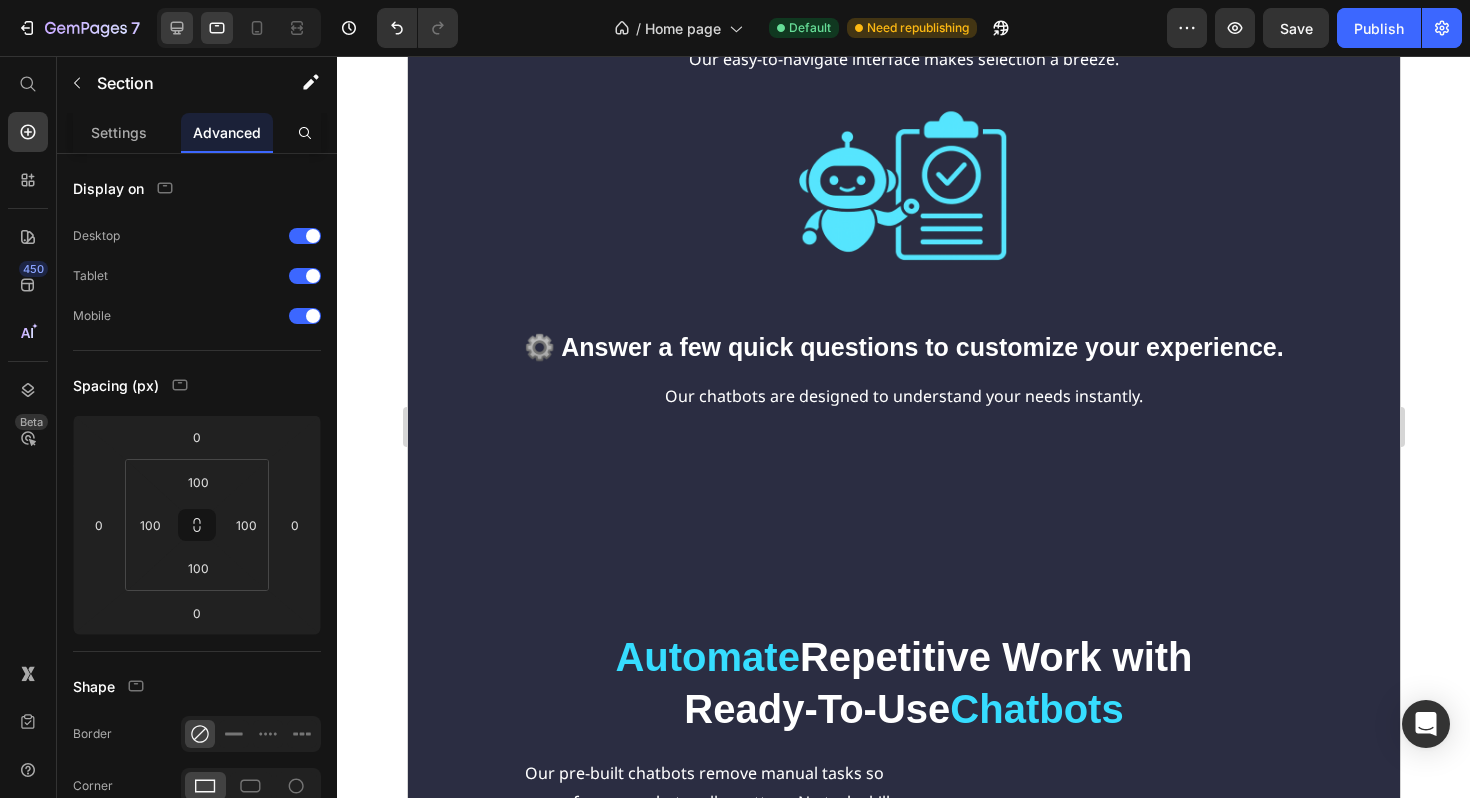 click 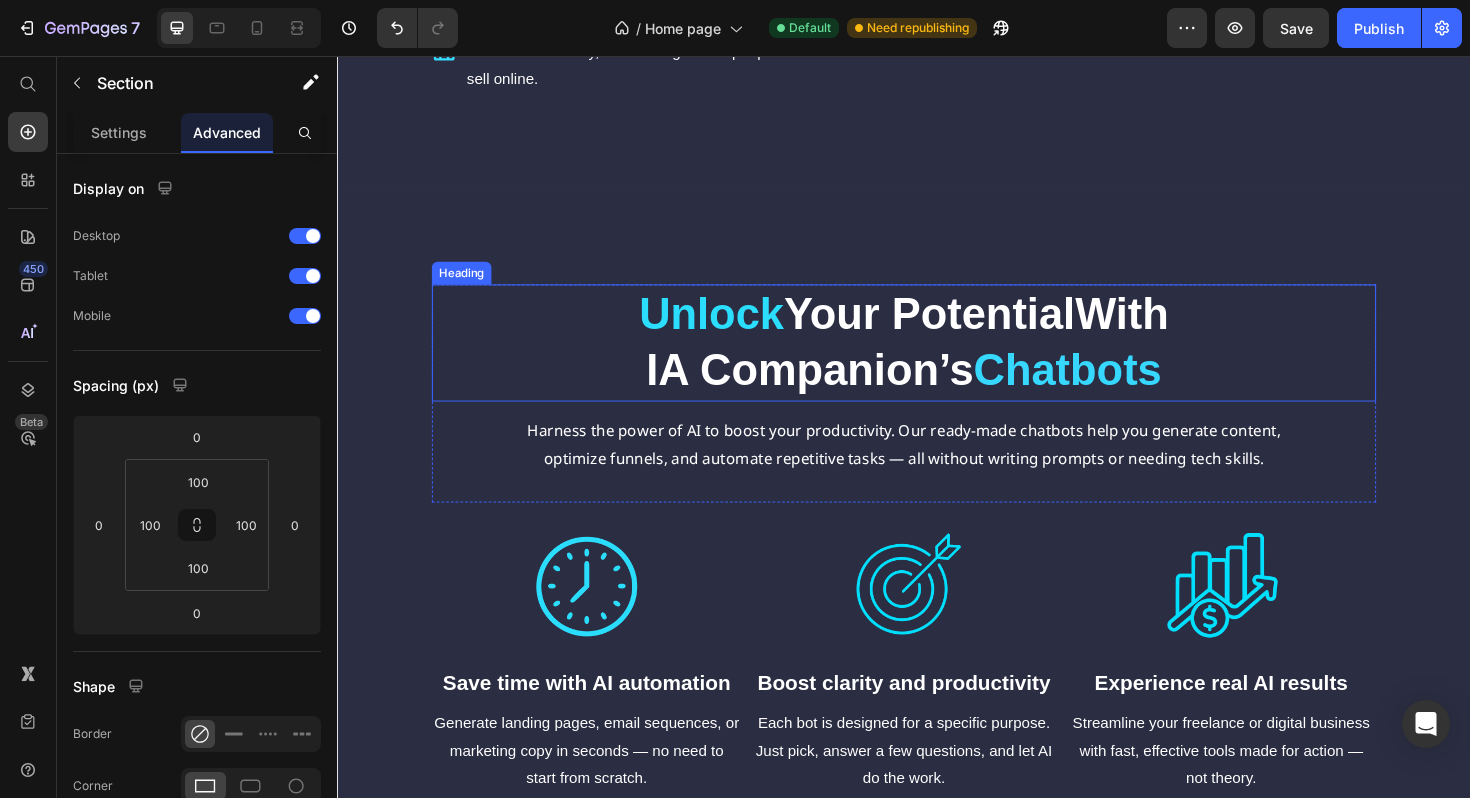scroll, scrollTop: 2364, scrollLeft: 0, axis: vertical 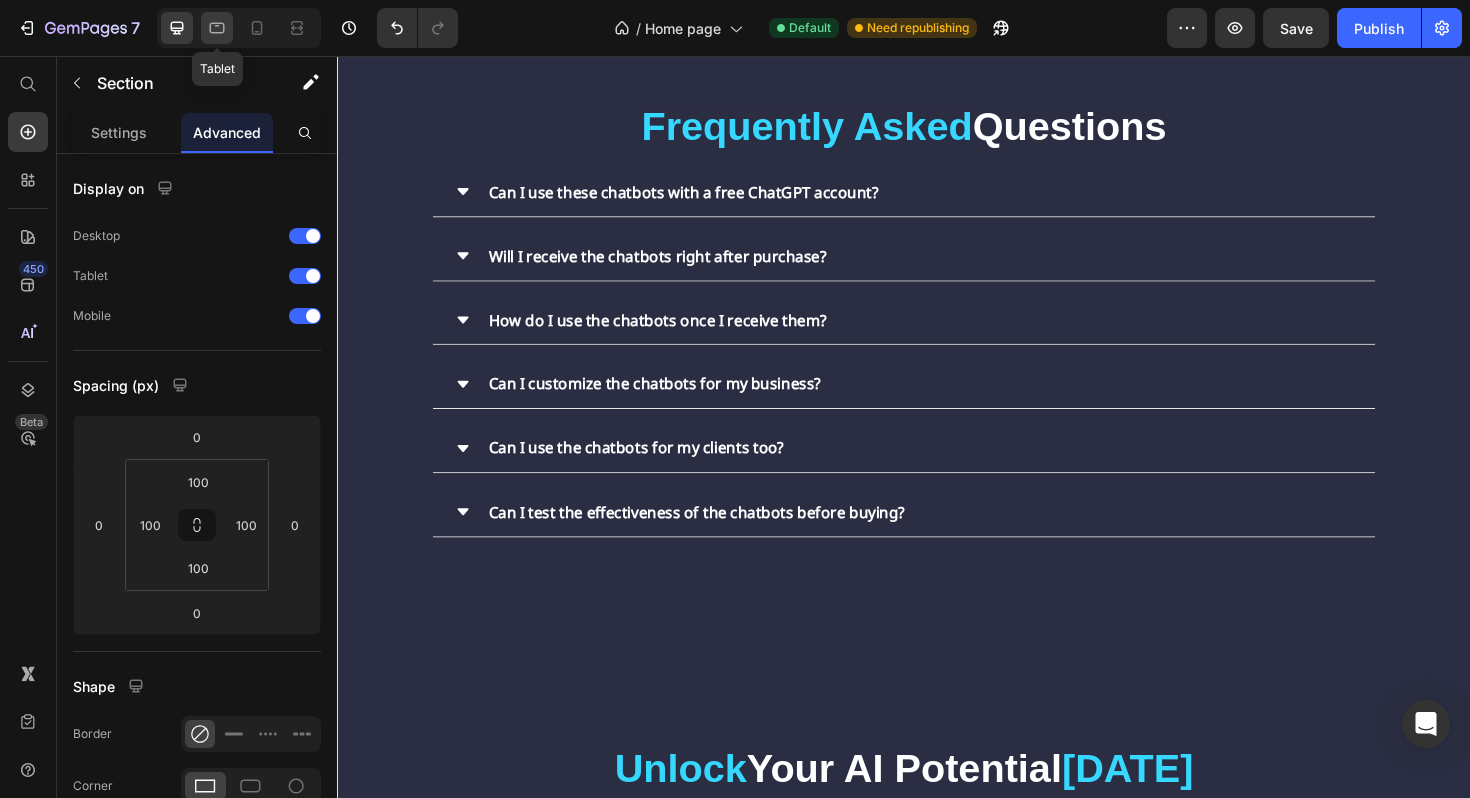 click 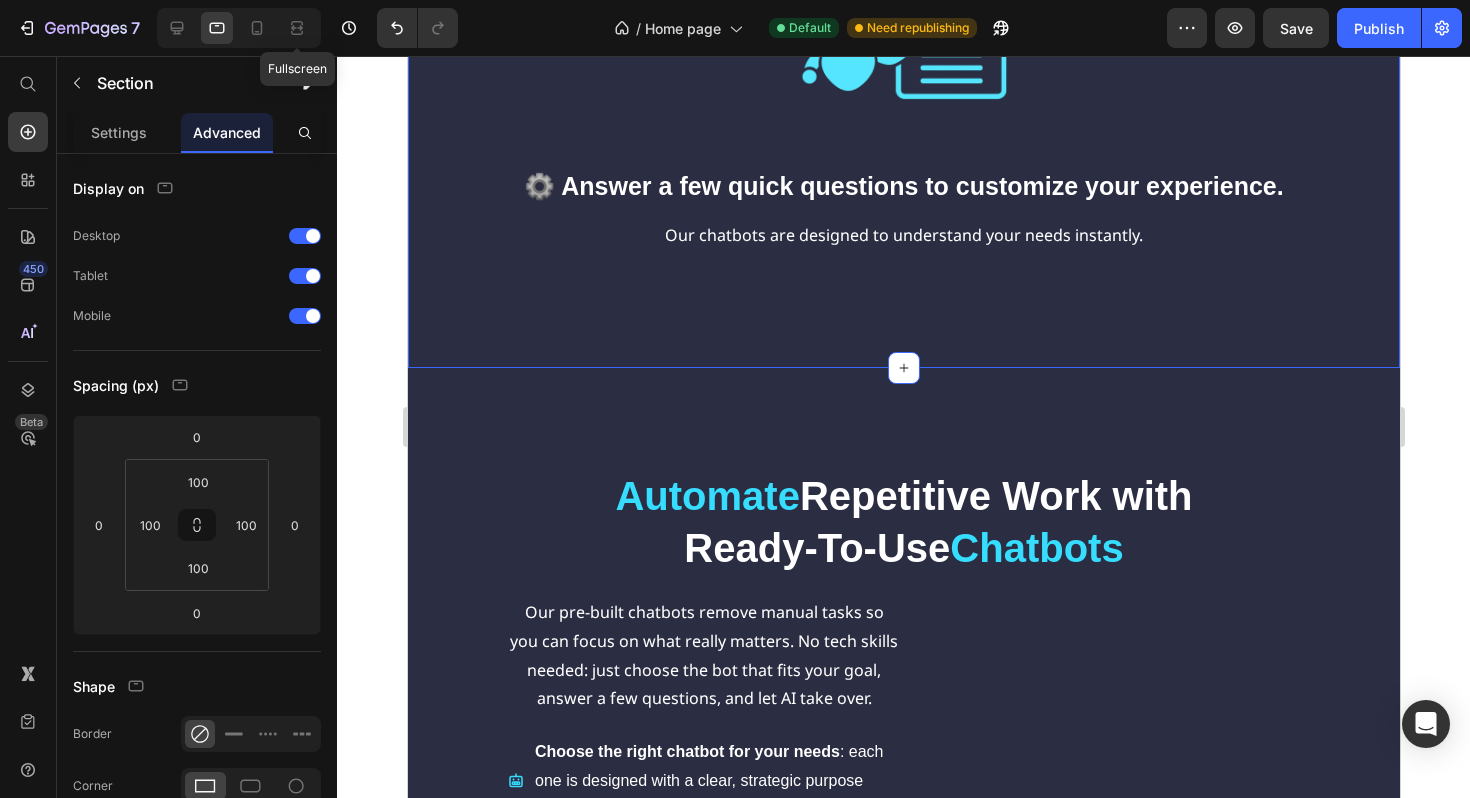 drag, startPoint x: 265, startPoint y: 38, endPoint x: 287, endPoint y: 53, distance: 26.627054 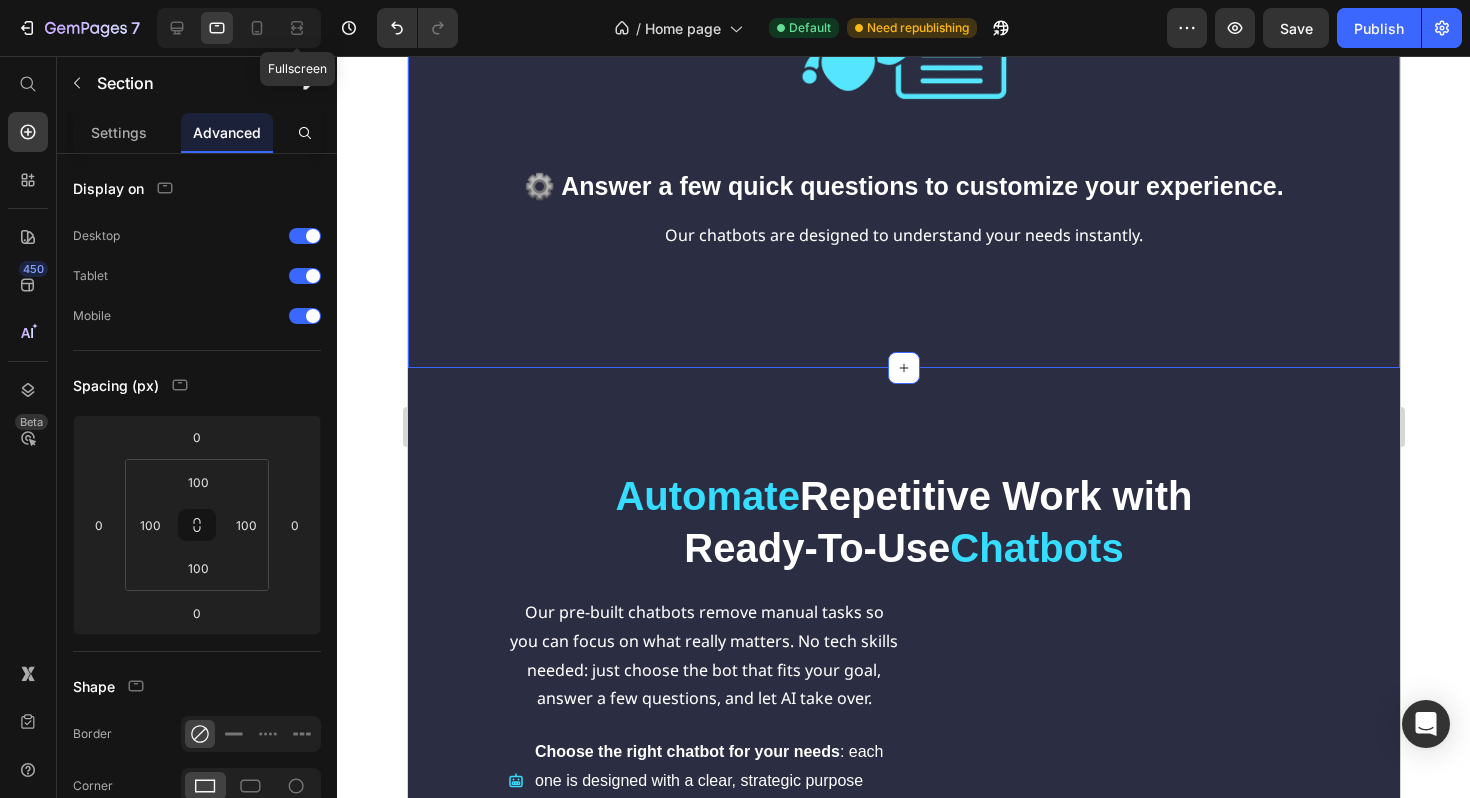 click 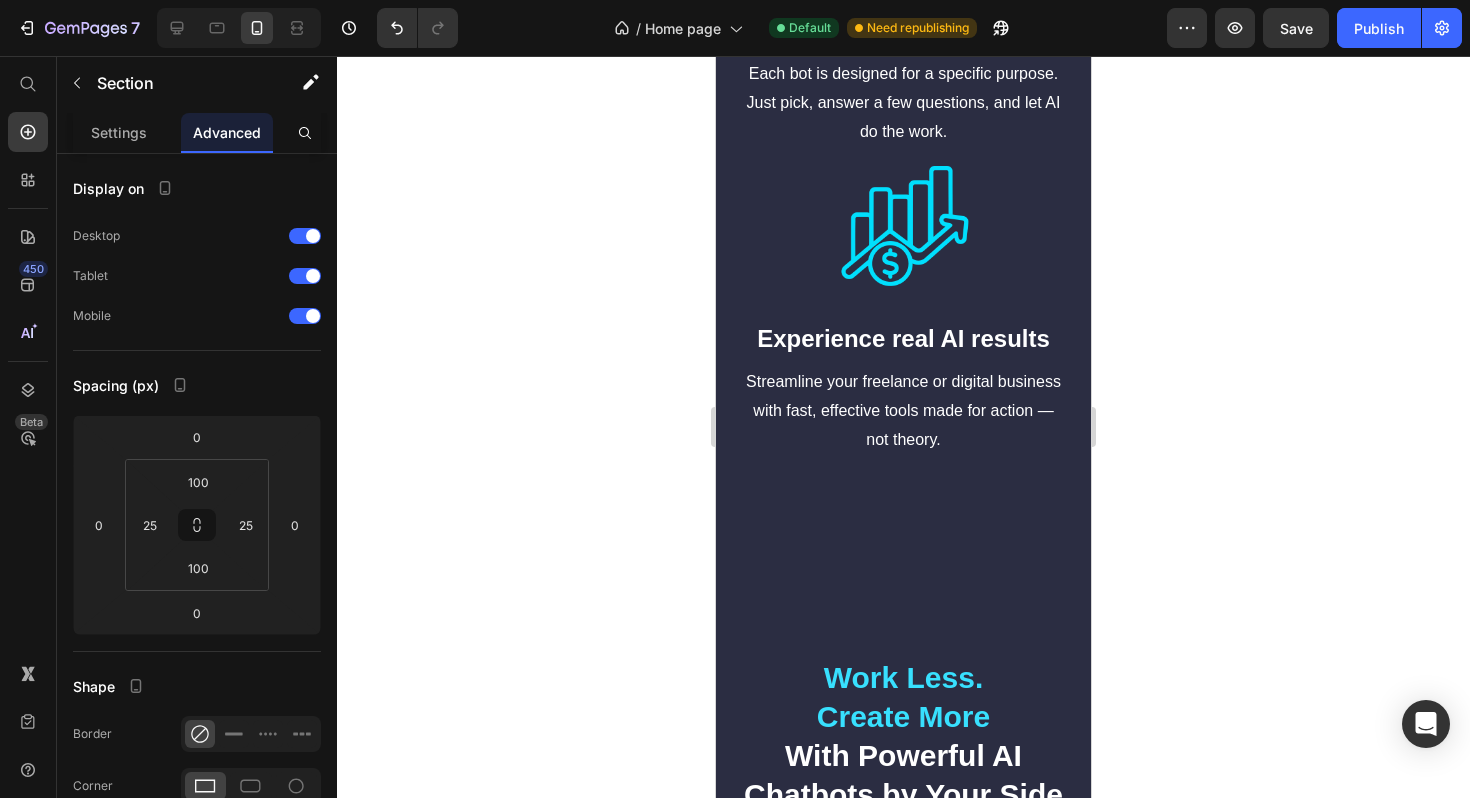 scroll, scrollTop: 5113, scrollLeft: 0, axis: vertical 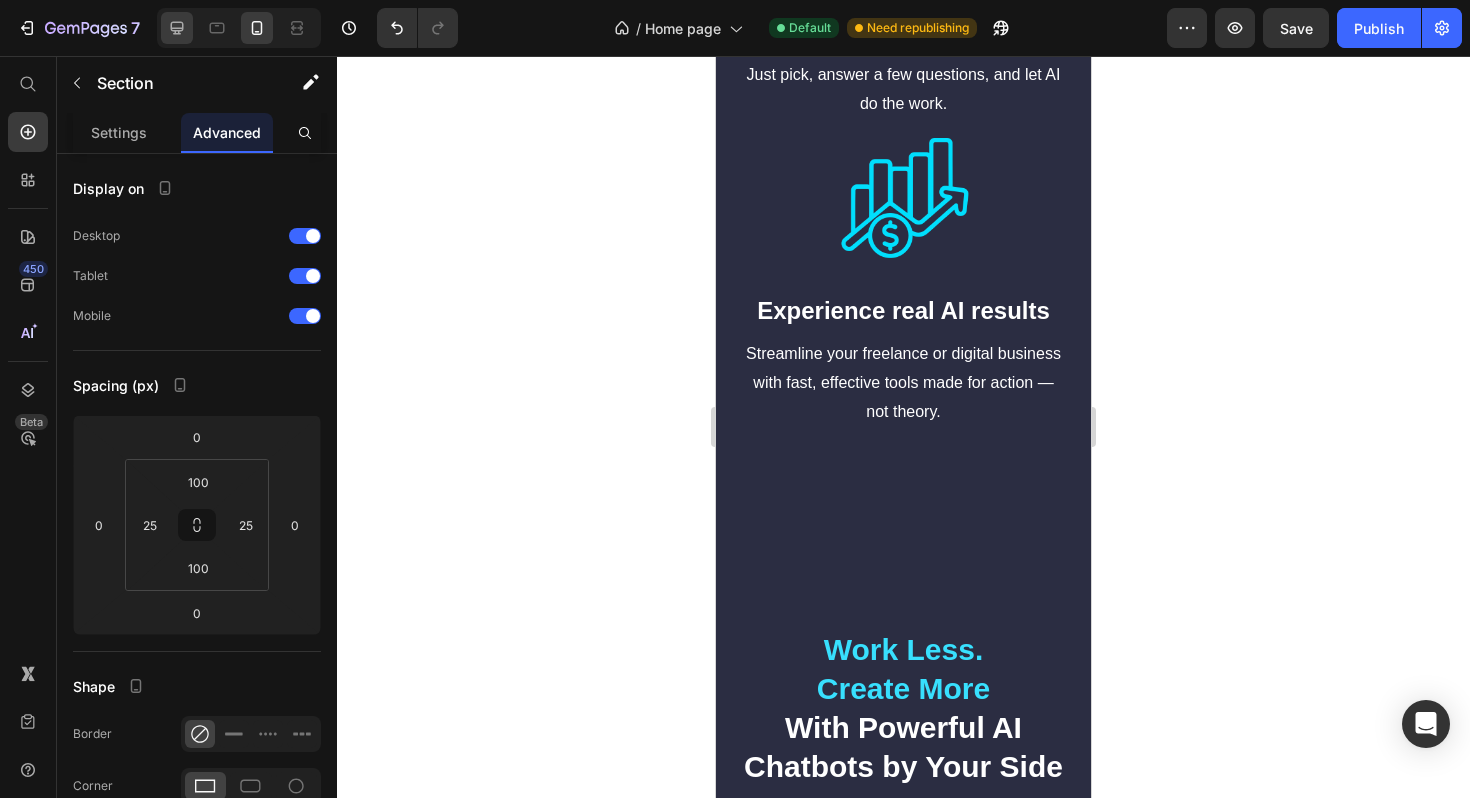 click 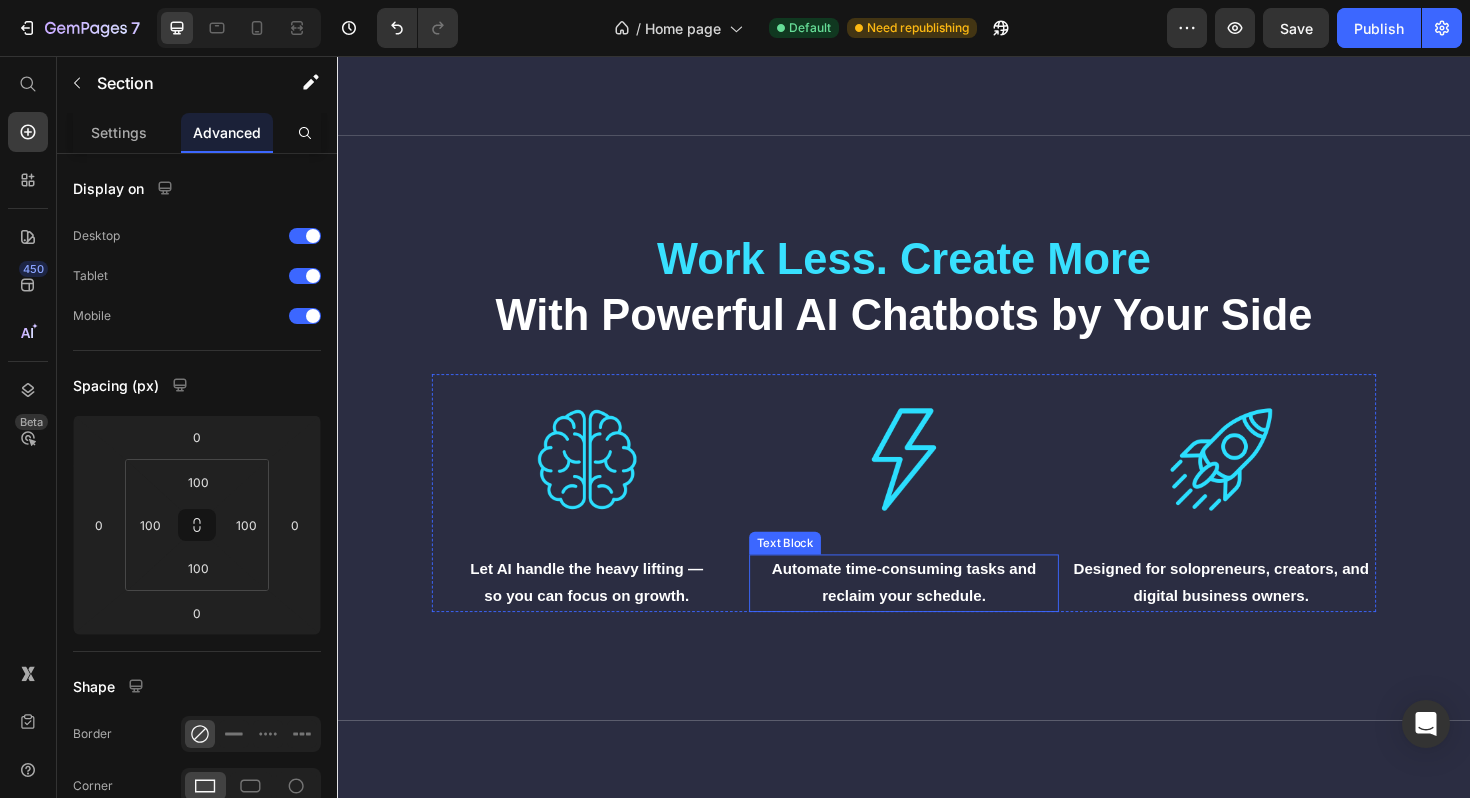 scroll, scrollTop: 3994, scrollLeft: 0, axis: vertical 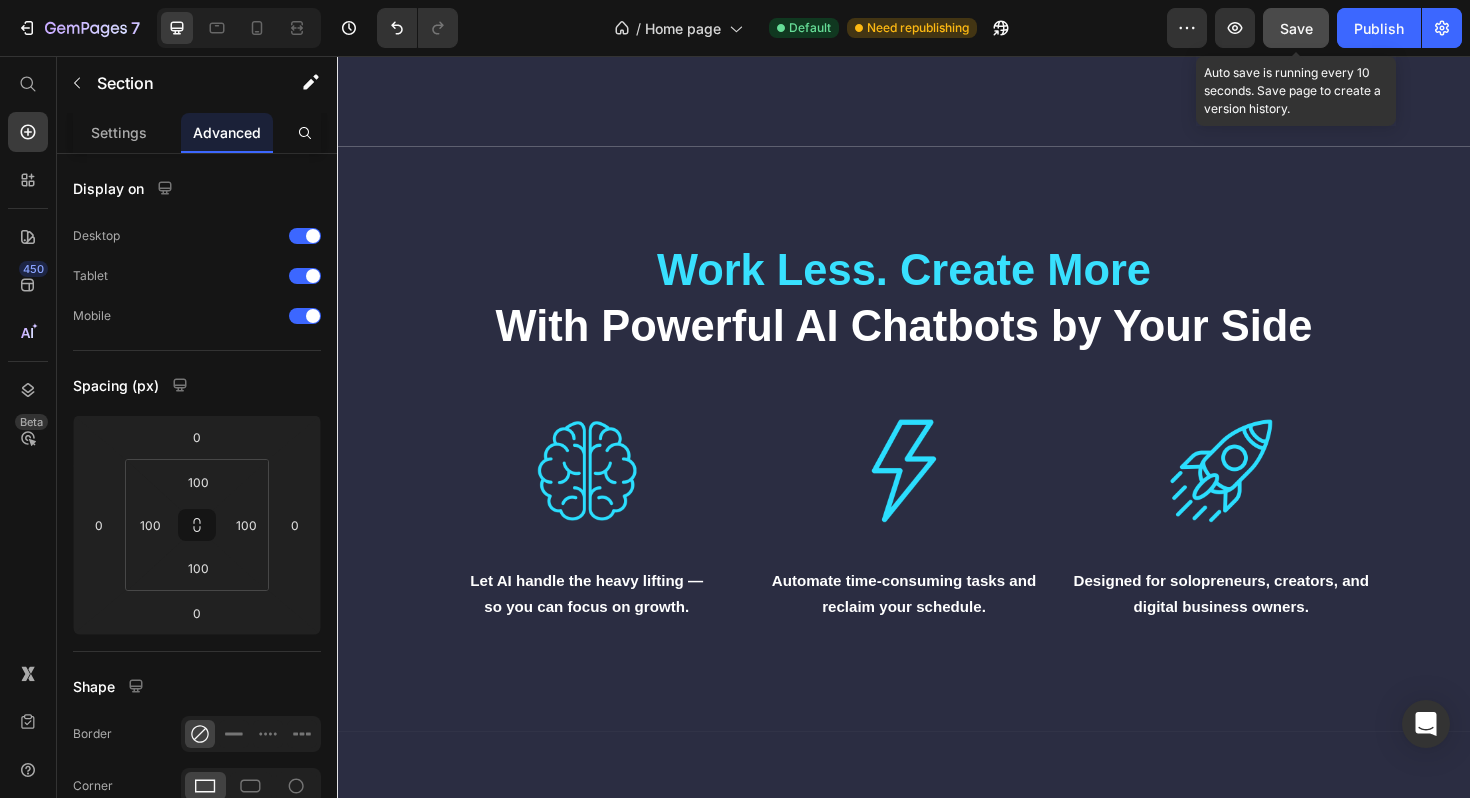 click on "Save" 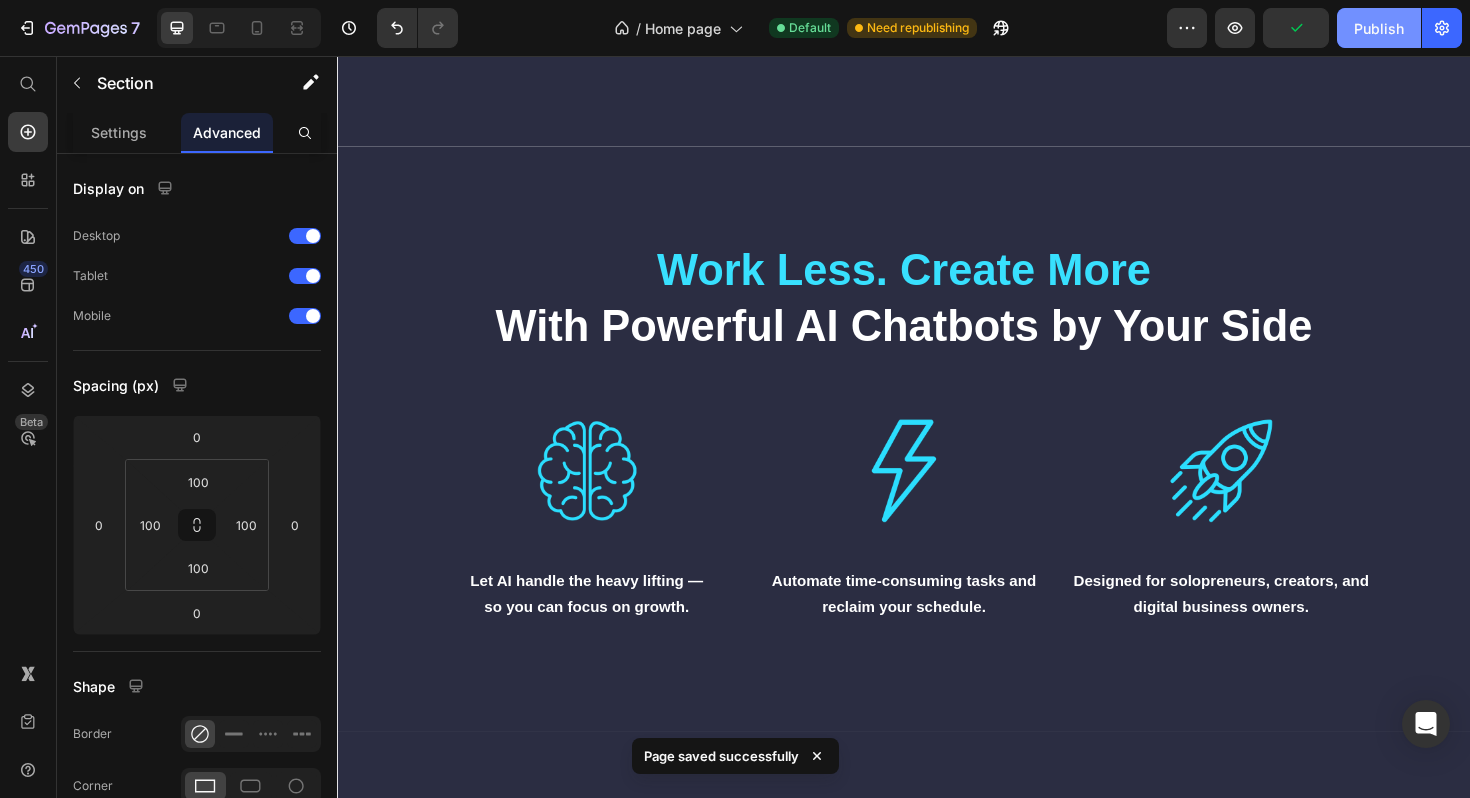 click on "Publish" at bounding box center (1379, 28) 